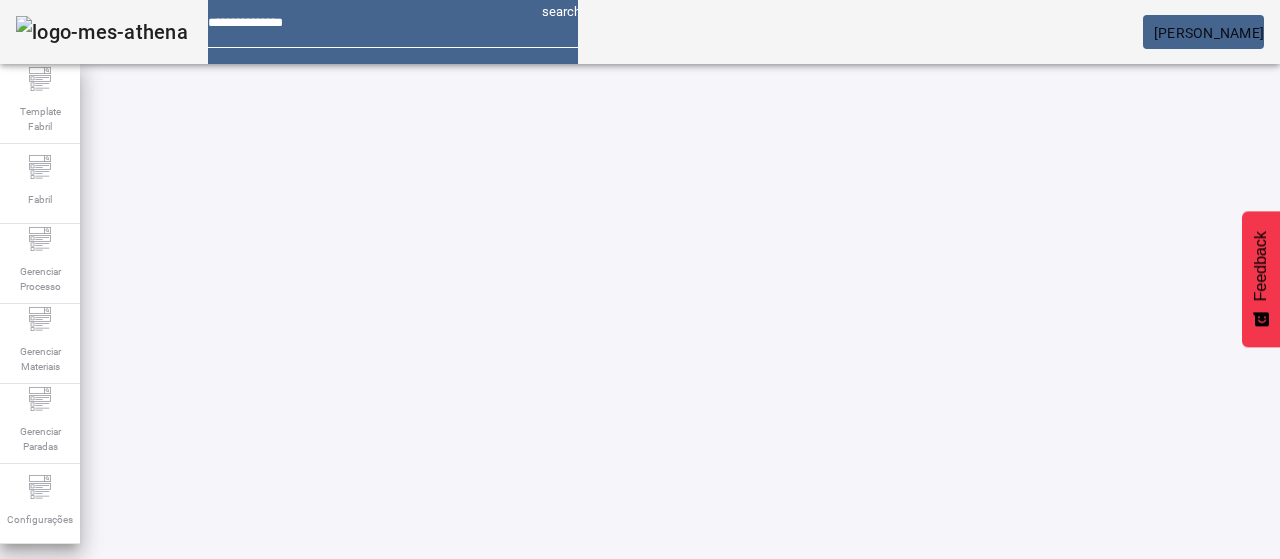scroll, scrollTop: 0, scrollLeft: 0, axis: both 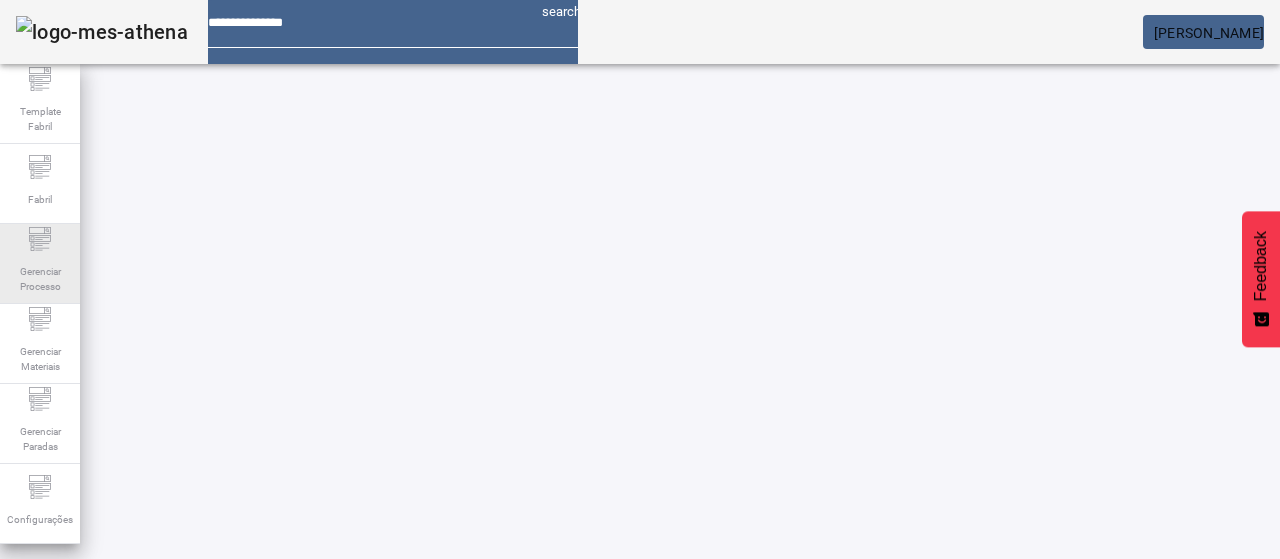 click on "Gerenciar Processo" 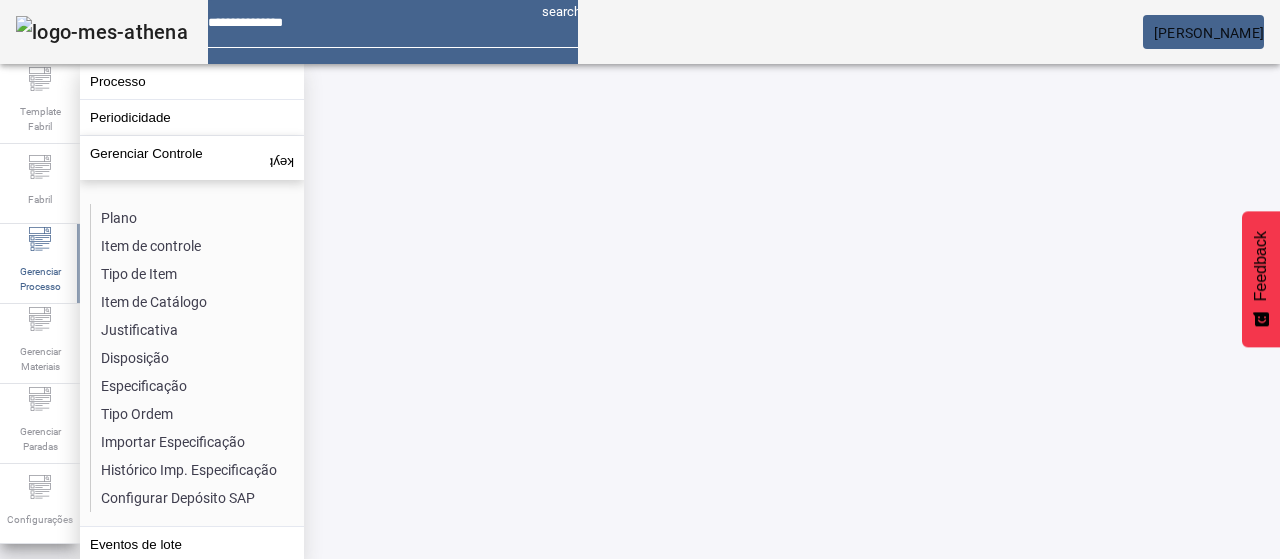 click on "ABRIR FILTROS" 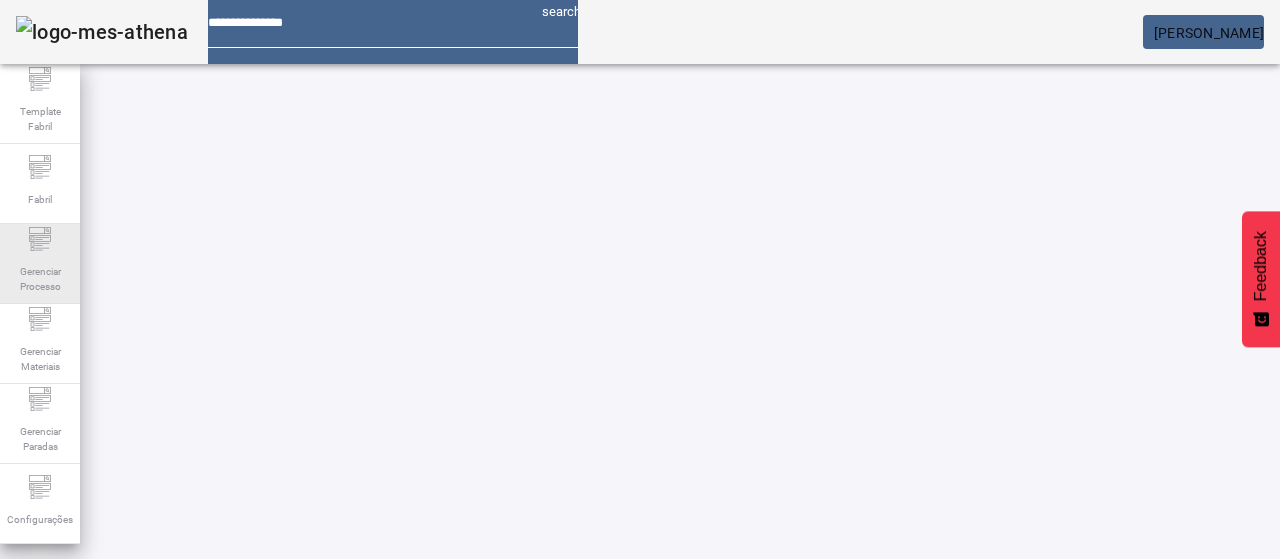 click on "Gerenciar Processo" 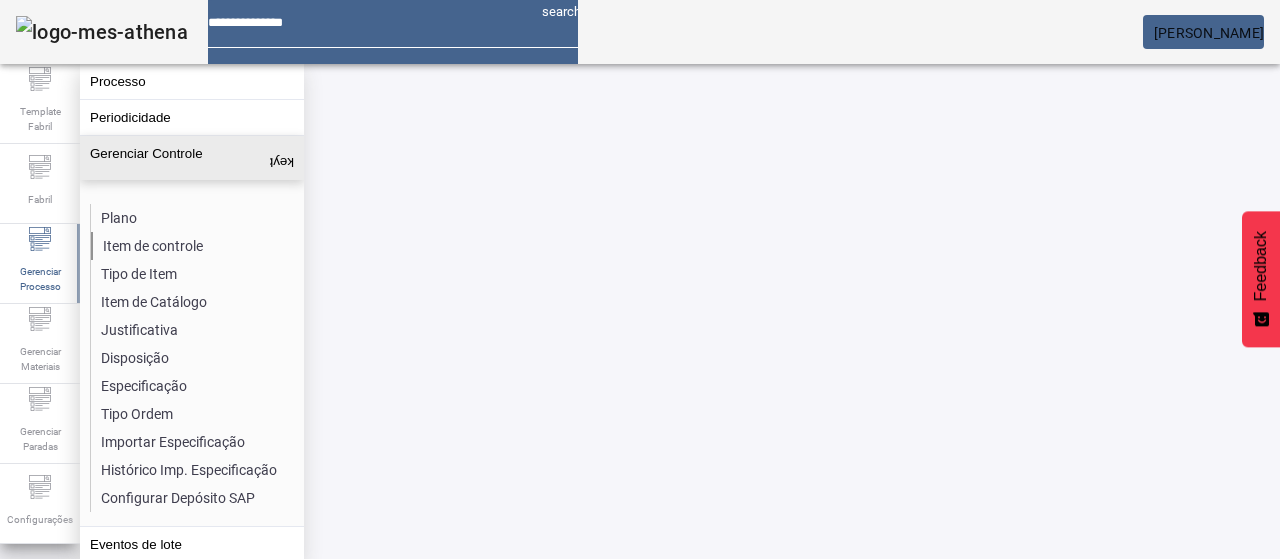 click on "Item de controle" 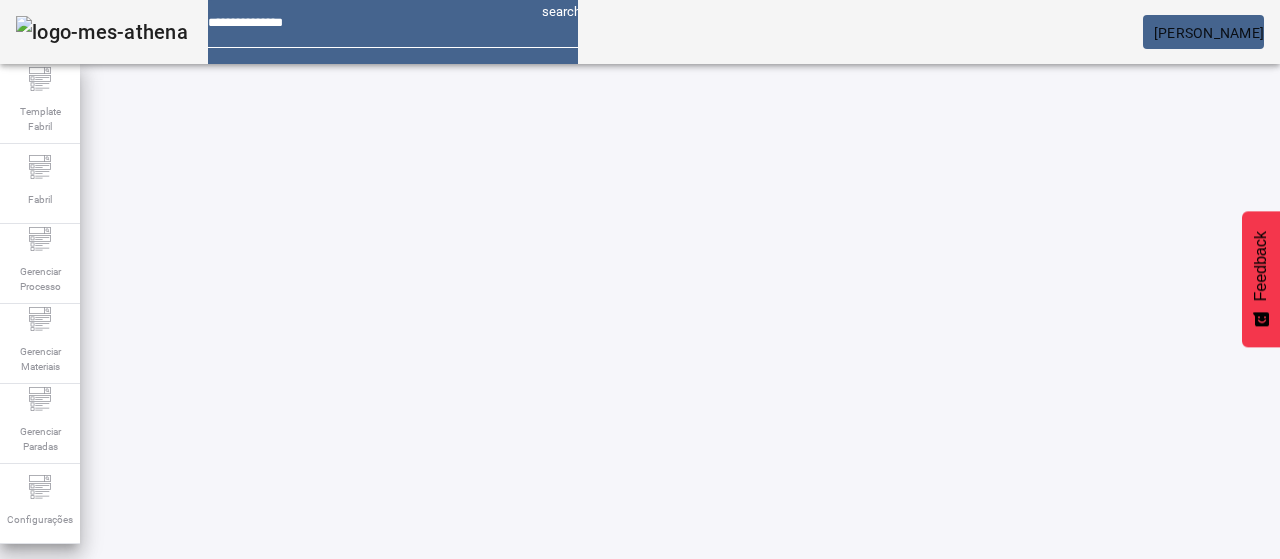 click 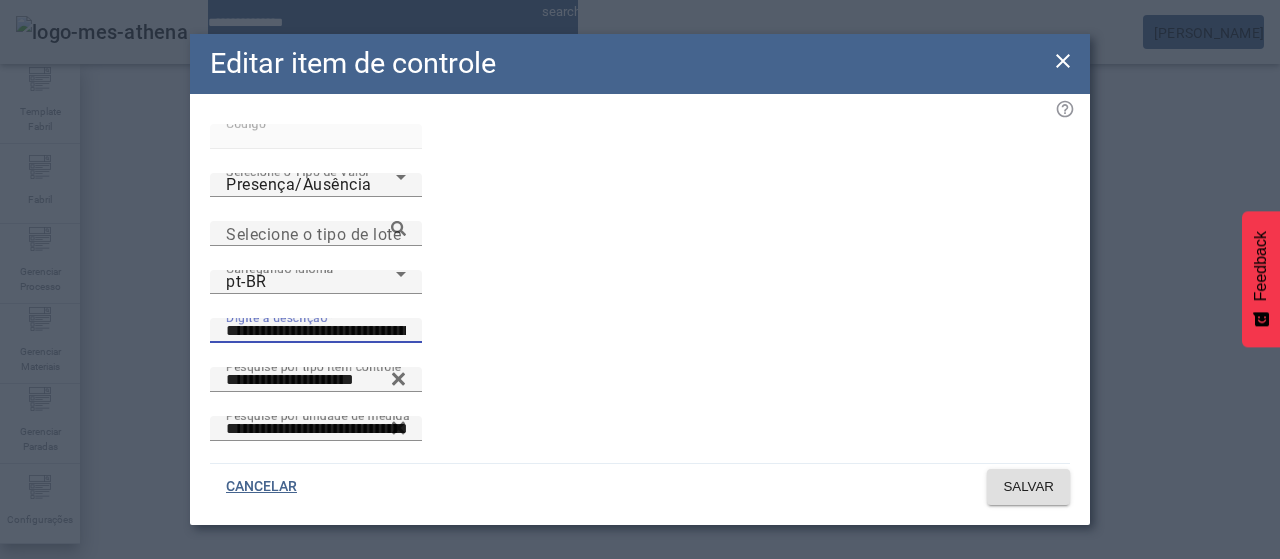 click on "**********" at bounding box center [316, 331] 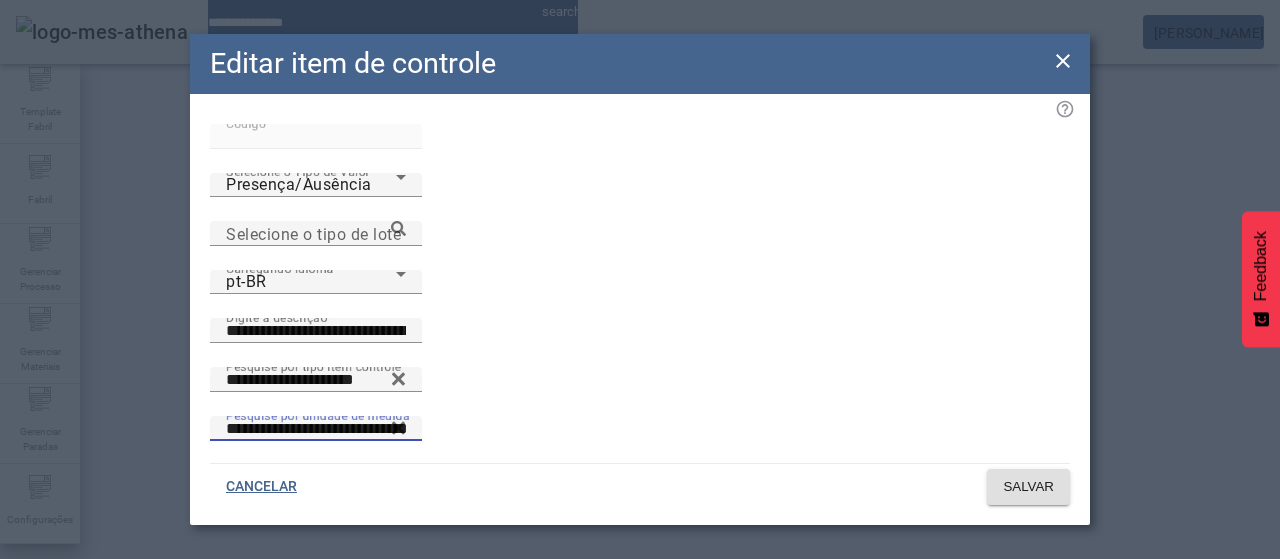 click on "**********" at bounding box center [316, 429] 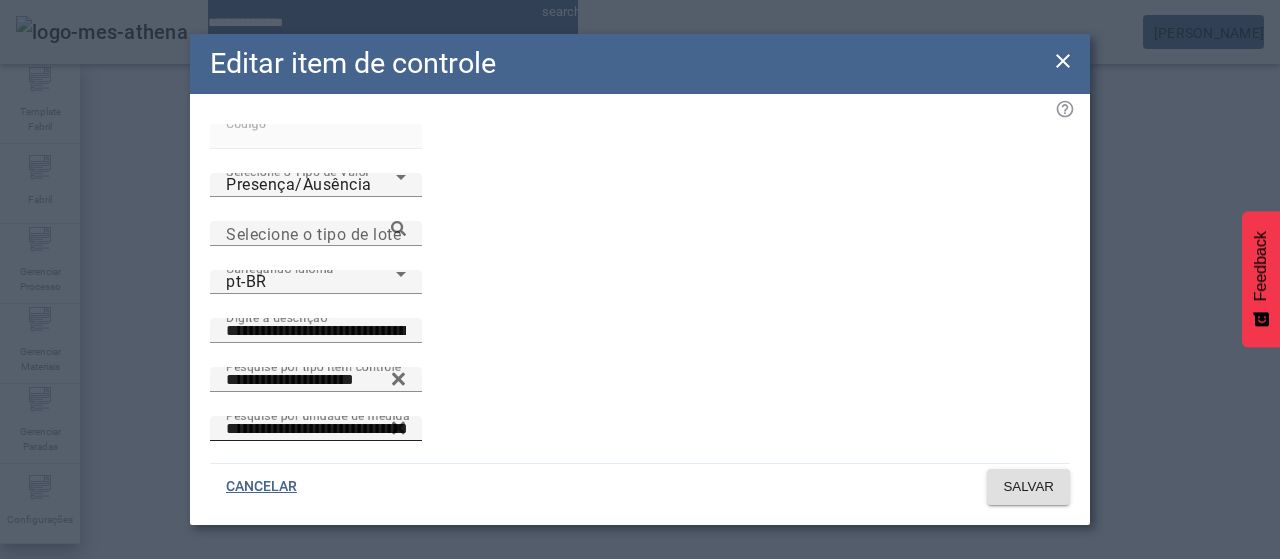 click 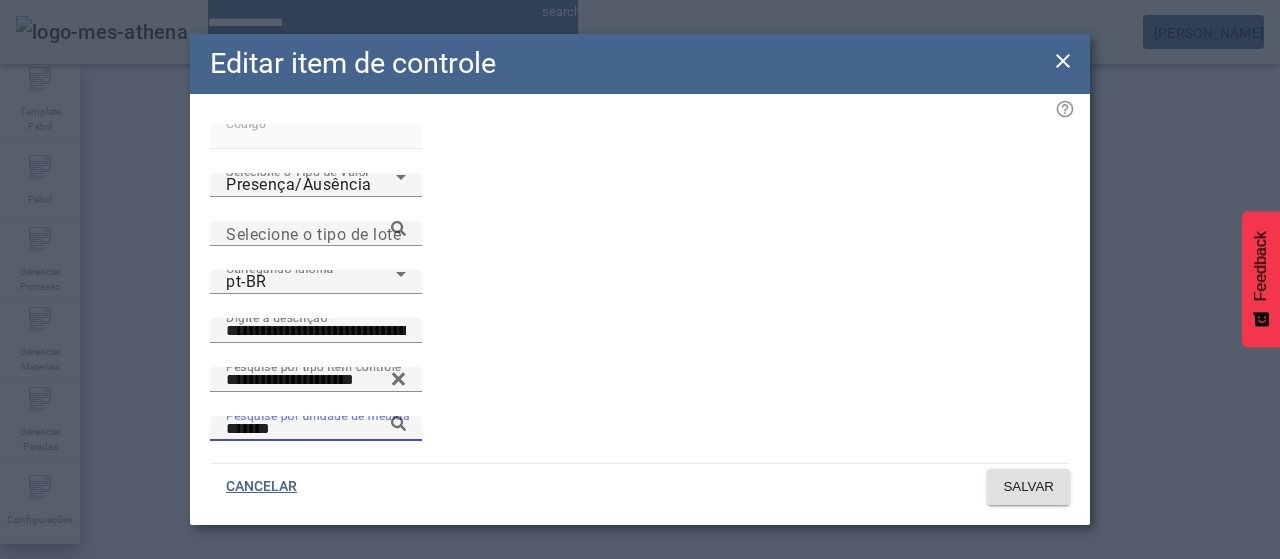 scroll, scrollTop: 0, scrollLeft: 0, axis: both 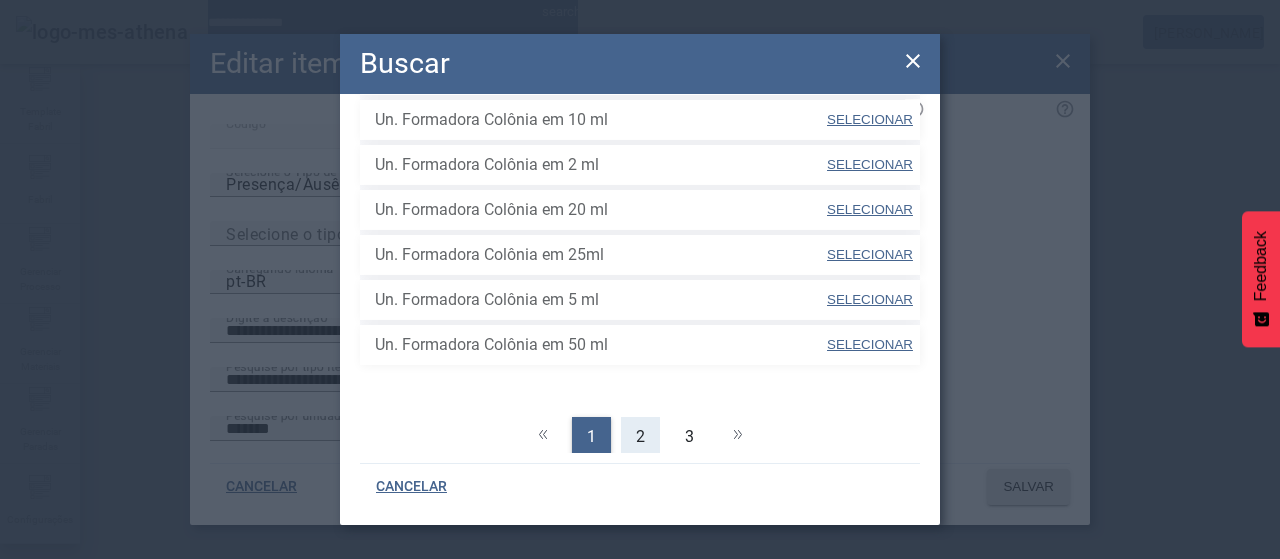 click on "2" 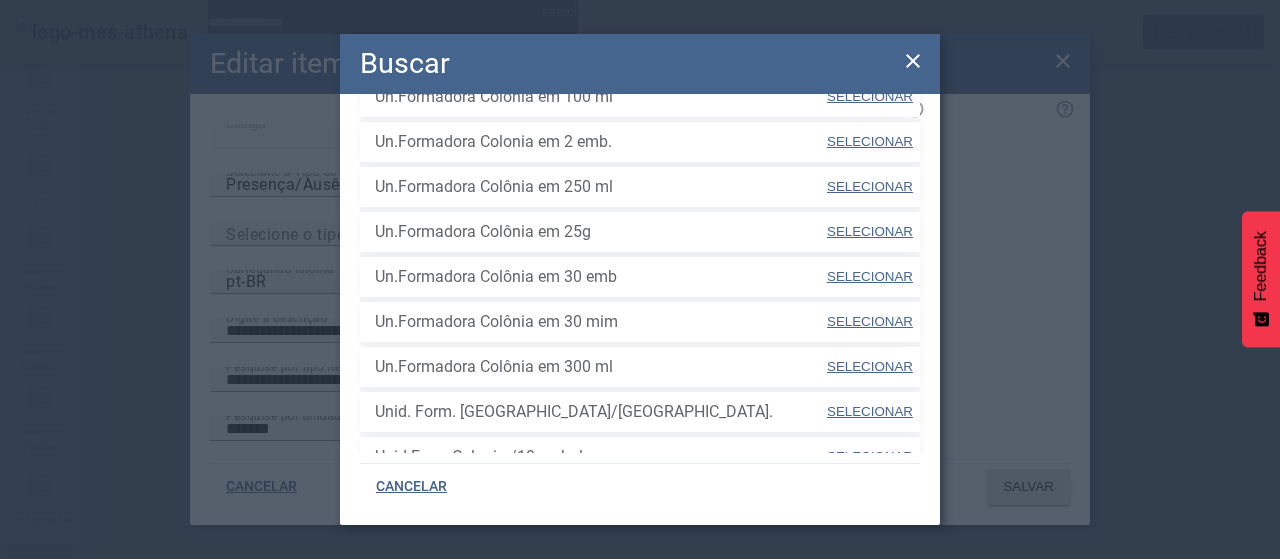 scroll, scrollTop: 320, scrollLeft: 0, axis: vertical 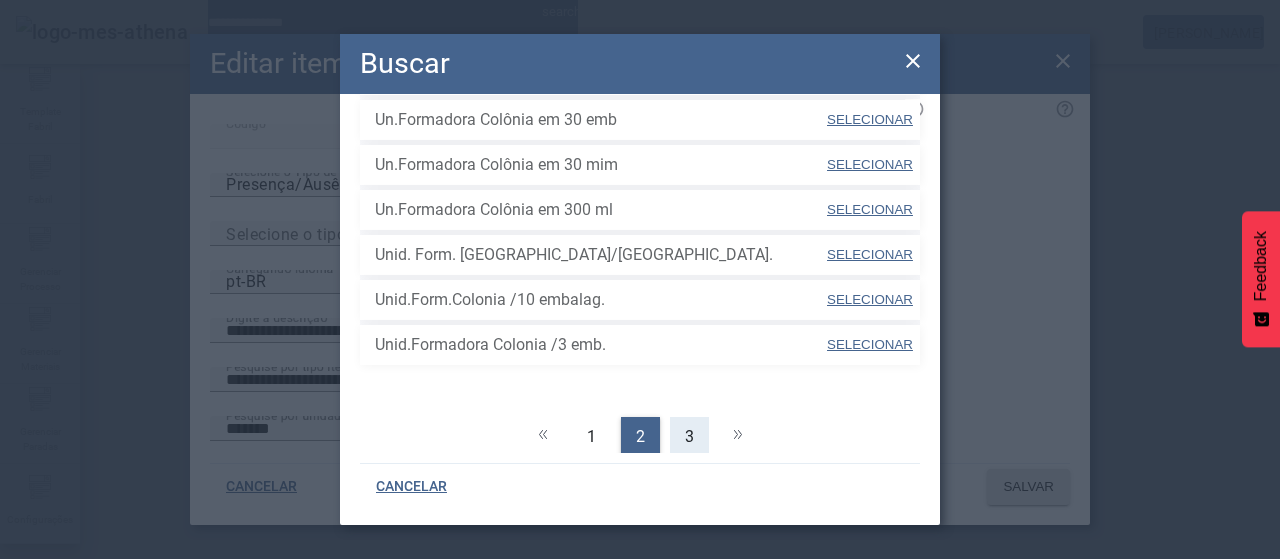 click on "3" 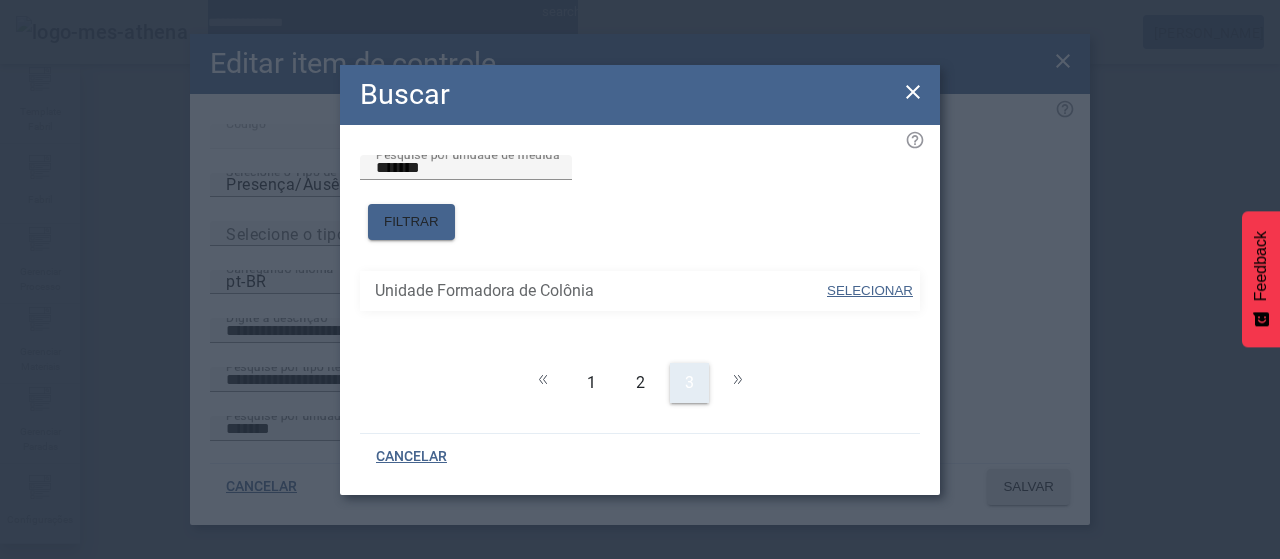 scroll, scrollTop: 0, scrollLeft: 0, axis: both 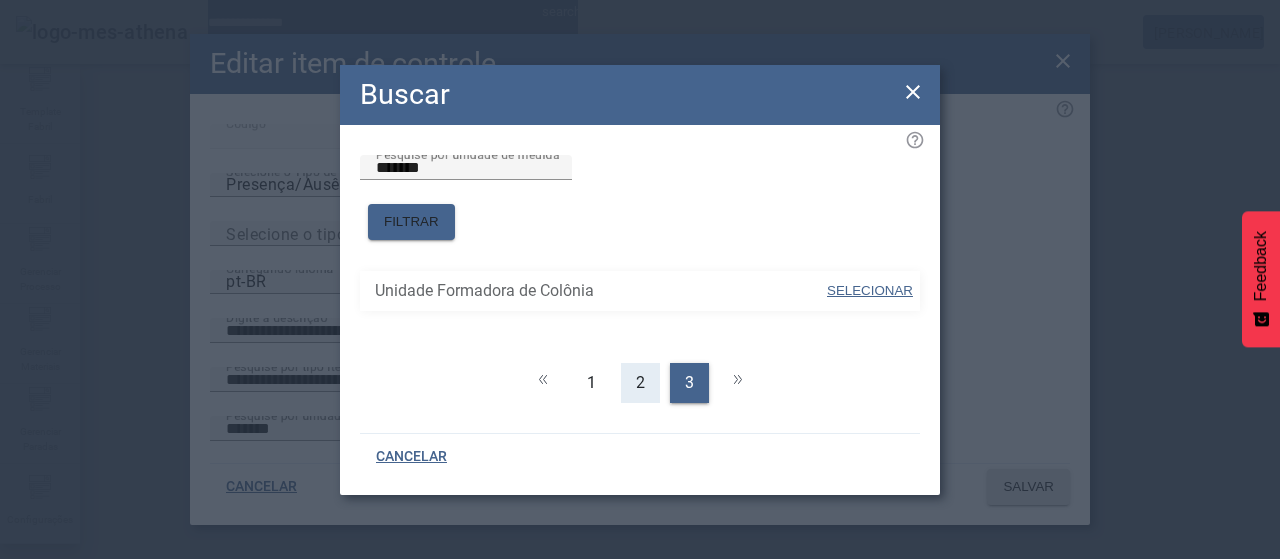 click on "2" 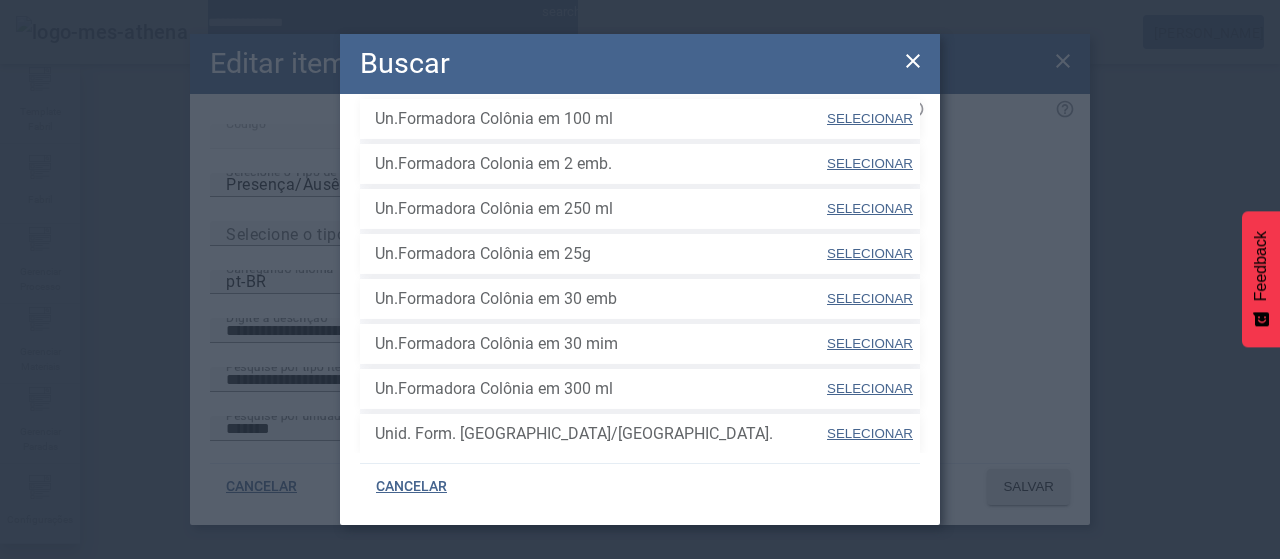 scroll, scrollTop: 143, scrollLeft: 0, axis: vertical 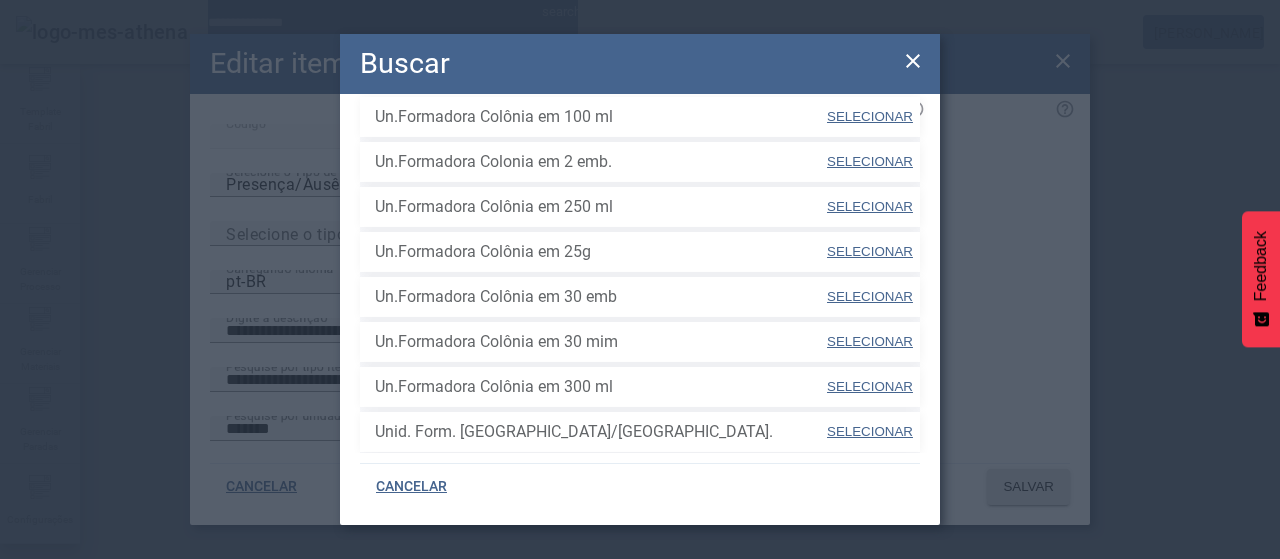click on "SELECIONAR" at bounding box center (870, 341) 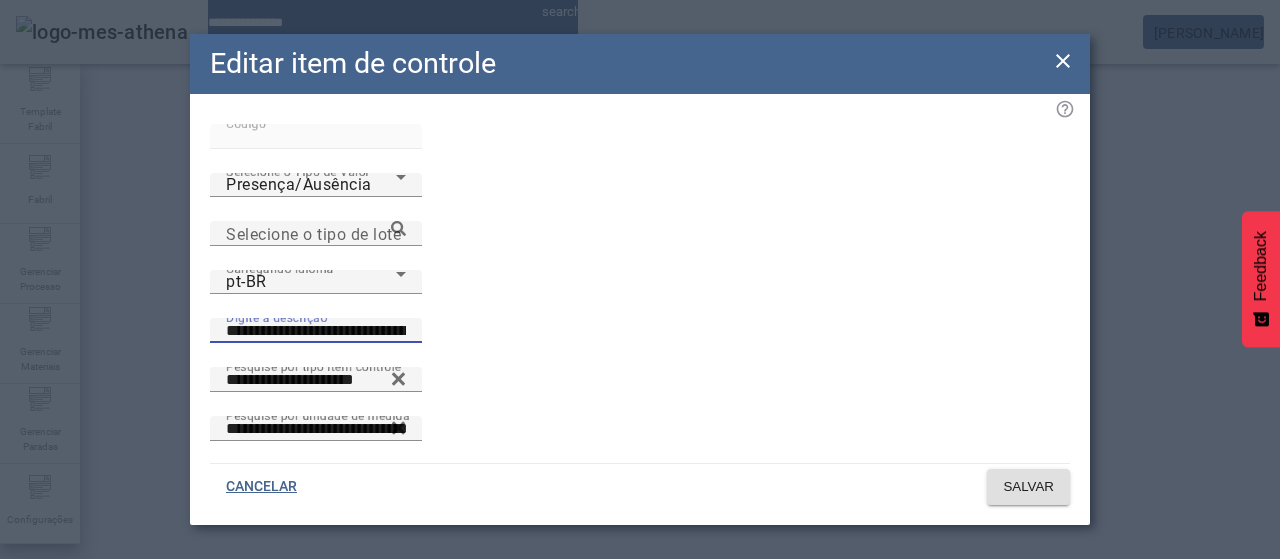 click on "**********" at bounding box center (316, 331) 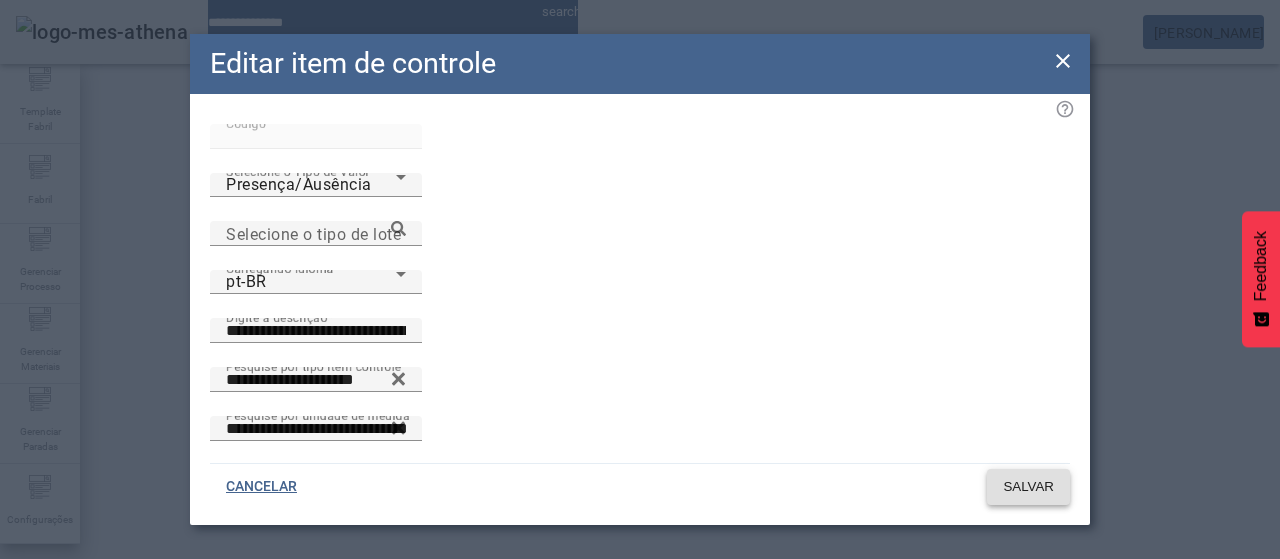 click 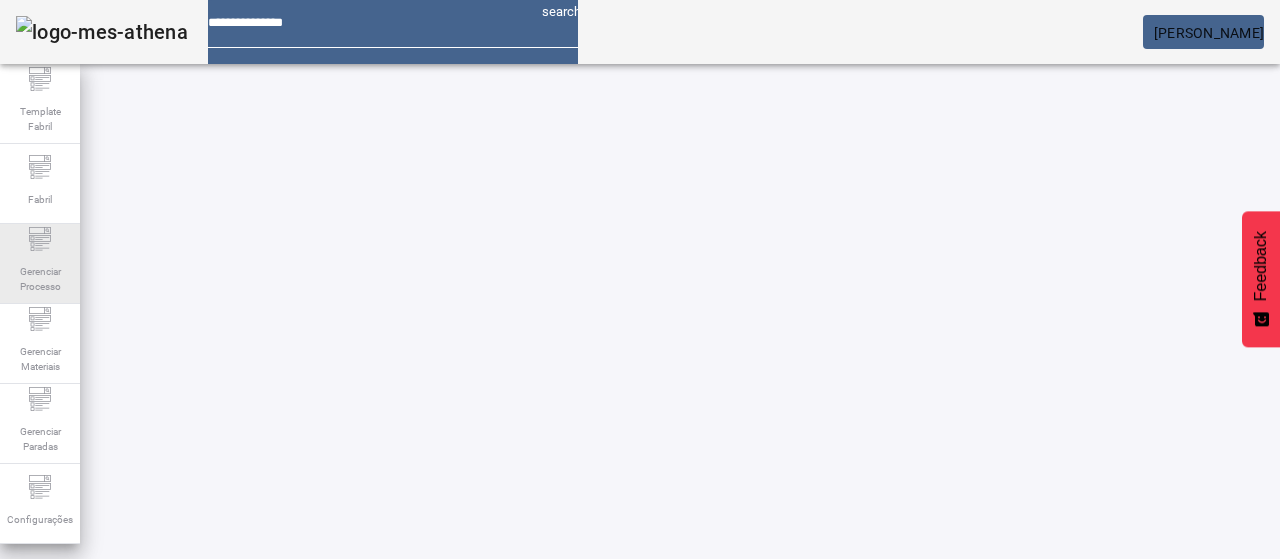 click on "Gerenciar Processo" 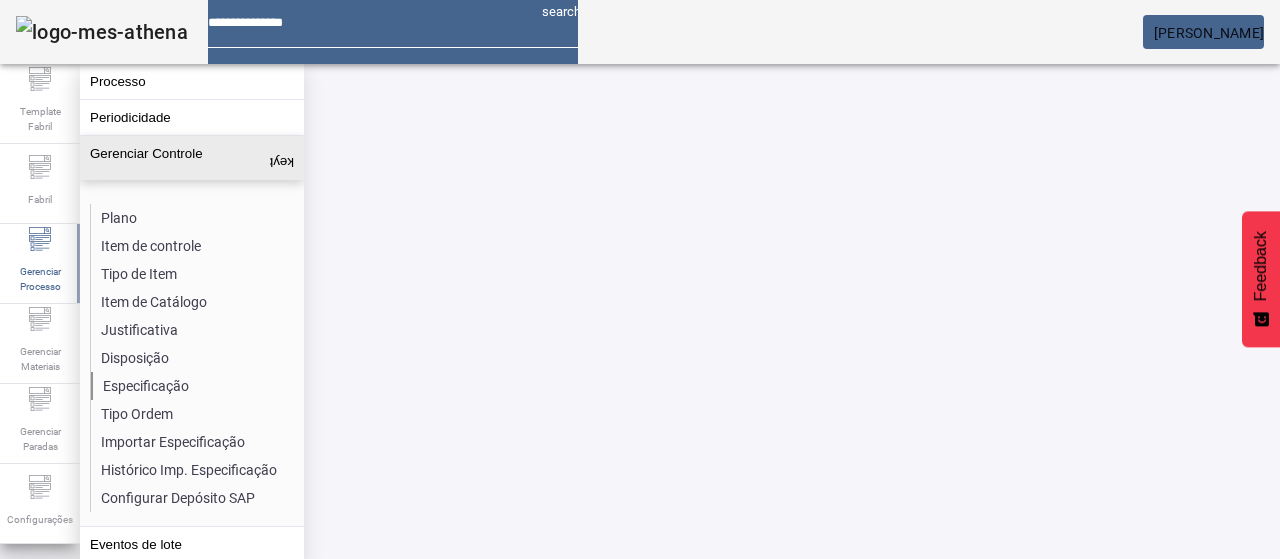 click on "Especificação" 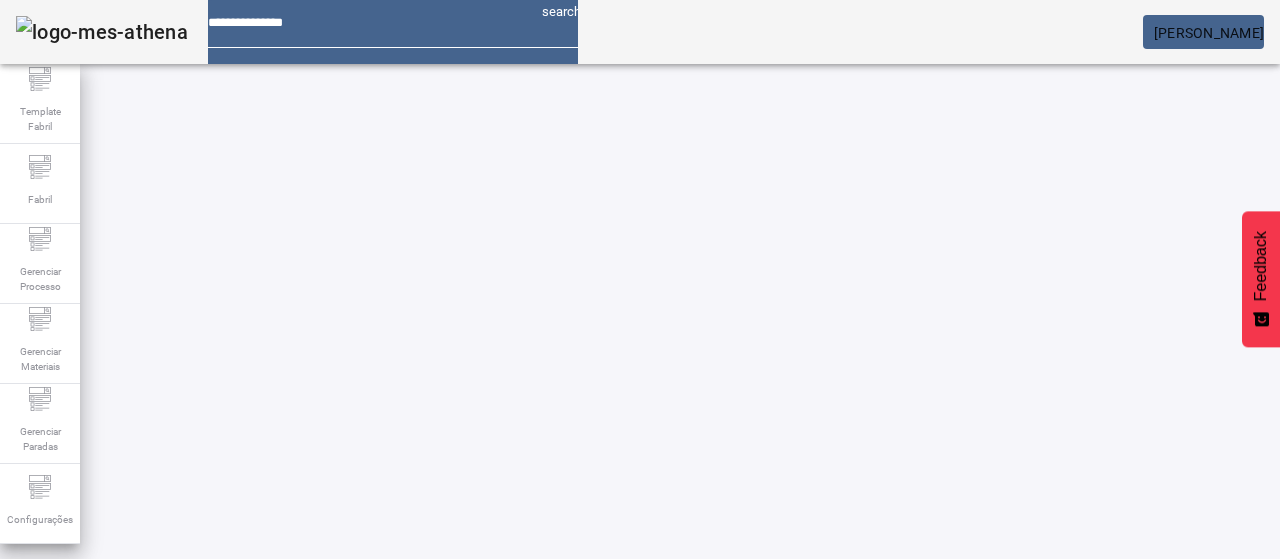drag, startPoint x: 478, startPoint y: 195, endPoint x: 505, endPoint y: 149, distance: 53.338543 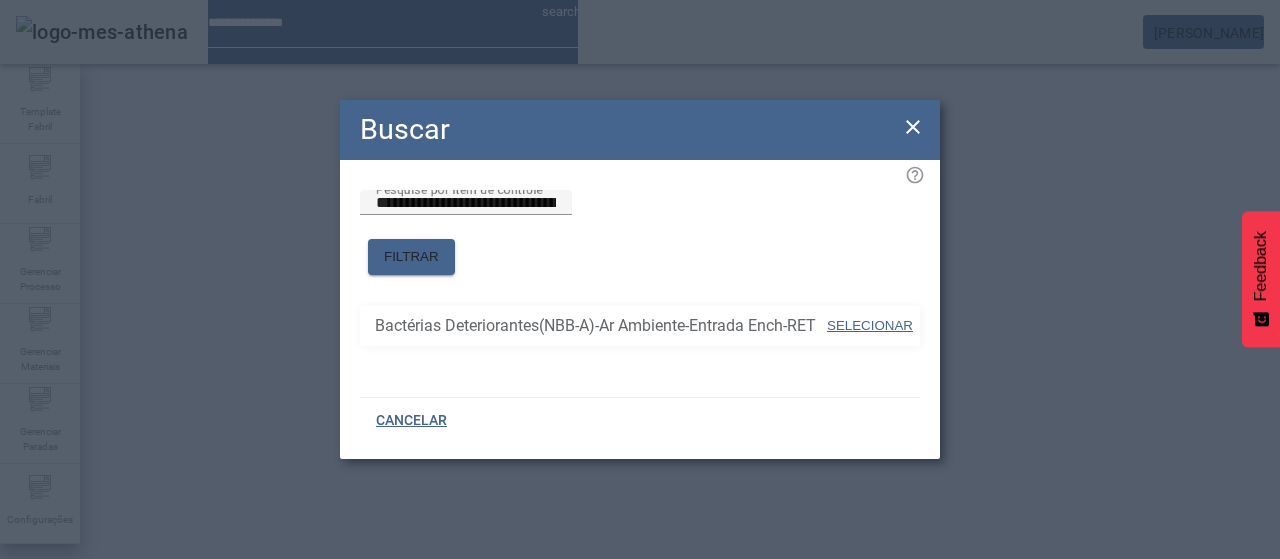 click at bounding box center [870, 326] 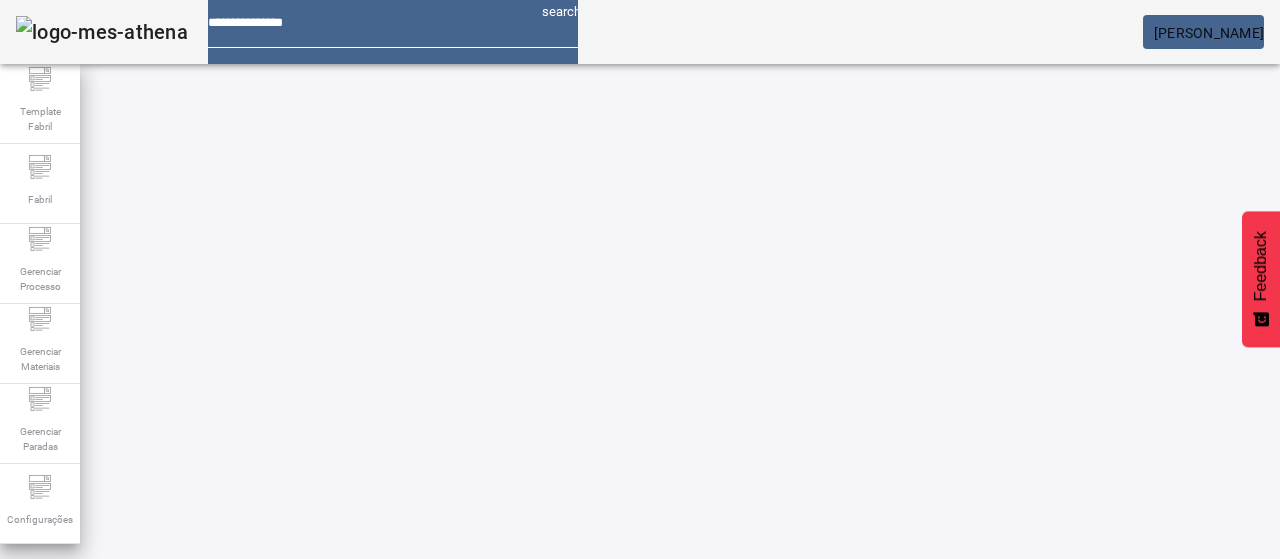 click 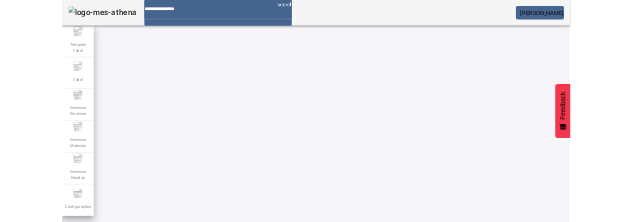 scroll, scrollTop: 190, scrollLeft: 0, axis: vertical 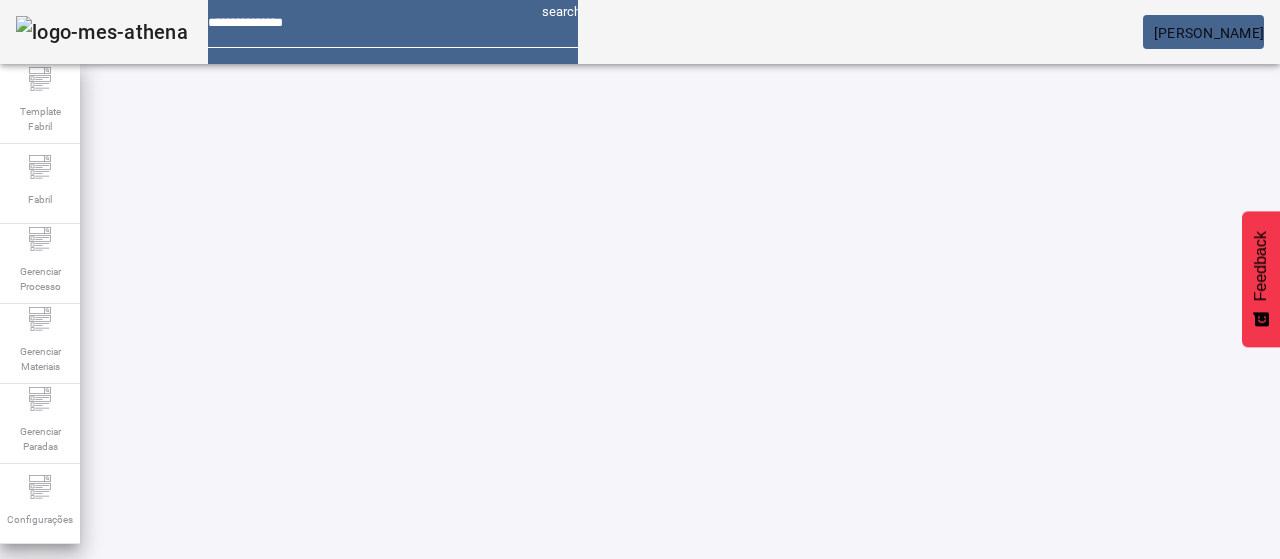 click 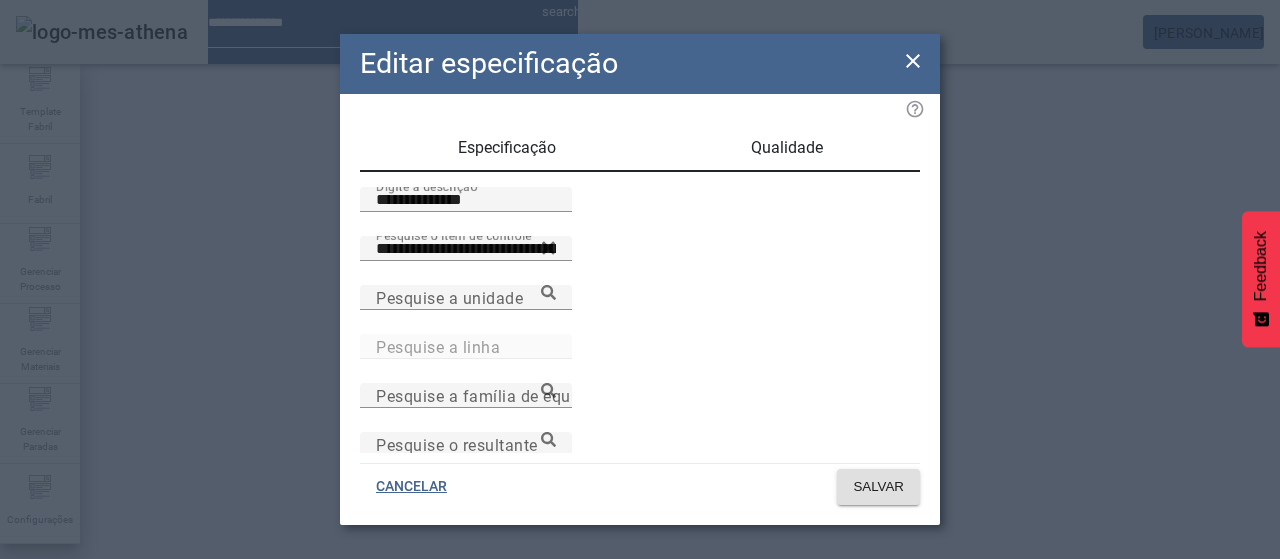 click on "Qualidade" at bounding box center [787, 148] 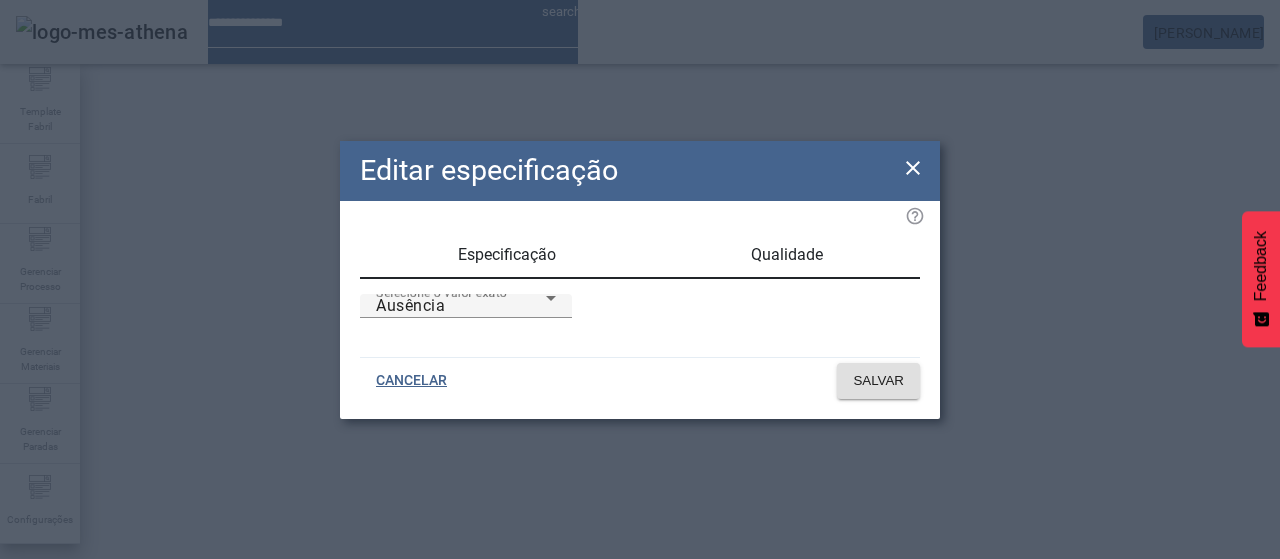 click 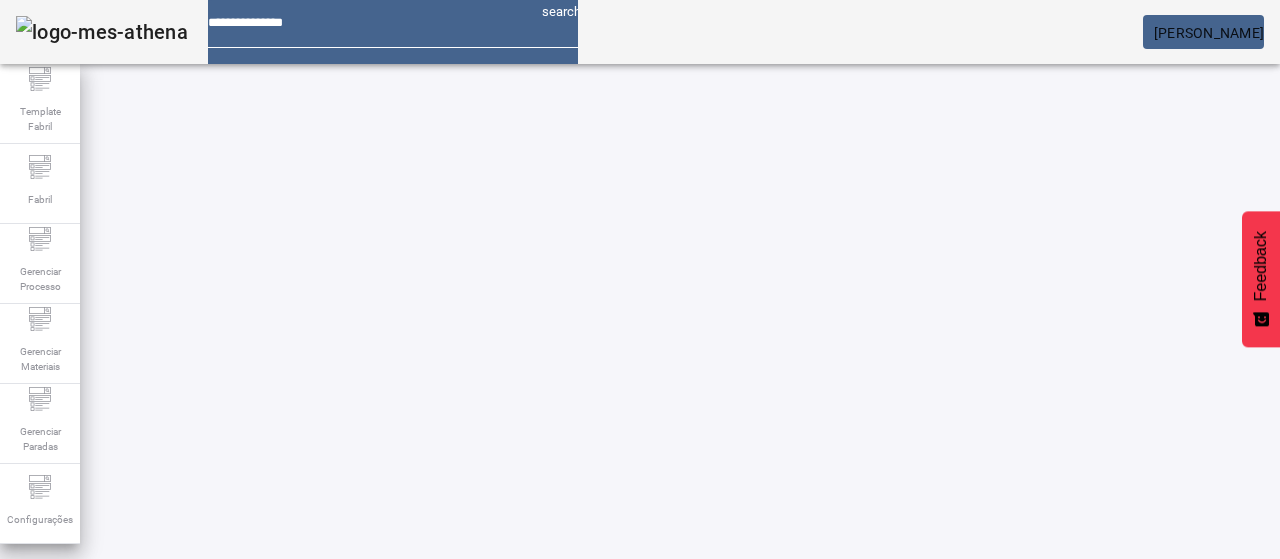 click 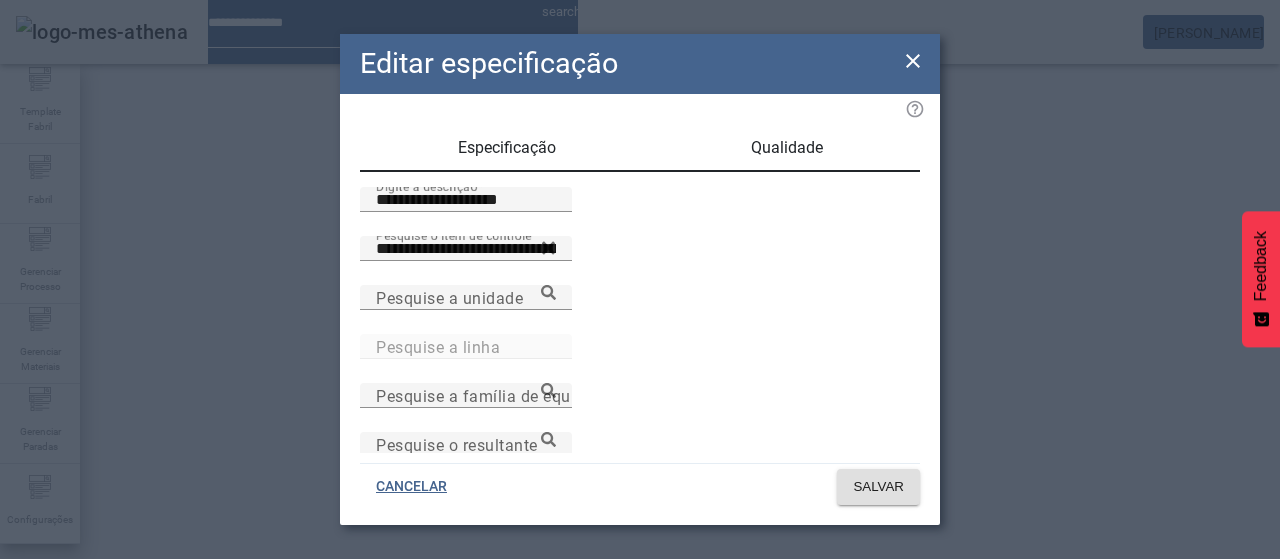 click on "Qualidade" at bounding box center (787, 148) 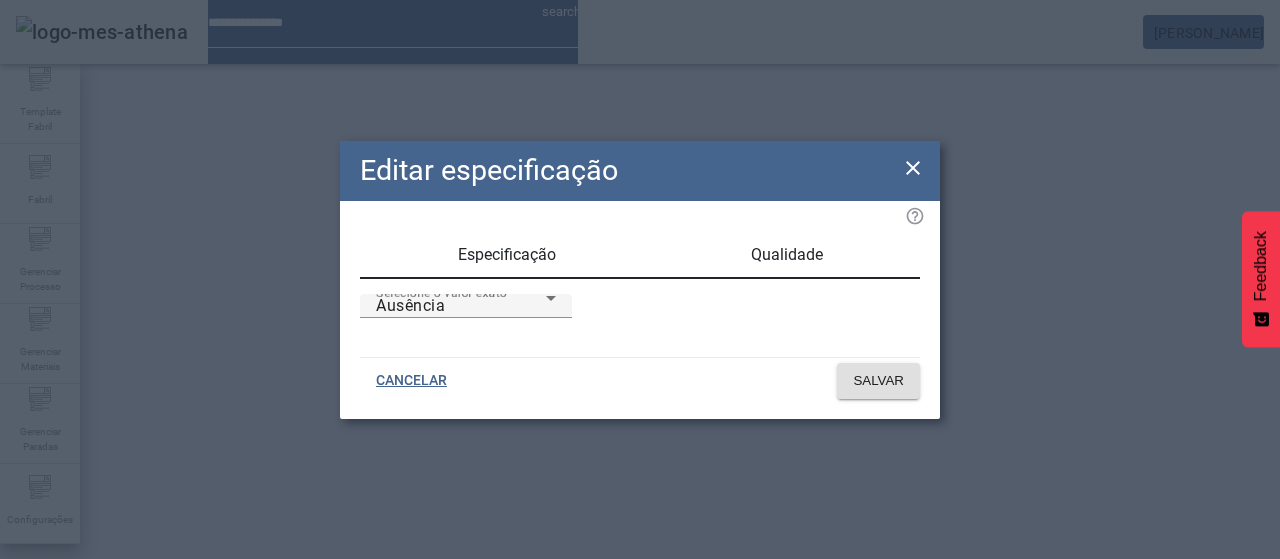 click on "Especificação" at bounding box center (507, 255) 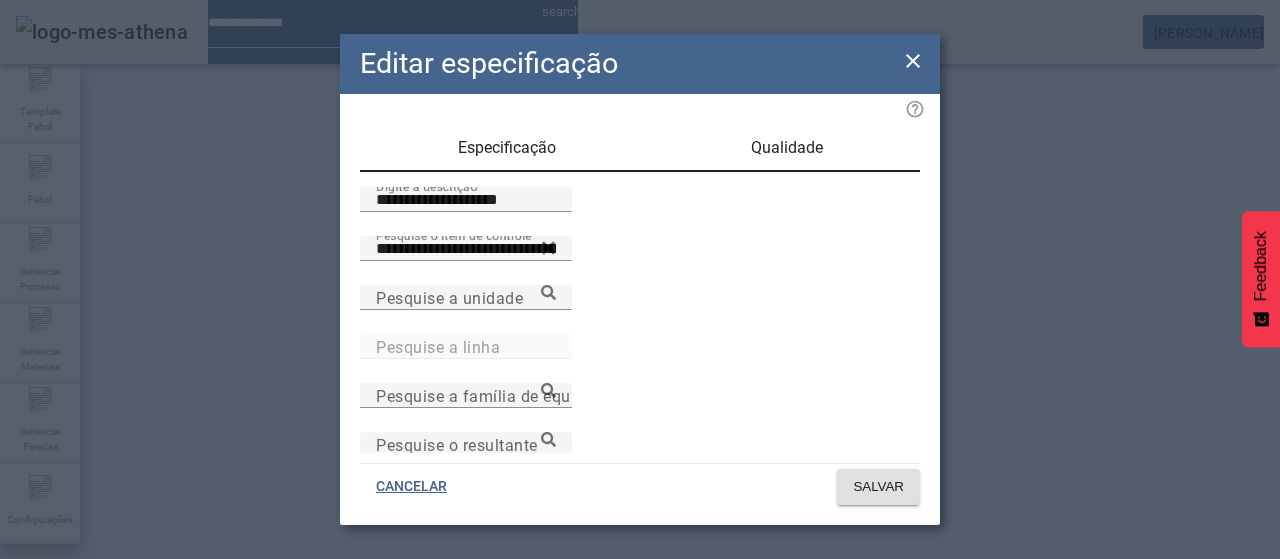 click on "Editar especificação" 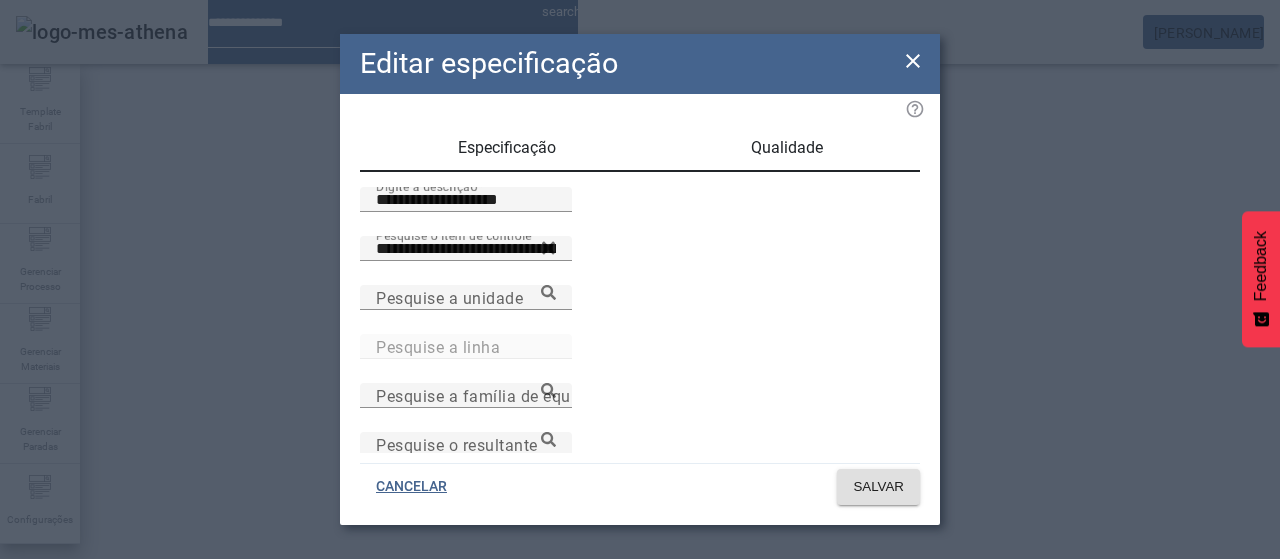 click 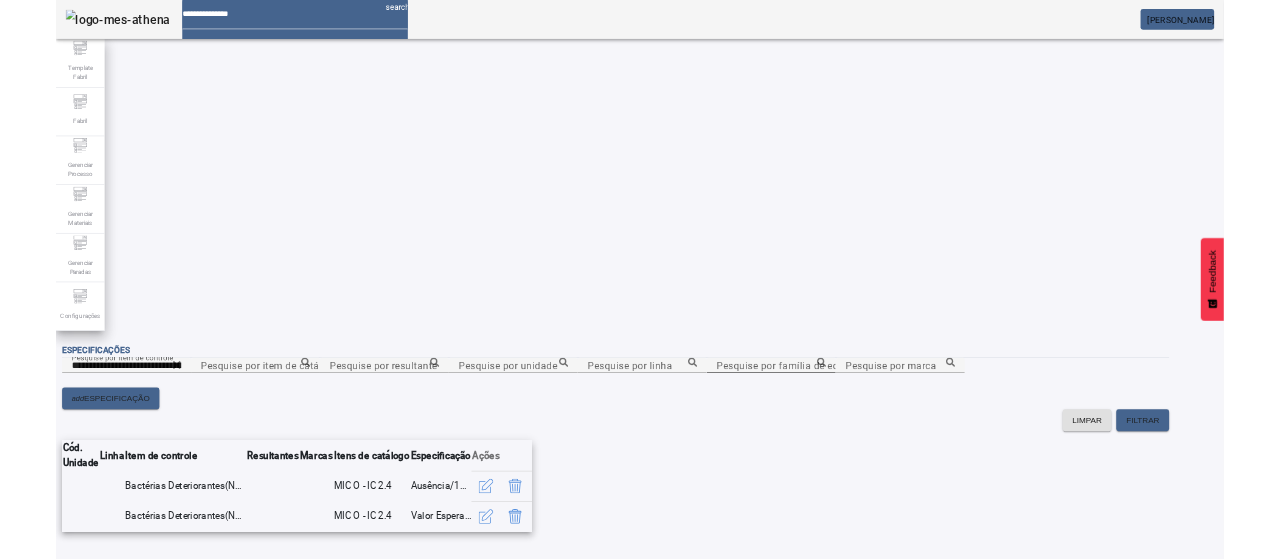 scroll, scrollTop: 0, scrollLeft: 0, axis: both 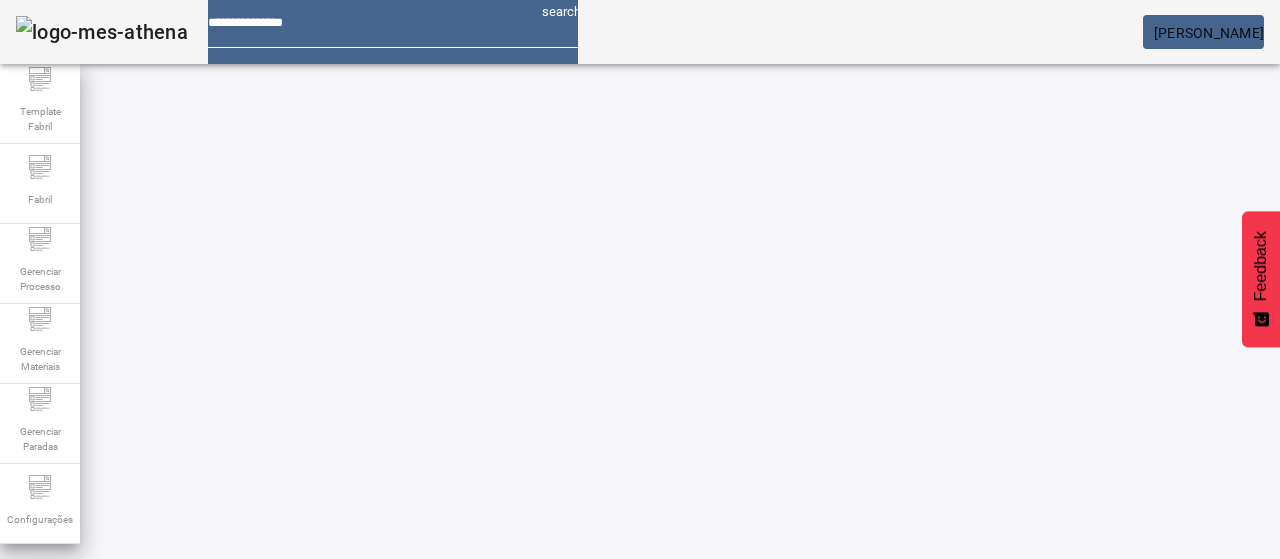 click on "**********" at bounding box center (116, 601) 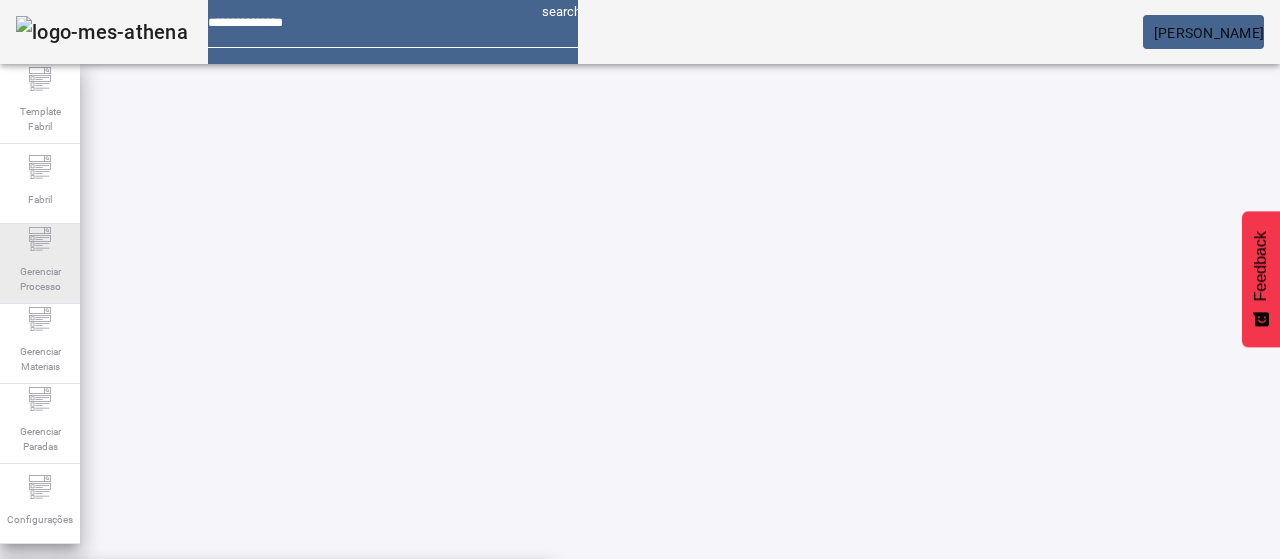 click on "Gerenciar Processo" 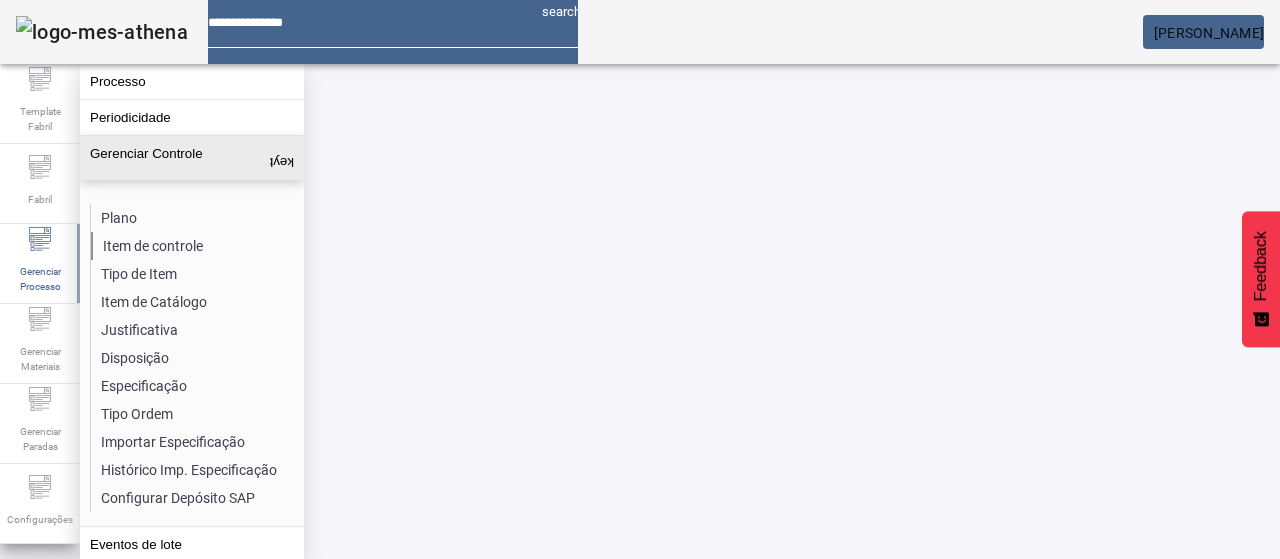 click on "Item de controle" 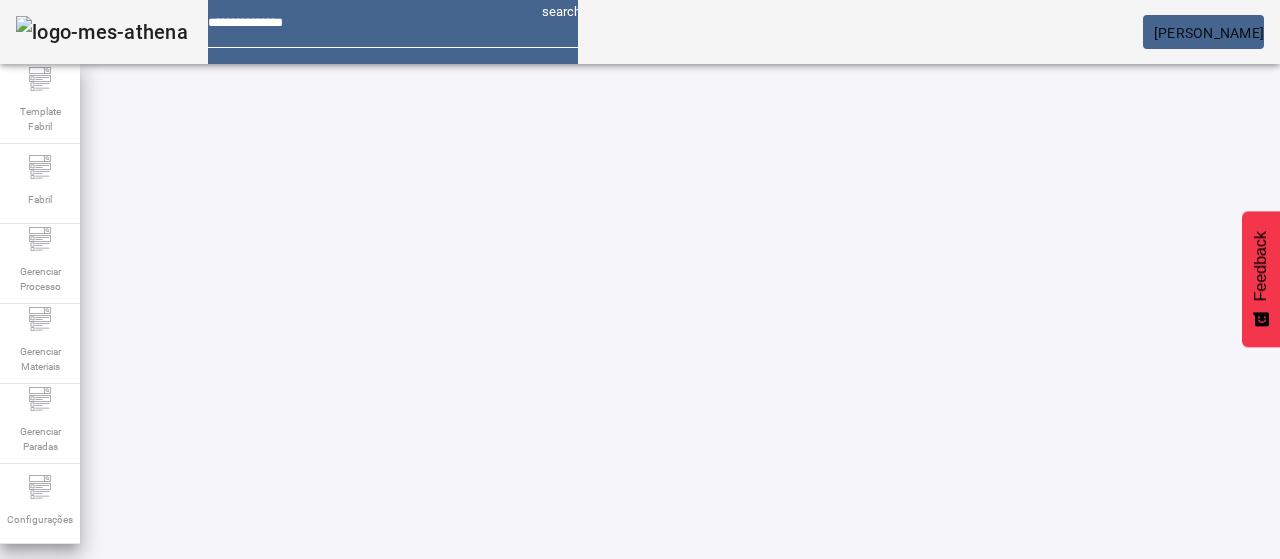 click on "ABRIR FILTROS" 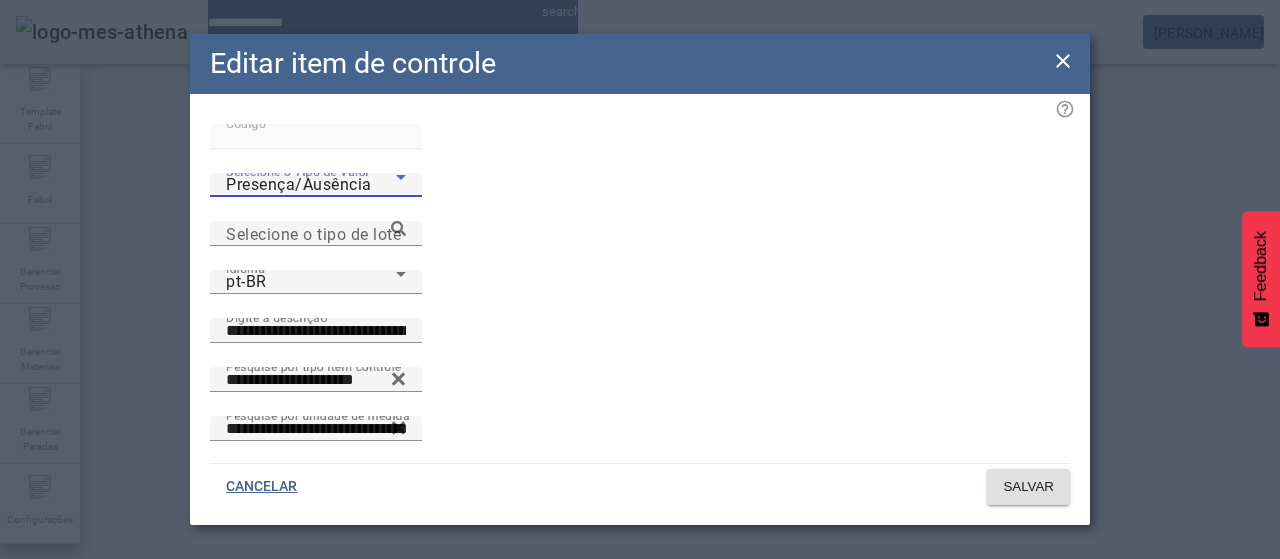 click on "Presença/Ausência" at bounding box center [311, 185] 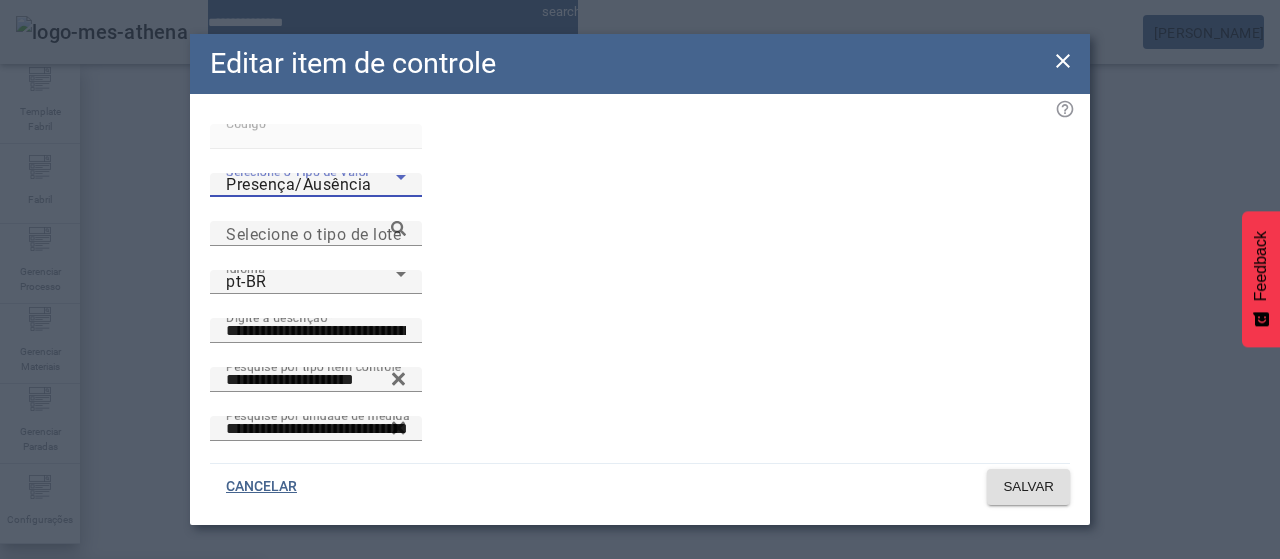 scroll, scrollTop: 69, scrollLeft: 0, axis: vertical 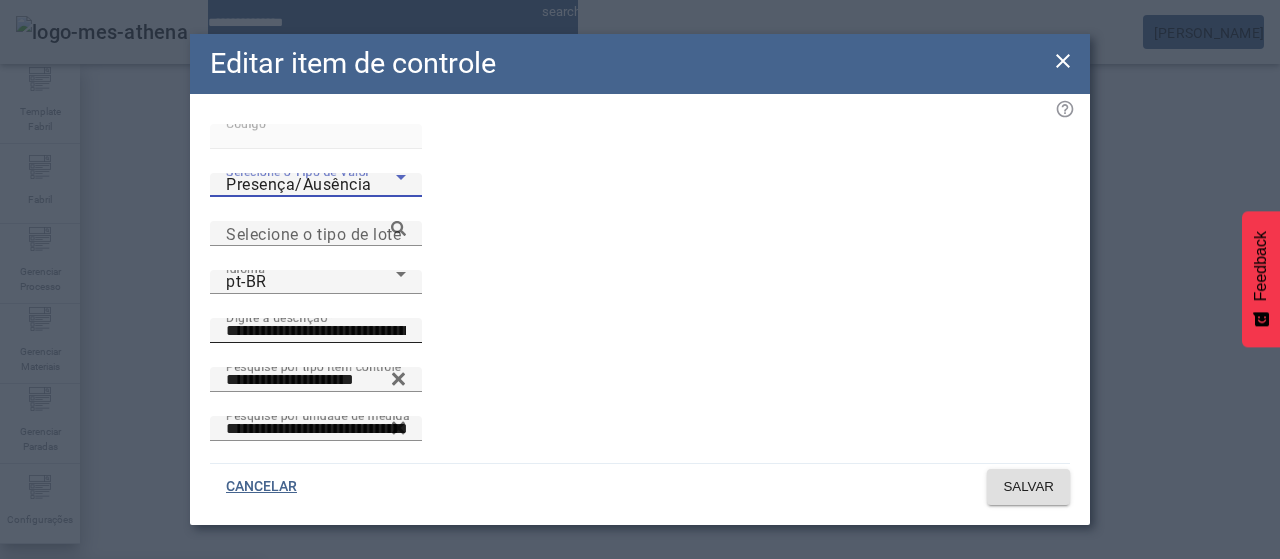 click on "Numérico" at bounding box center [131, 570] 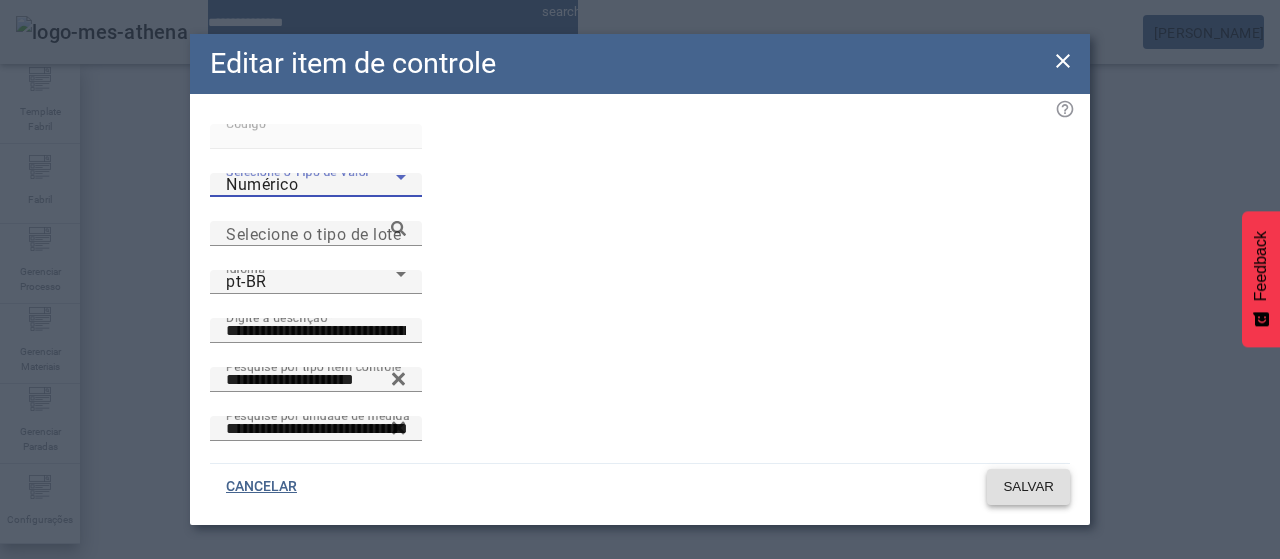 click on "SALVAR" 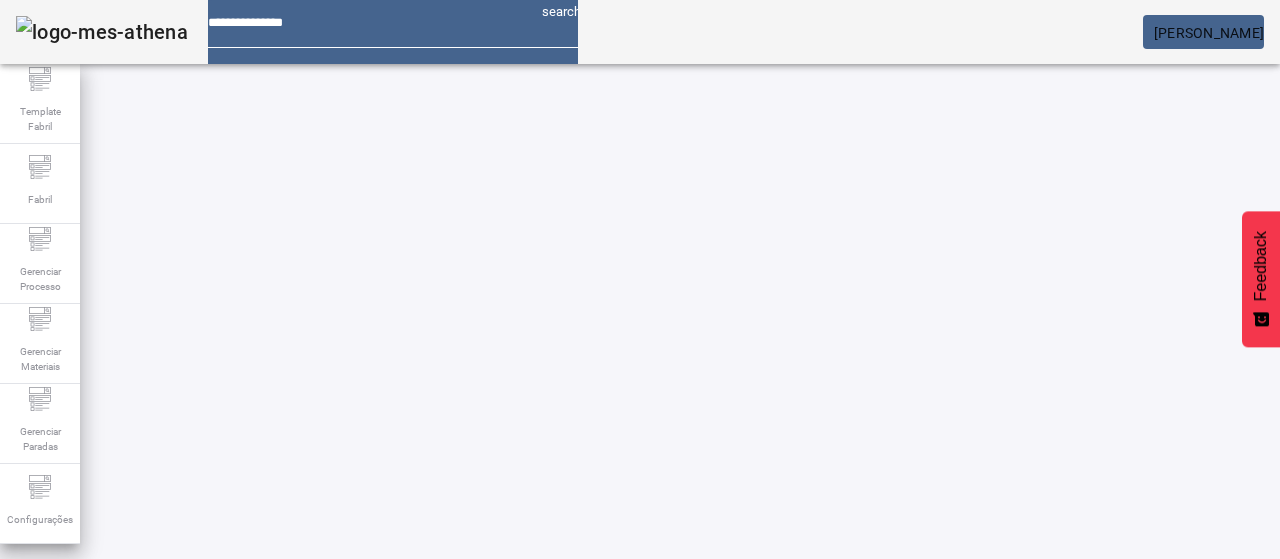 click on "Pesquise por item de controle" at bounding box center (116, 601) 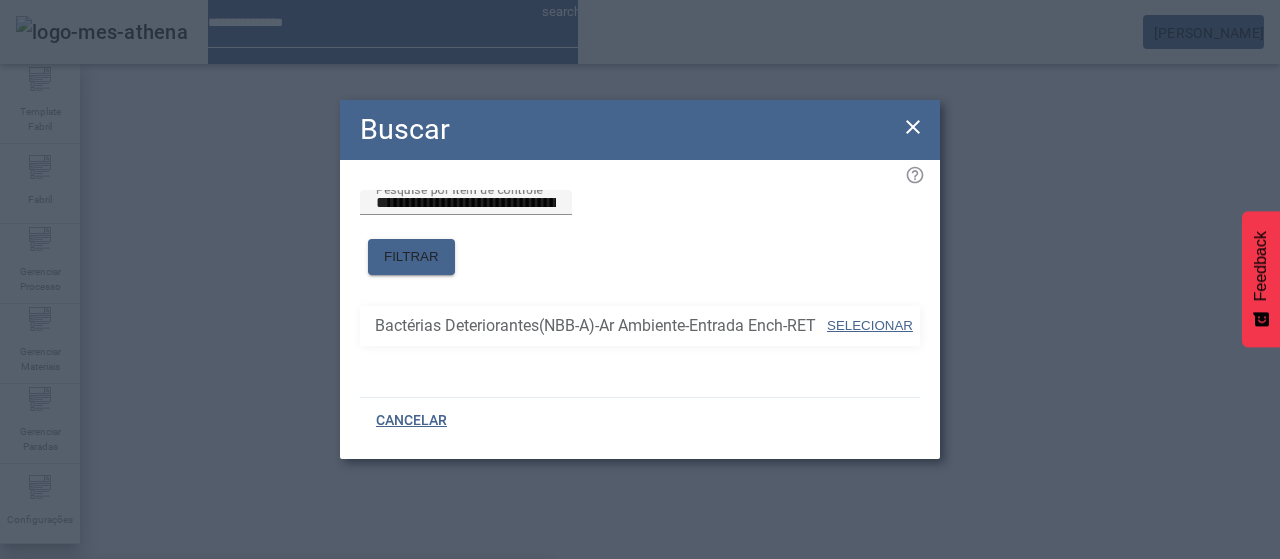 click on "SELECIONAR" at bounding box center (870, 325) 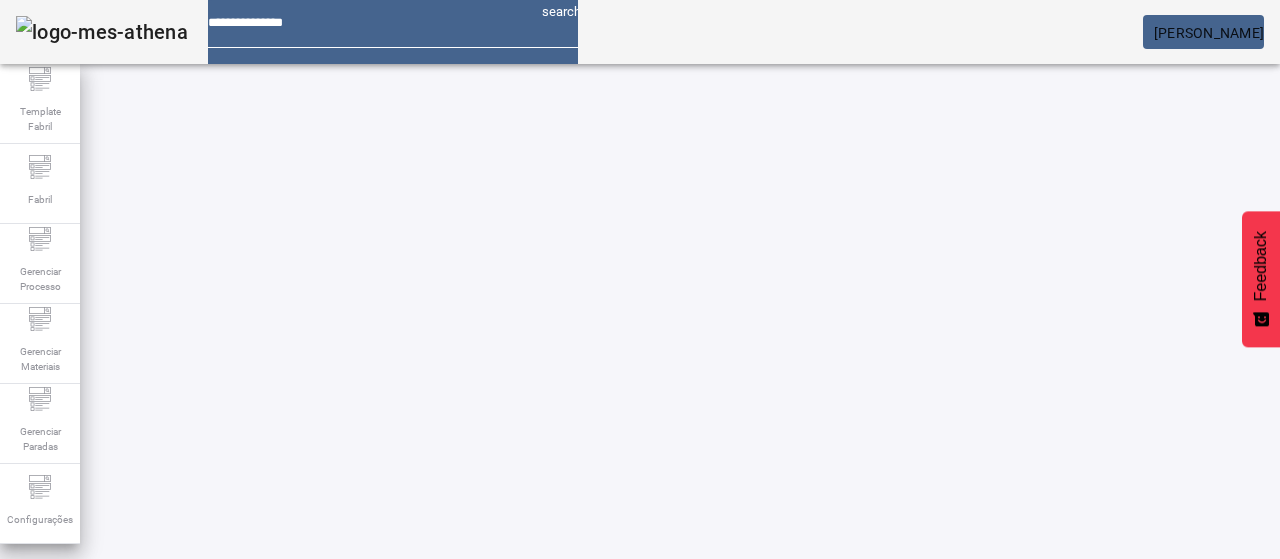 click on "FILTRAR" 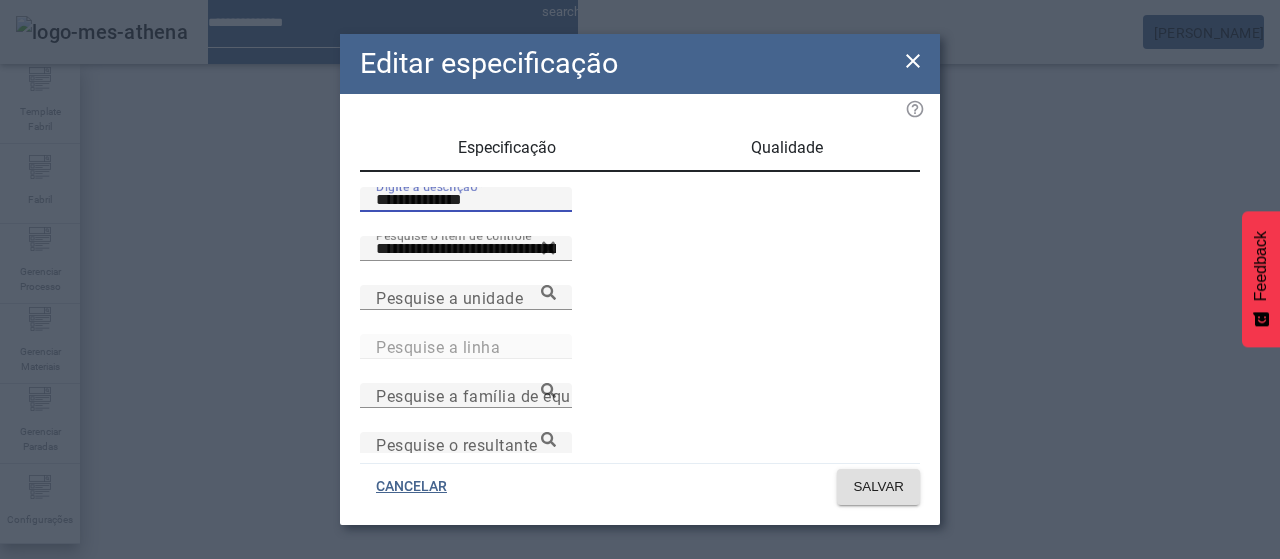 drag, startPoint x: 482, startPoint y: 226, endPoint x: 242, endPoint y: 237, distance: 240.25195 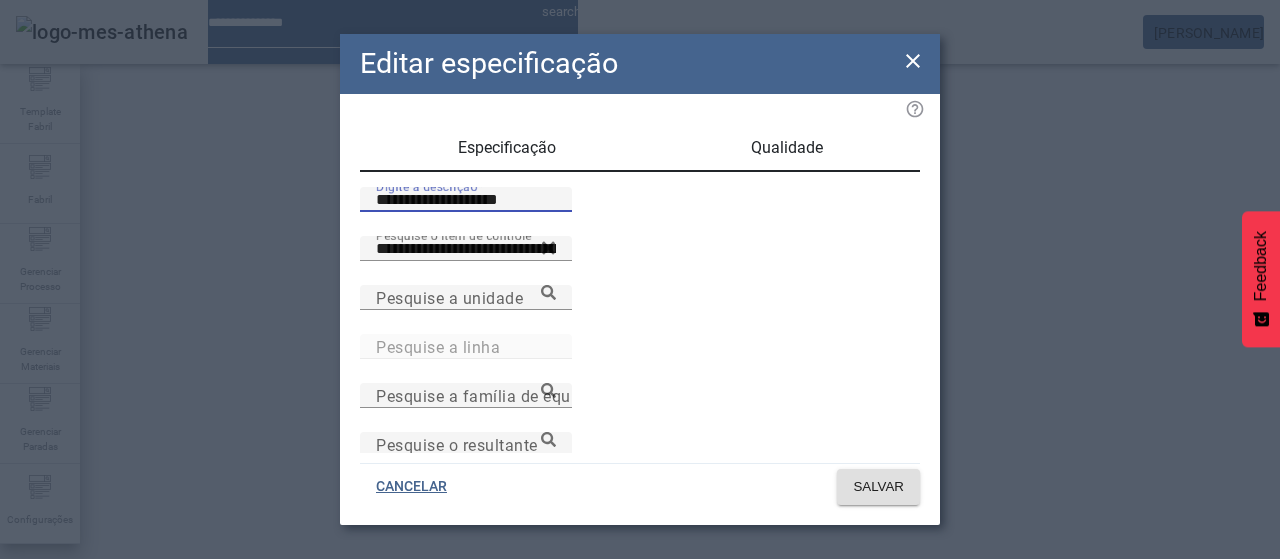 type on "**********" 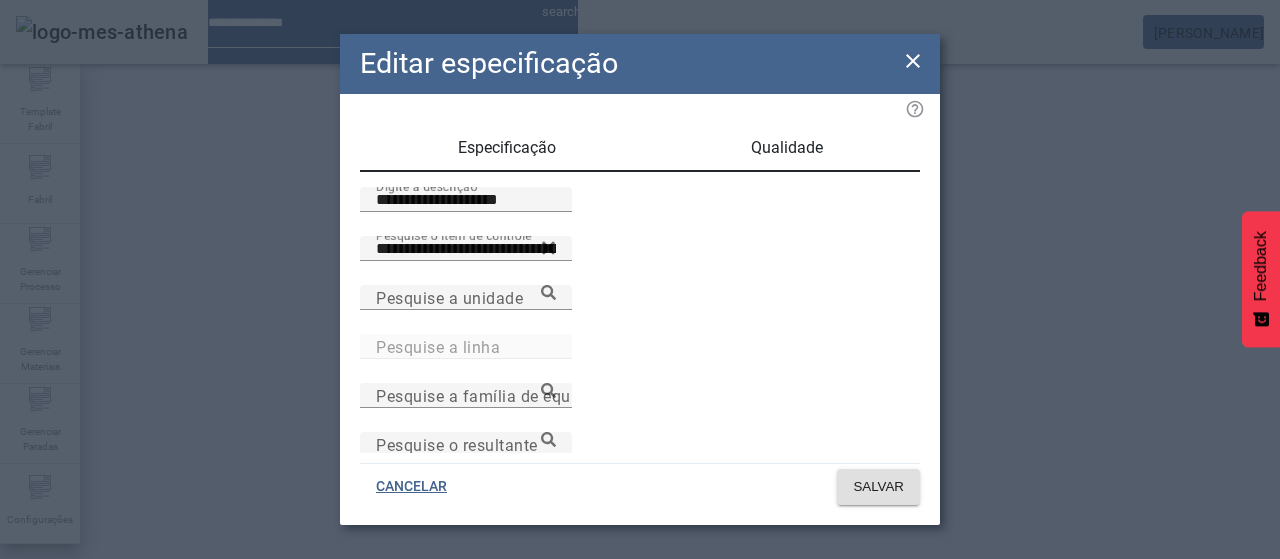 drag, startPoint x: 779, startPoint y: 138, endPoint x: 713, endPoint y: 184, distance: 80.44874 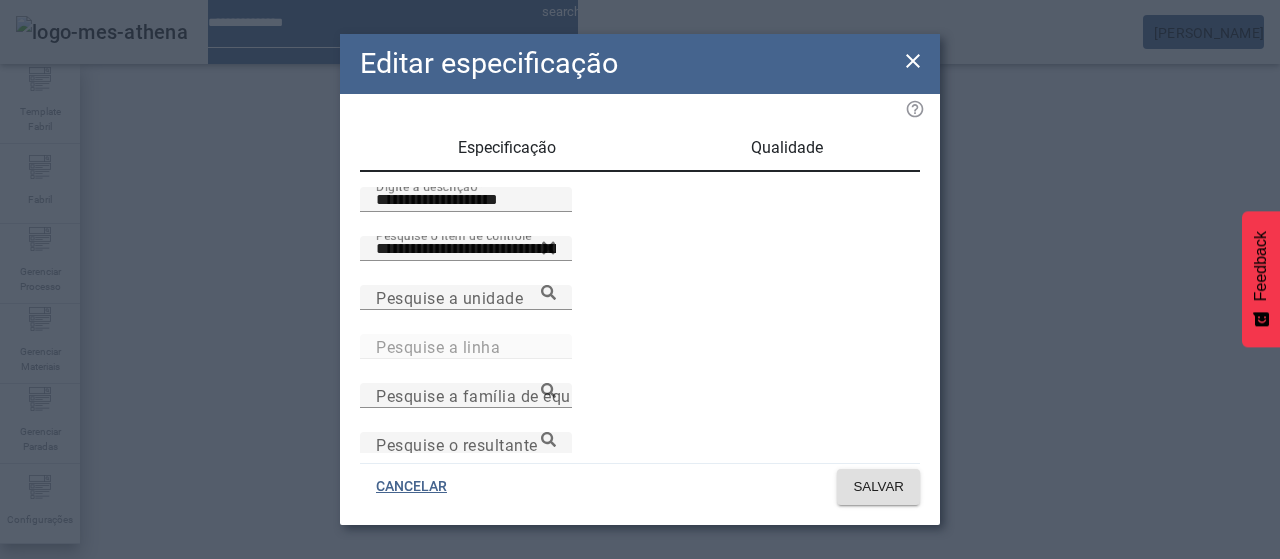 click on "Qualidade" at bounding box center (787, 148) 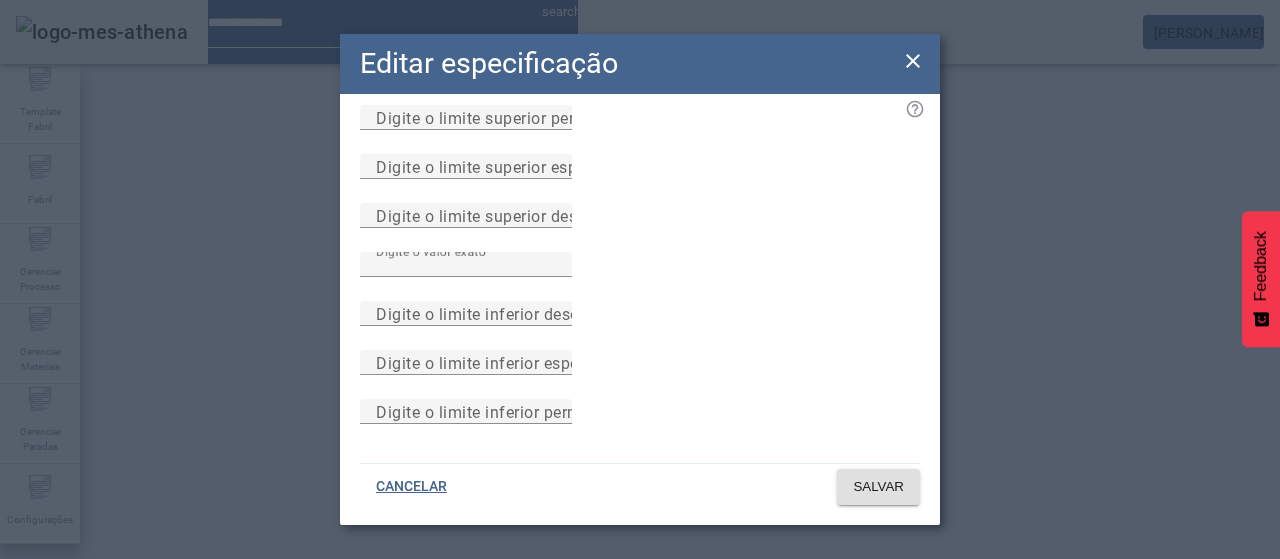scroll, scrollTop: 200, scrollLeft: 0, axis: vertical 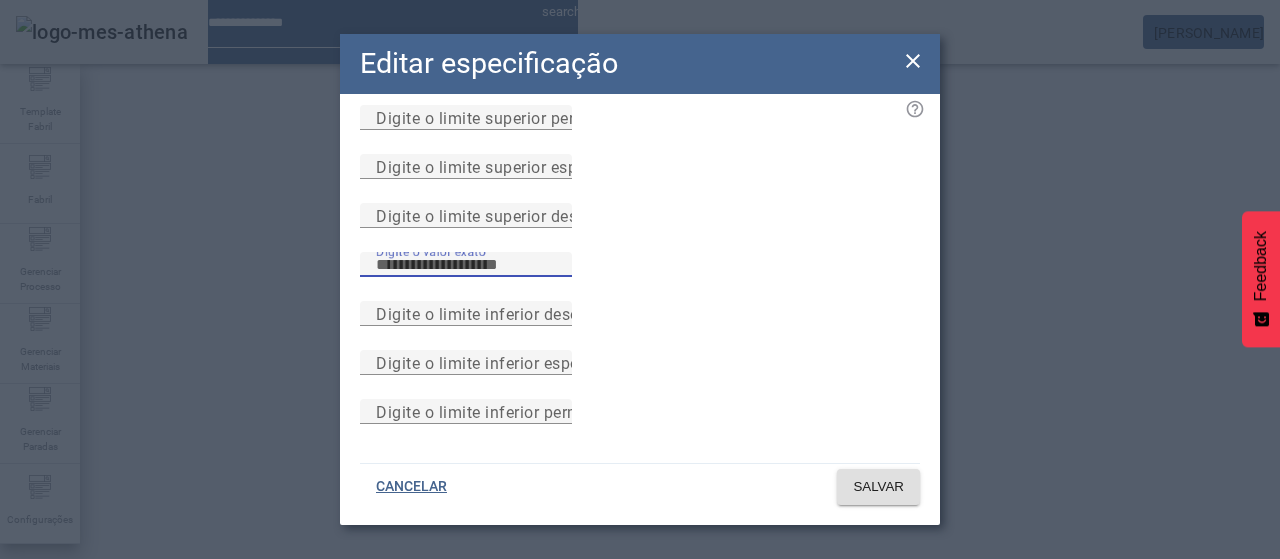 drag, startPoint x: 484, startPoint y: 262, endPoint x: 392, endPoint y: 259, distance: 92.0489 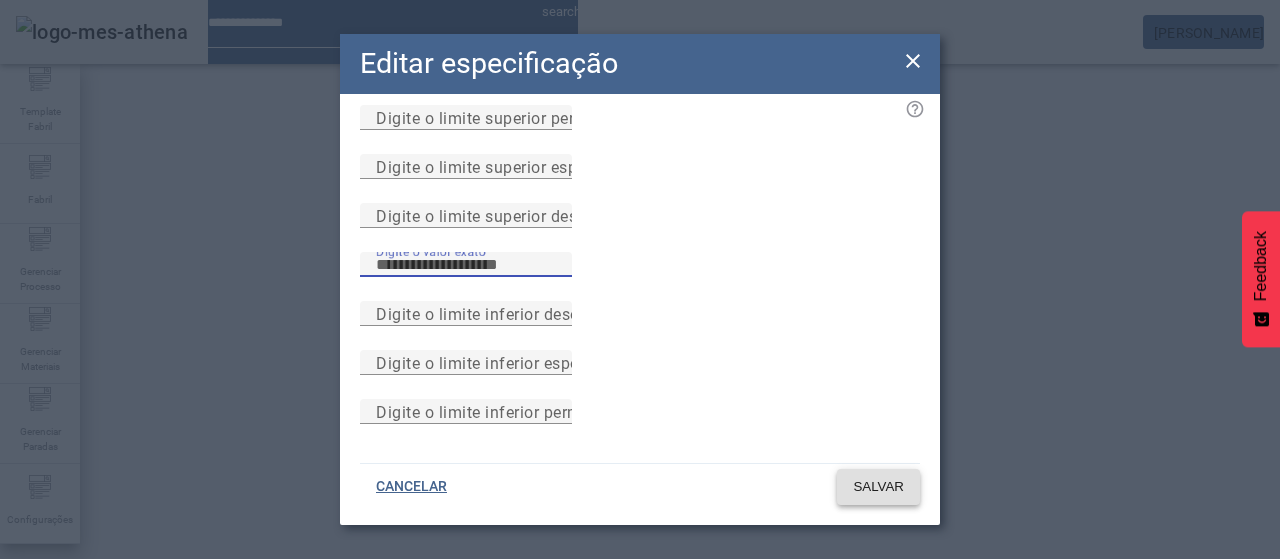type on "*" 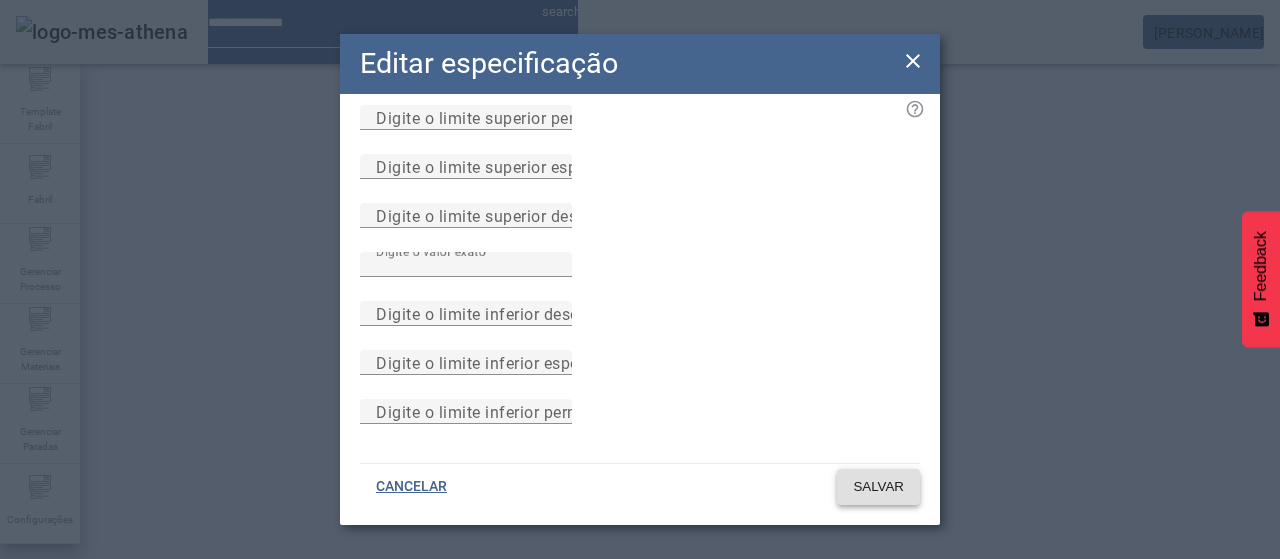 click on "SALVAR" 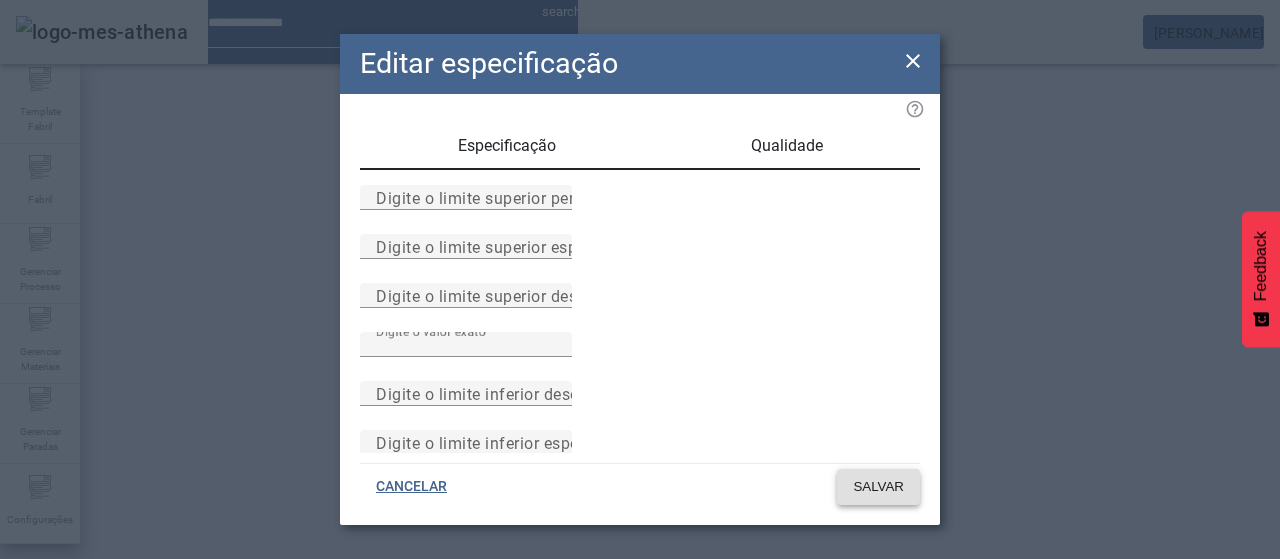 scroll, scrollTop: 0, scrollLeft: 0, axis: both 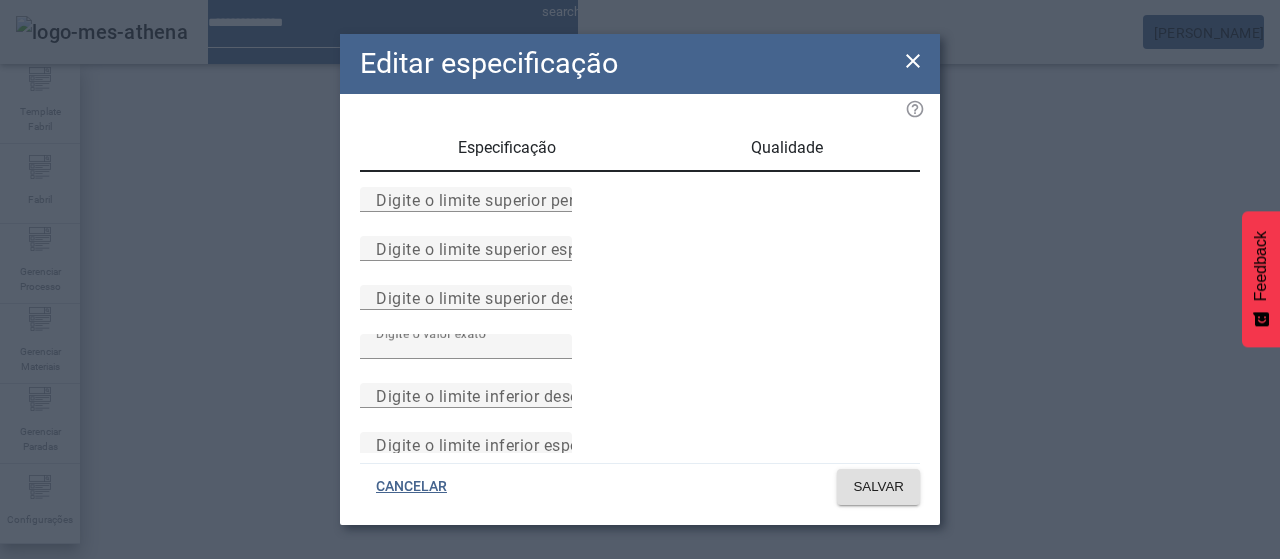 click 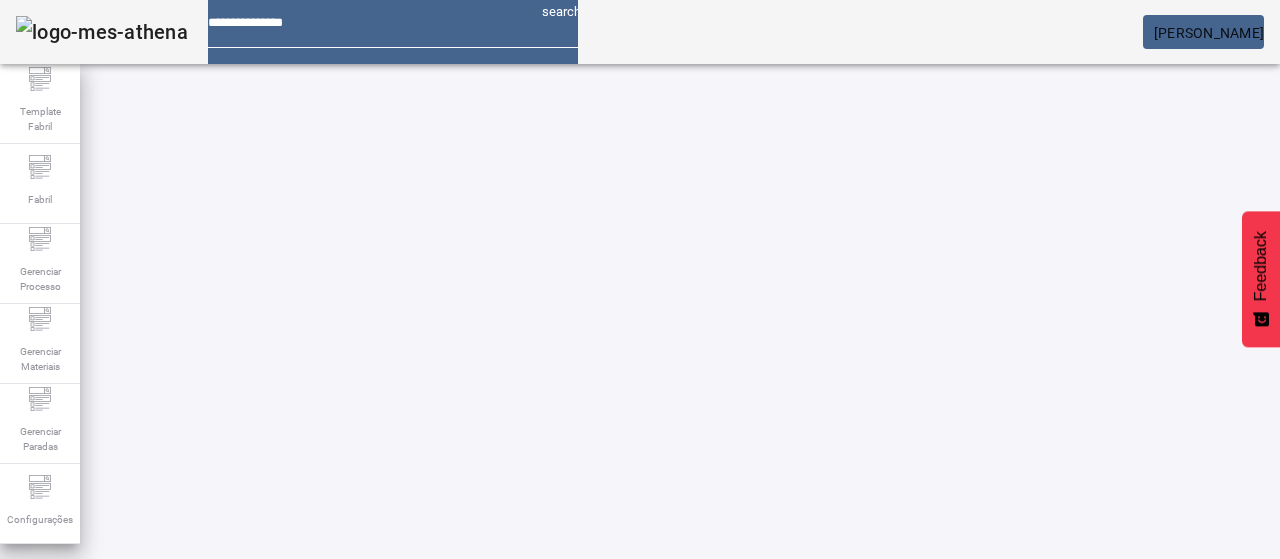 click 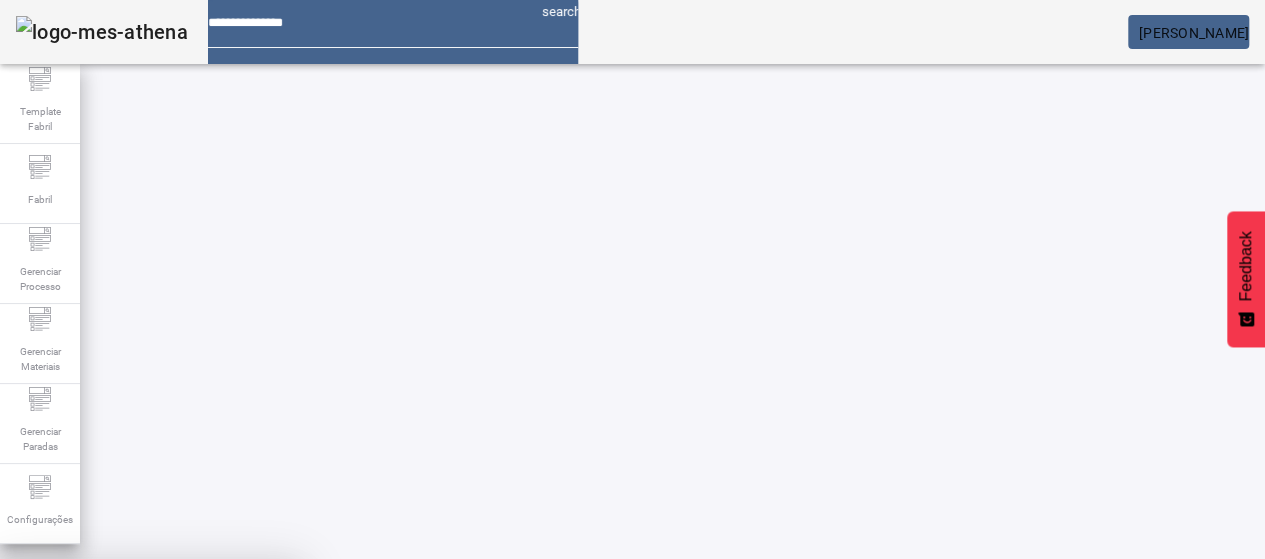 drag, startPoint x: 752, startPoint y: 335, endPoint x: 803, endPoint y: 347, distance: 52.392746 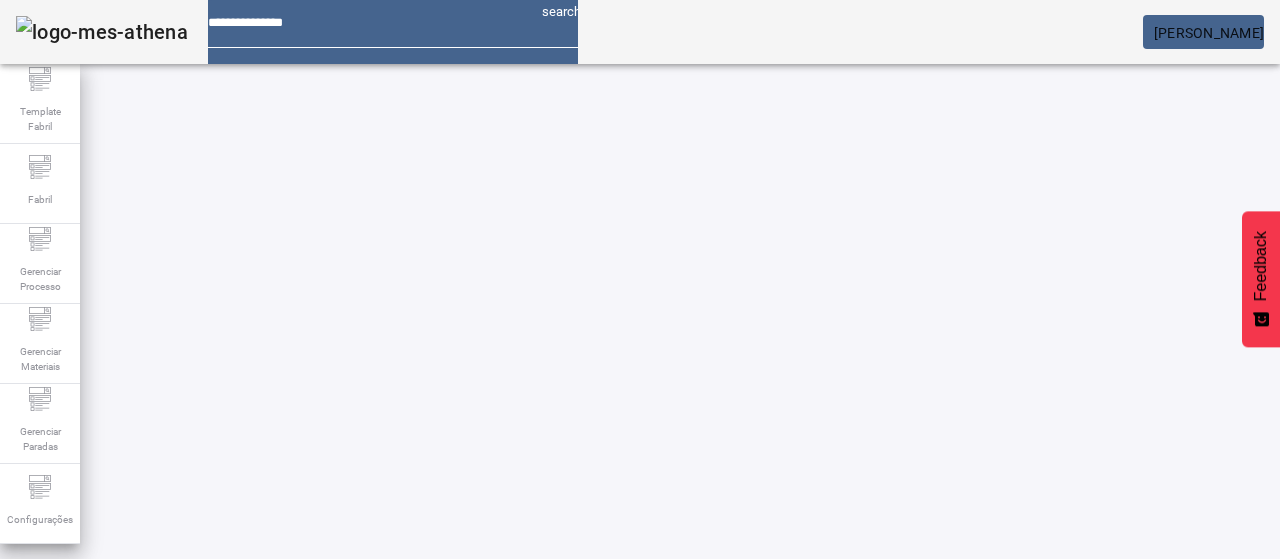 scroll, scrollTop: 140, scrollLeft: 0, axis: vertical 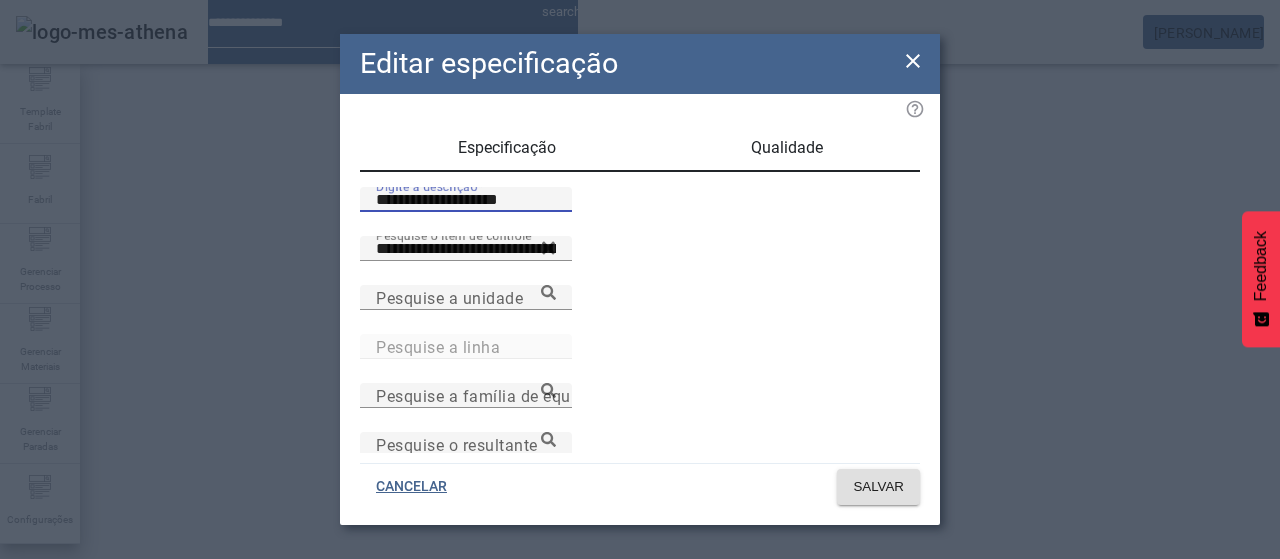 drag, startPoint x: 476, startPoint y: 226, endPoint x: 636, endPoint y: 187, distance: 164.68454 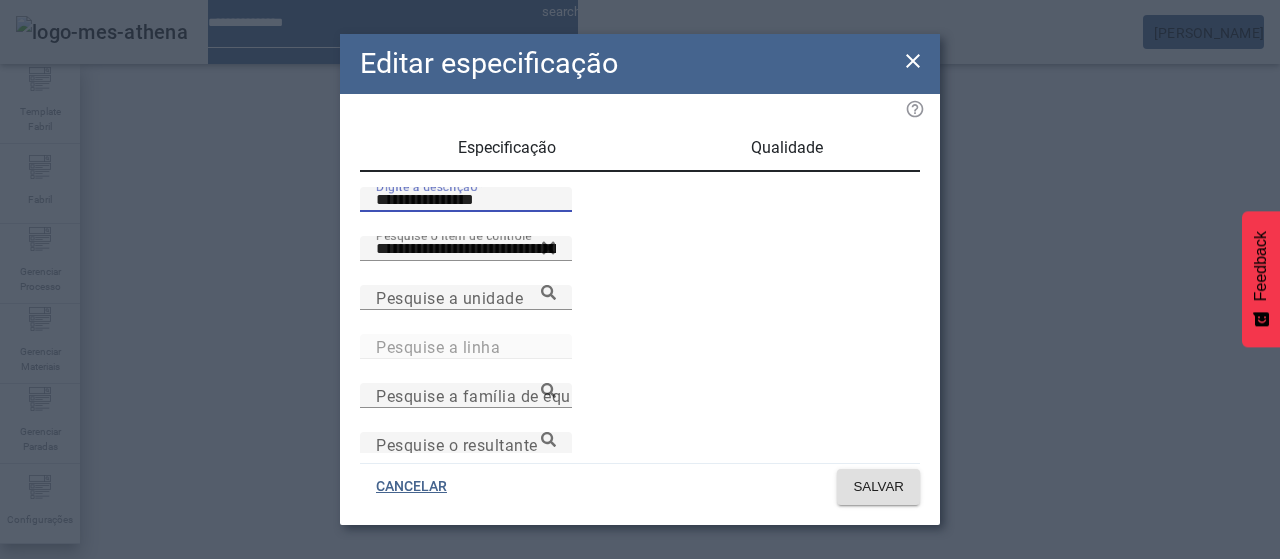 type on "**********" 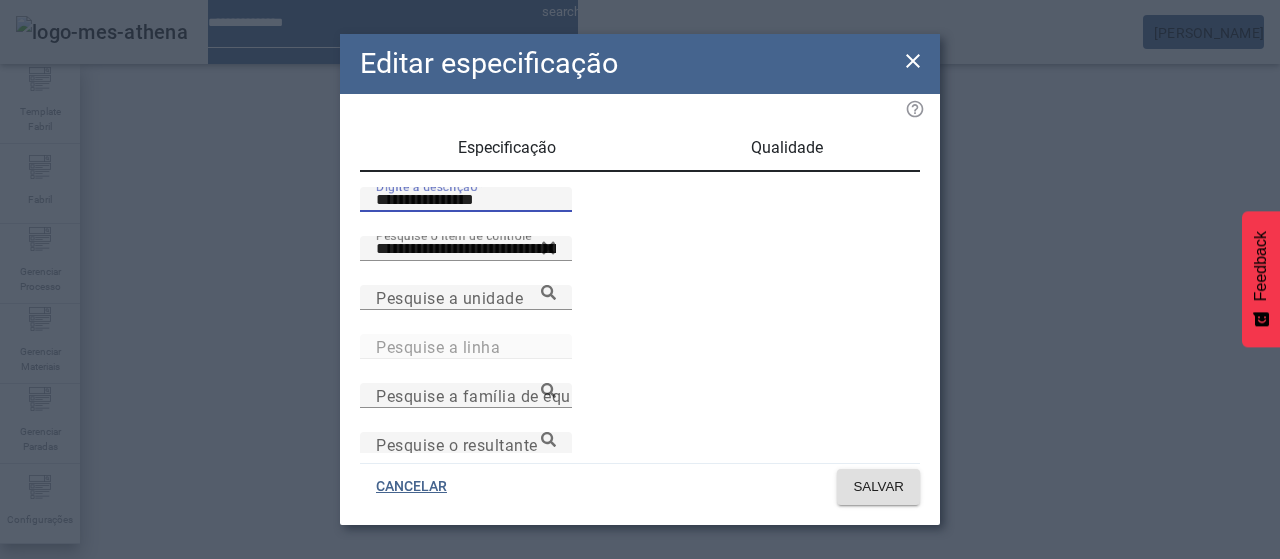 click on "Qualidade" at bounding box center (786, 148) 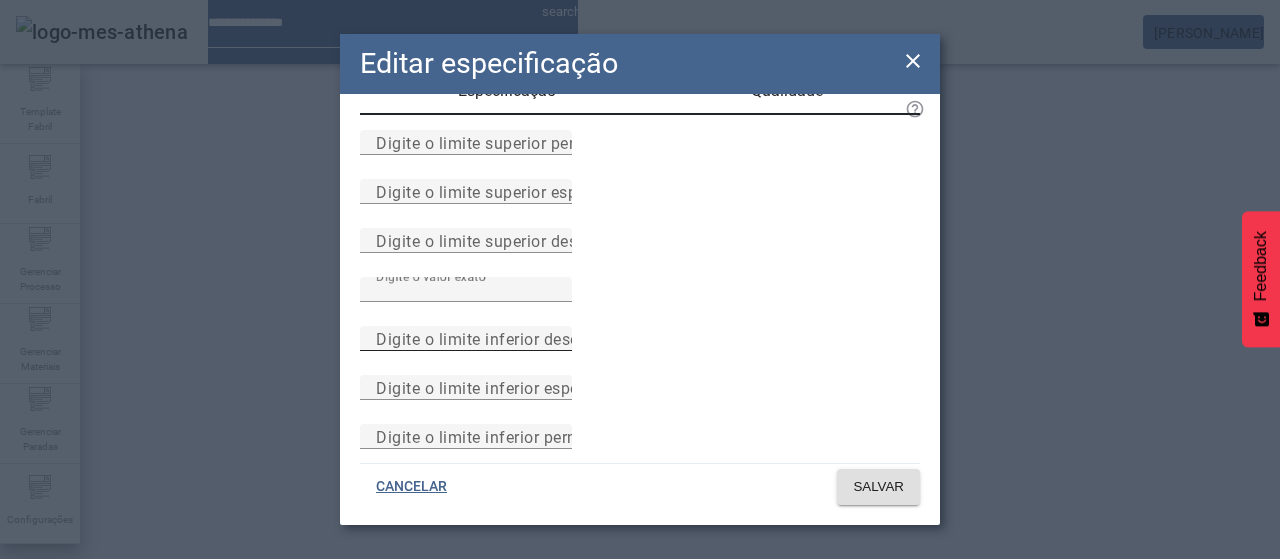 scroll, scrollTop: 200, scrollLeft: 0, axis: vertical 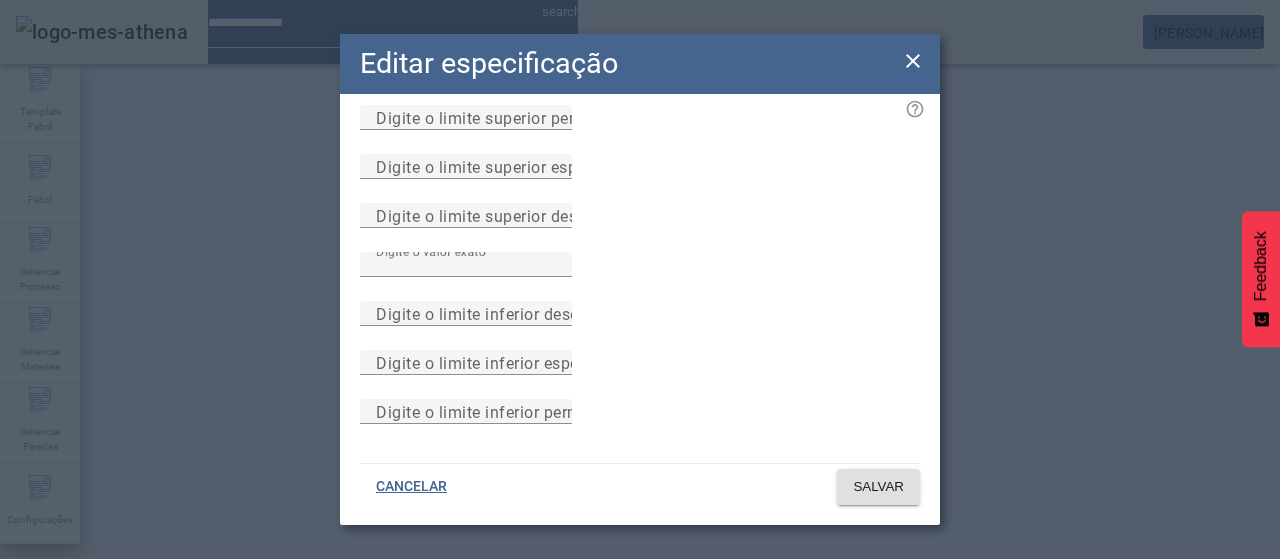 drag, startPoint x: 388, startPoint y: 267, endPoint x: 378, endPoint y: 272, distance: 11.18034 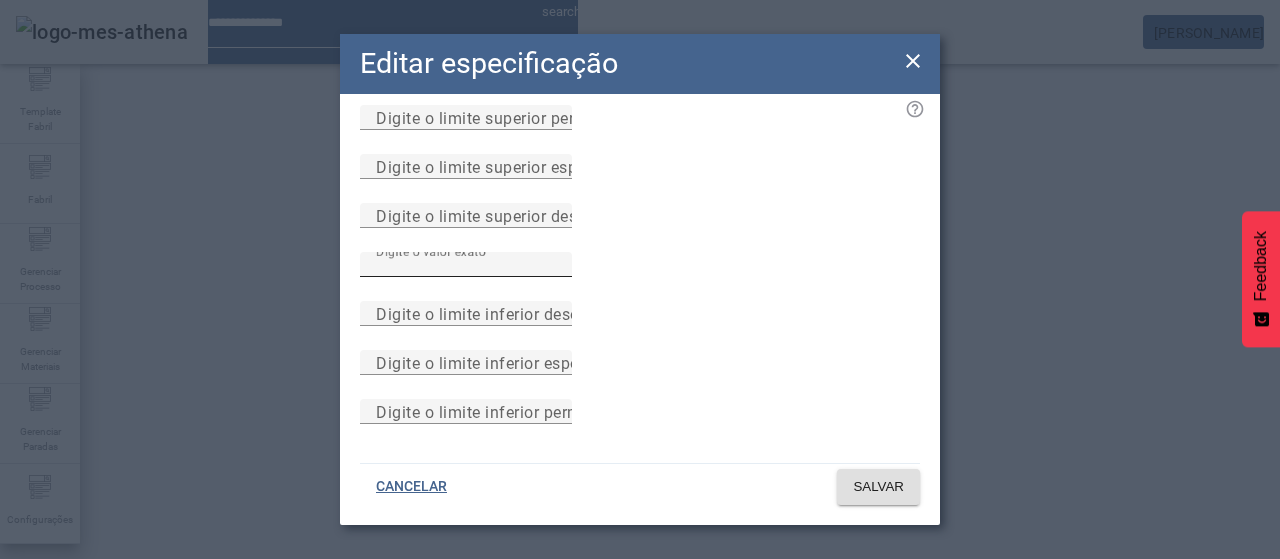 click on "*" at bounding box center (466, 265) 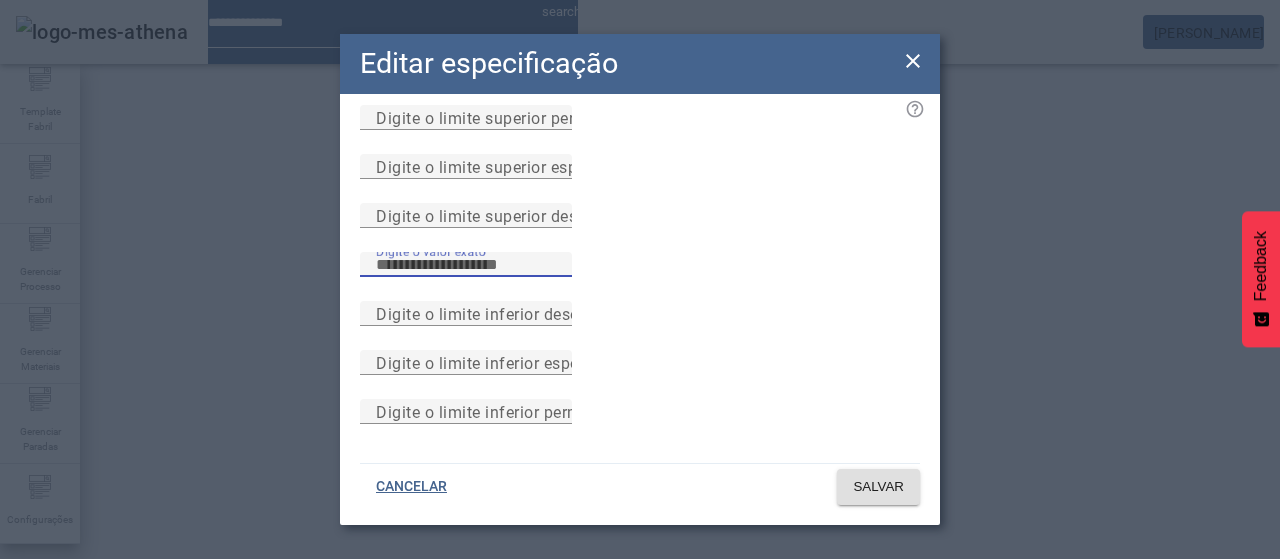 drag, startPoint x: 463, startPoint y: 257, endPoint x: 430, endPoint y: 264, distance: 33.734257 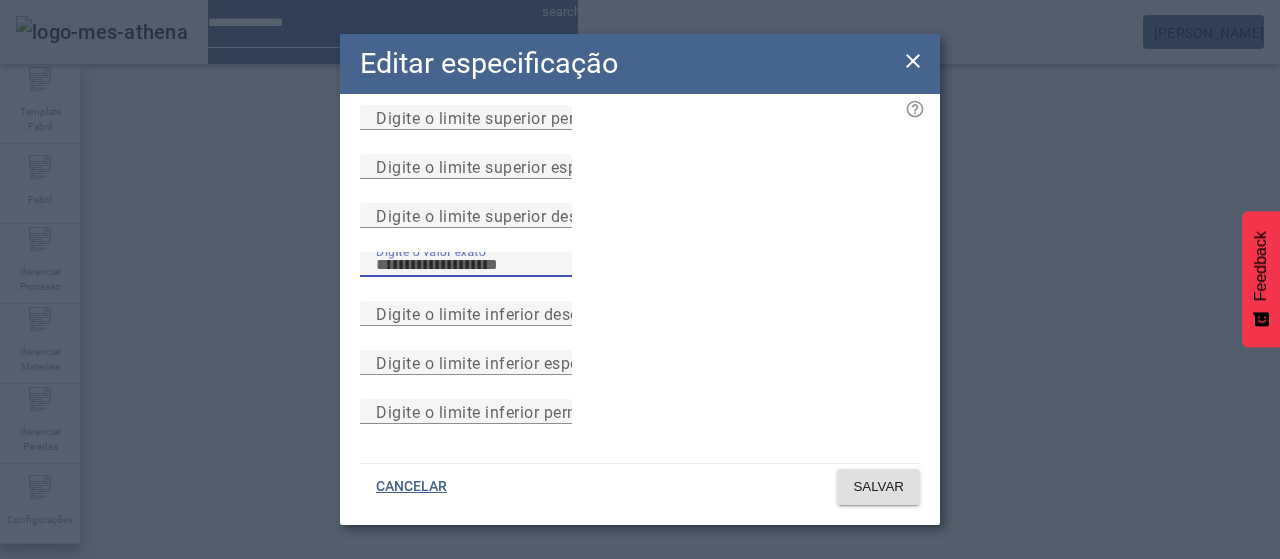 click on "Digite o valor exato *" at bounding box center (640, 276) 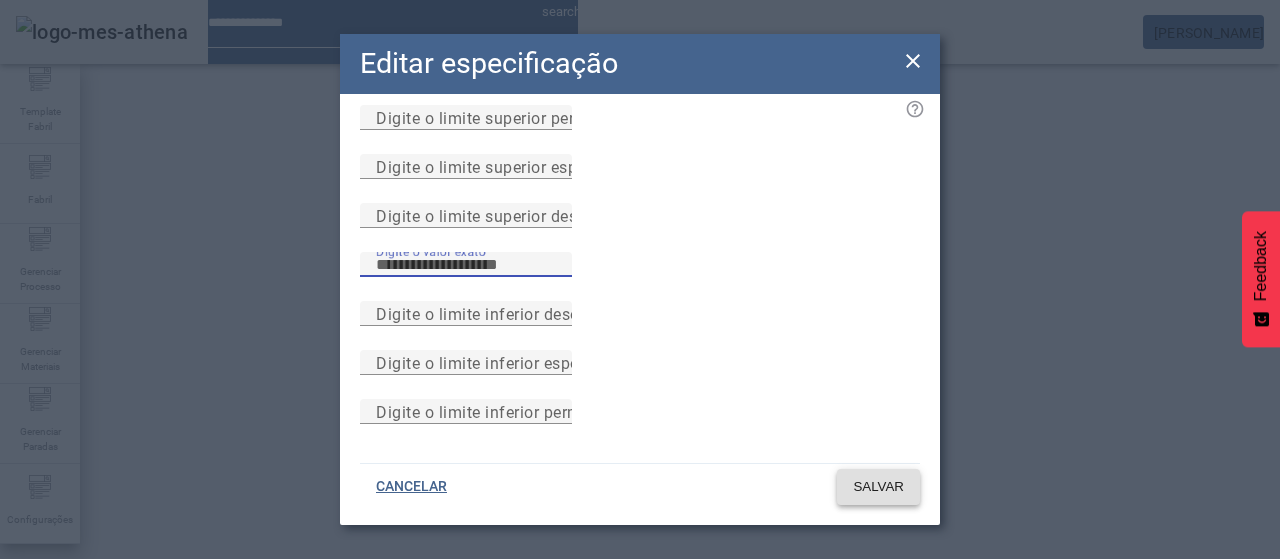 type on "*" 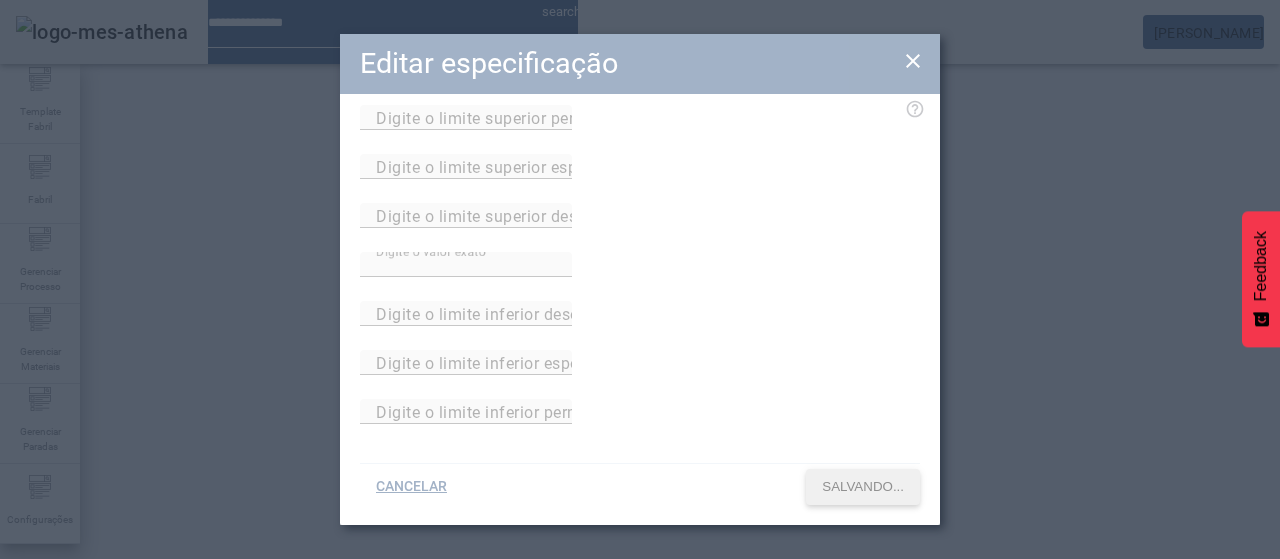scroll, scrollTop: 140, scrollLeft: 0, axis: vertical 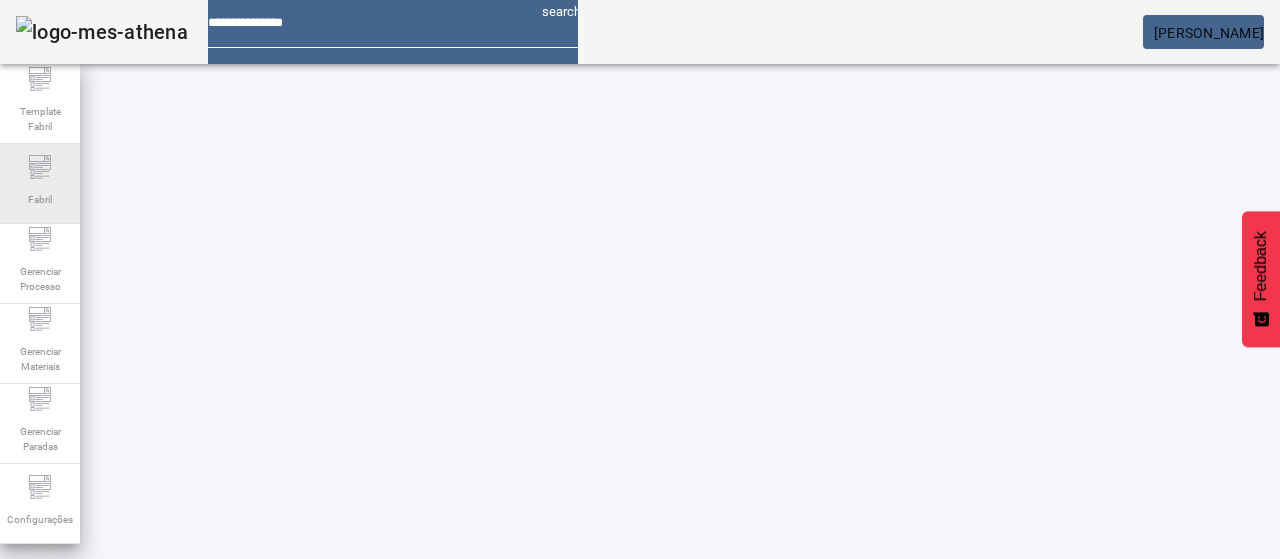 drag, startPoint x: 48, startPoint y: 183, endPoint x: 78, endPoint y: 143, distance: 50 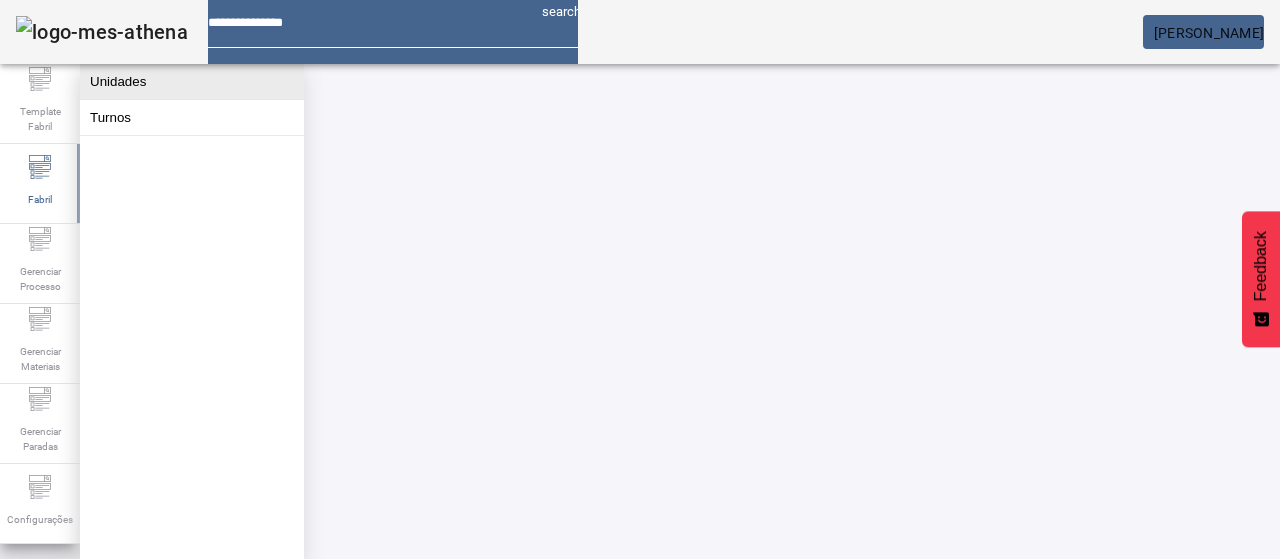 click on "Unidades" 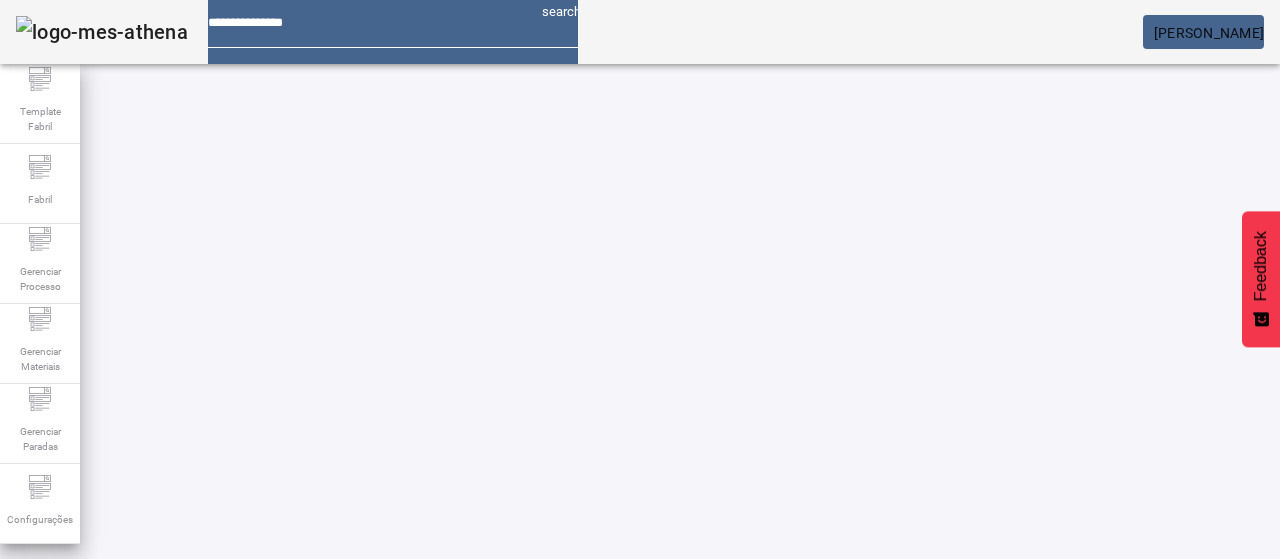 click on "ABRIR FILTROS" 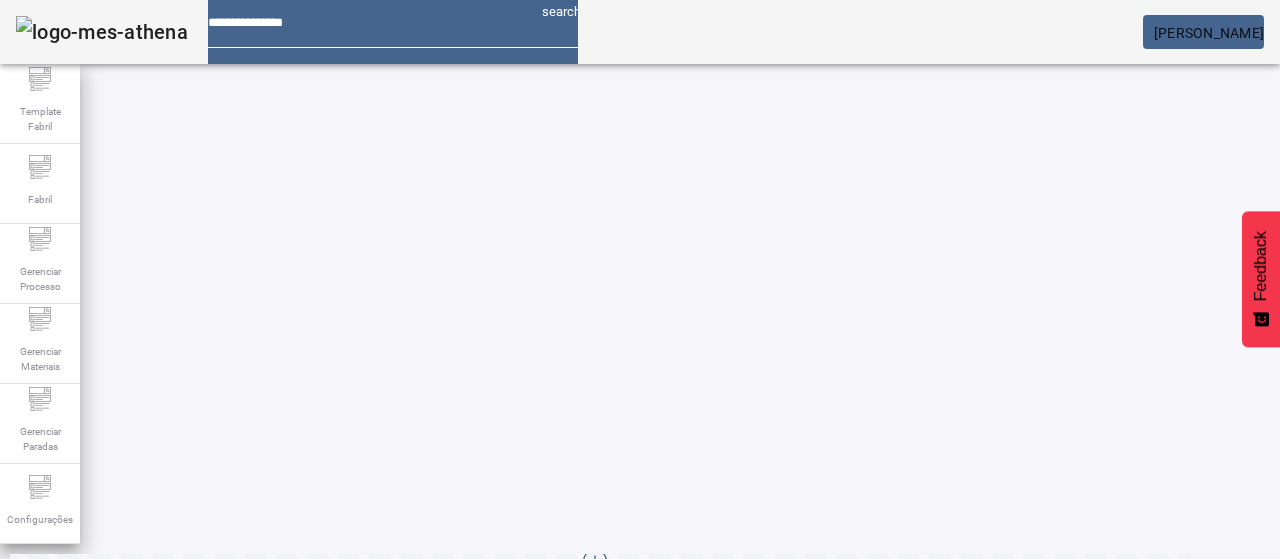 scroll, scrollTop: 100, scrollLeft: 0, axis: vertical 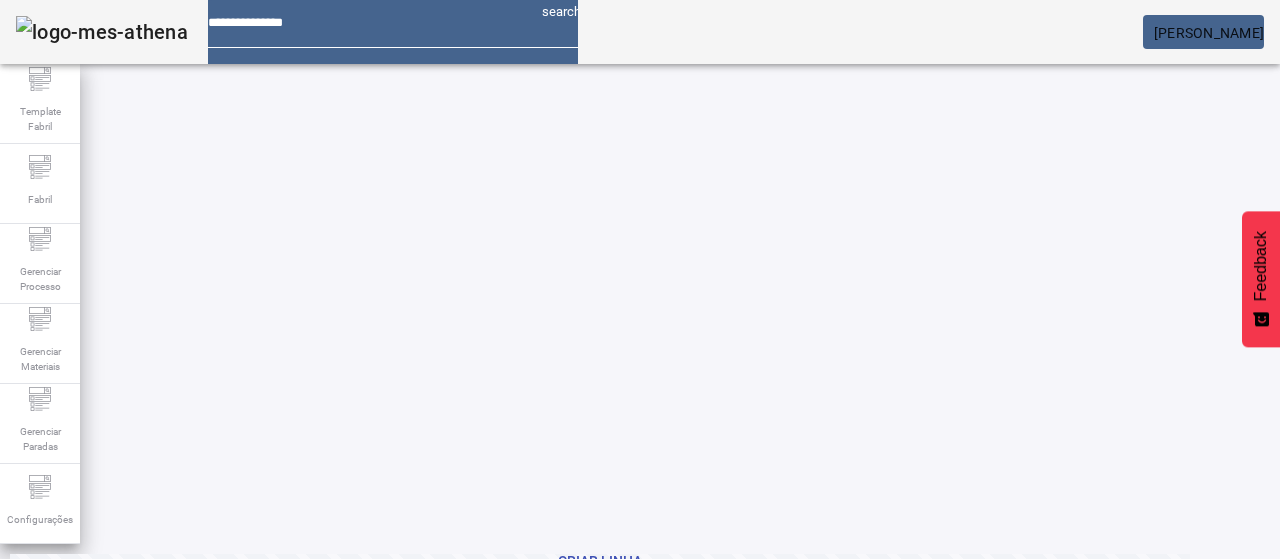 click at bounding box center [1136, 739] 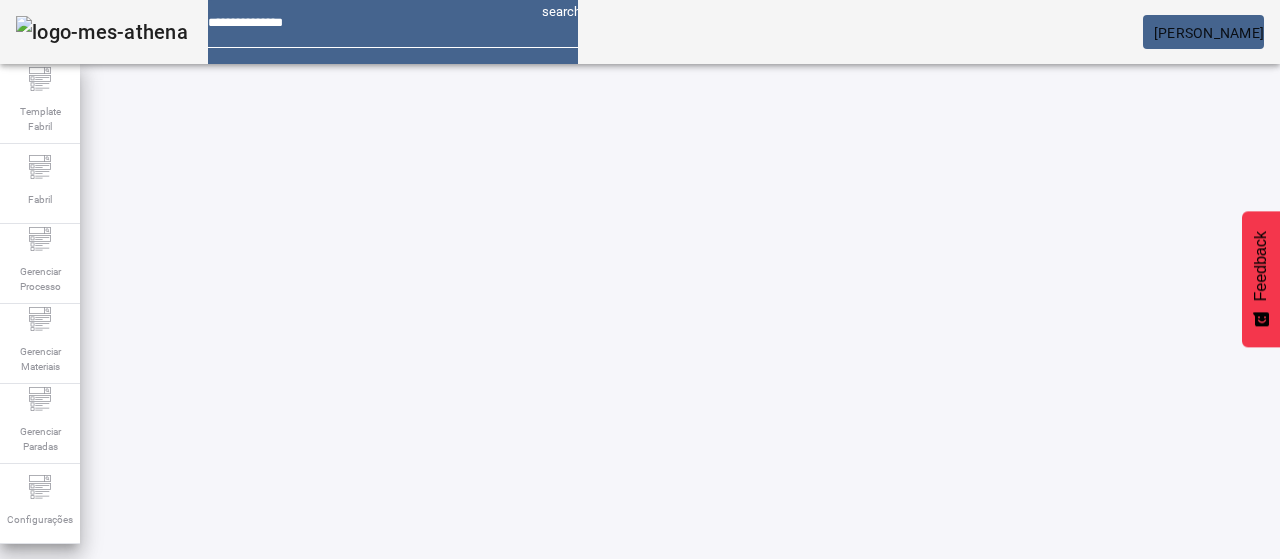 click on "ASSOCIAR PROCESSO" at bounding box center (152, 682) 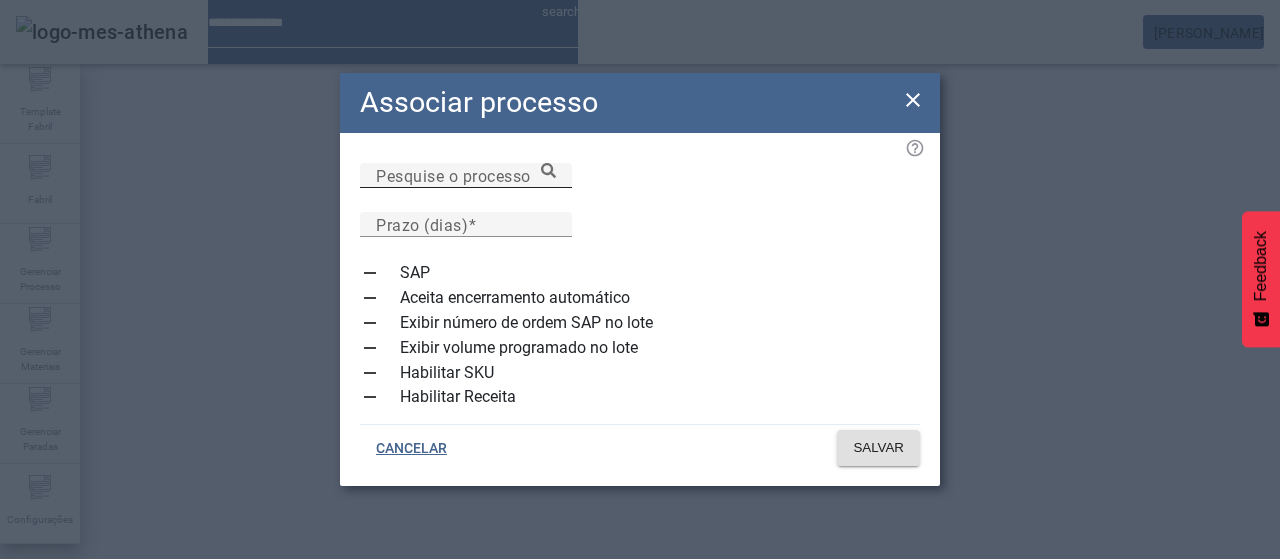 click on "Pesquise o processo" 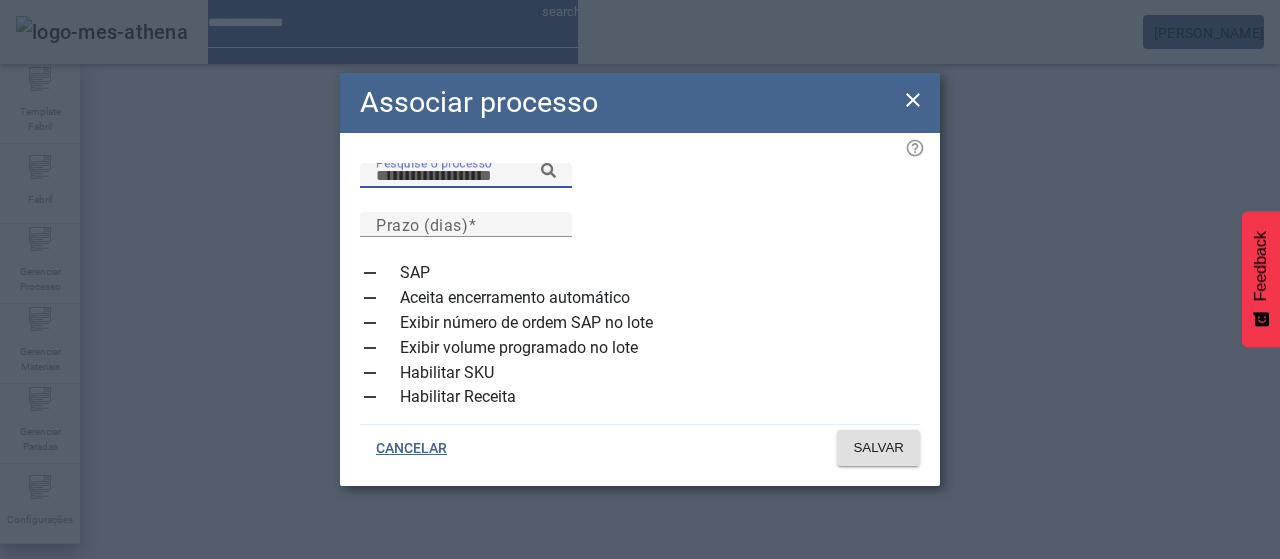 paste on "**********" 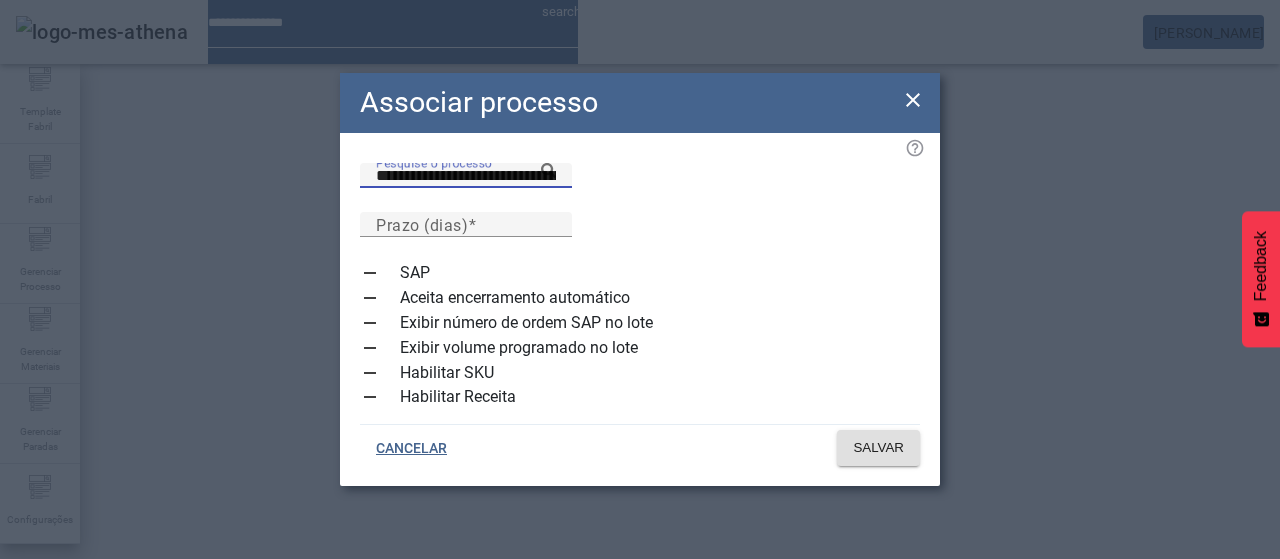 click 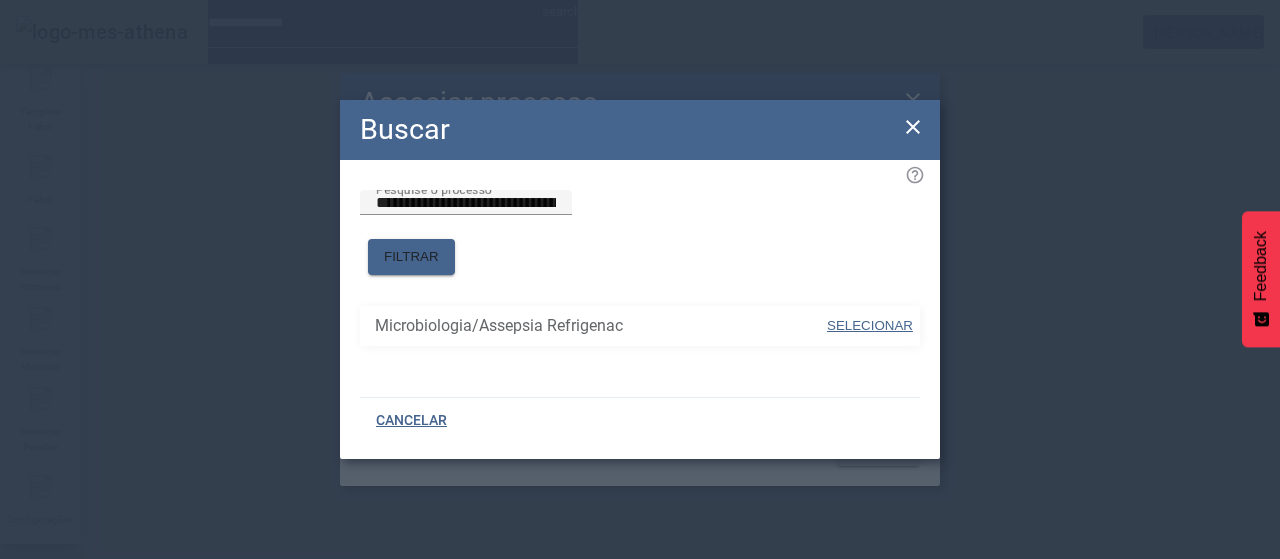 click on "SELECIONAR" at bounding box center [870, 325] 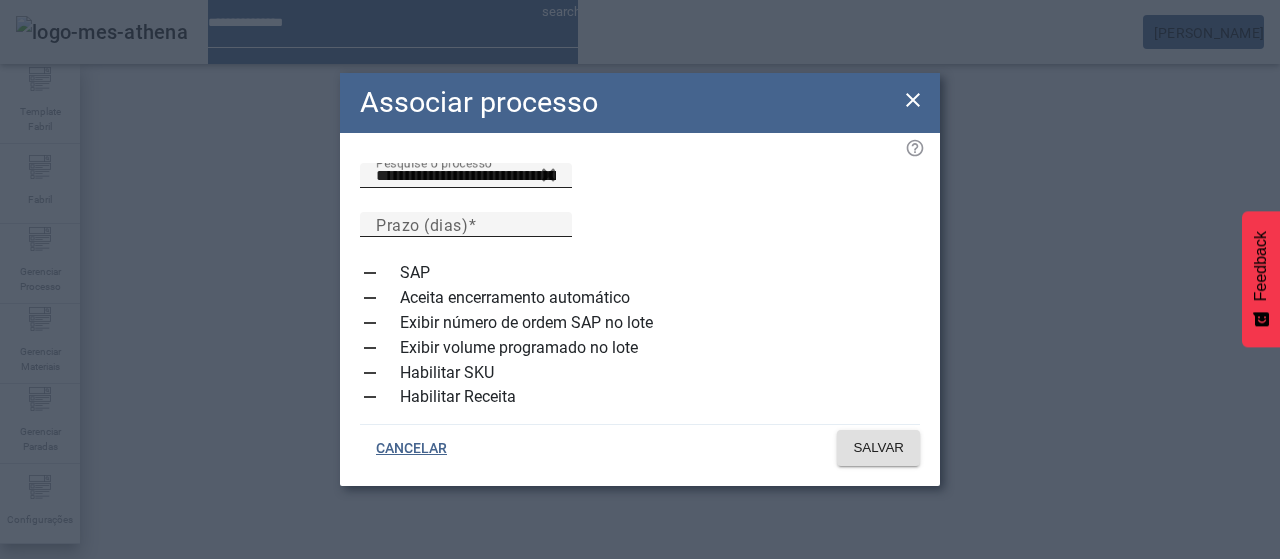 click on "Prazo (dias)" at bounding box center (422, 224) 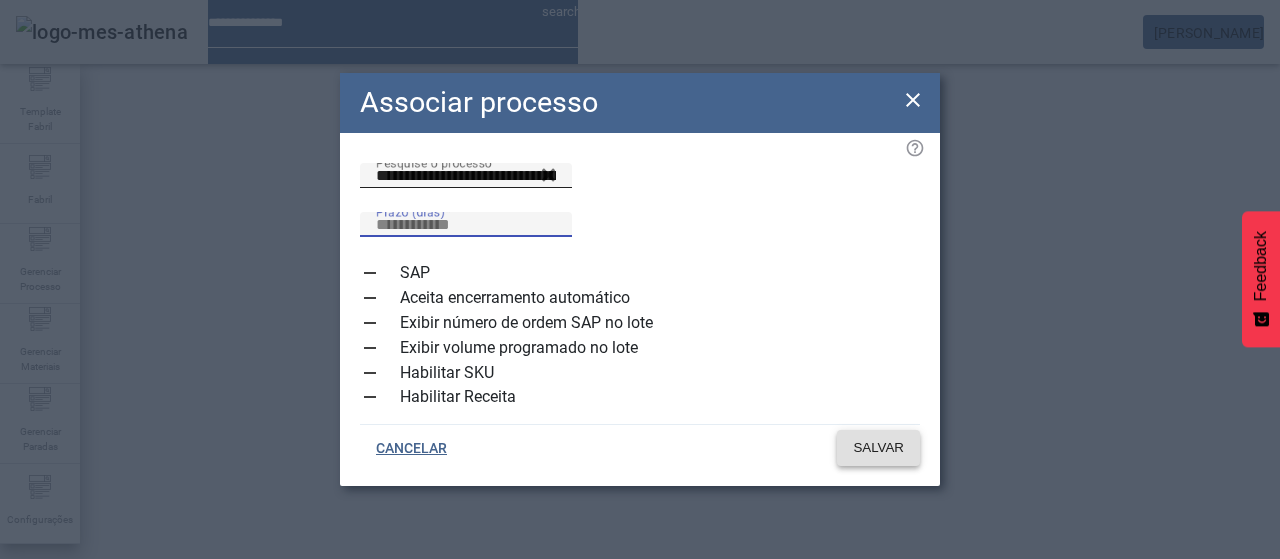 type on "*" 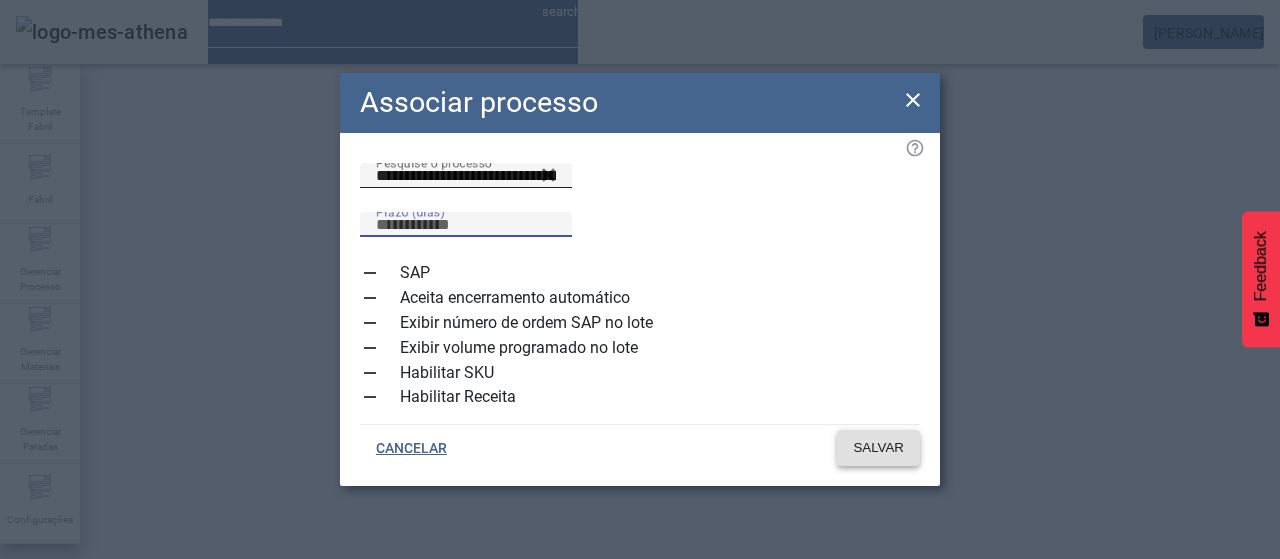 click on "SALVAR" 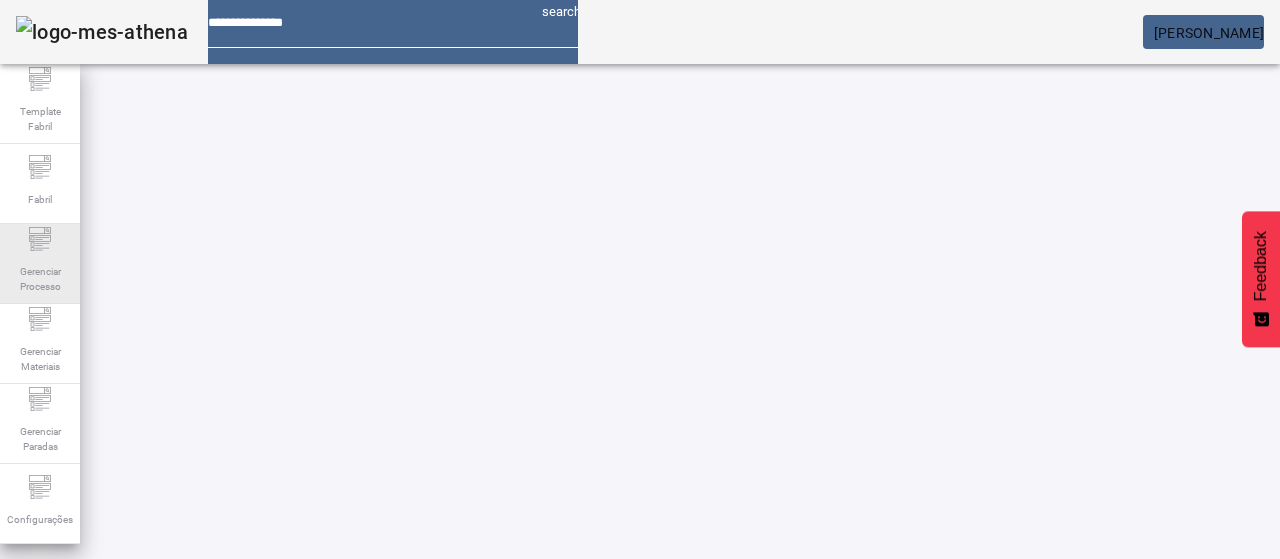 click on "Gerenciar Processo" 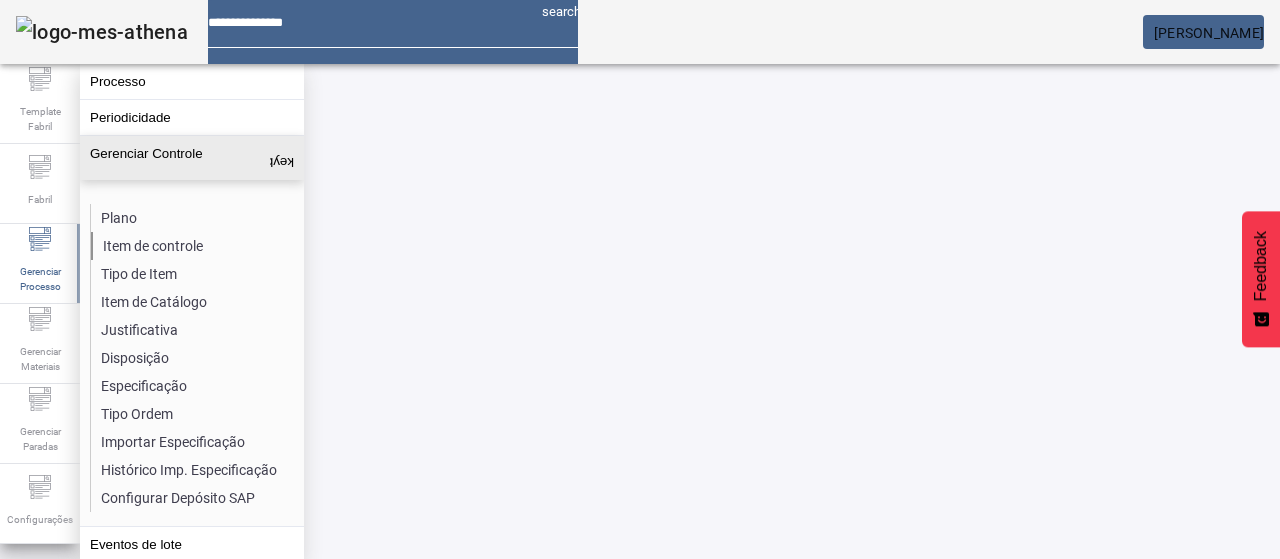 click on "Item de controle" 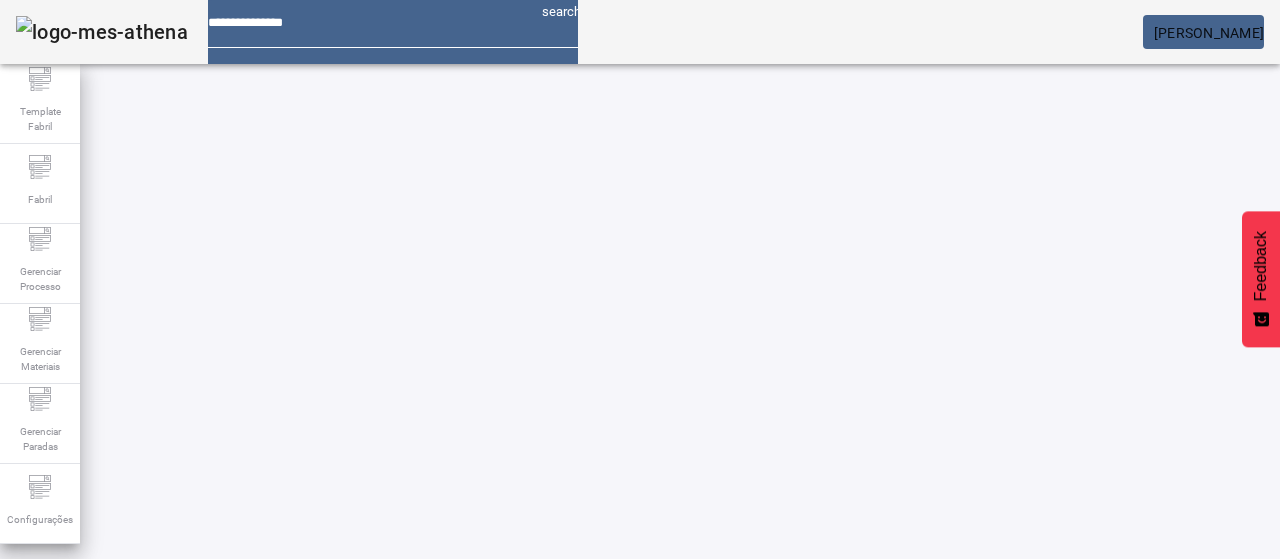 drag, startPoint x: 1118, startPoint y: 113, endPoint x: 816, endPoint y: 163, distance: 306.11108 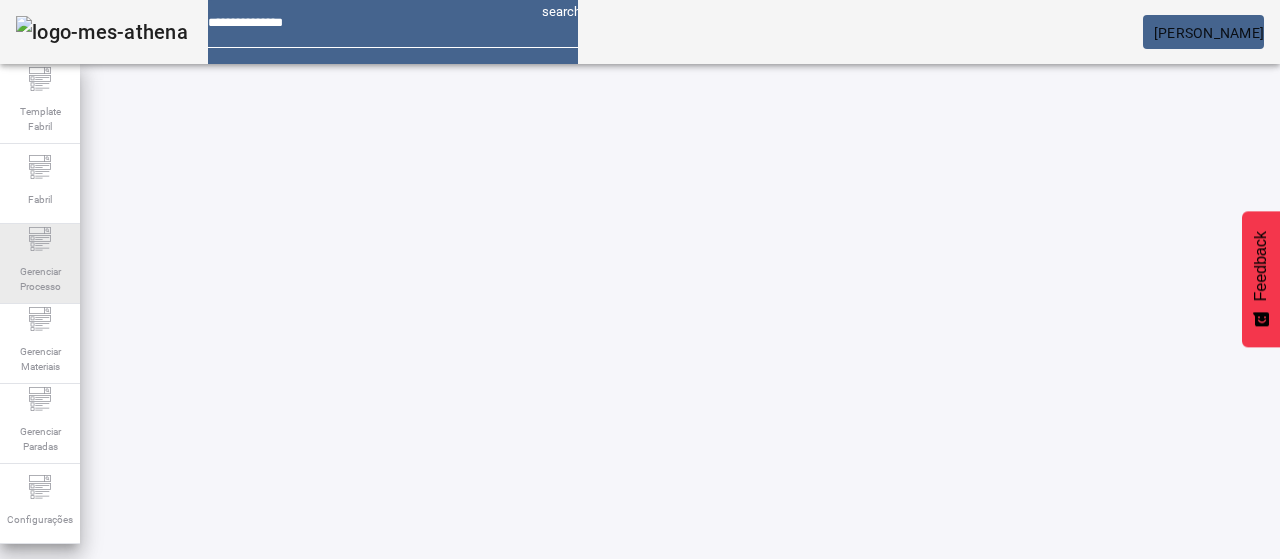 click on "Gerenciar Processo" 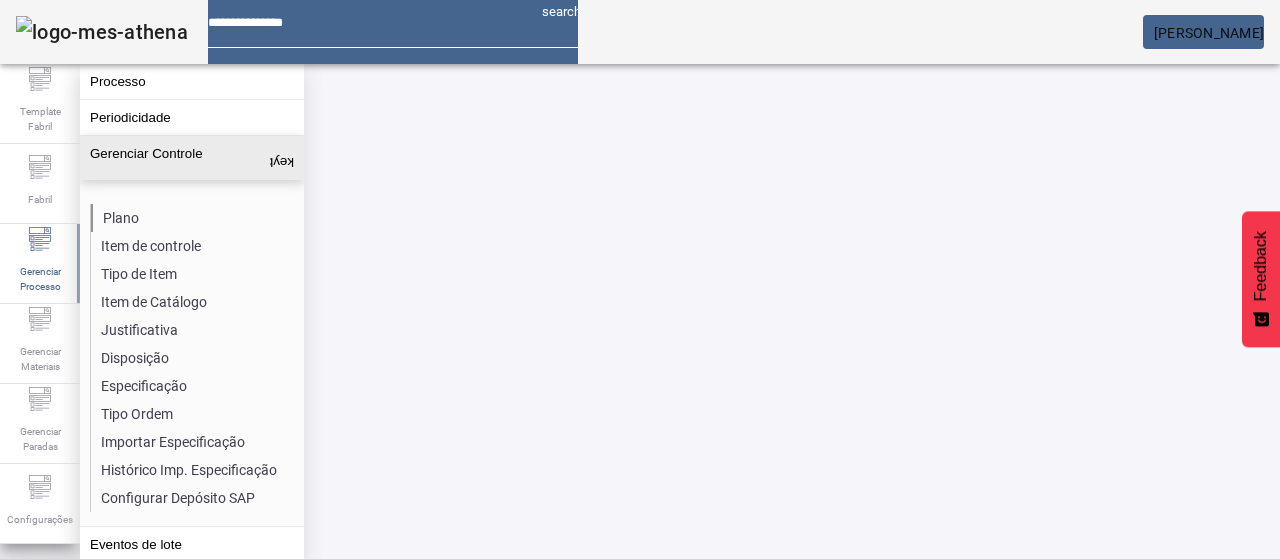 click on "Plano" 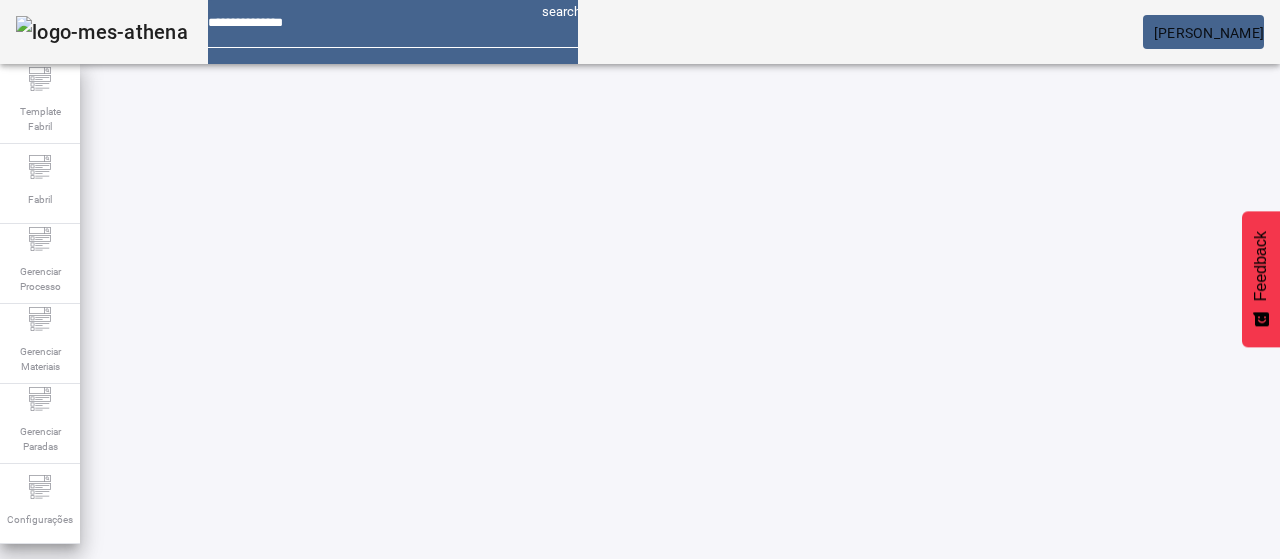 click on "ABRIR FILTROS" 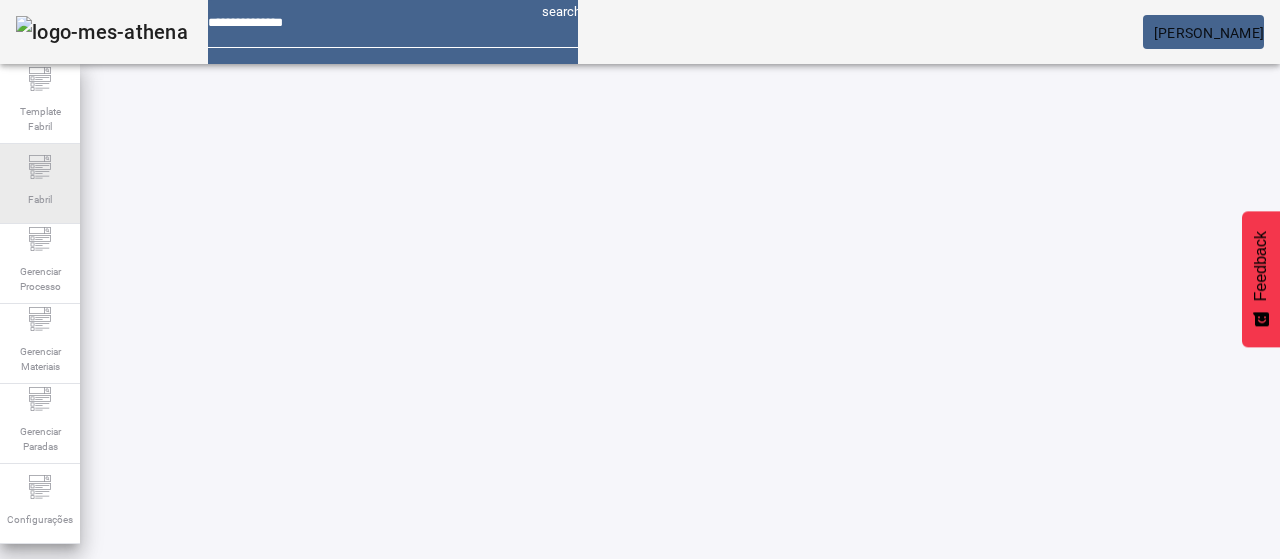 drag, startPoint x: 53, startPoint y: 182, endPoint x: 67, endPoint y: 169, distance: 19.104973 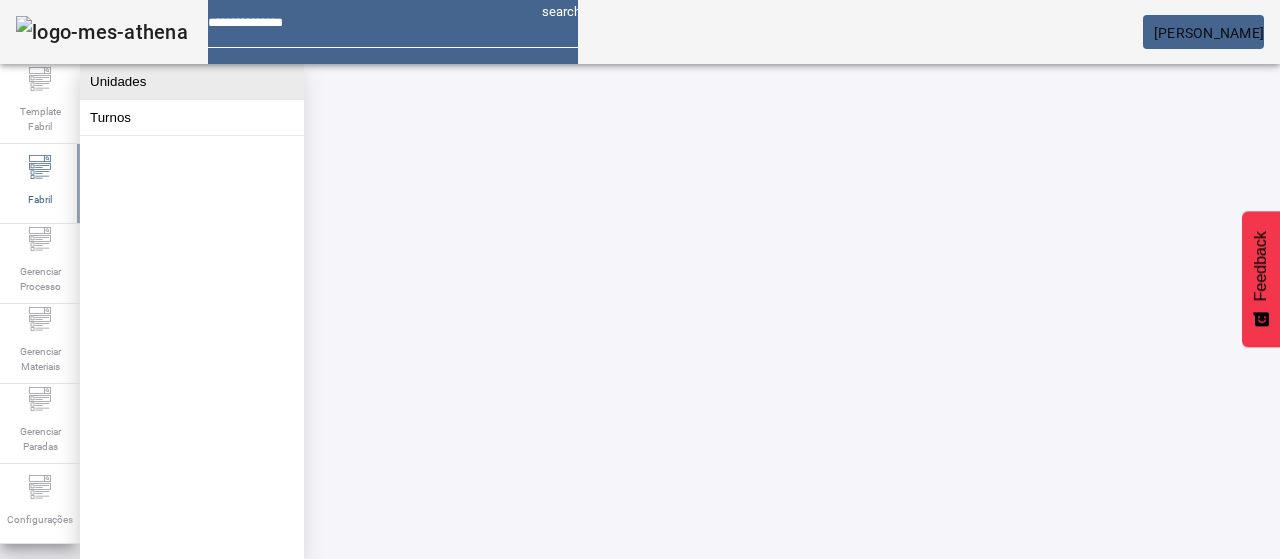 click on "Unidades" 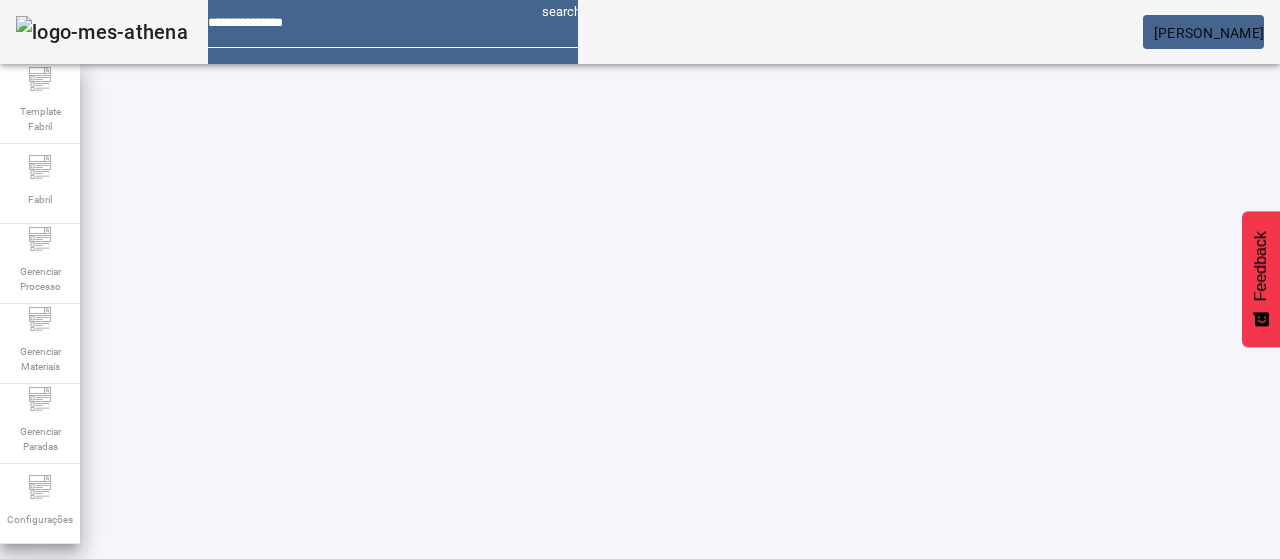 drag, startPoint x: 1106, startPoint y: 125, endPoint x: 1089, endPoint y: 127, distance: 17.117243 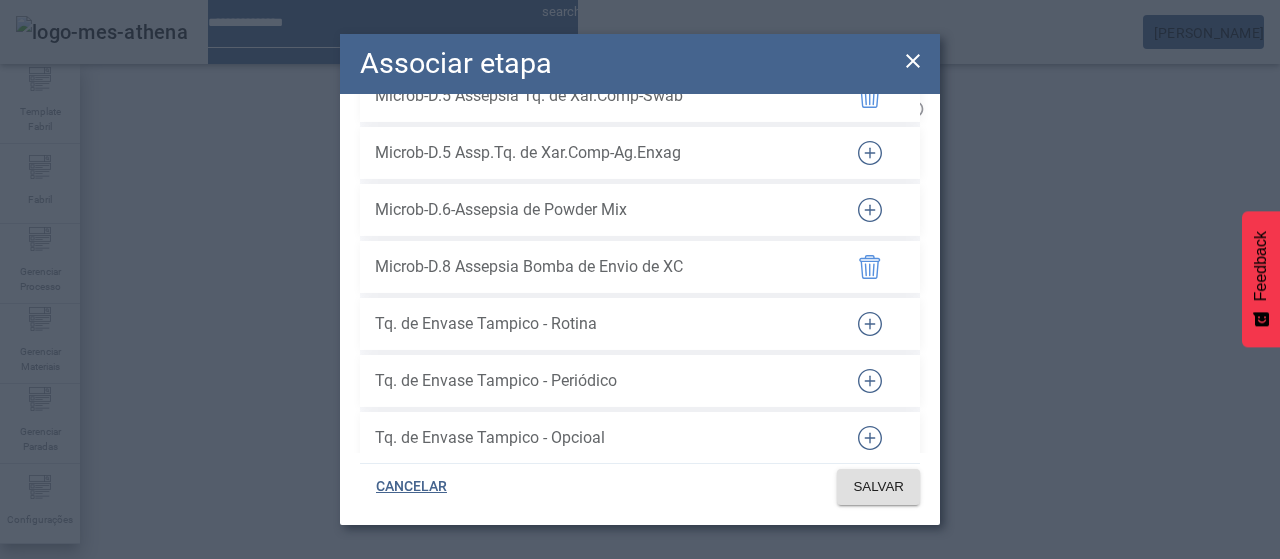 scroll, scrollTop: 1738, scrollLeft: 0, axis: vertical 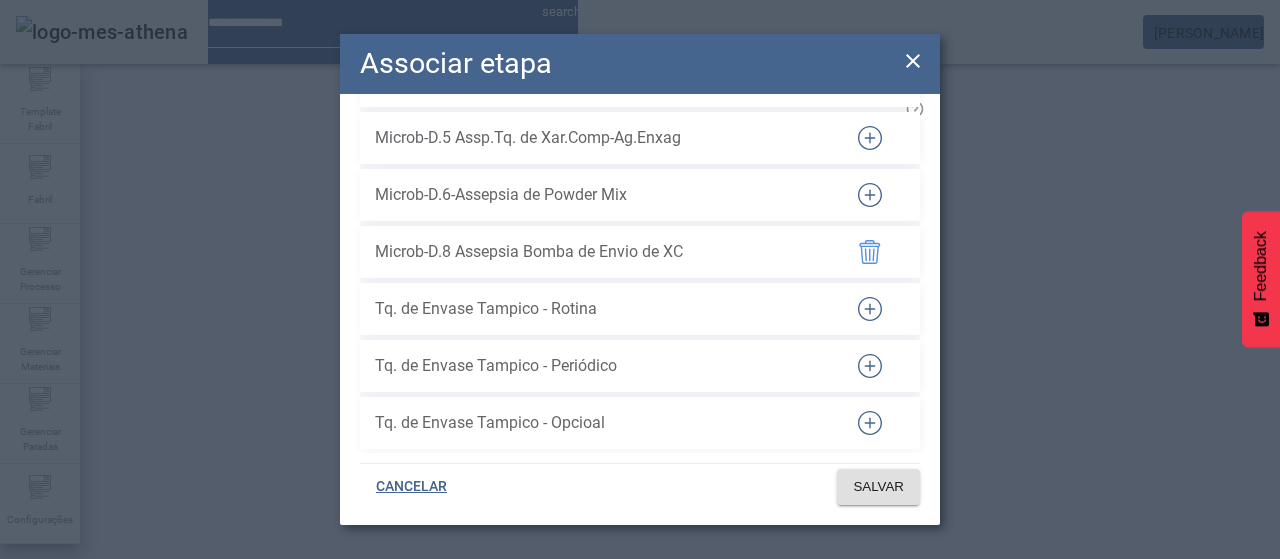 click 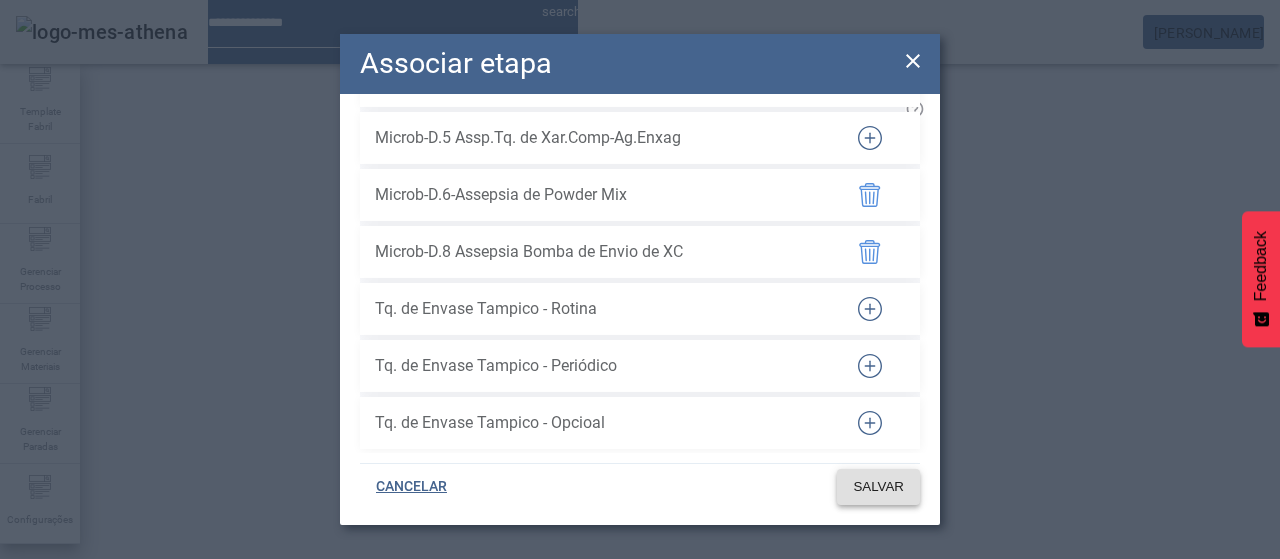 click on "SALVAR" 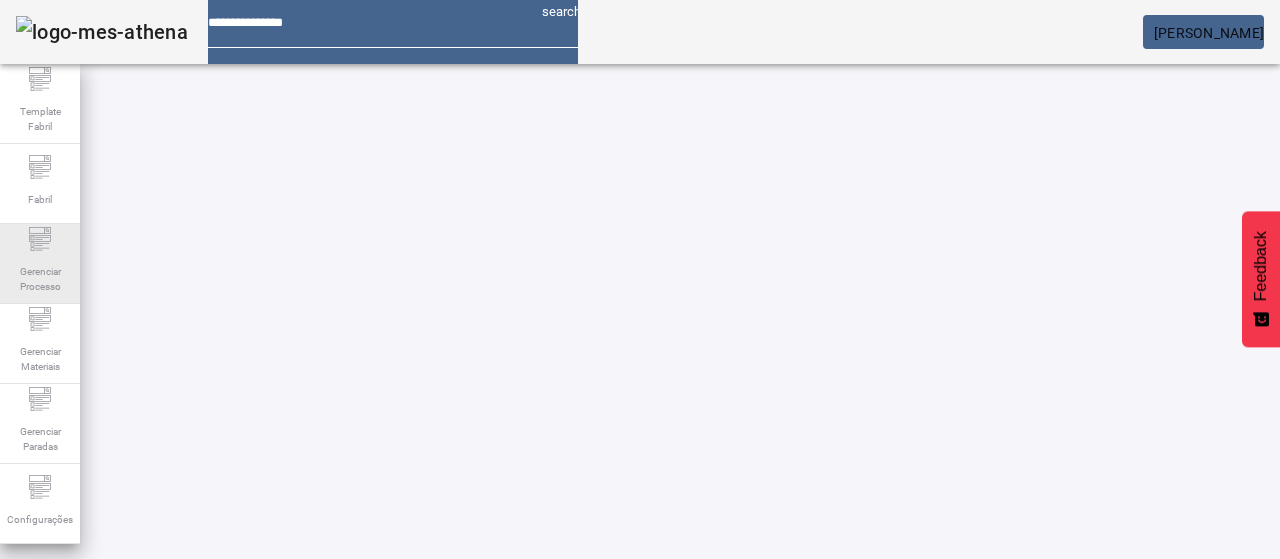 click on "Gerenciar Processo" 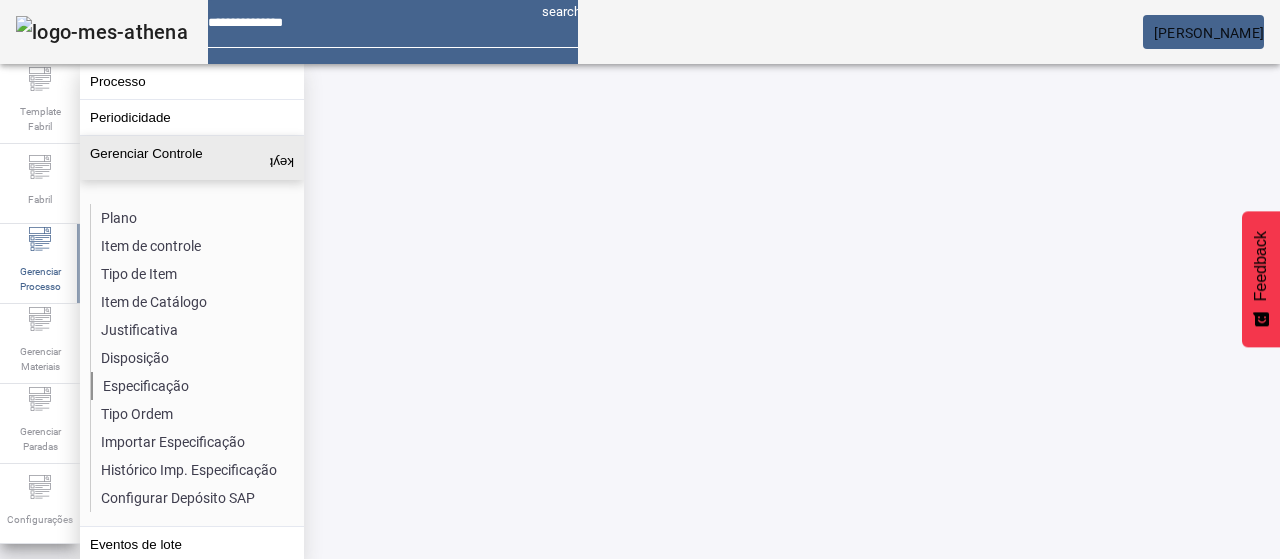click on "Especificação" 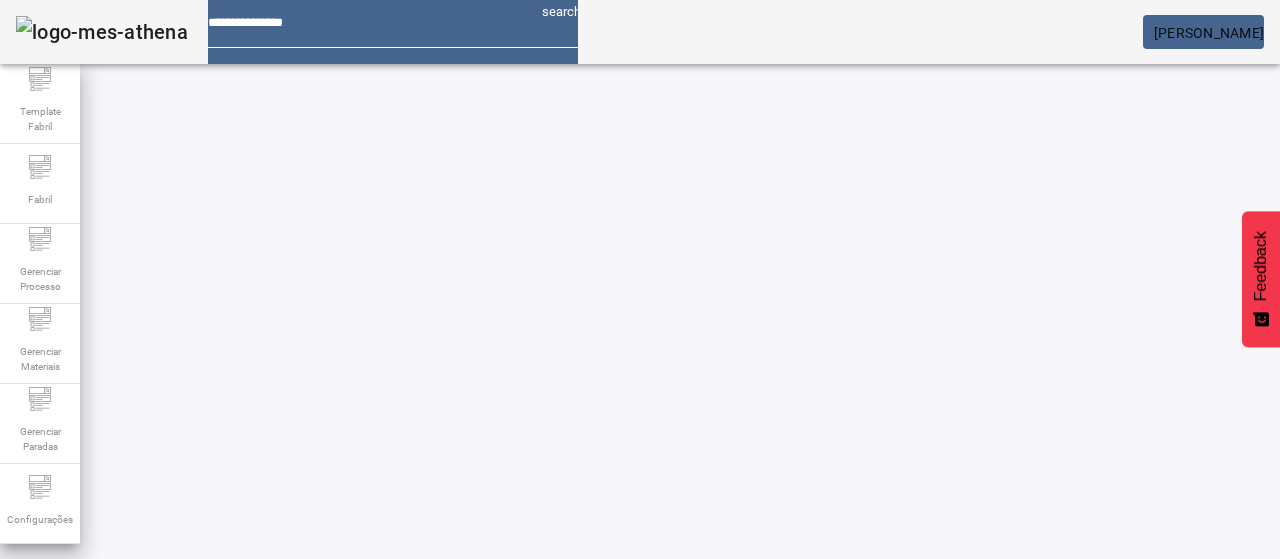 click on "Pesquise por item de controle" at bounding box center (116, 601) 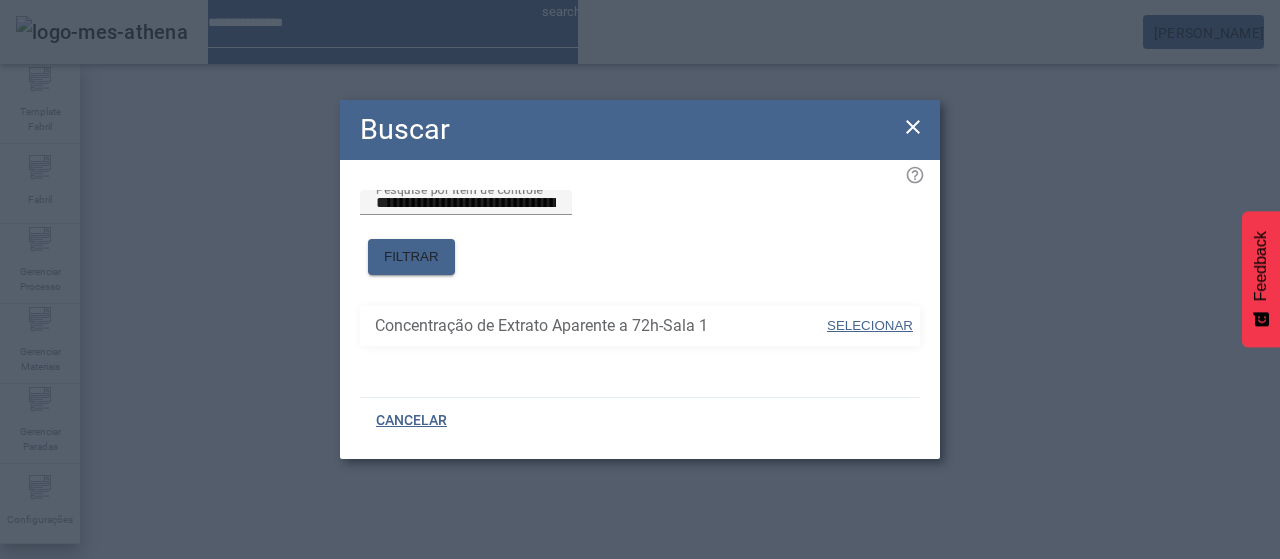 click on "SELECIONAR" at bounding box center (870, 326) 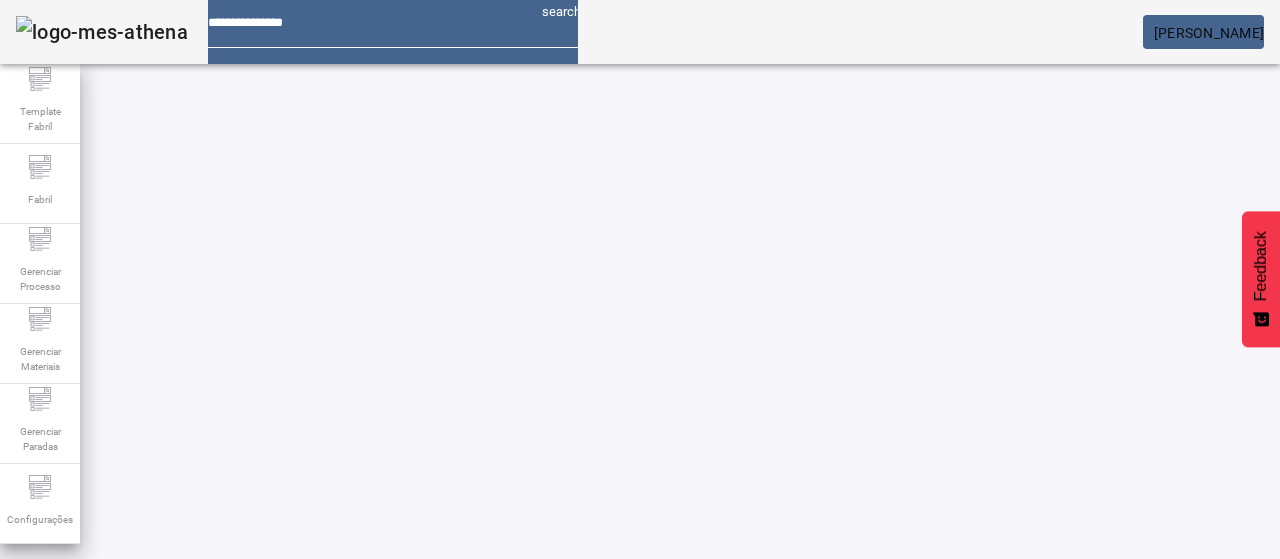 click on "Pesquise por marca" at bounding box center (1388, 601) 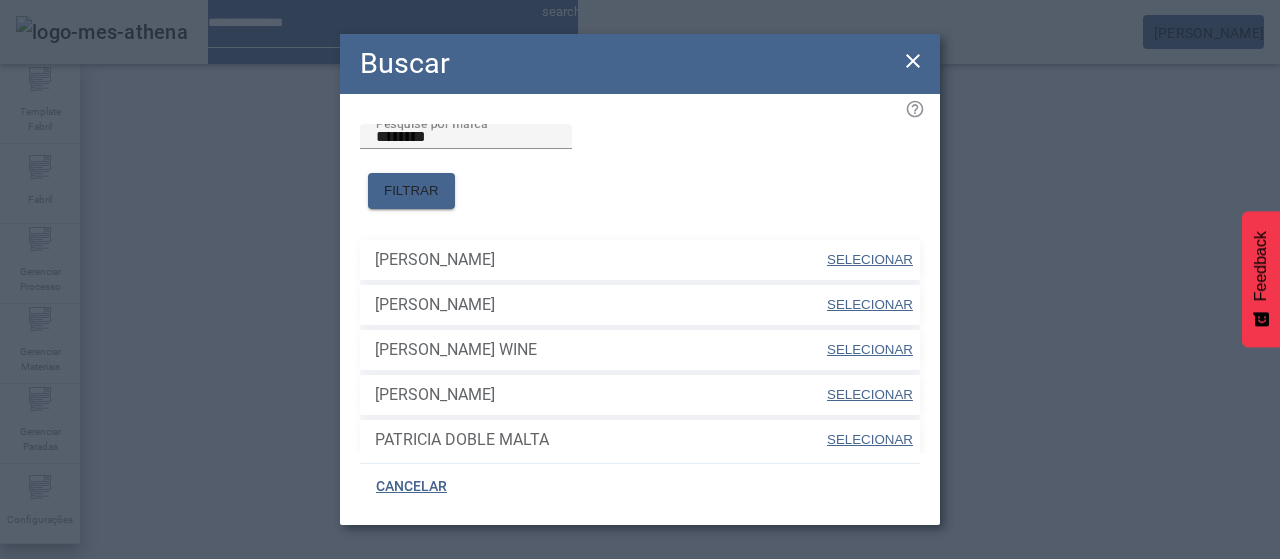click on "SELECIONAR" at bounding box center [870, 304] 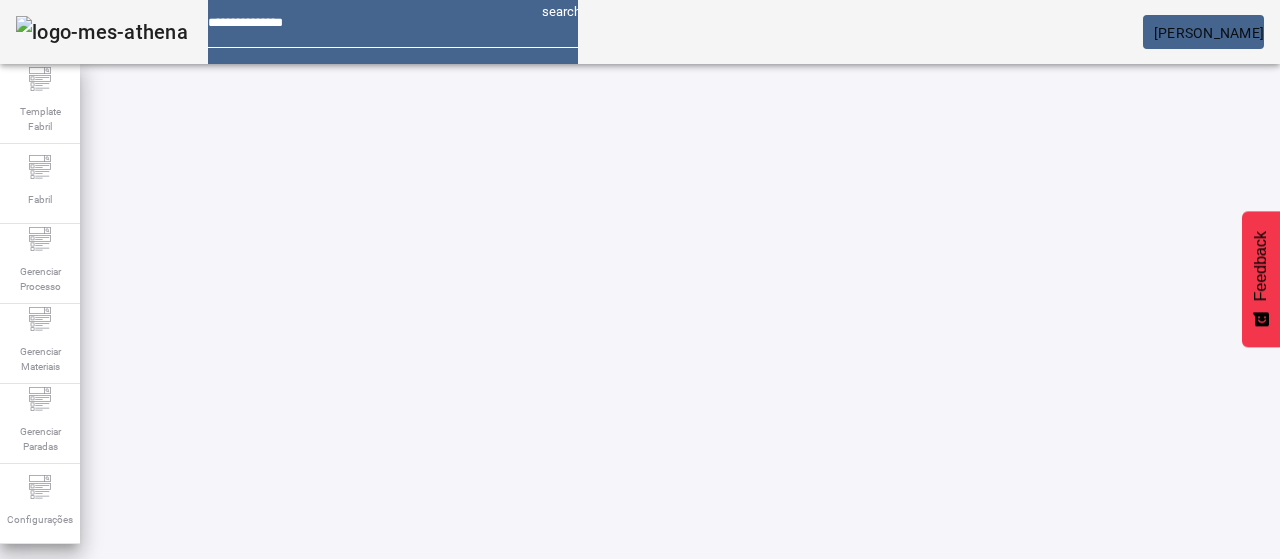 click on "FILTRAR" 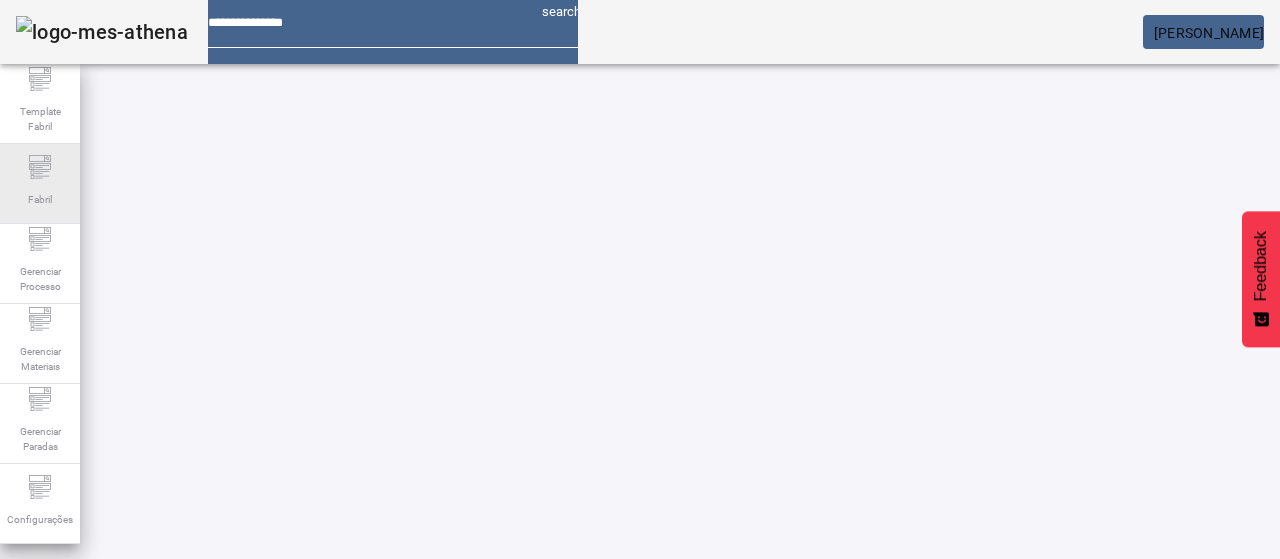 scroll, scrollTop: 190, scrollLeft: 0, axis: vertical 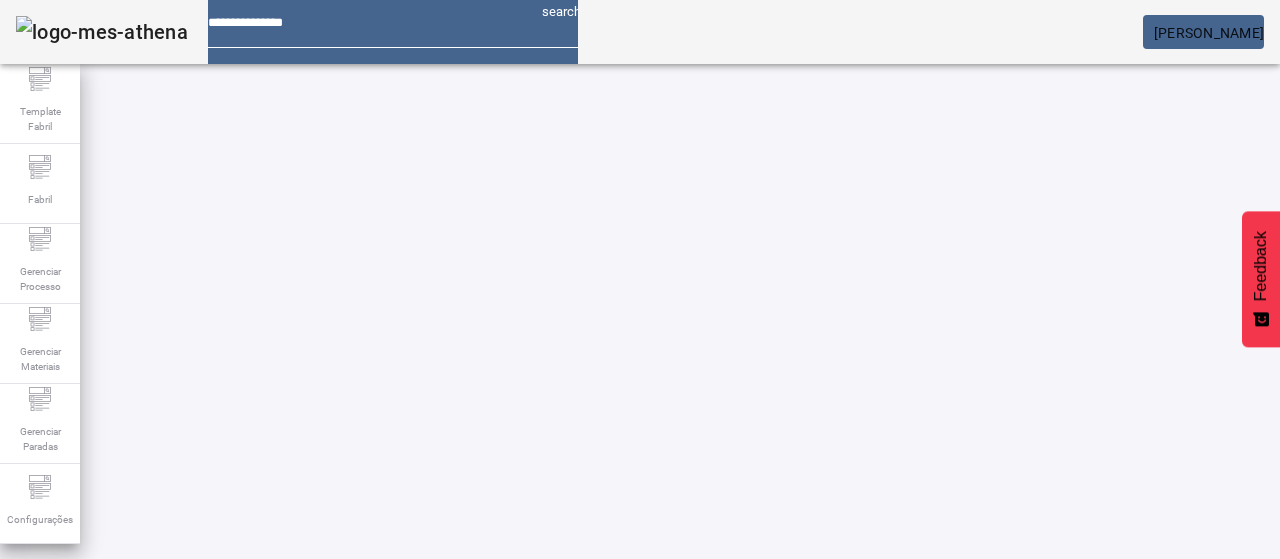 click 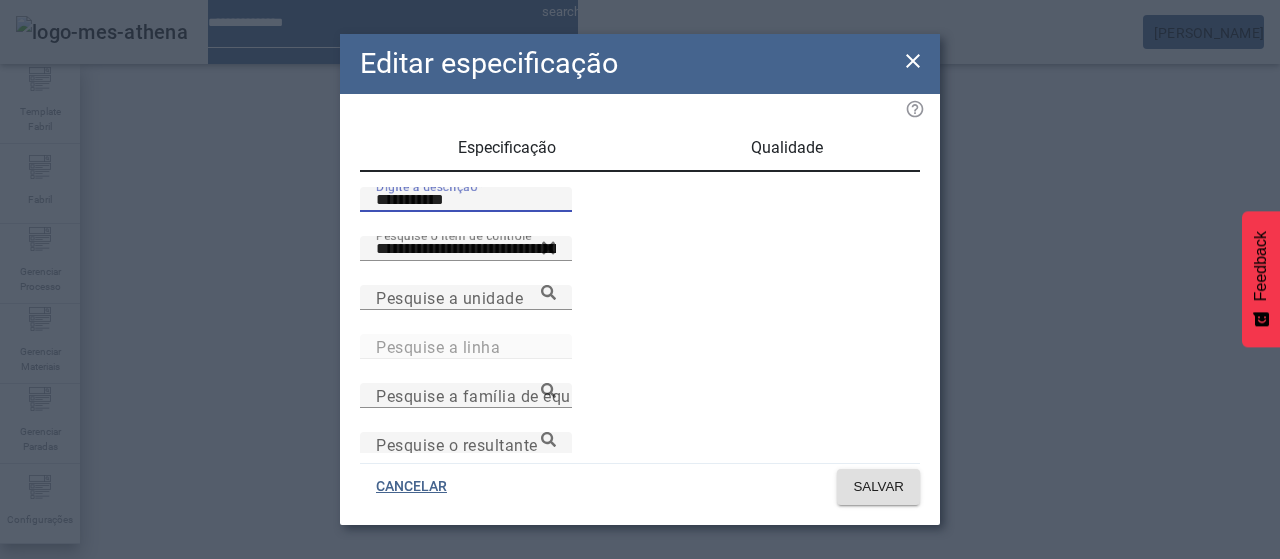 drag, startPoint x: 456, startPoint y: 227, endPoint x: 282, endPoint y: 241, distance: 174.56232 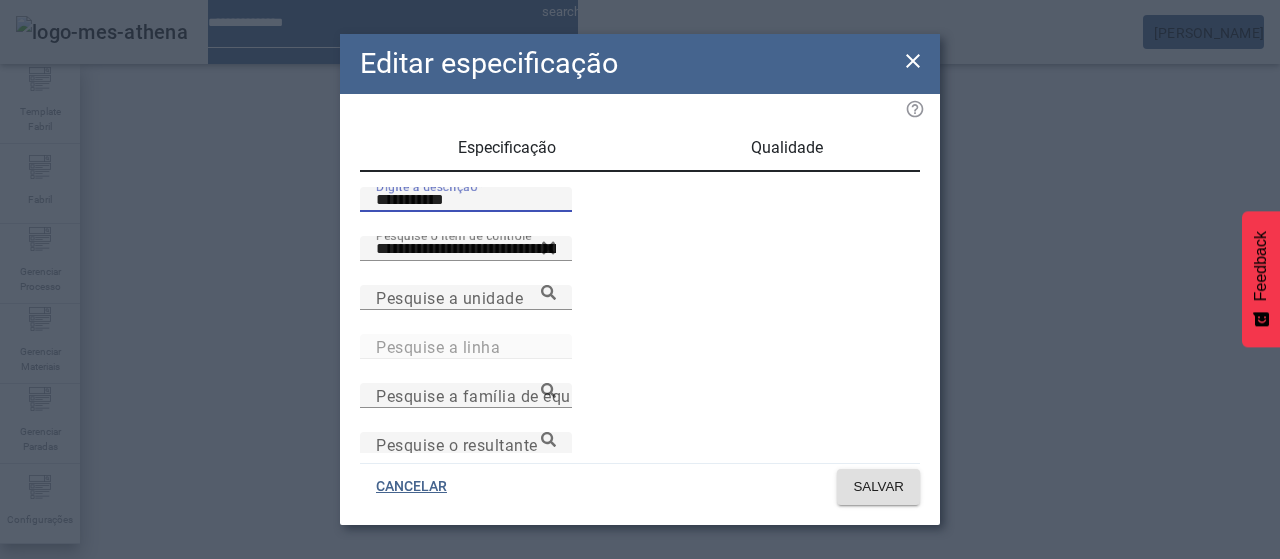 click on "**********" 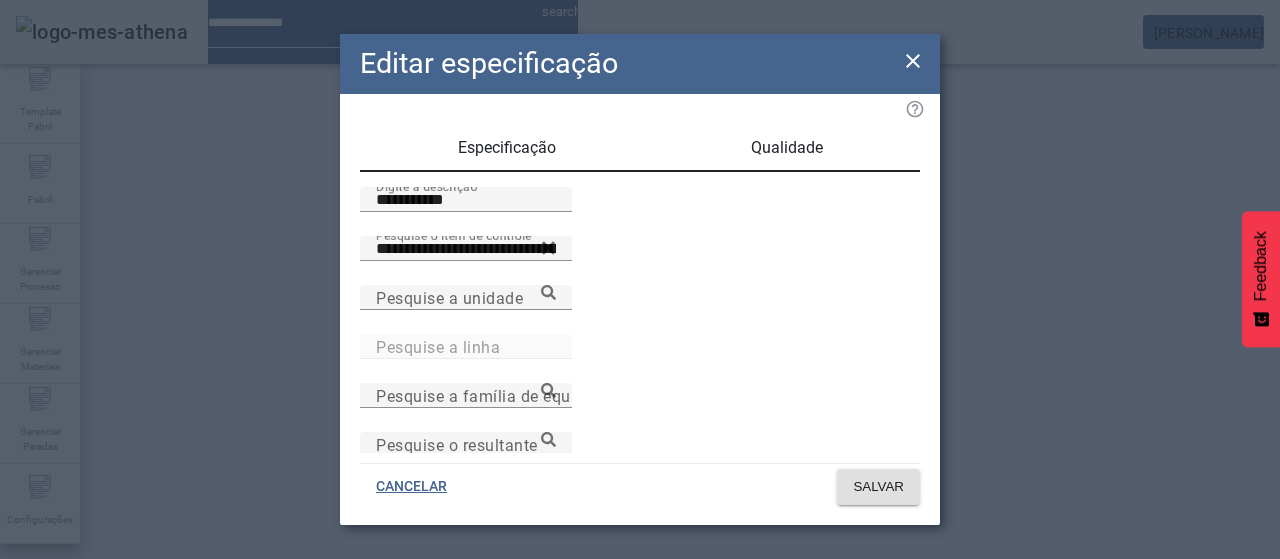click on "Qualidade" at bounding box center [787, 148] 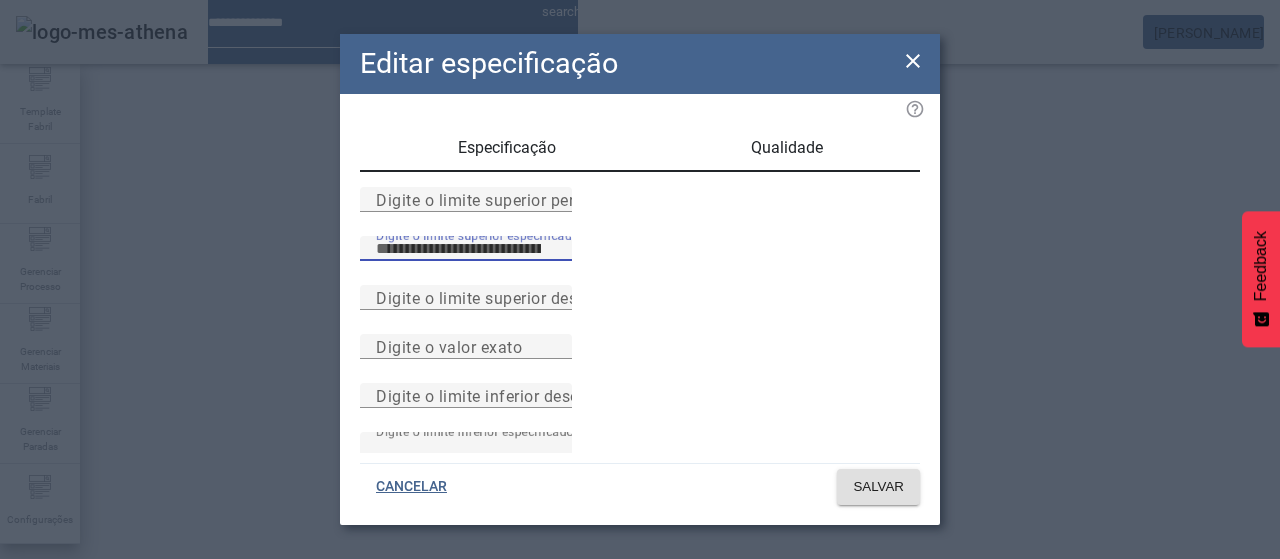 type on "****" 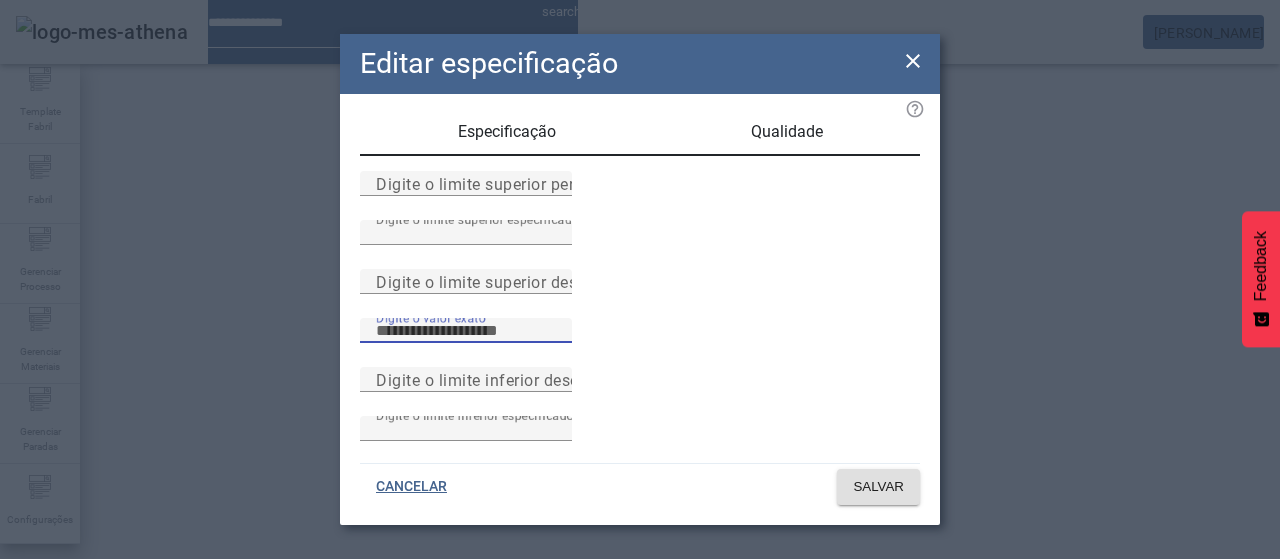 scroll, scrollTop: 261, scrollLeft: 0, axis: vertical 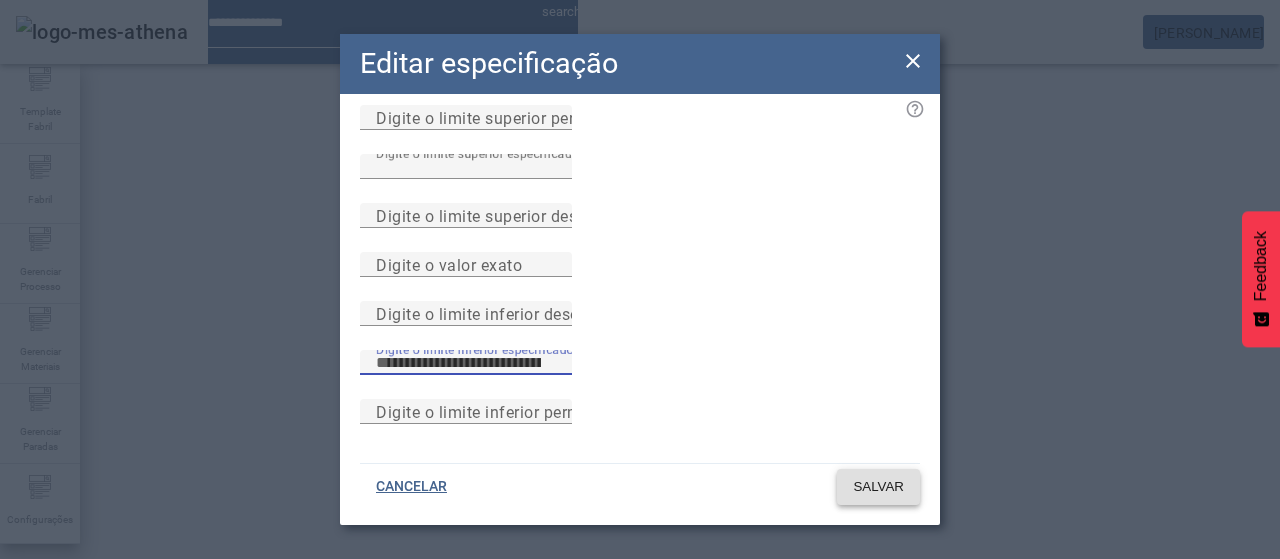type on "****" 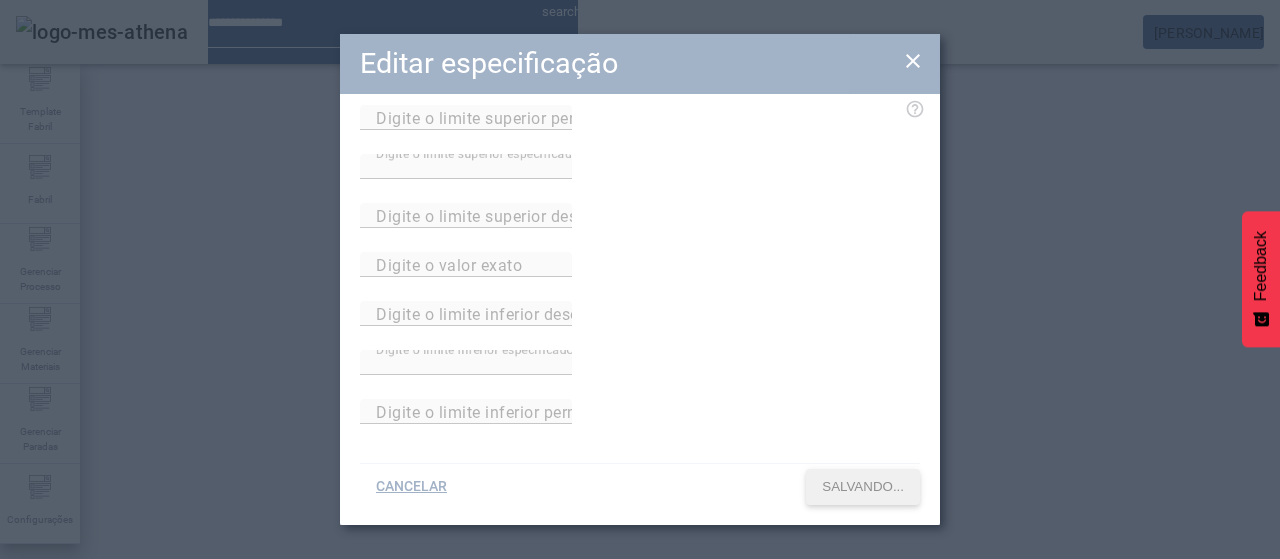 scroll, scrollTop: 190, scrollLeft: 0, axis: vertical 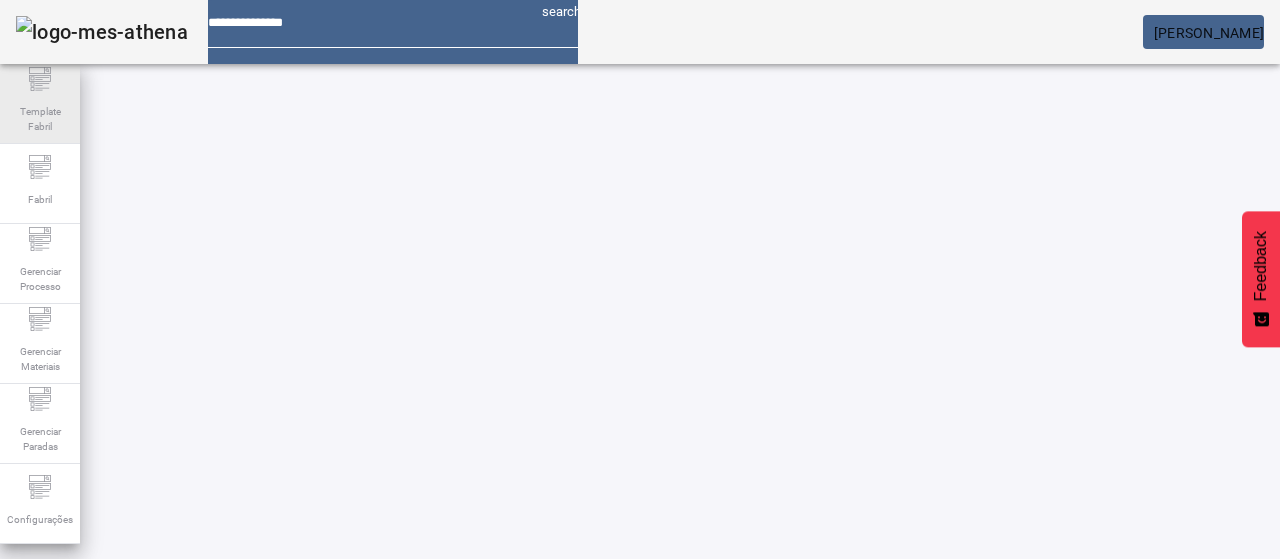 drag, startPoint x: 25, startPoint y: 178, endPoint x: 69, endPoint y: 130, distance: 65.11528 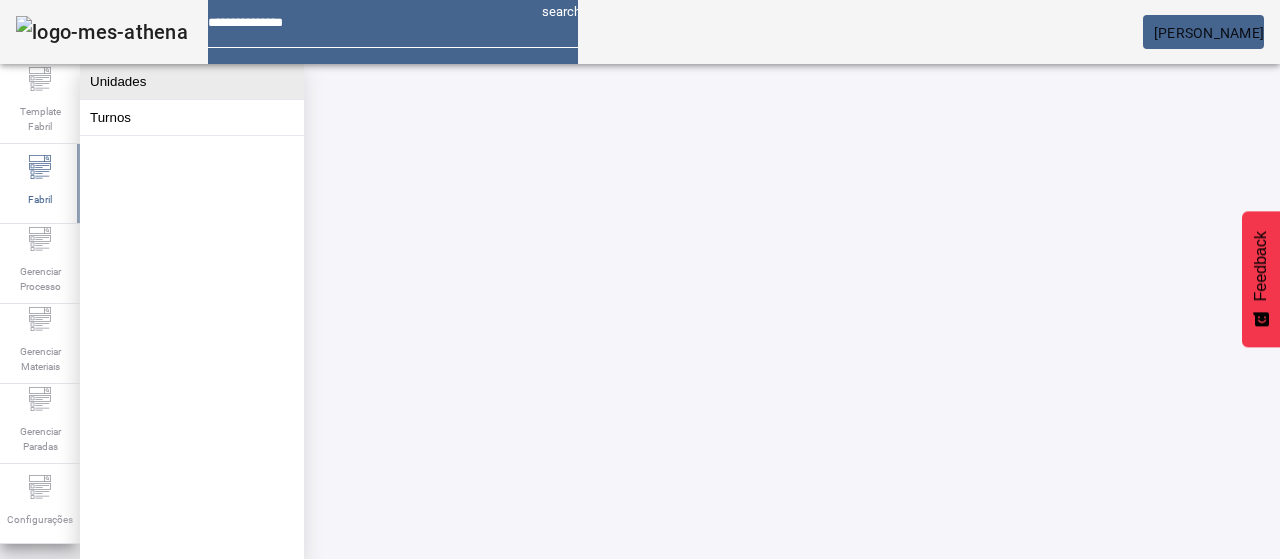 click on "Unidades" 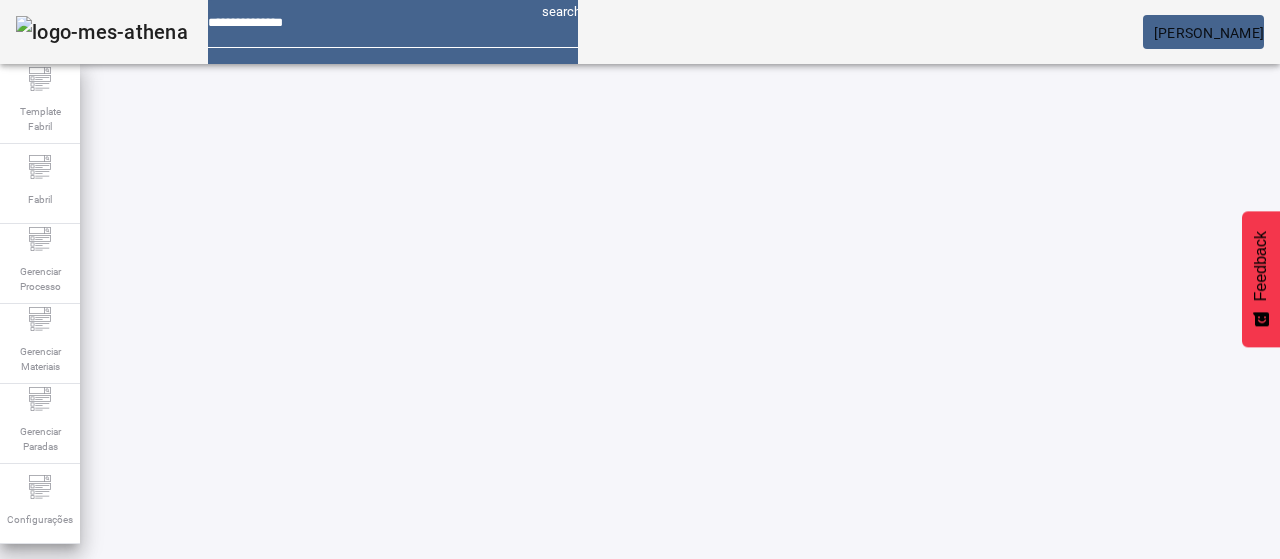 click on "ABRIR FILTROS" 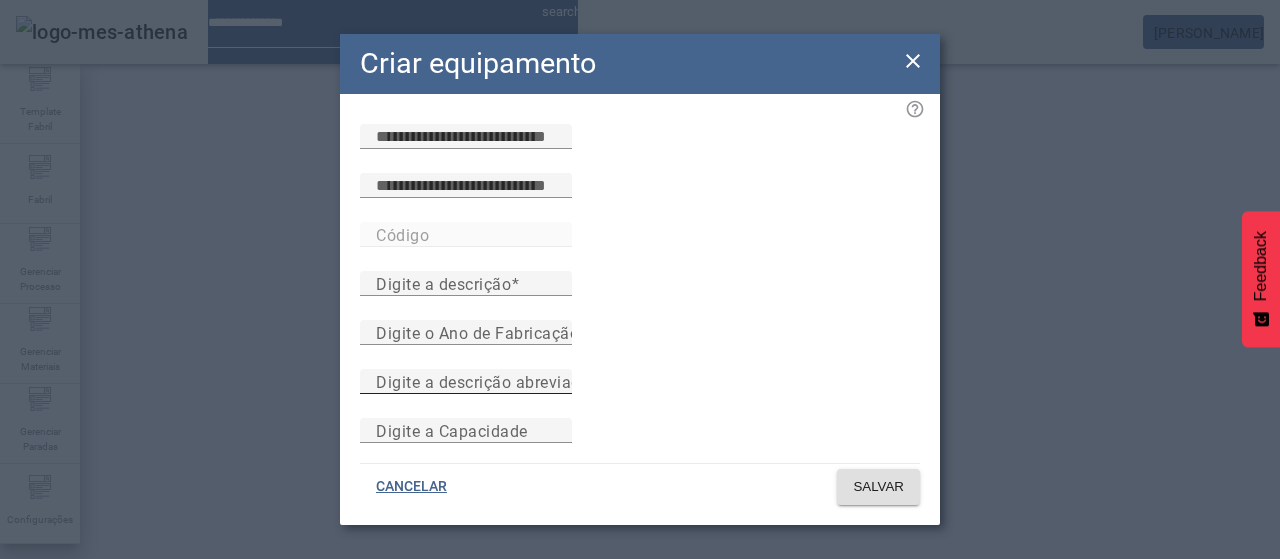 drag, startPoint x: 620, startPoint y: 318, endPoint x: 619, endPoint y: 373, distance: 55.00909 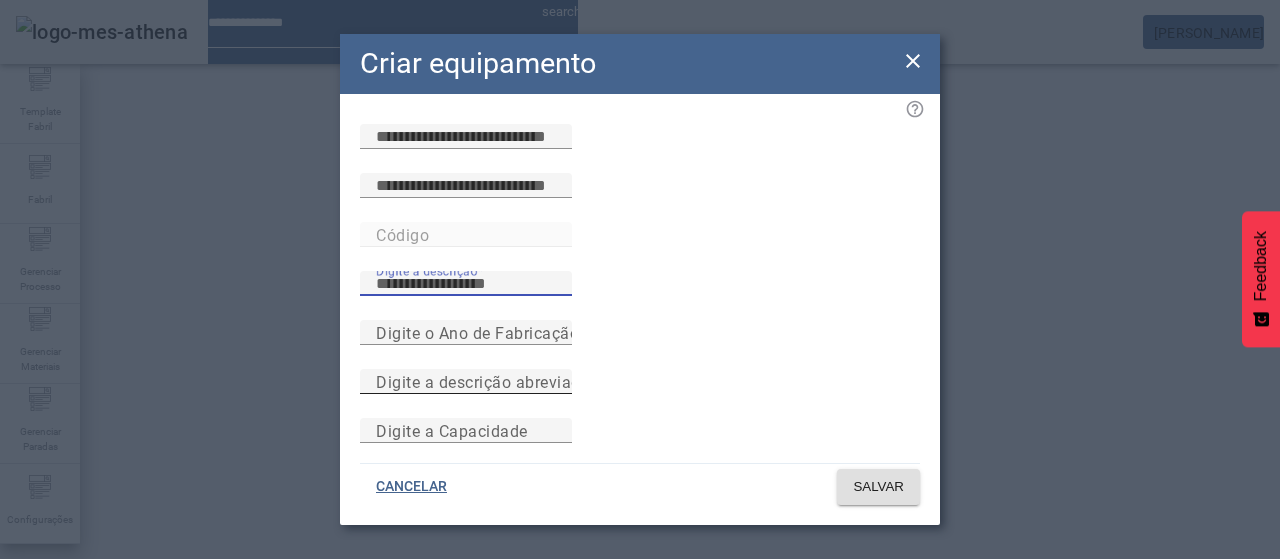 paste on "********" 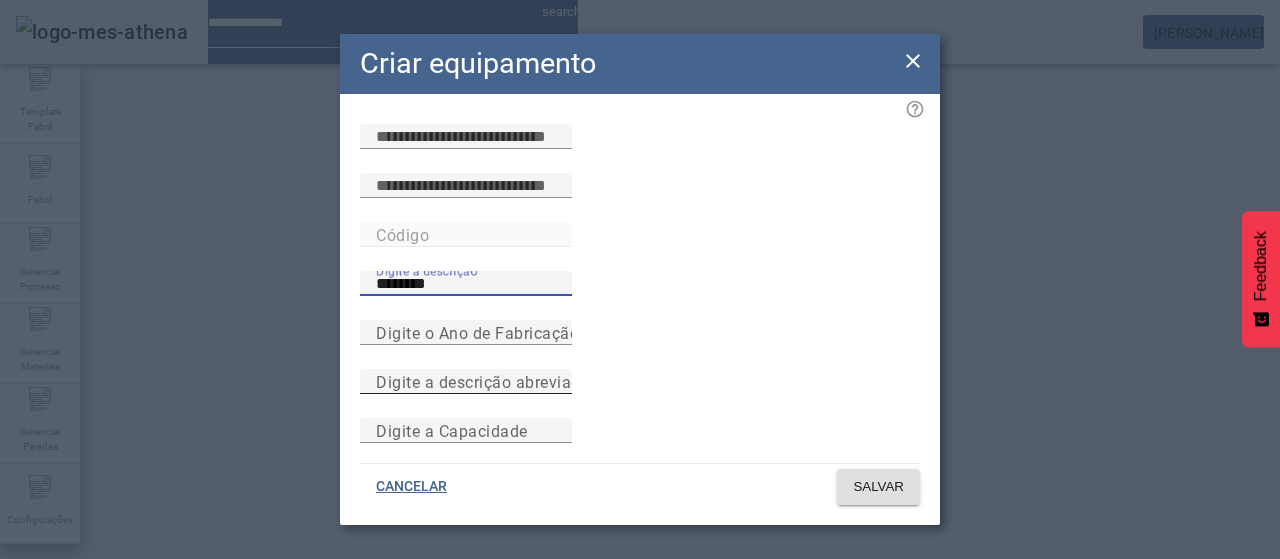 type on "********" 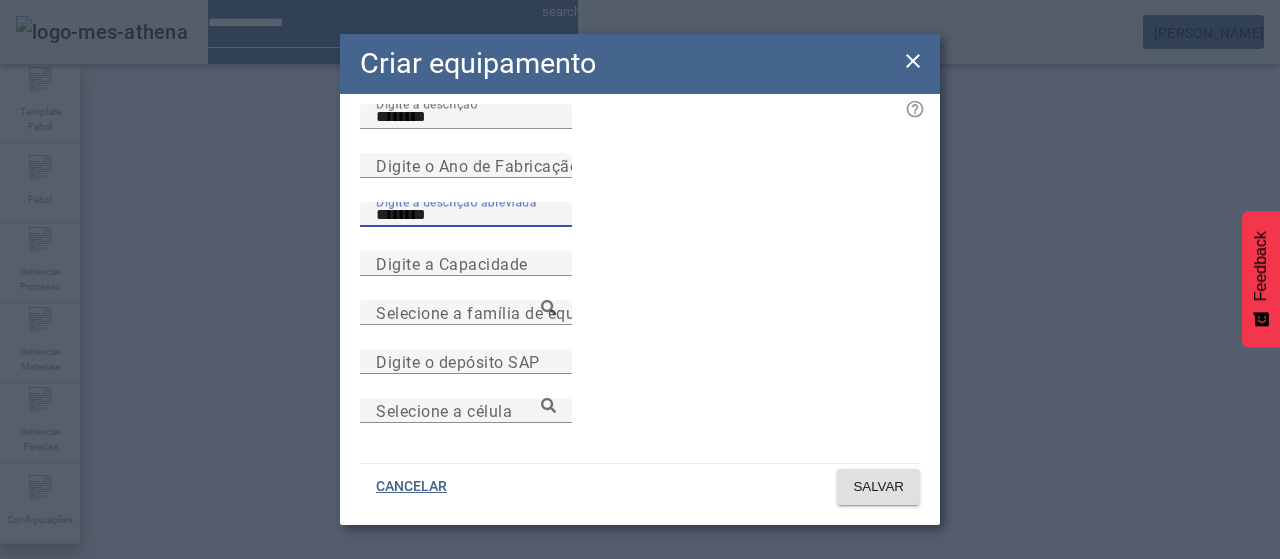 scroll, scrollTop: 173, scrollLeft: 0, axis: vertical 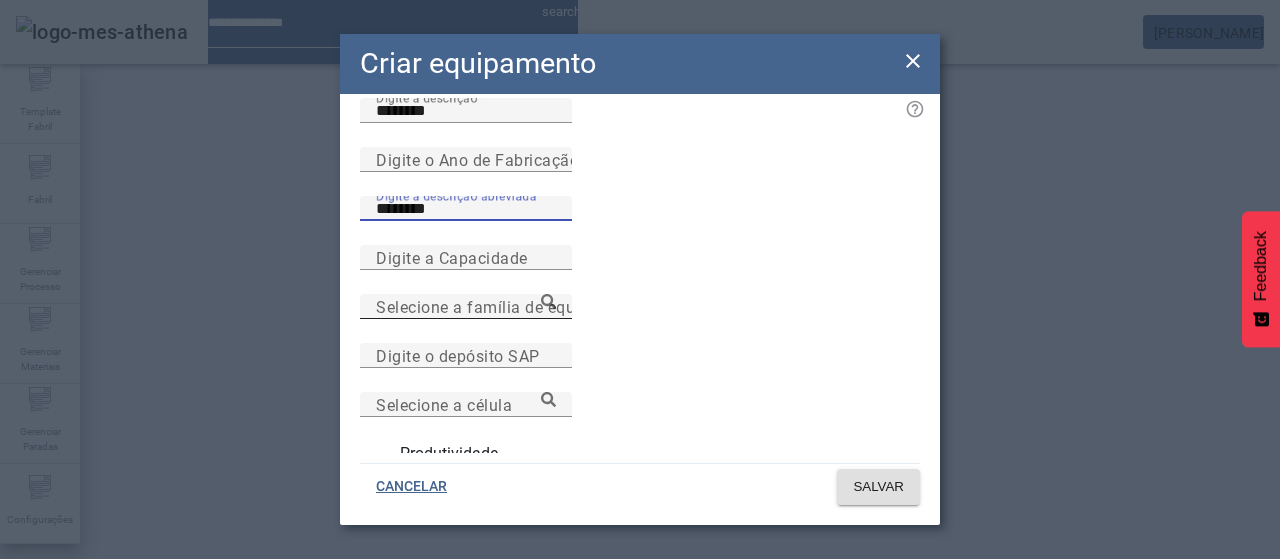 type on "********" 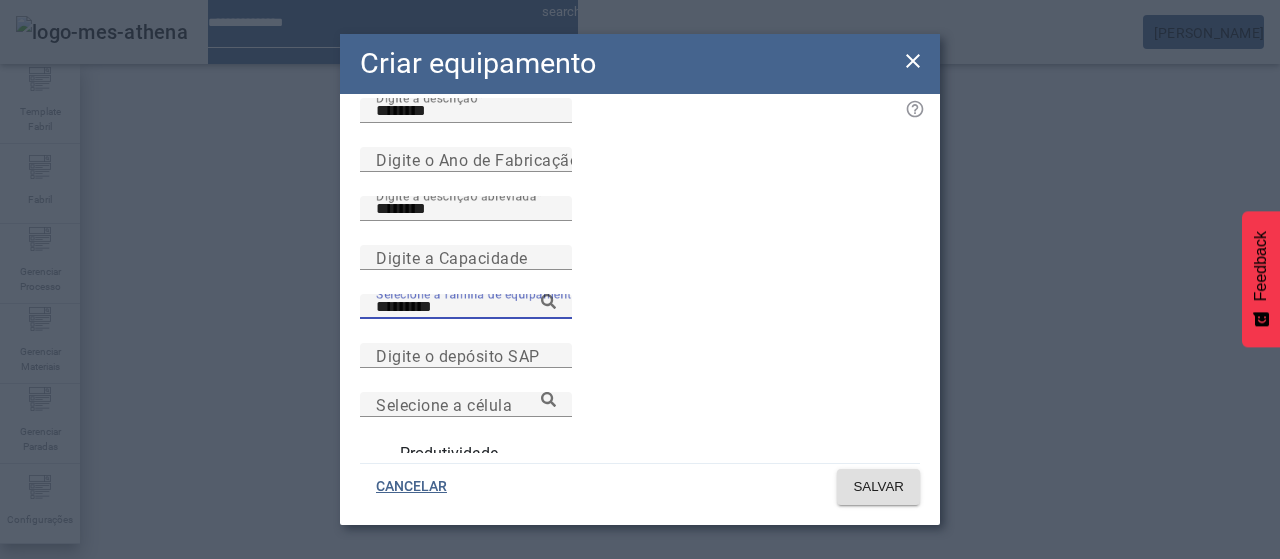 drag, startPoint x: 466, startPoint y: 430, endPoint x: 490, endPoint y: 421, distance: 25.632011 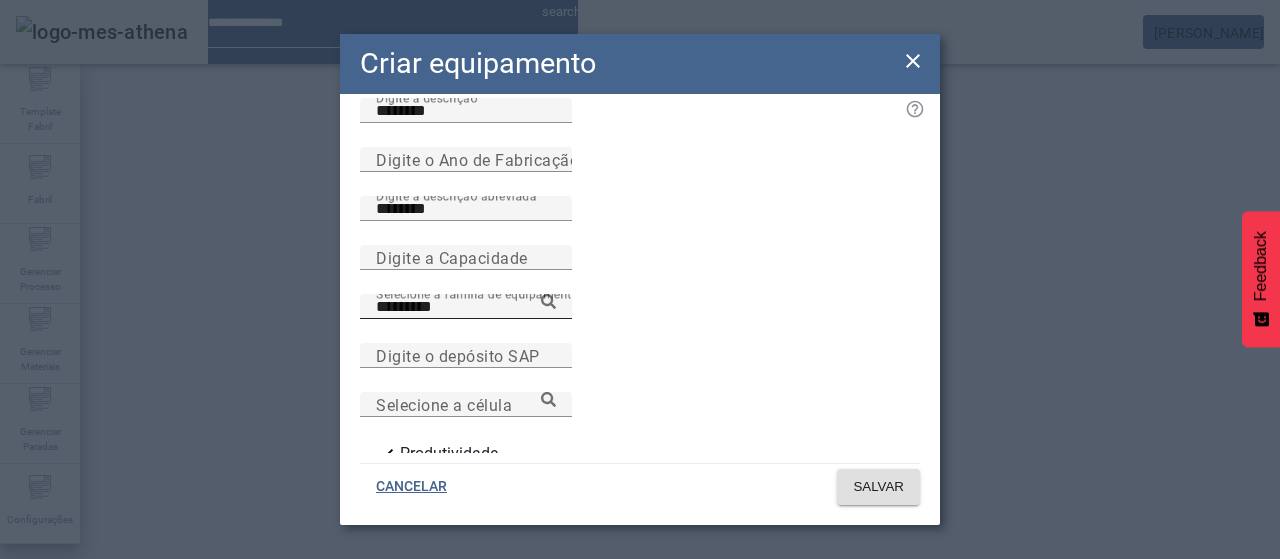 click 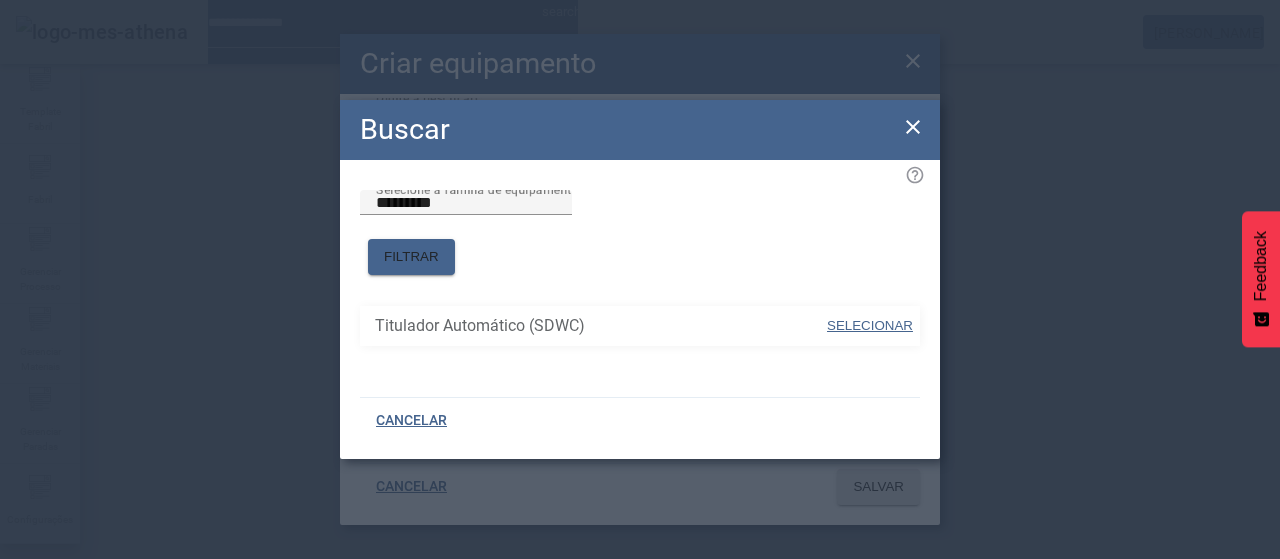 click at bounding box center [870, 326] 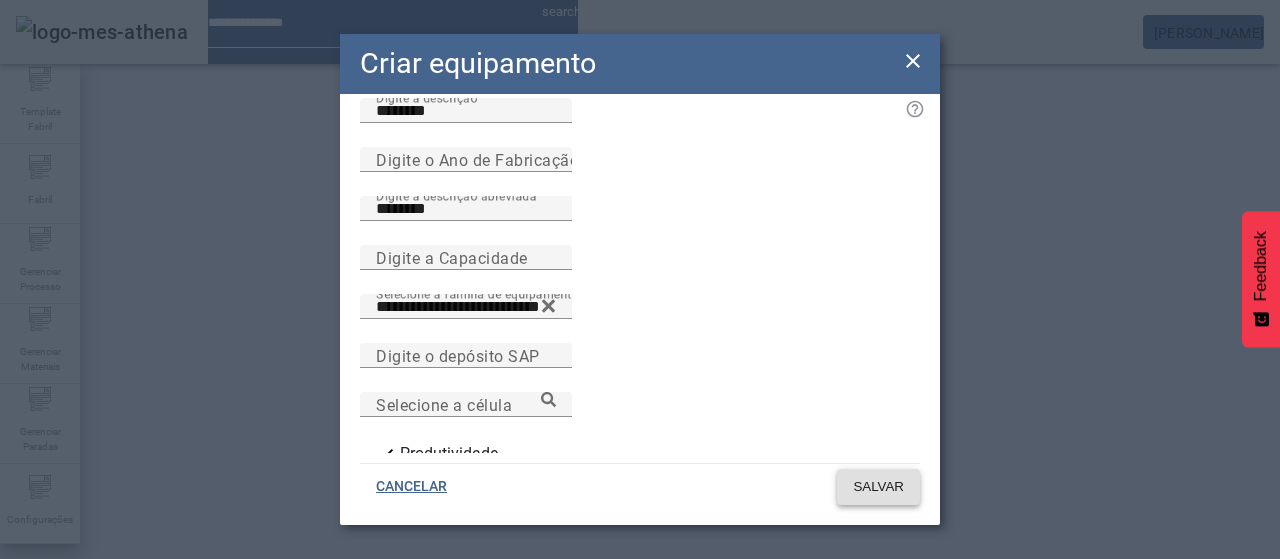 click on "SALVAR" 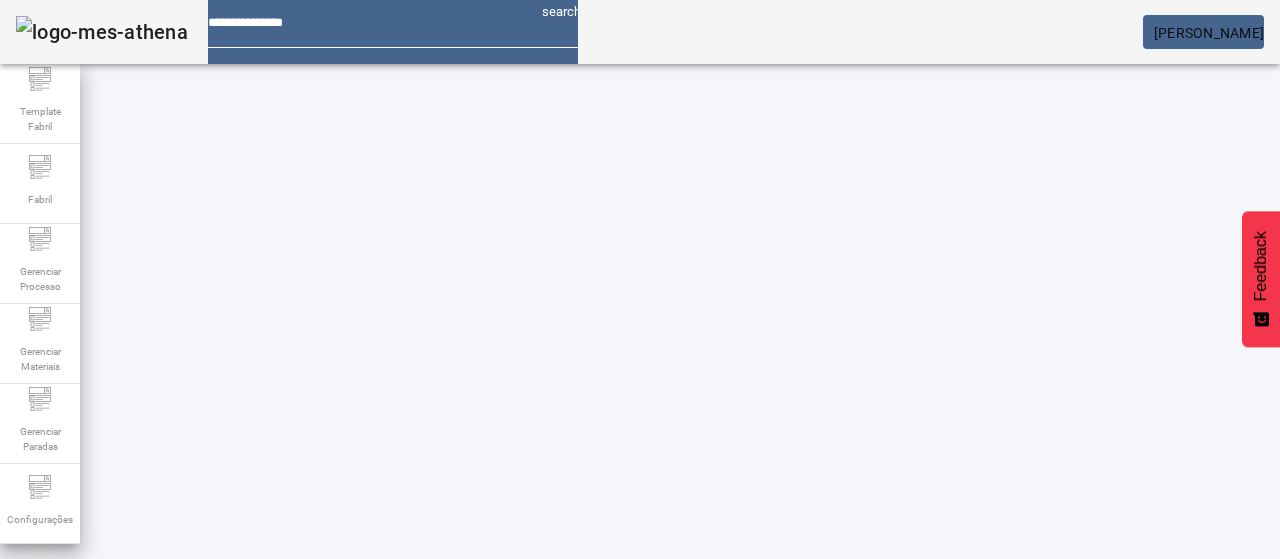 click at bounding box center [152, 707] 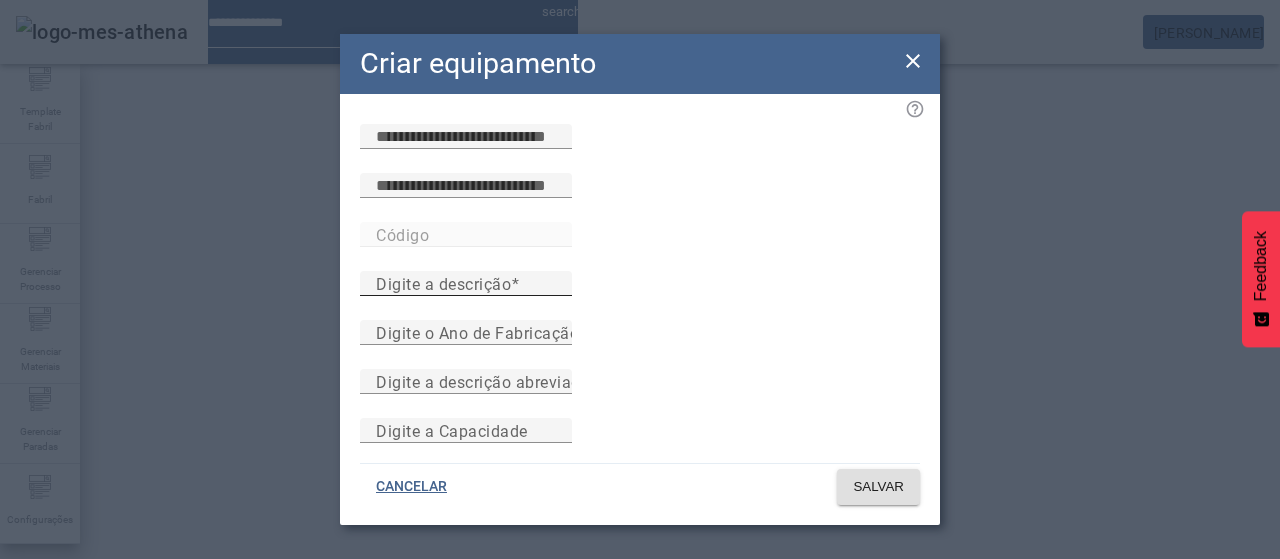 click on "Digite a descrição" at bounding box center (466, 284) 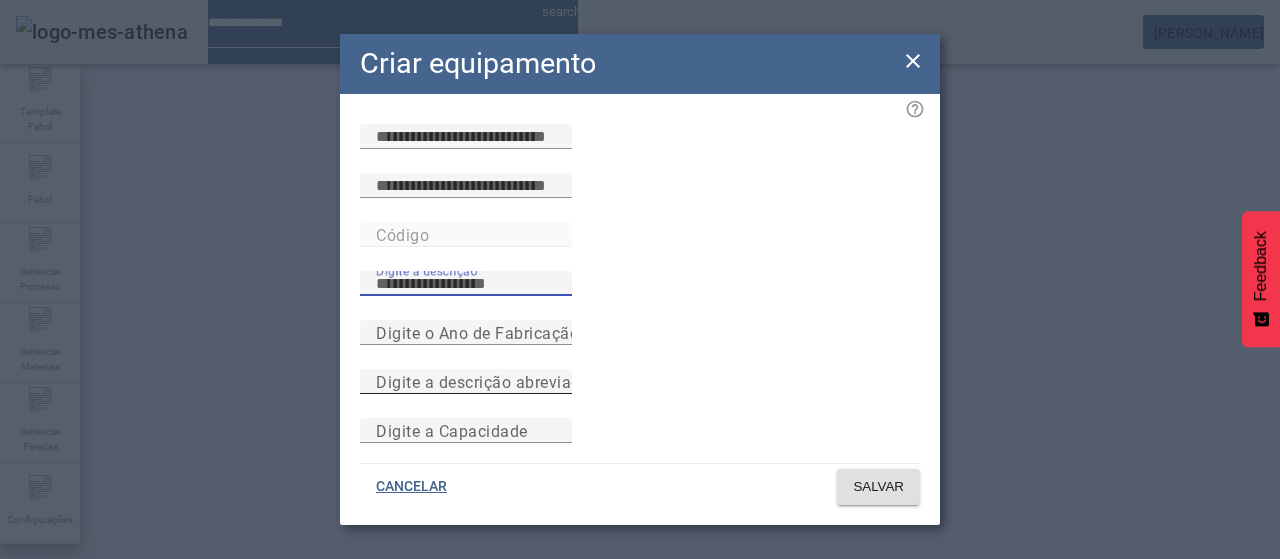 paste on "********" 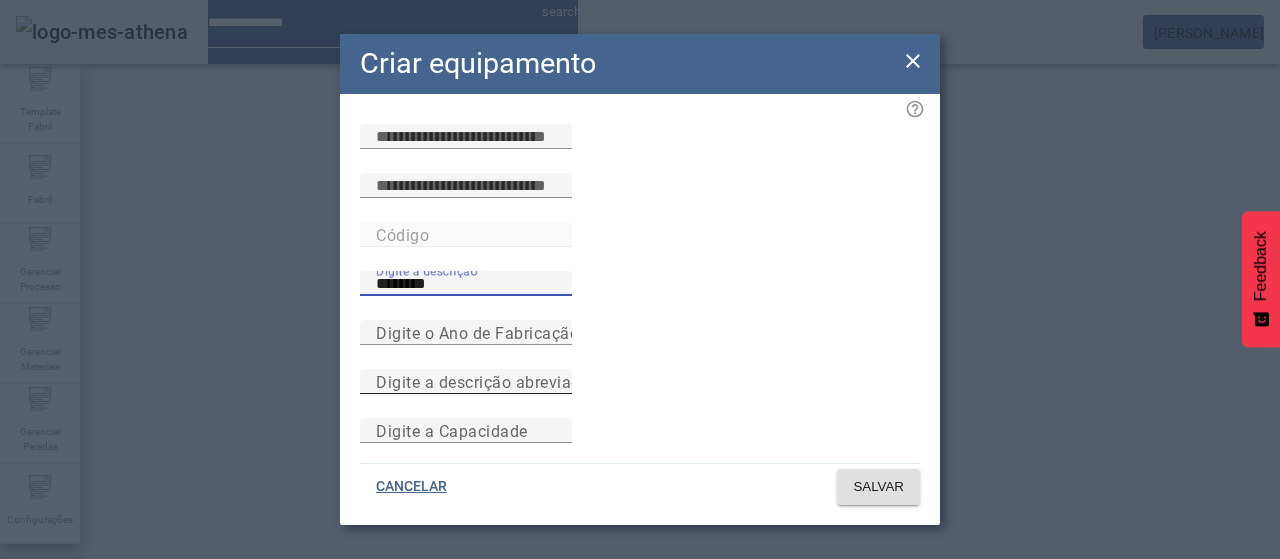 type on "********" 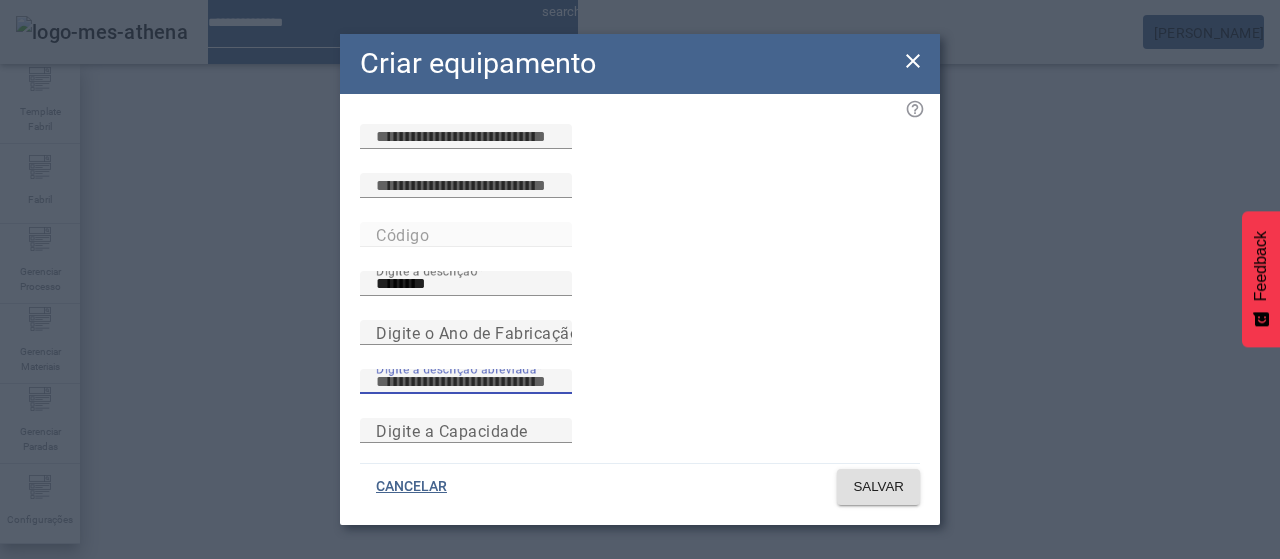 paste on "********" 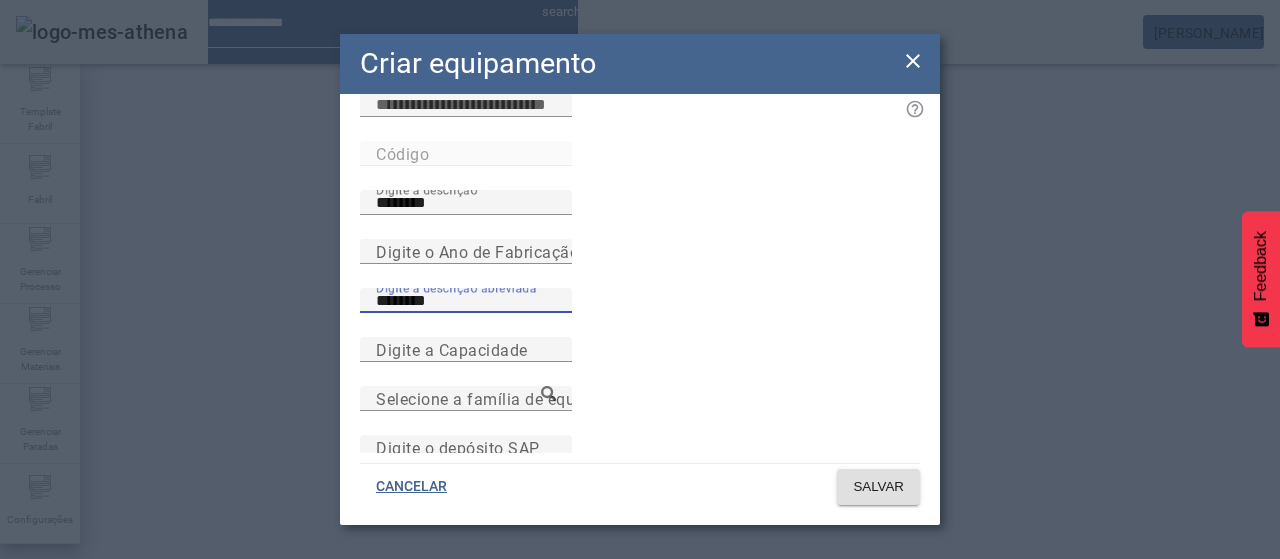 scroll, scrollTop: 173, scrollLeft: 0, axis: vertical 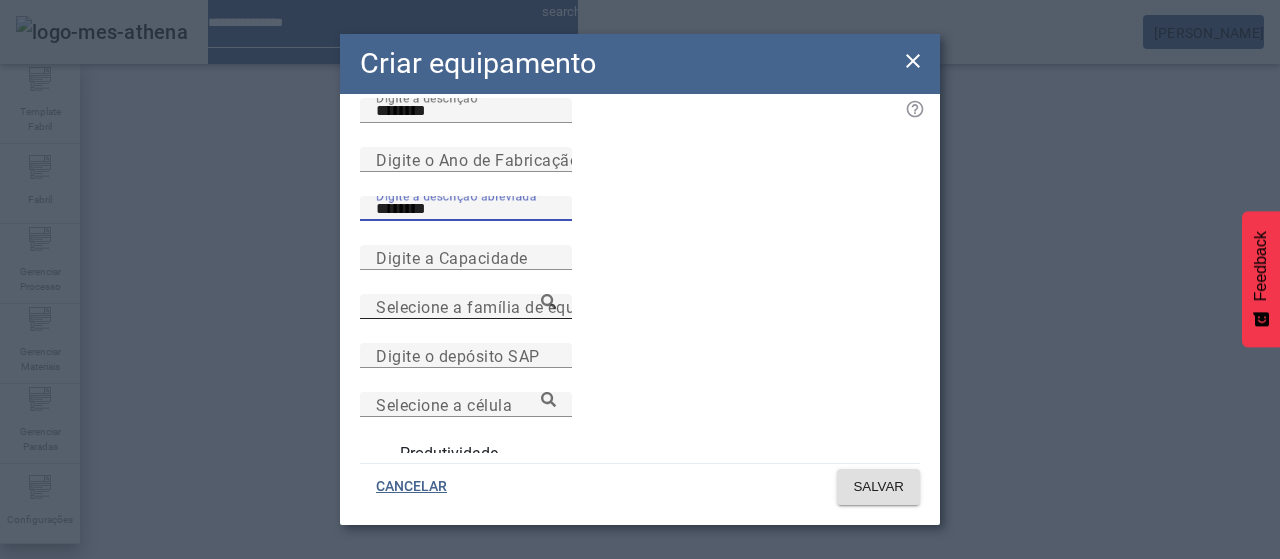 type on "********" 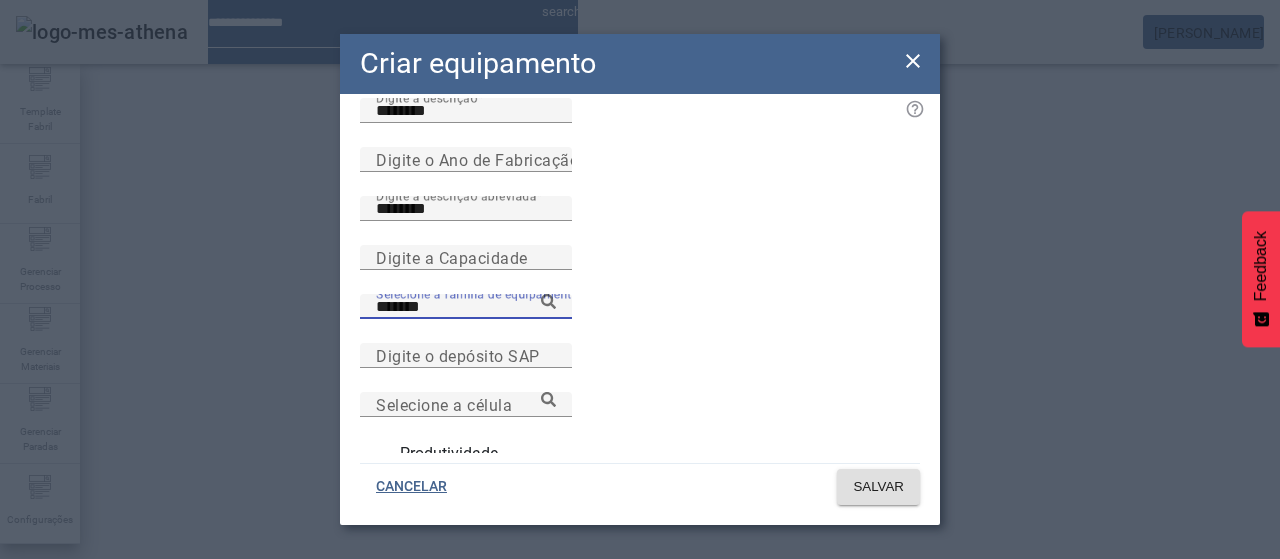 click on "Produtividade" at bounding box center [447, 454] 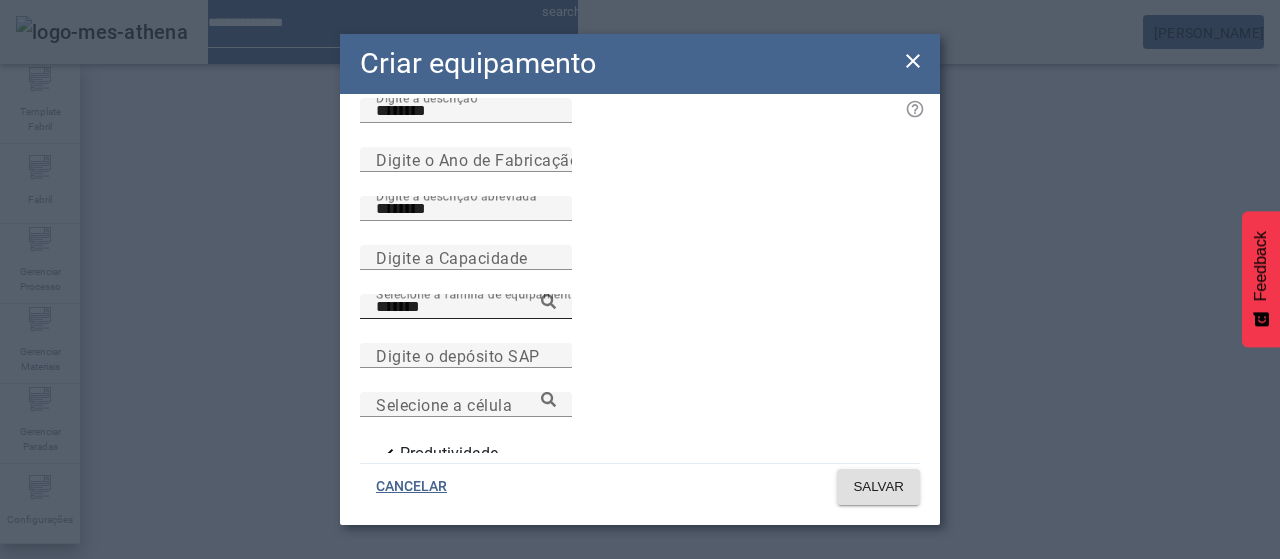 click 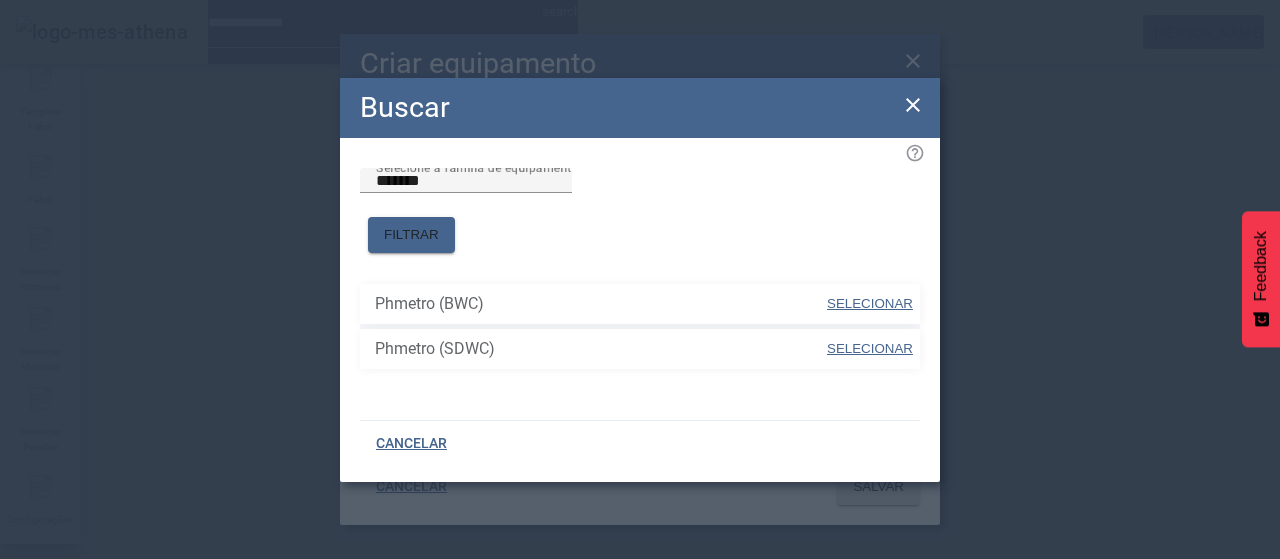 click on "SELECIONAR" at bounding box center (870, 348) 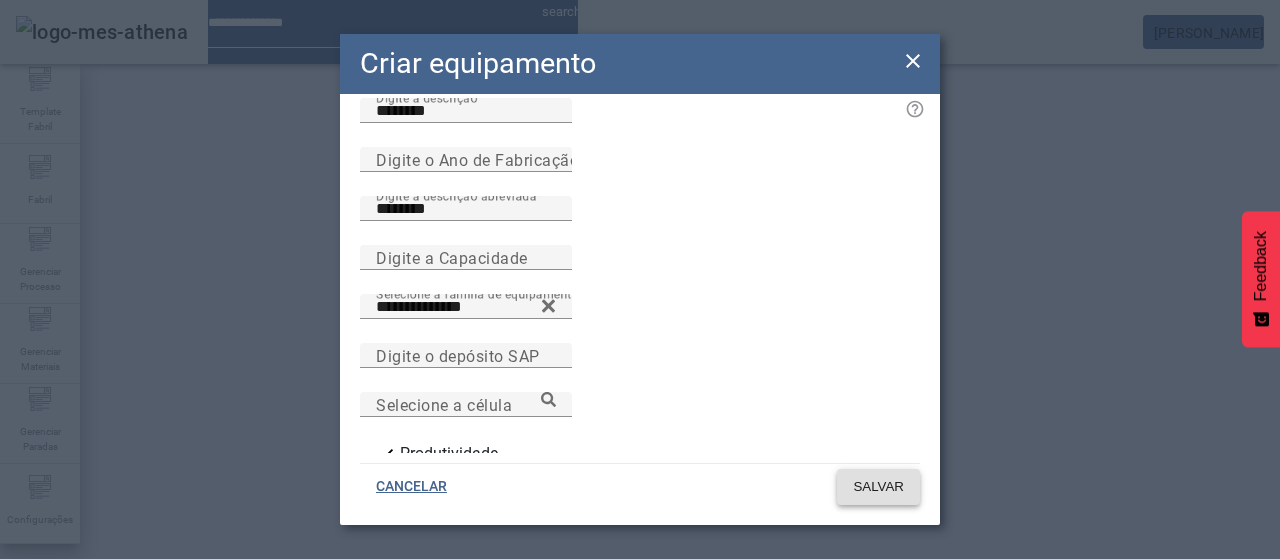 click on "SALVAR" 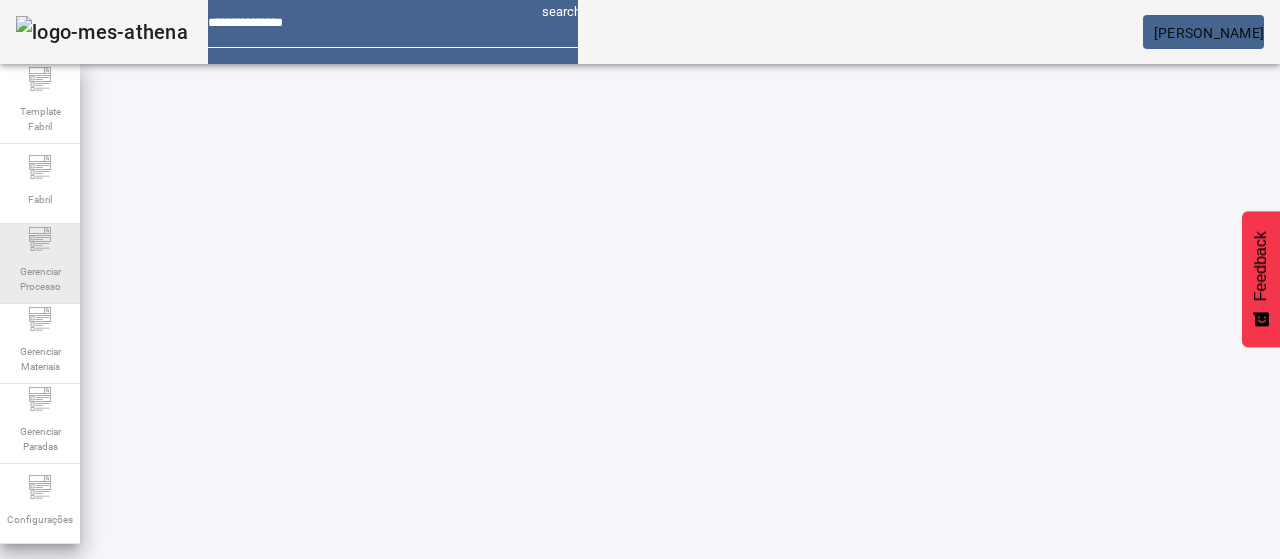 click on "Gerenciar Processo" 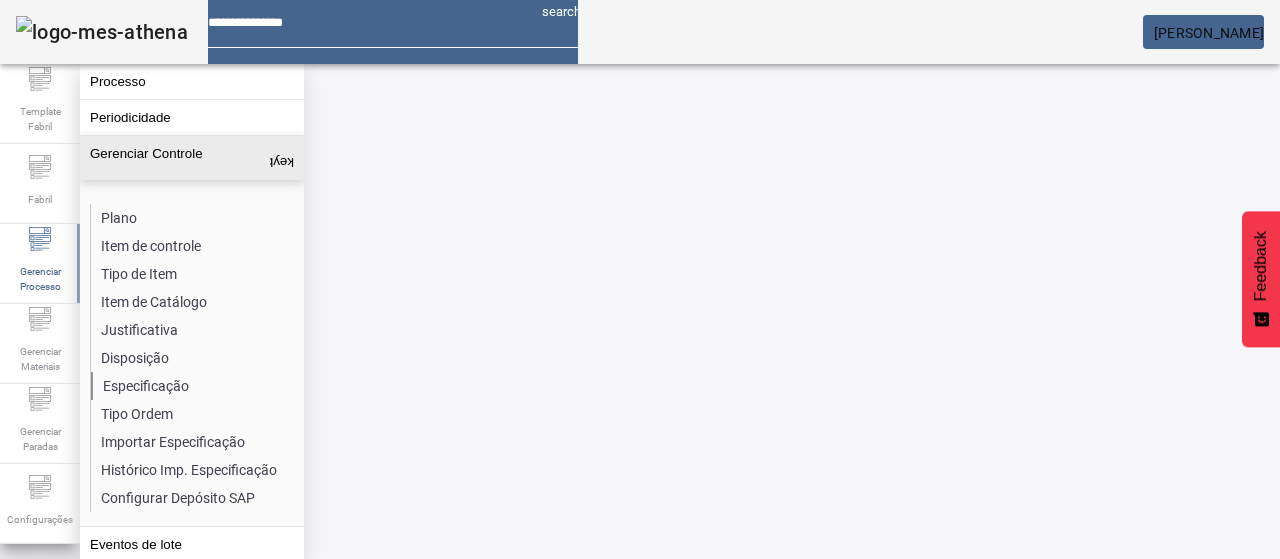 click on "Especificação" 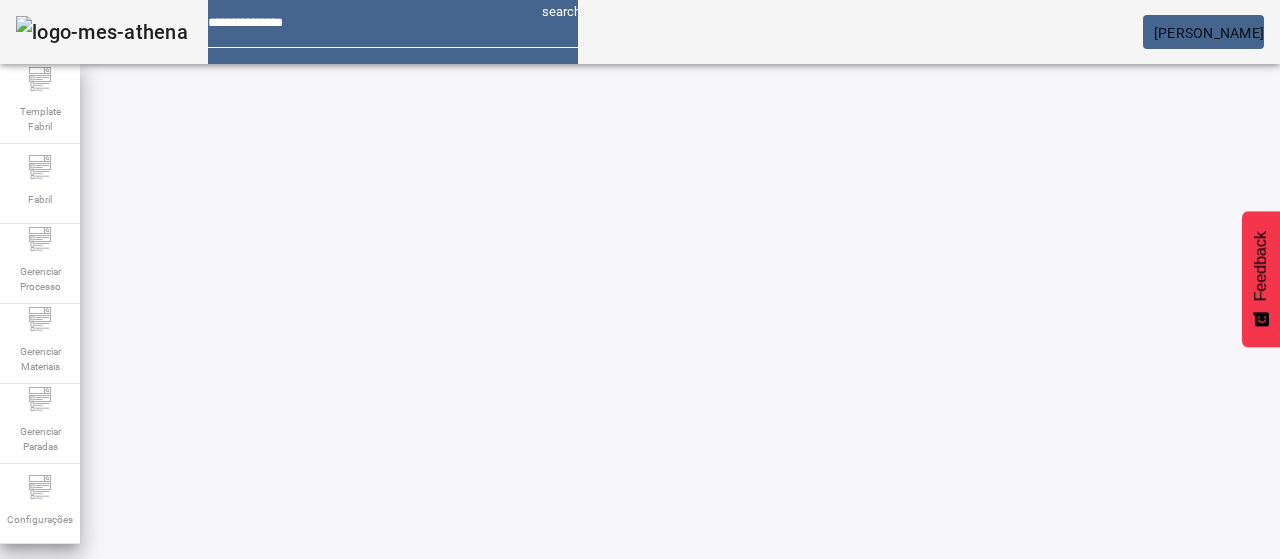 click on "Pesquise por item de controle" at bounding box center (116, 601) 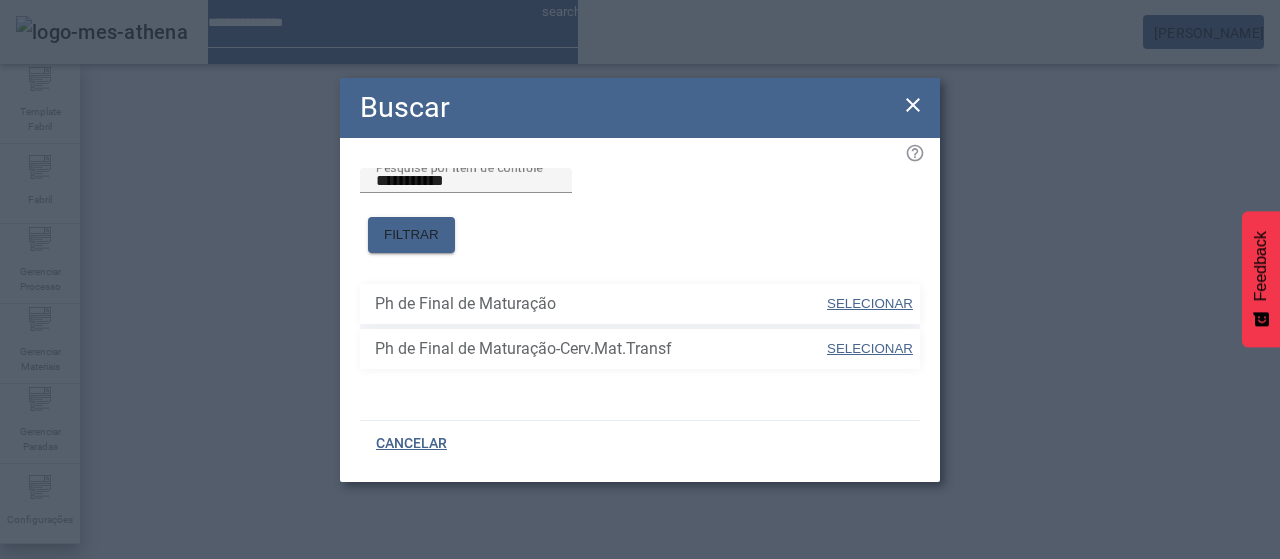 click at bounding box center (870, 304) 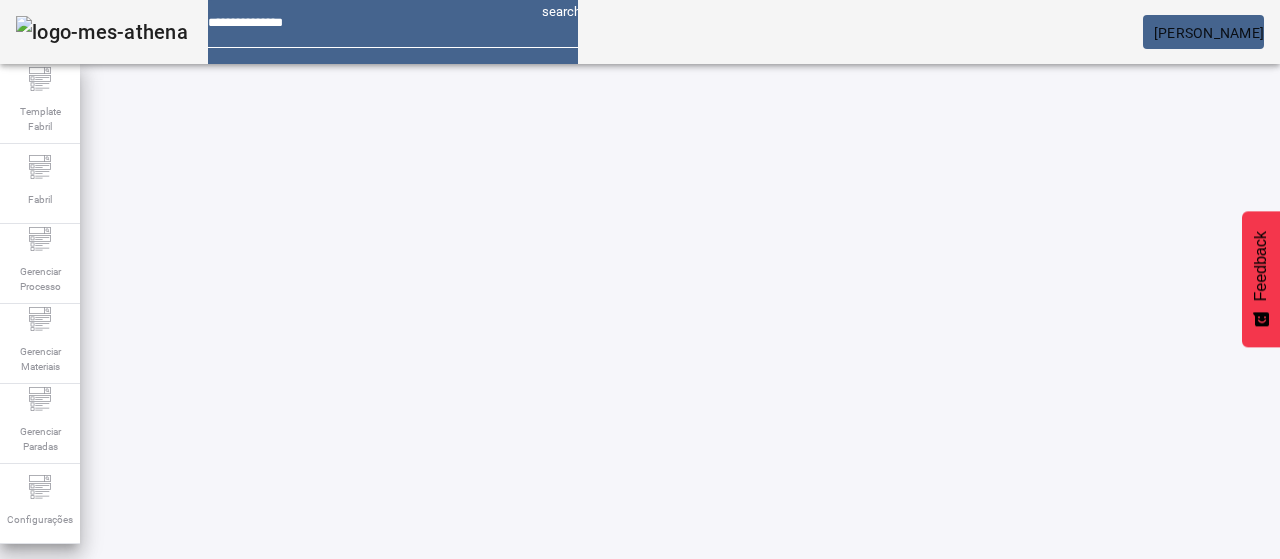 click on "FILTRAR" 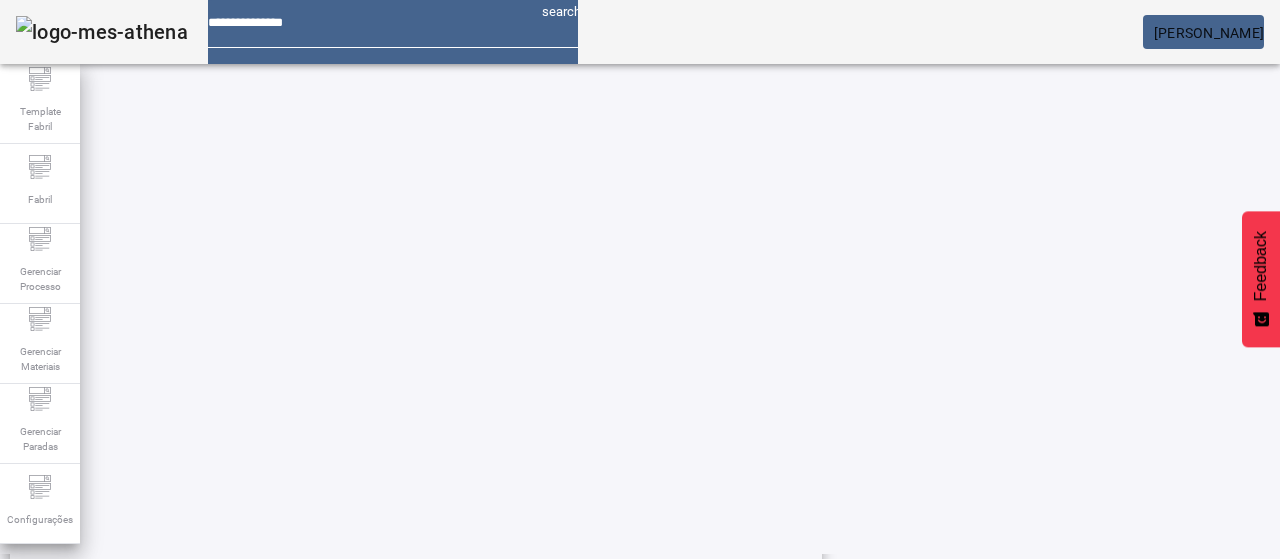 scroll, scrollTop: 123, scrollLeft: 0, axis: vertical 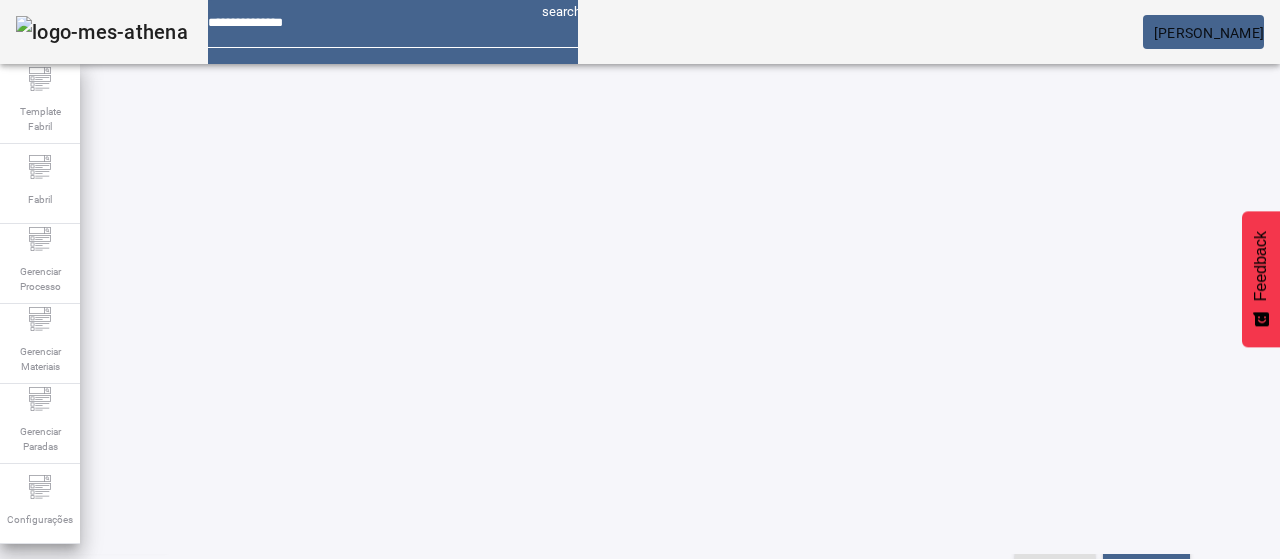 click on "Pesquise por marca" at bounding box center [1388, 478] 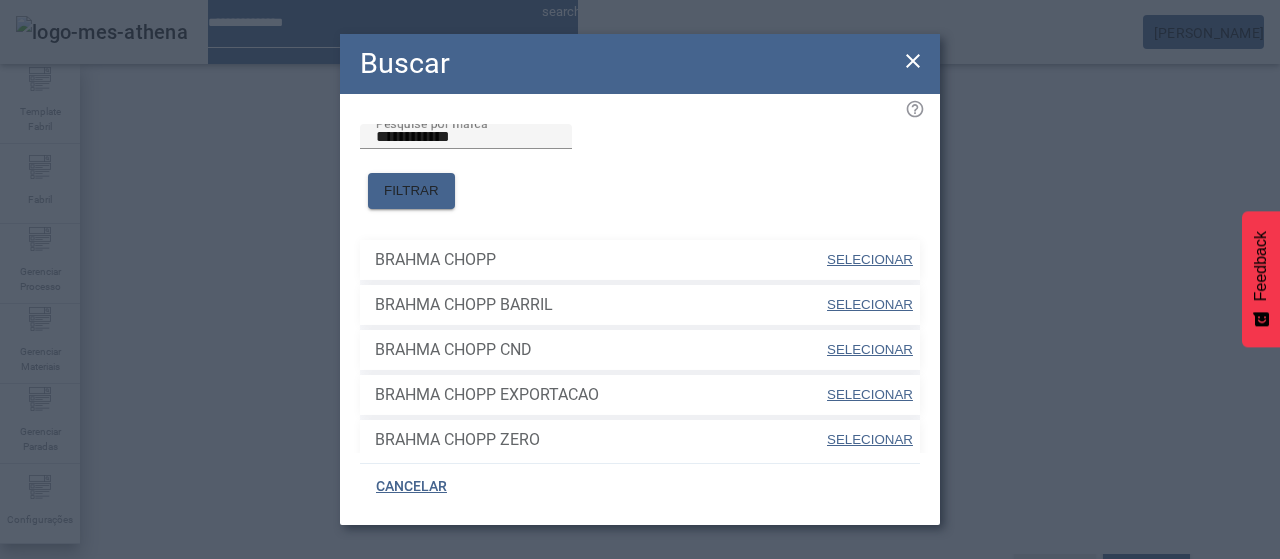 click on "SELECIONAR" at bounding box center [870, 259] 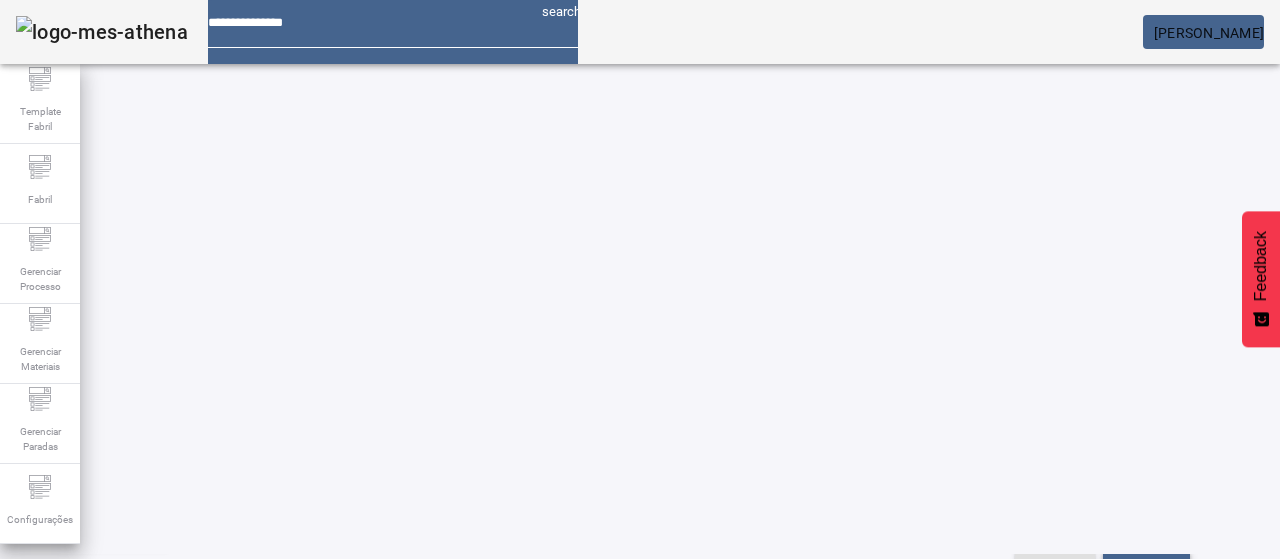 click on "FILTRAR" 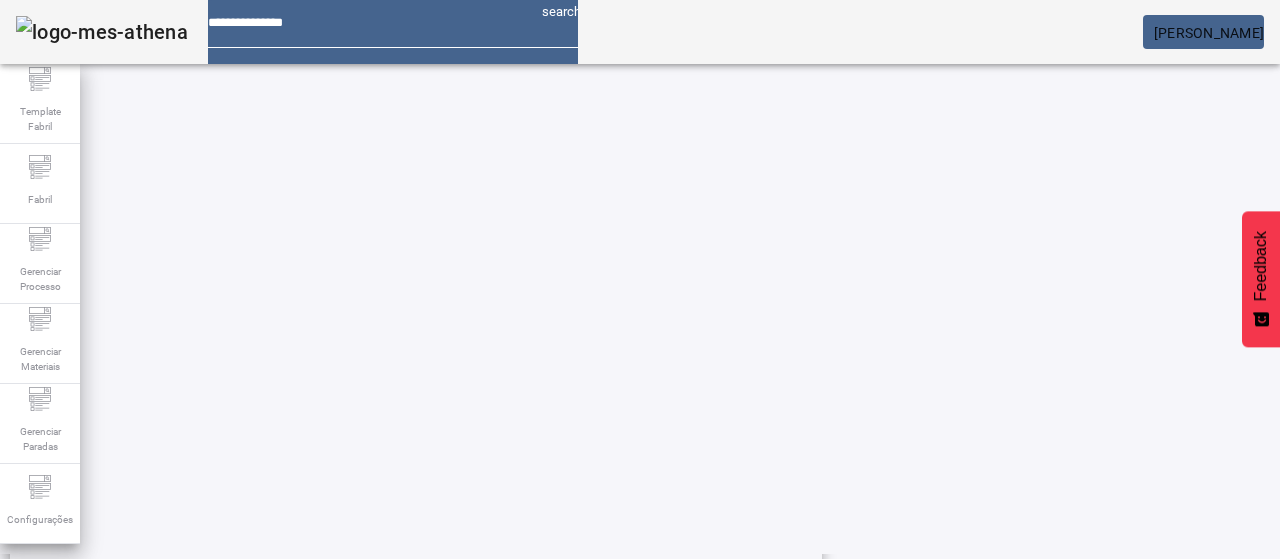 scroll, scrollTop: 696, scrollLeft: 0, axis: vertical 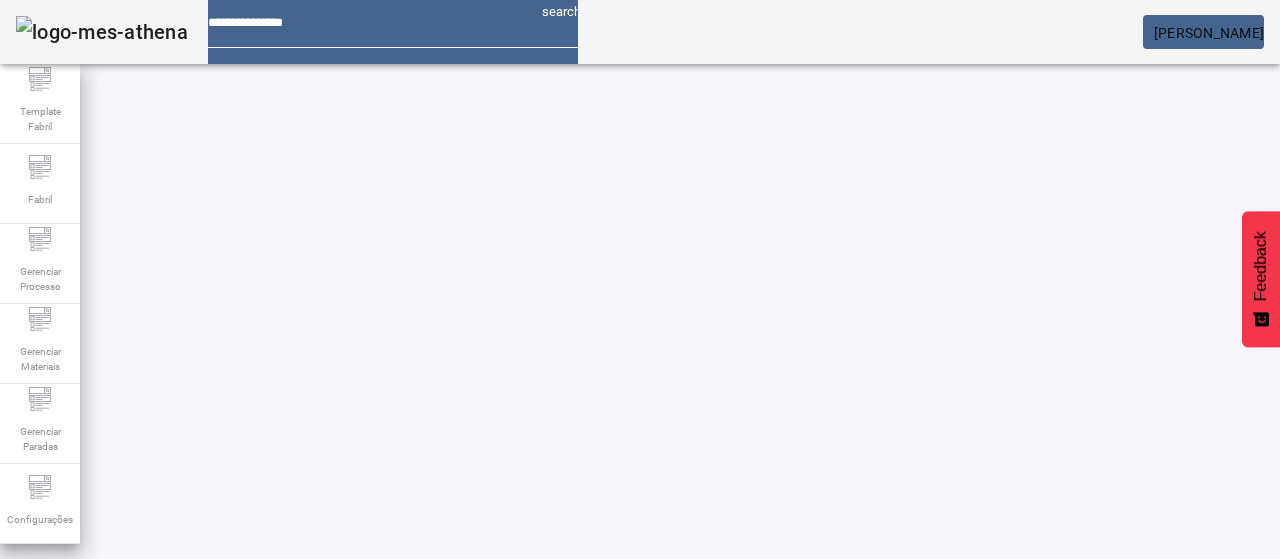 click on "1" 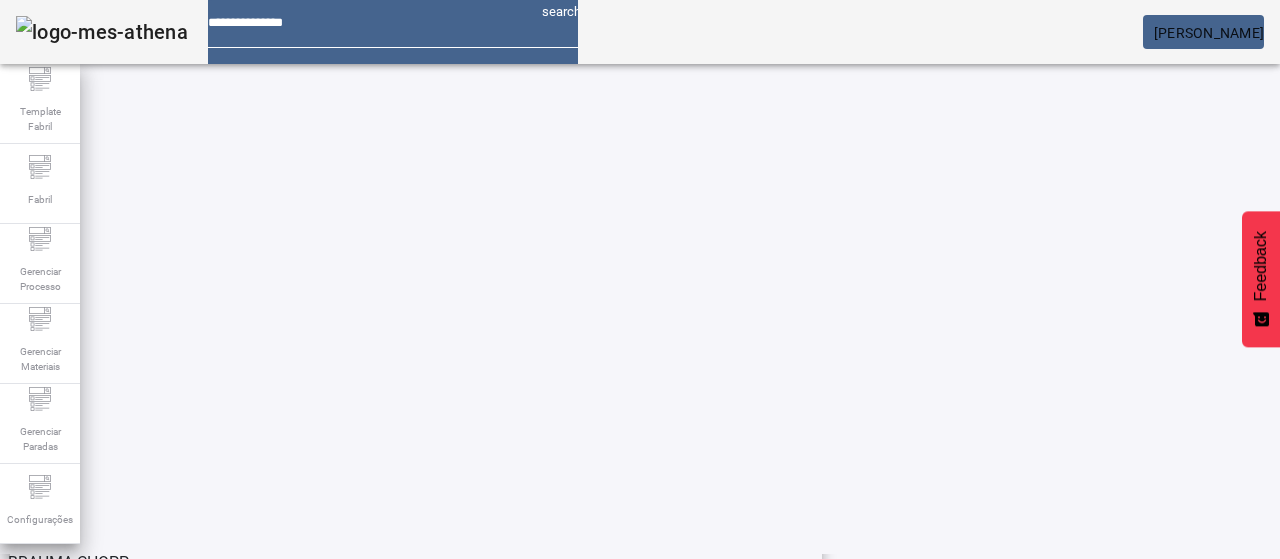 scroll, scrollTop: 423, scrollLeft: 0, axis: vertical 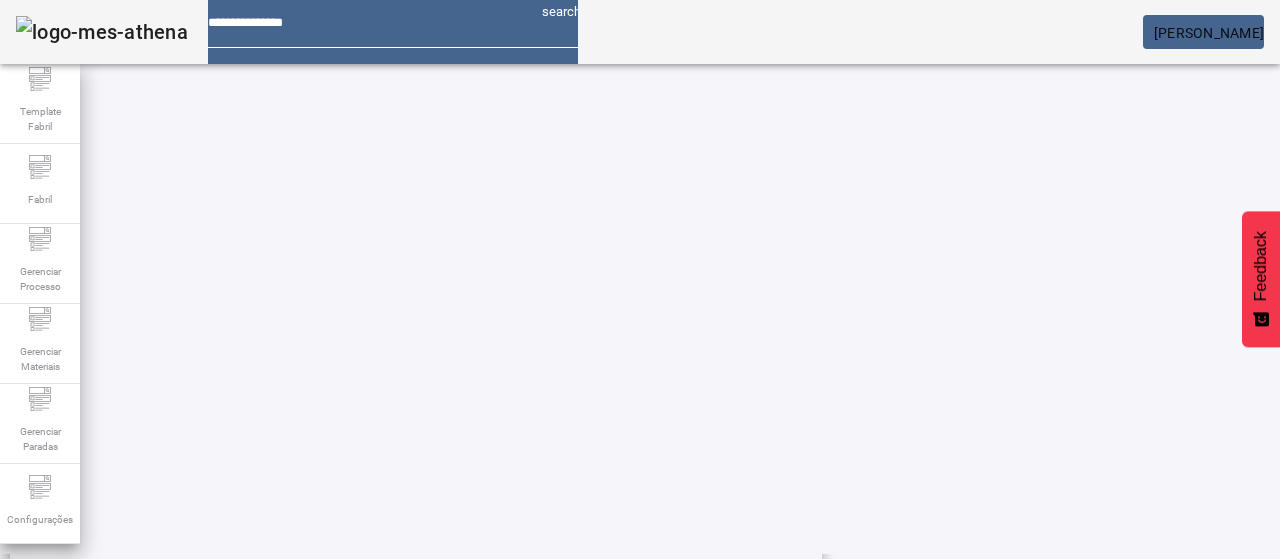 click on "PTP C-IC 05.07" at bounding box center [558, 389] 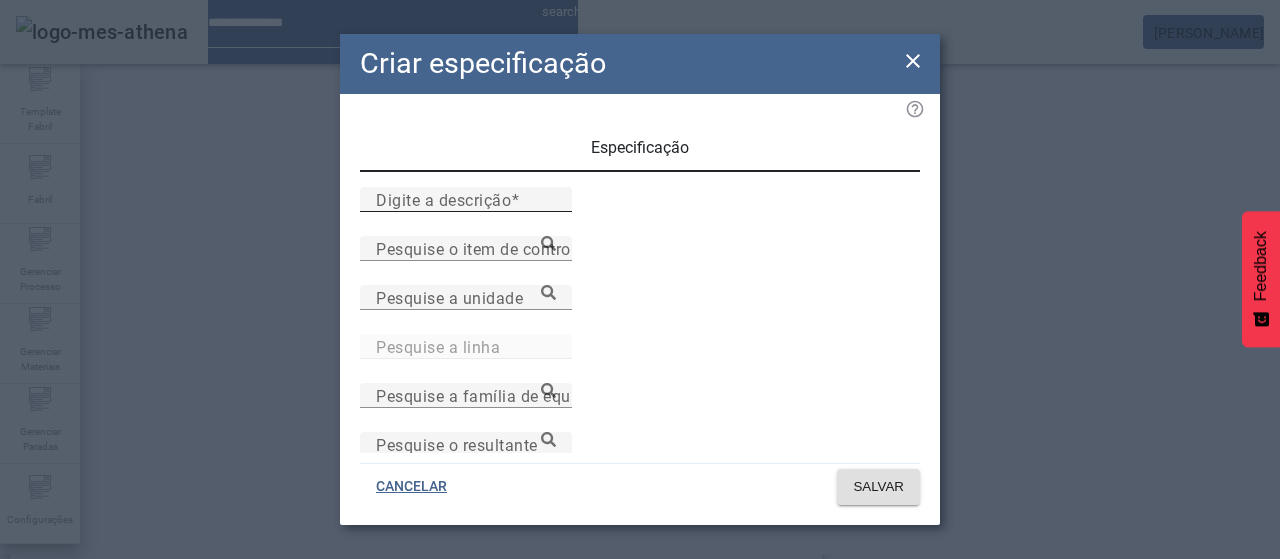 click on "Digite a descrição" at bounding box center [443, 199] 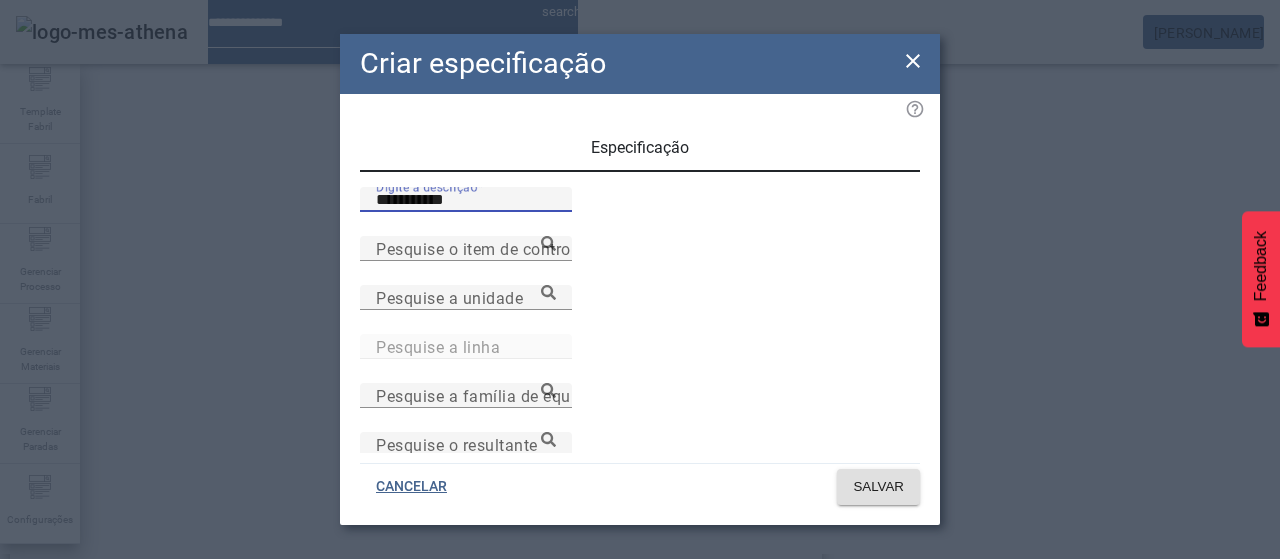 type on "**********" 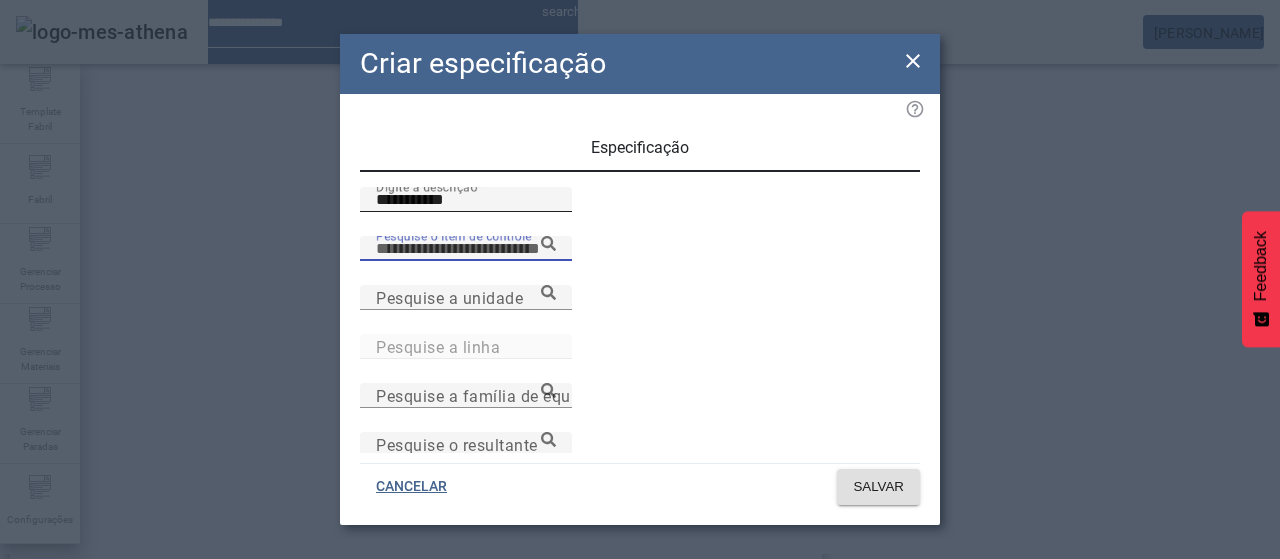 paste on "**********" 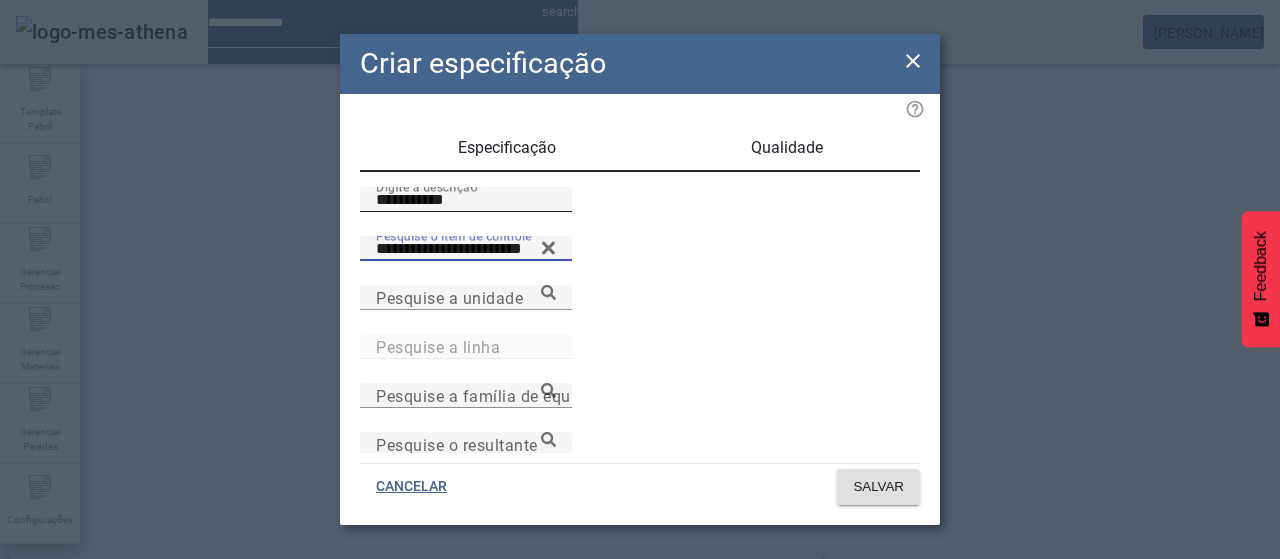 type on "**********" 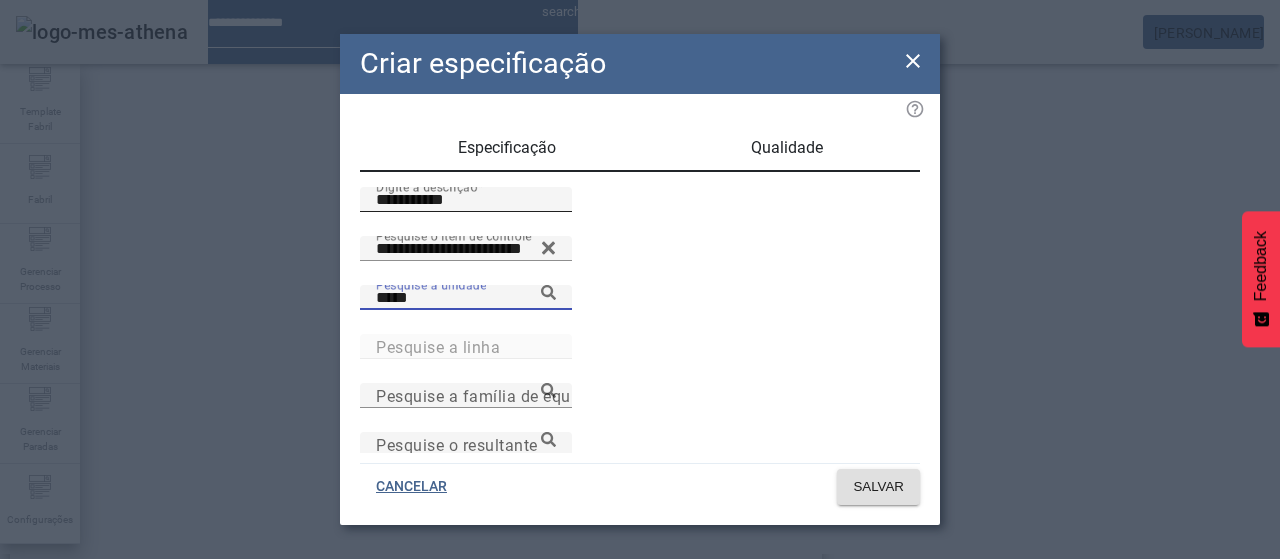 type on "*****" 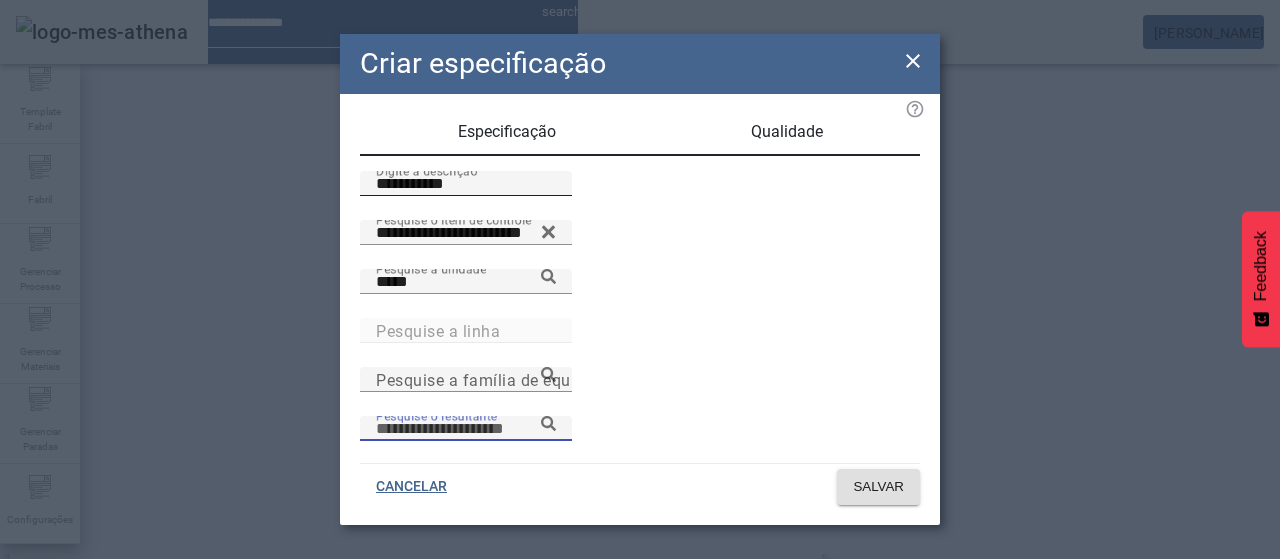 scroll, scrollTop: 206, scrollLeft: 0, axis: vertical 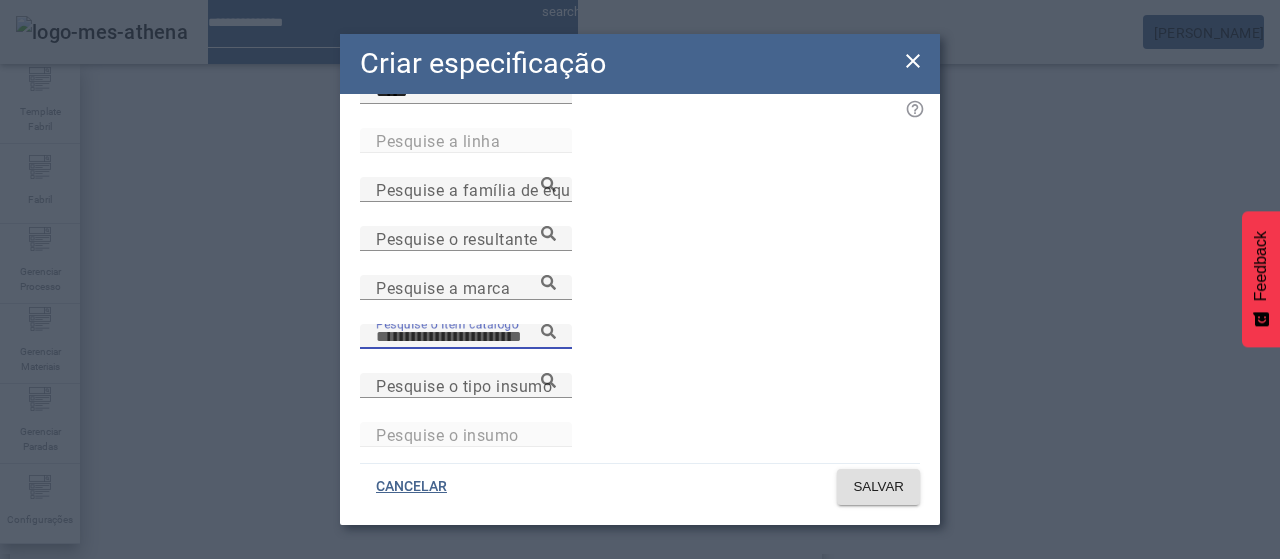 paste on "**********" 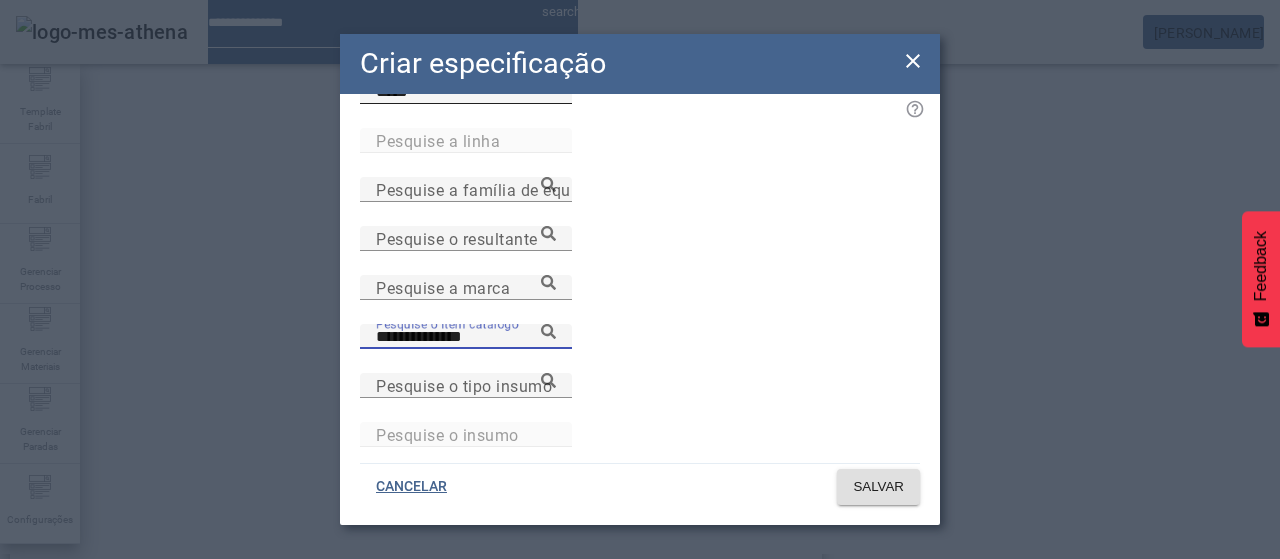 type on "**********" 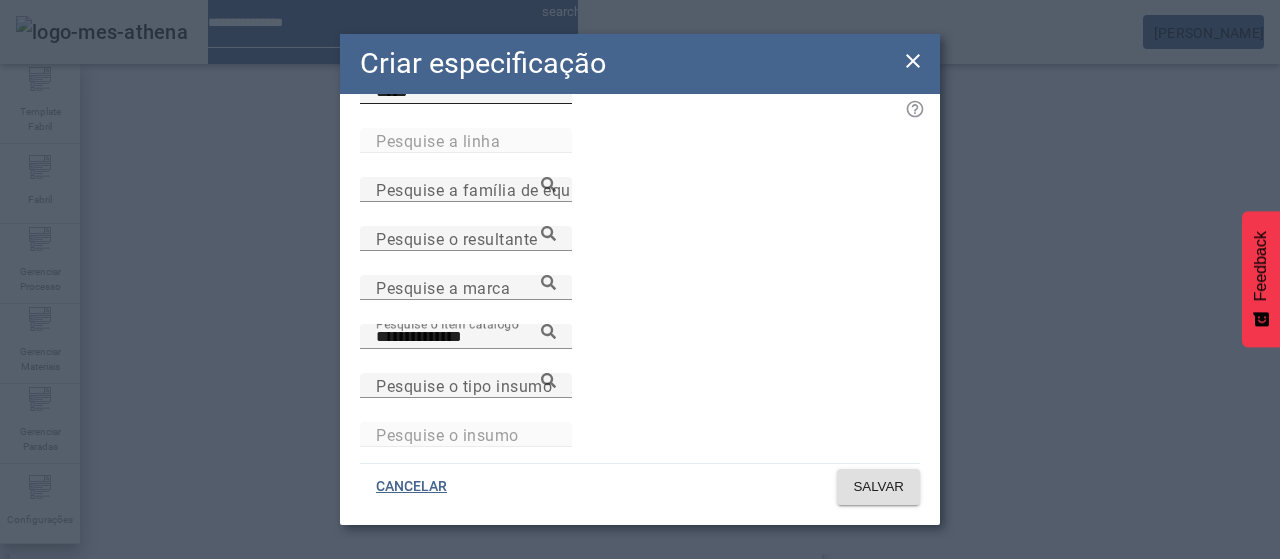 click 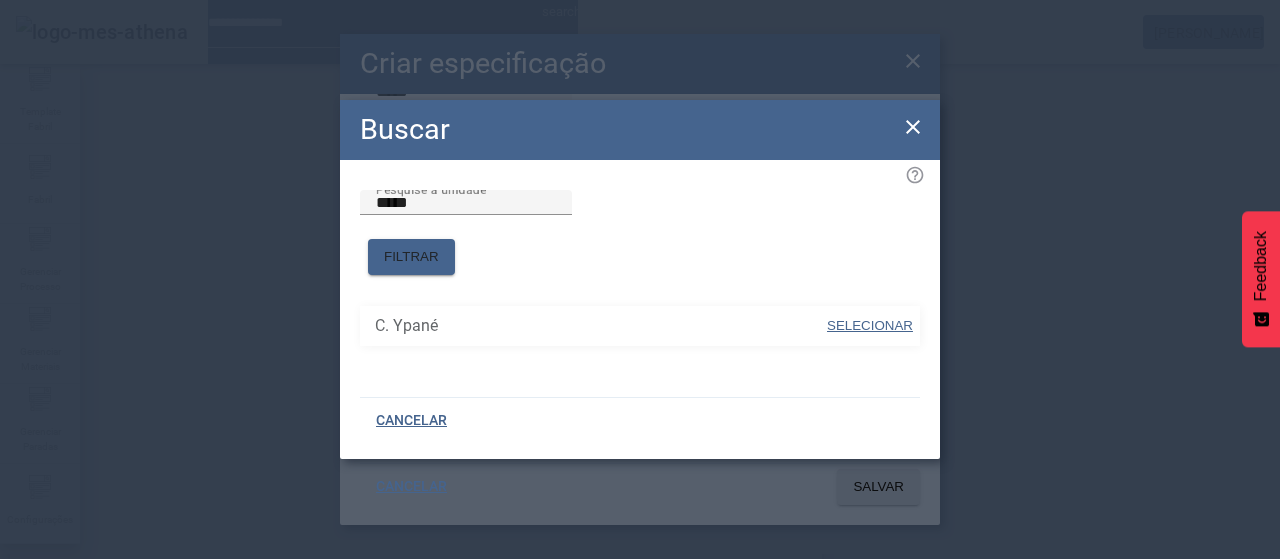 click on "SELECIONAR" at bounding box center [870, 325] 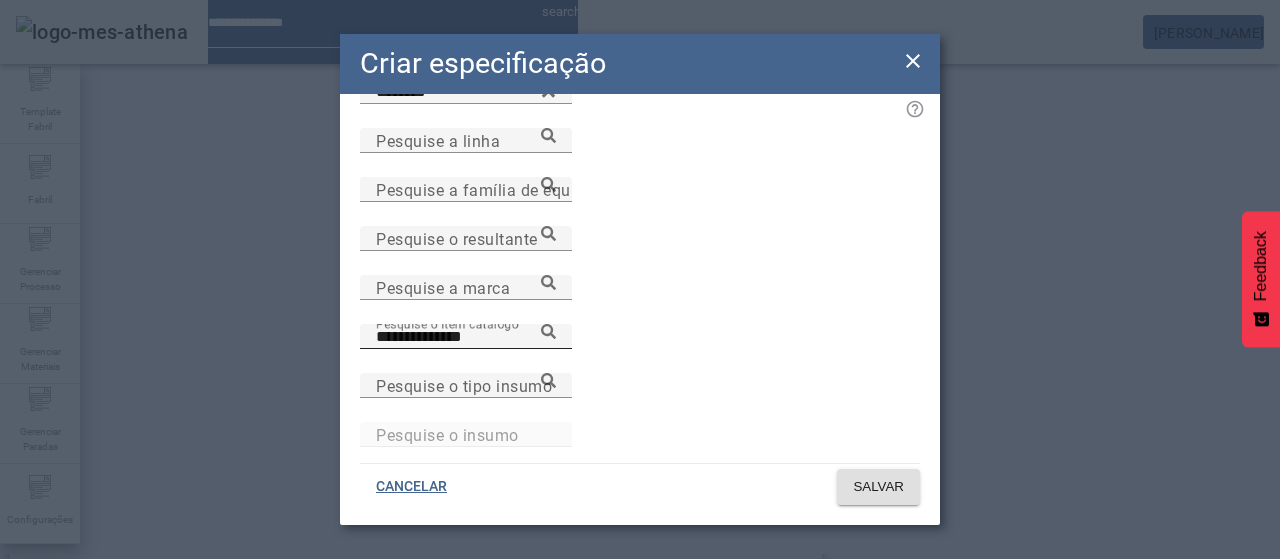 click 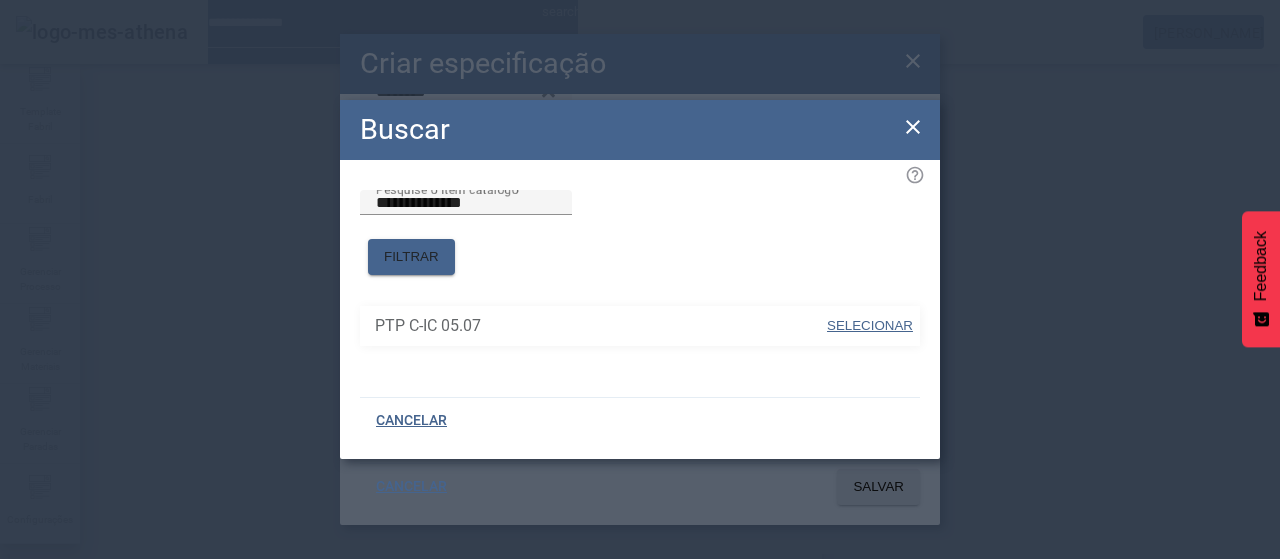 click on "SELECIONAR" at bounding box center (870, 325) 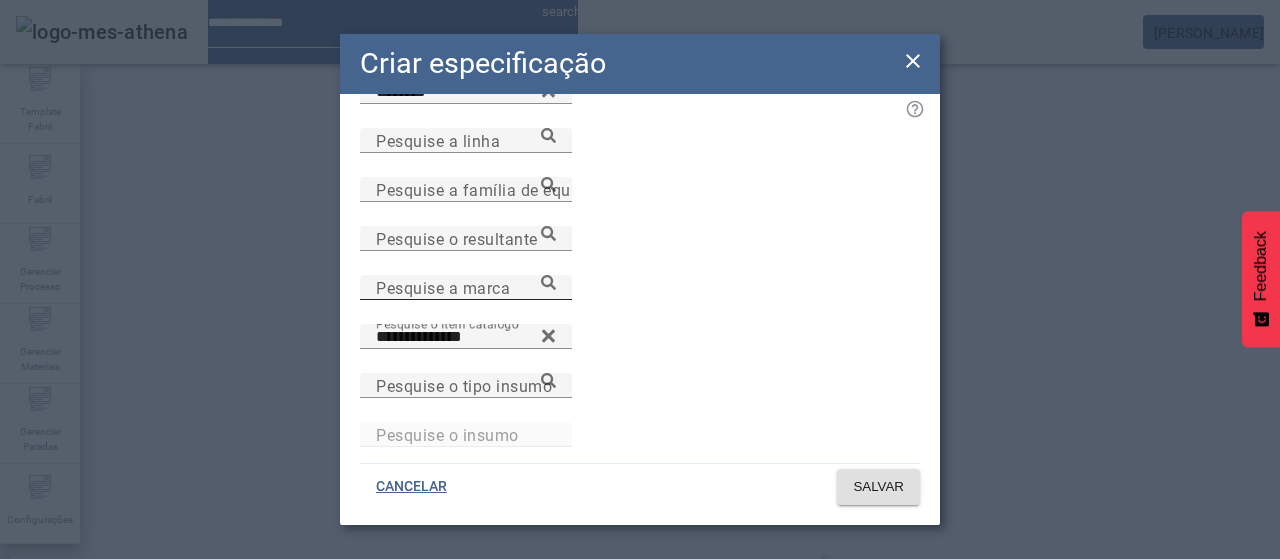 click on "Pesquise a marca" at bounding box center [466, 288] 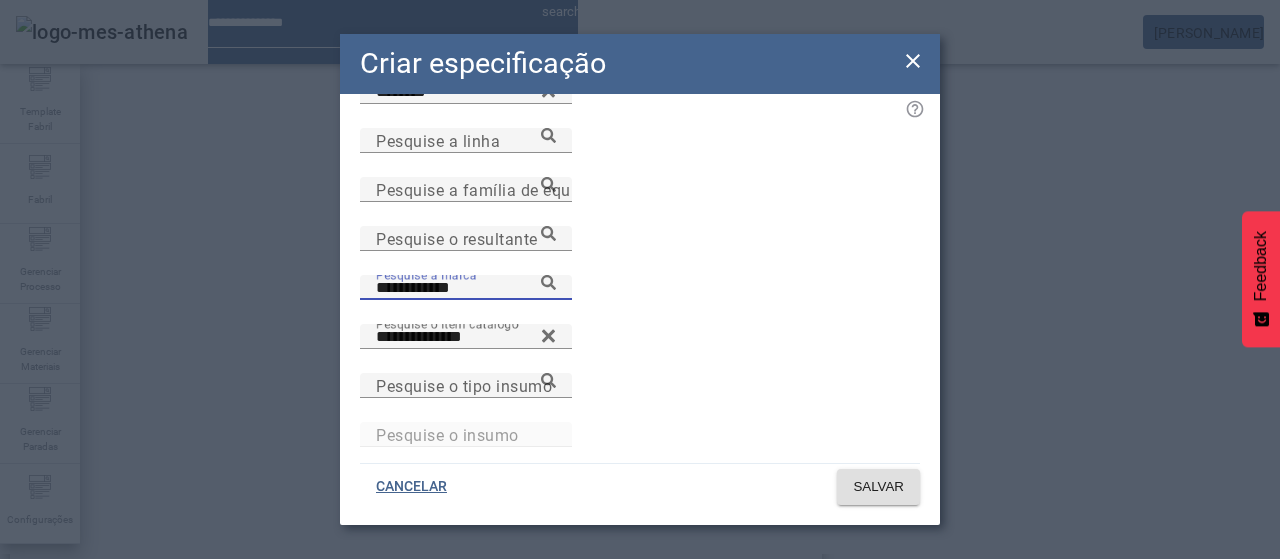 click 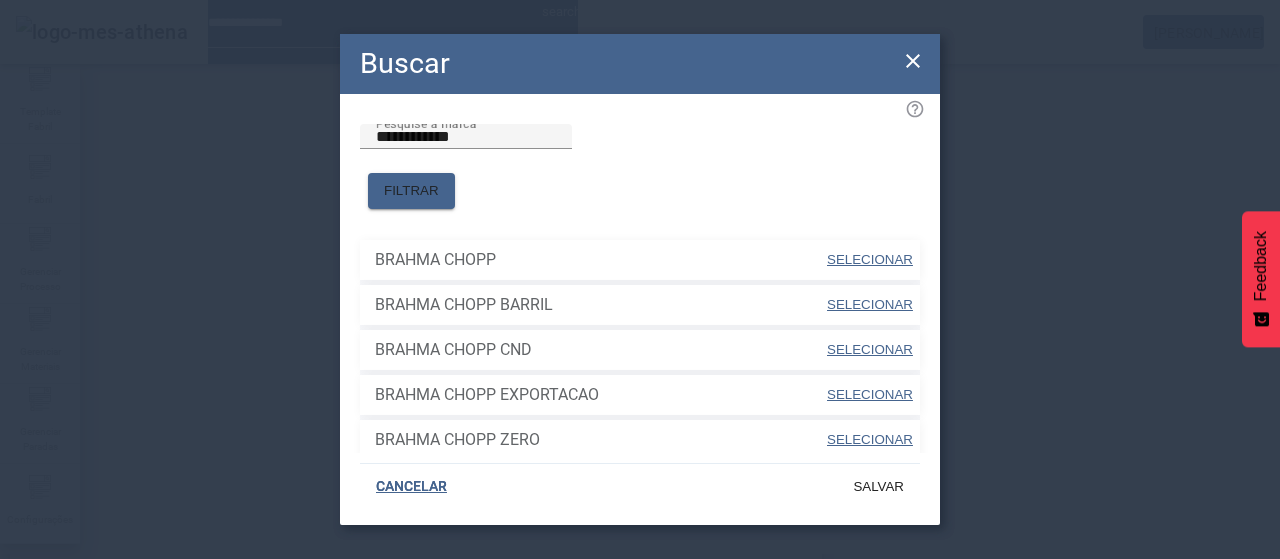click on "SELECIONAR" at bounding box center (870, 259) 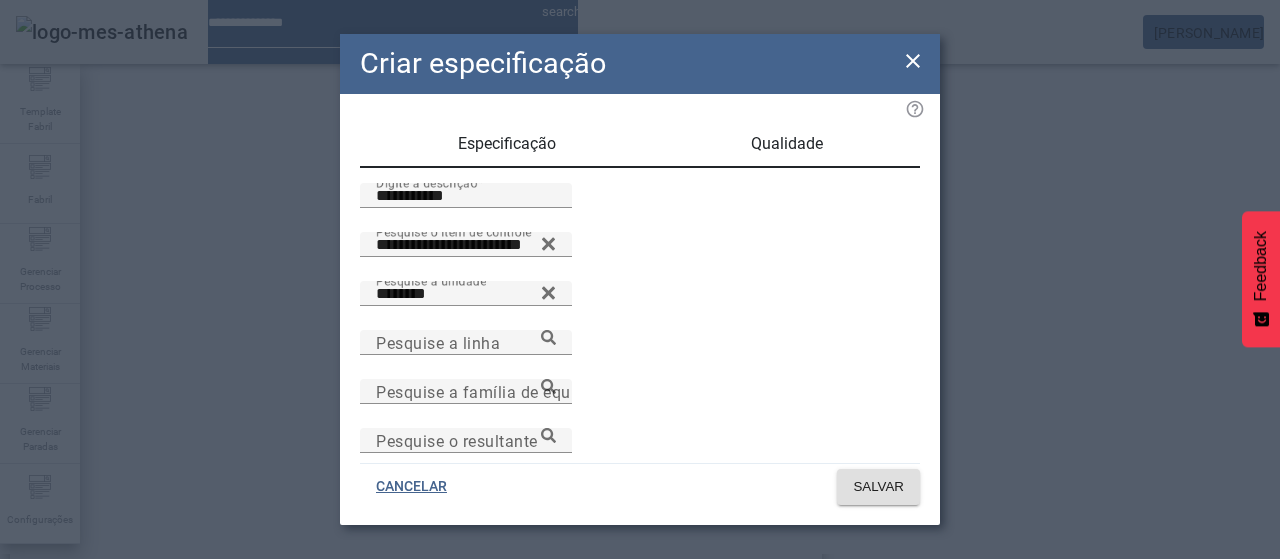 scroll, scrollTop: 0, scrollLeft: 0, axis: both 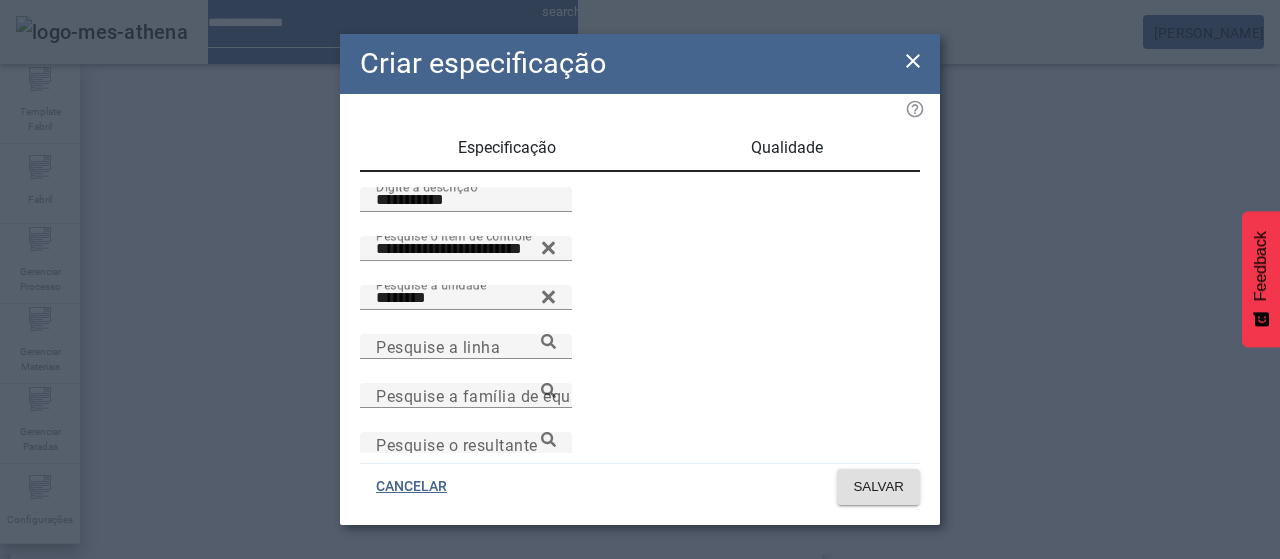 click on "Qualidade" at bounding box center (787, 148) 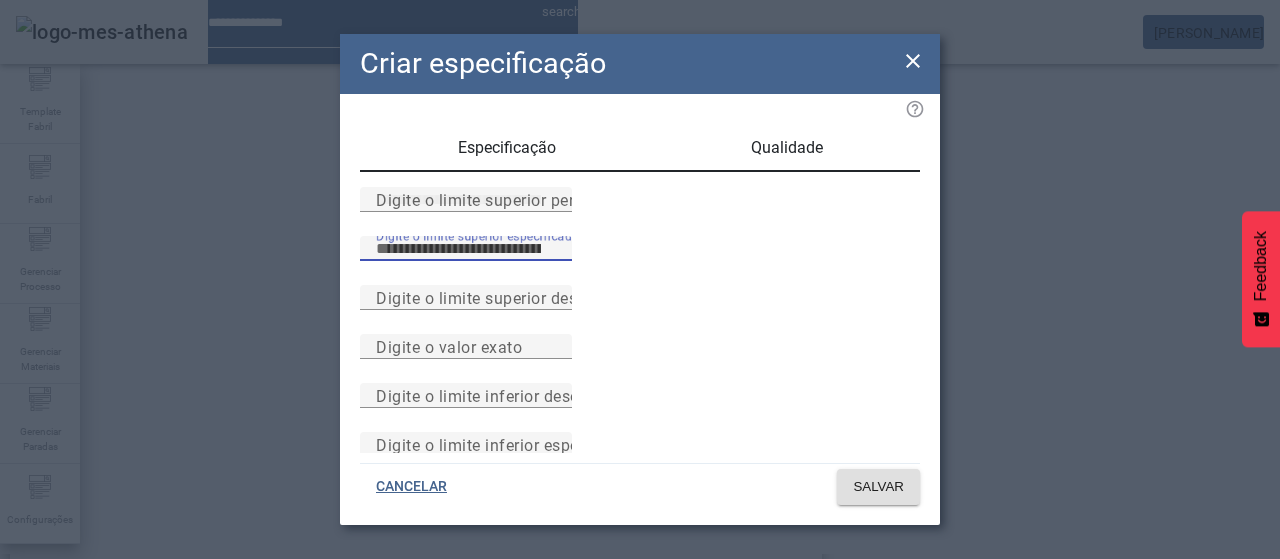 type on "***" 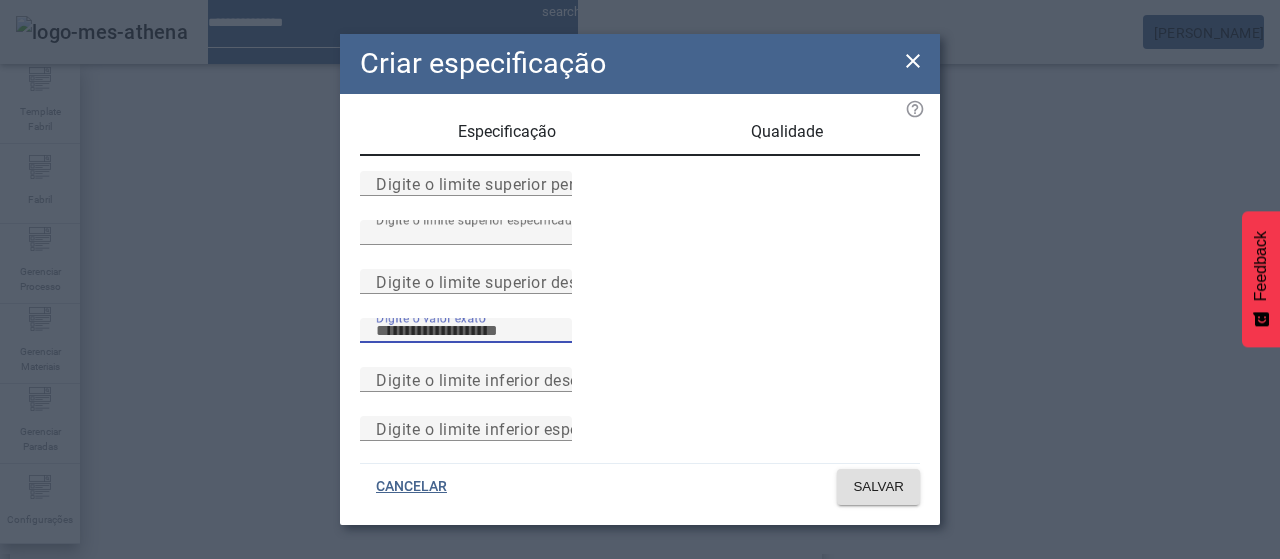 scroll, scrollTop: 261, scrollLeft: 0, axis: vertical 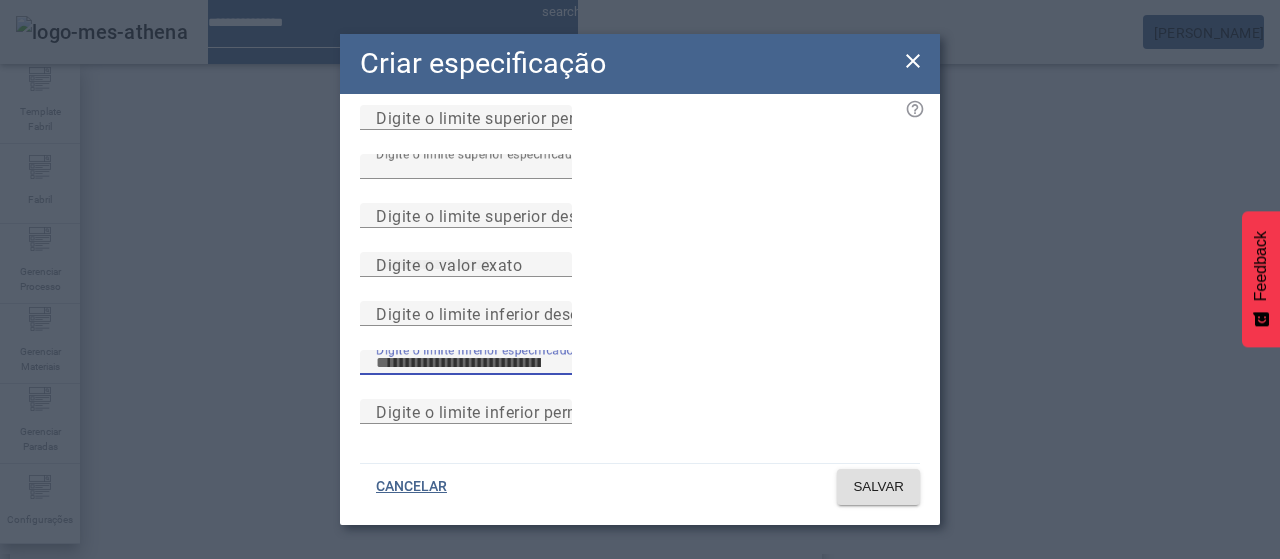 type on "*" 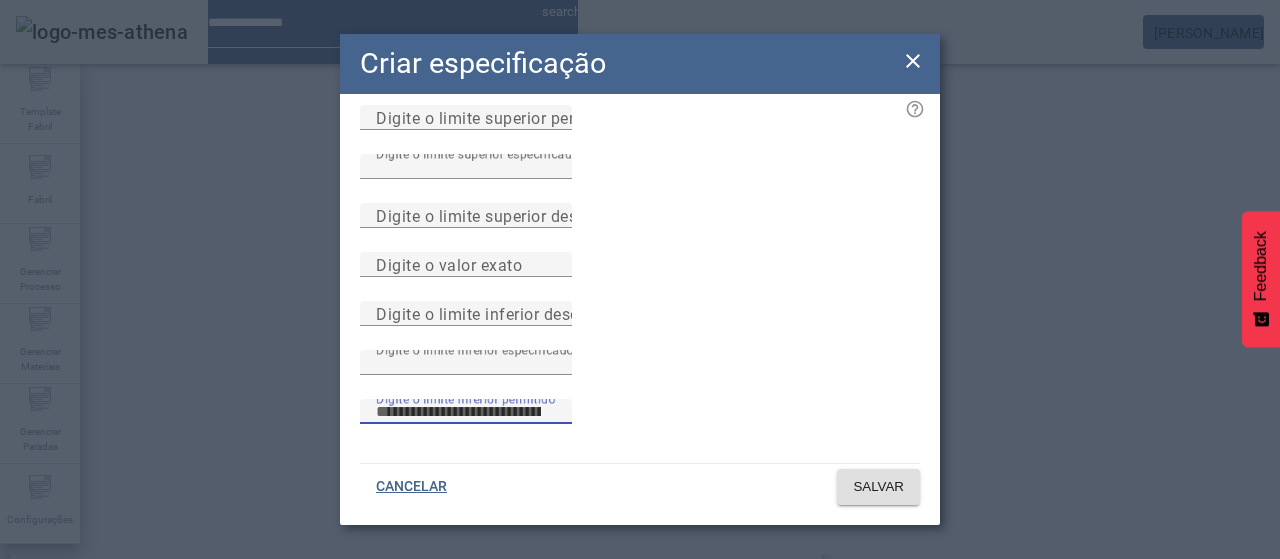 type 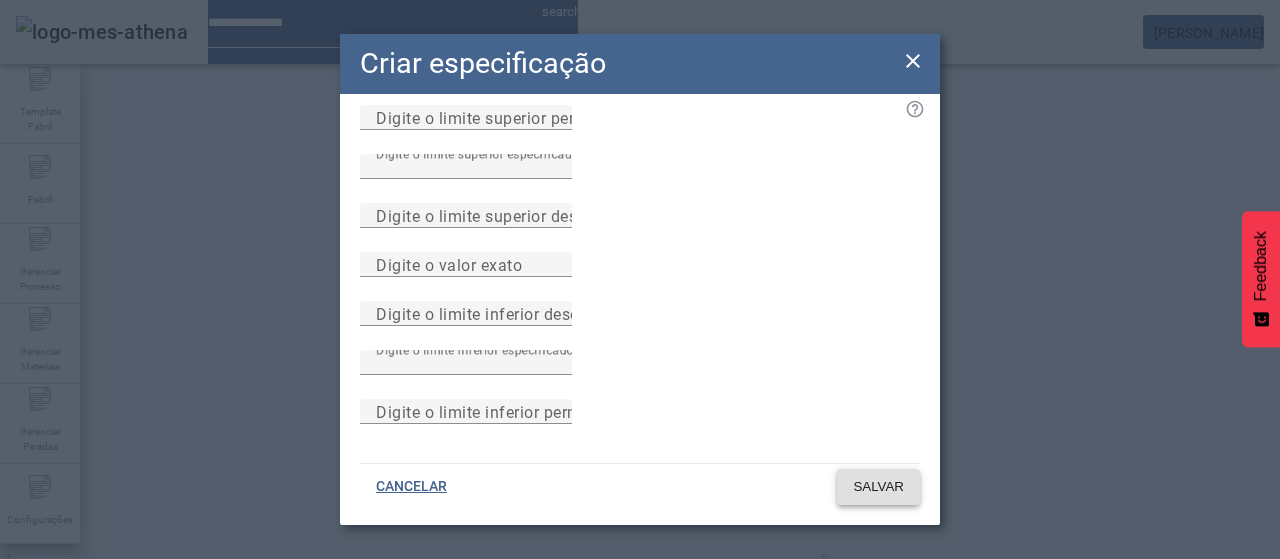 type 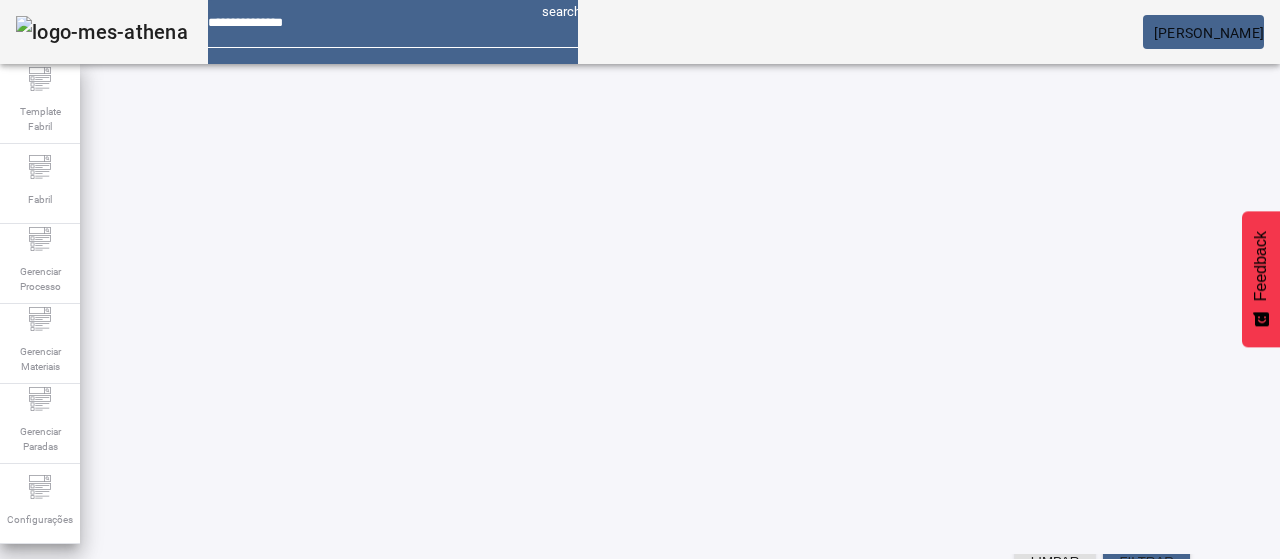 scroll, scrollTop: 123, scrollLeft: 0, axis: vertical 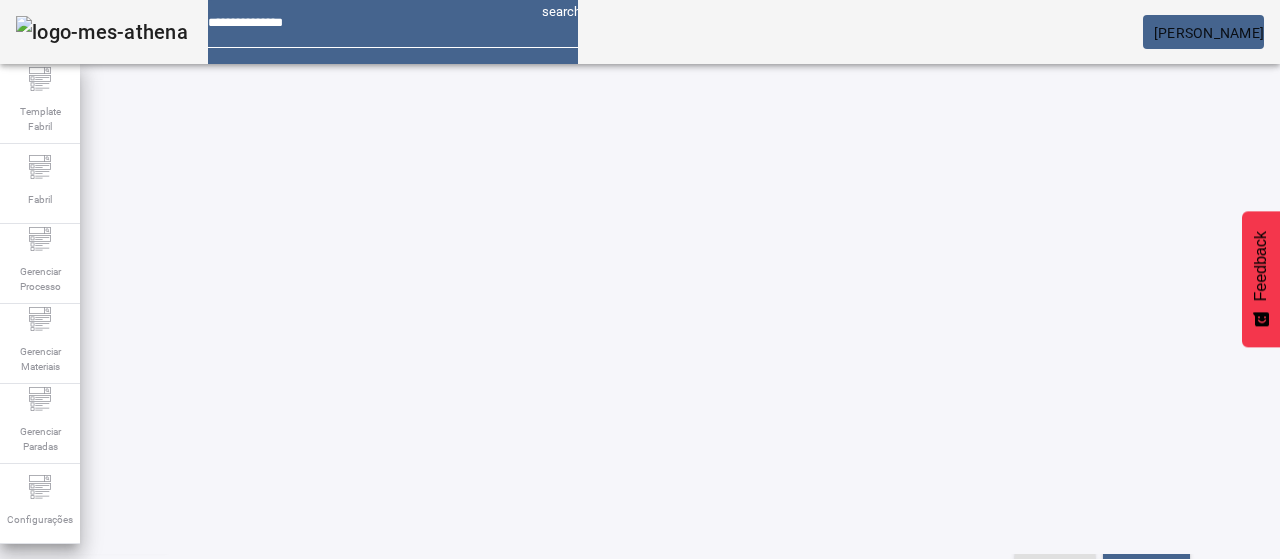 click on "**********" at bounding box center (1388, 478) 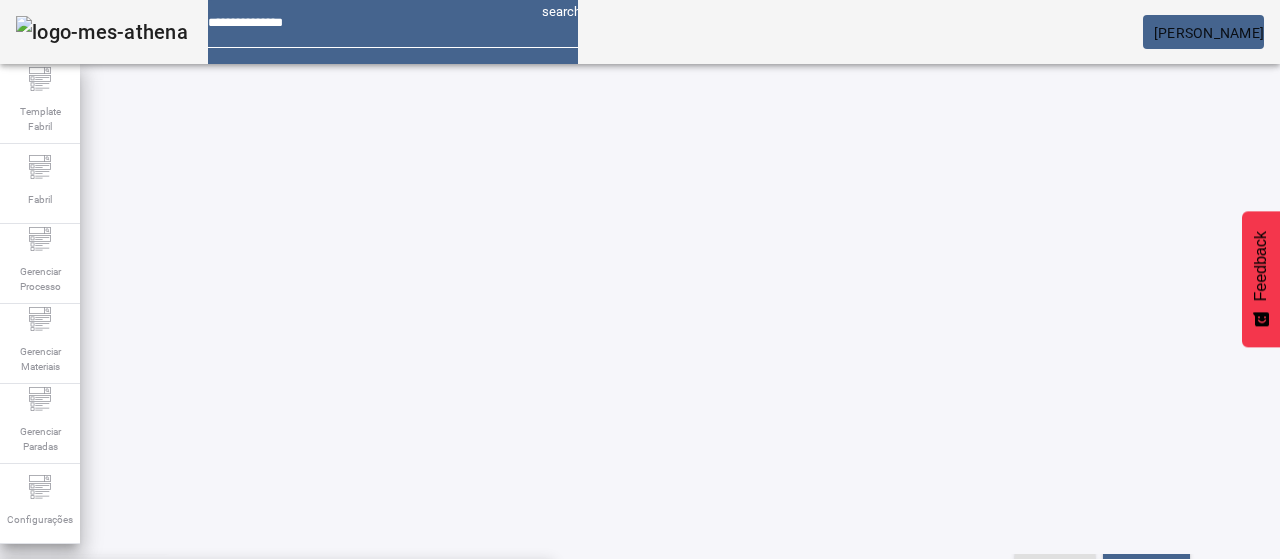 click 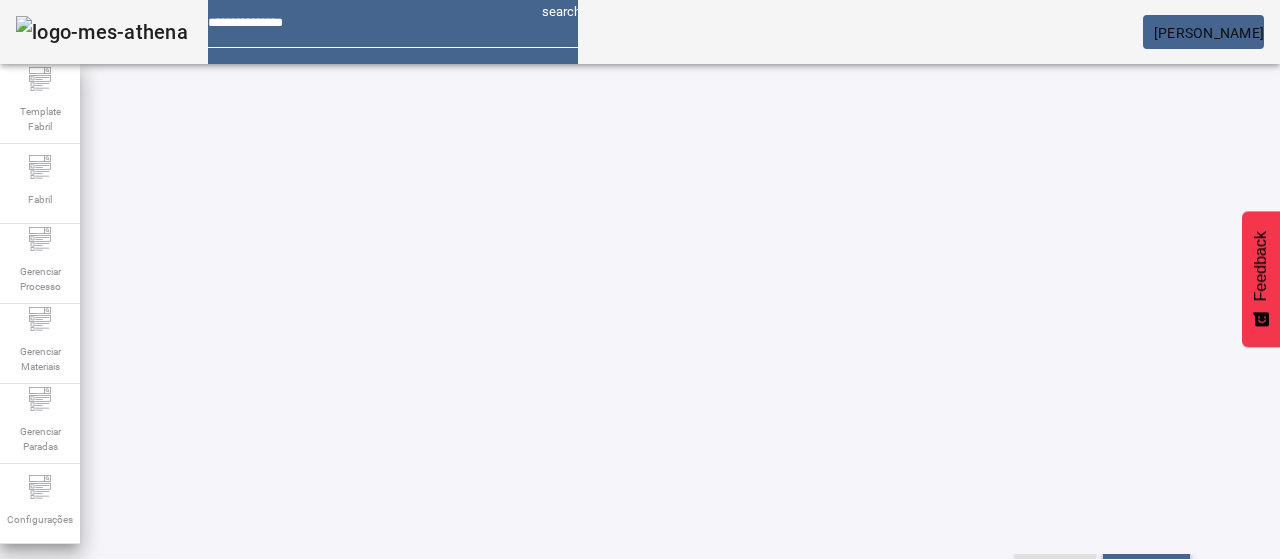 click on "FILTRAR" 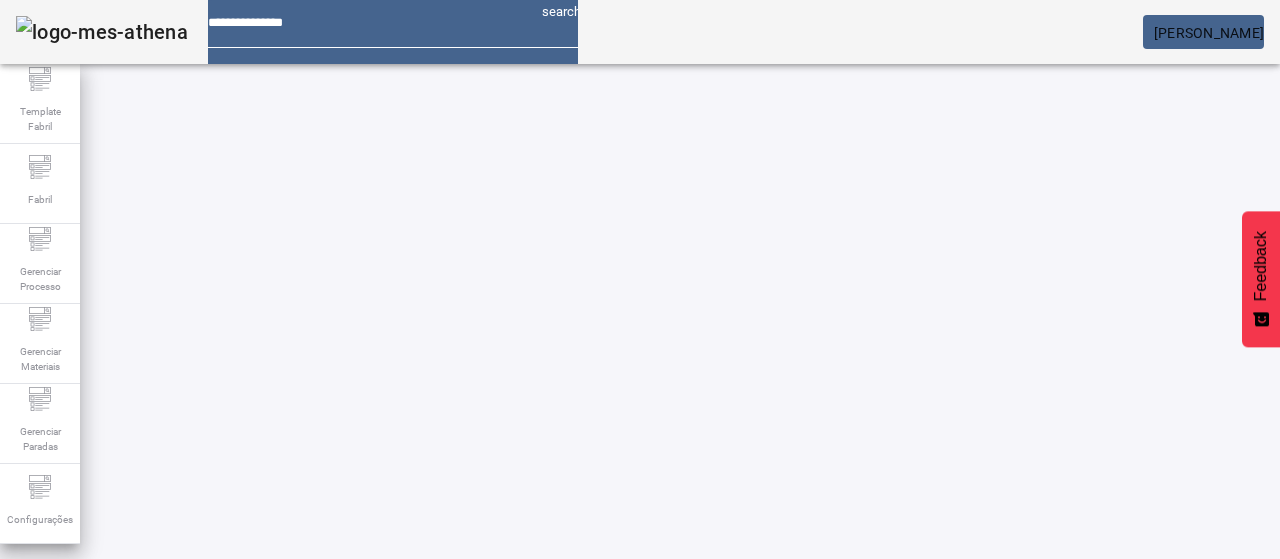 scroll, scrollTop: 240, scrollLeft: 0, axis: vertical 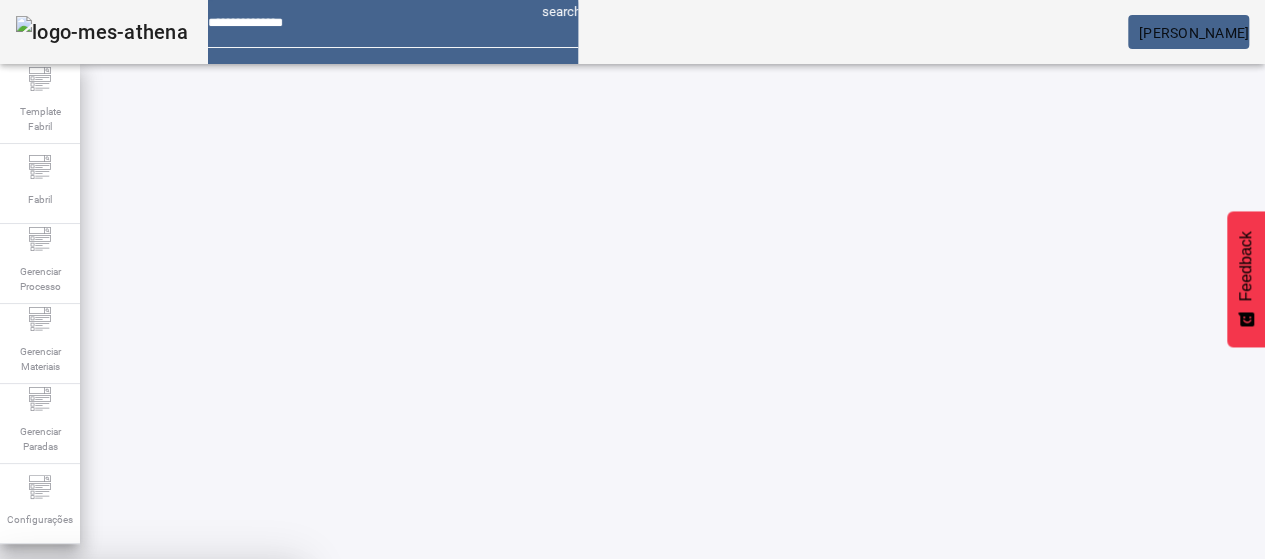 click on "SIM" at bounding box center [249, 707] 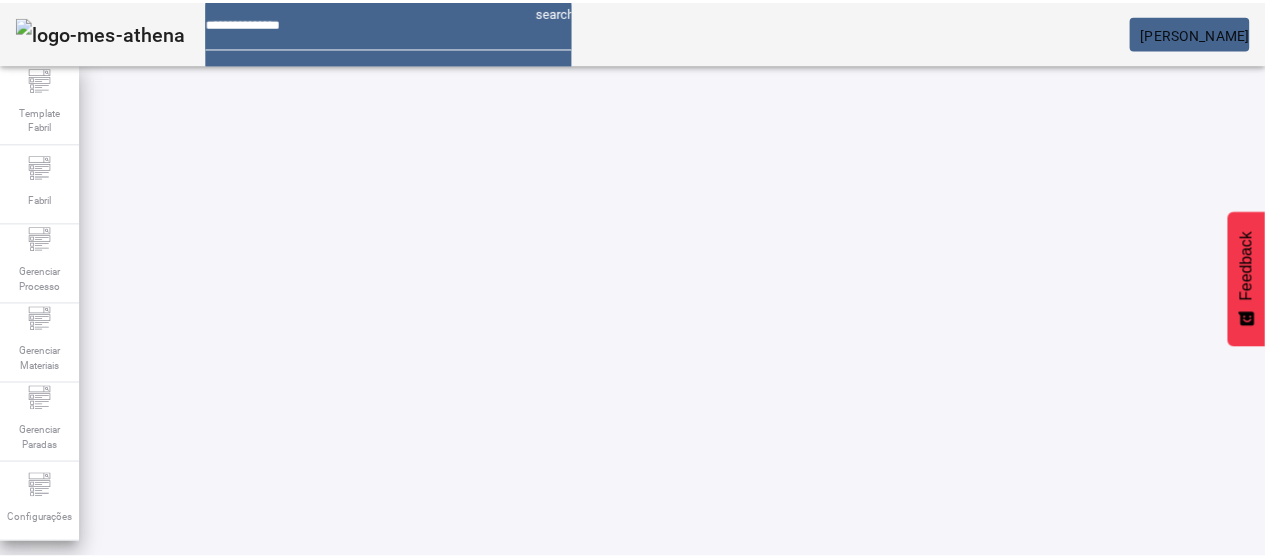 scroll, scrollTop: 190, scrollLeft: 0, axis: vertical 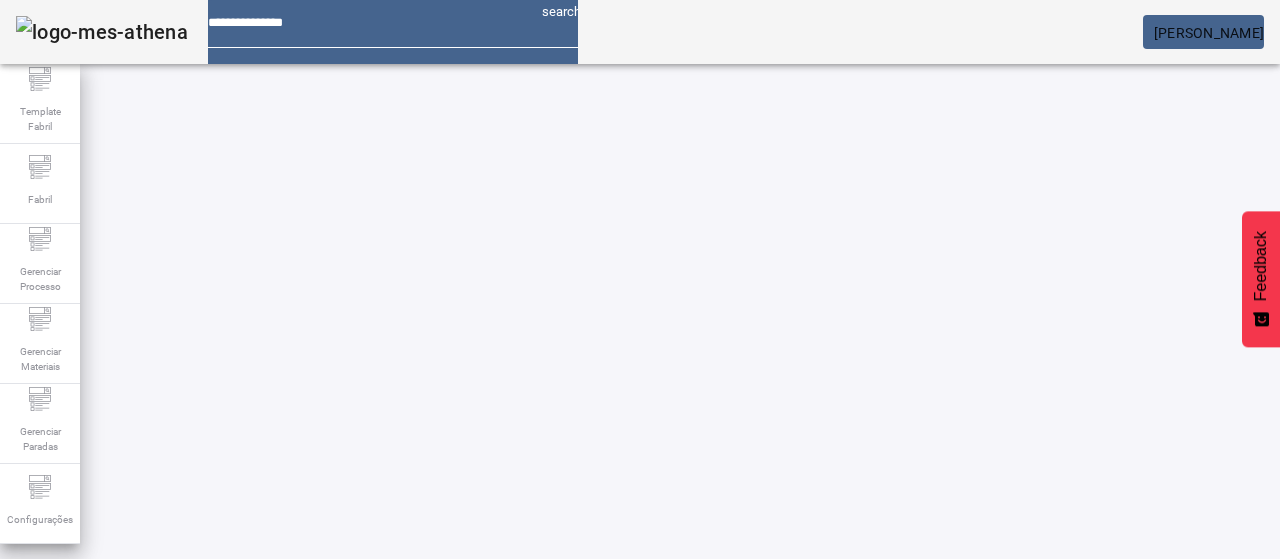 click 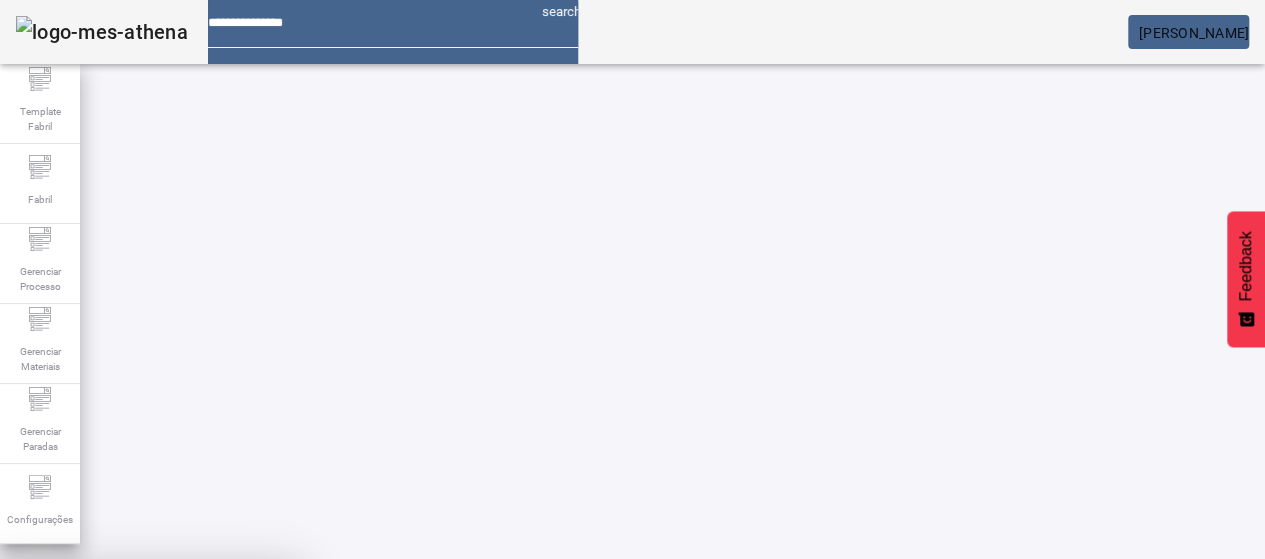 click on "SIM" at bounding box center [249, 707] 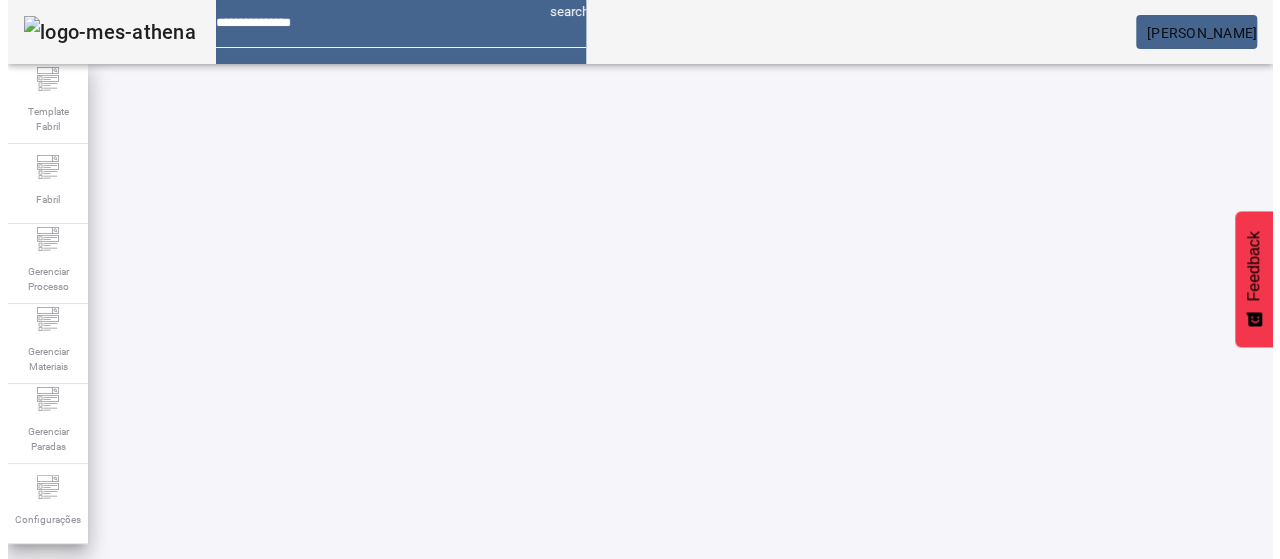 scroll, scrollTop: 140, scrollLeft: 0, axis: vertical 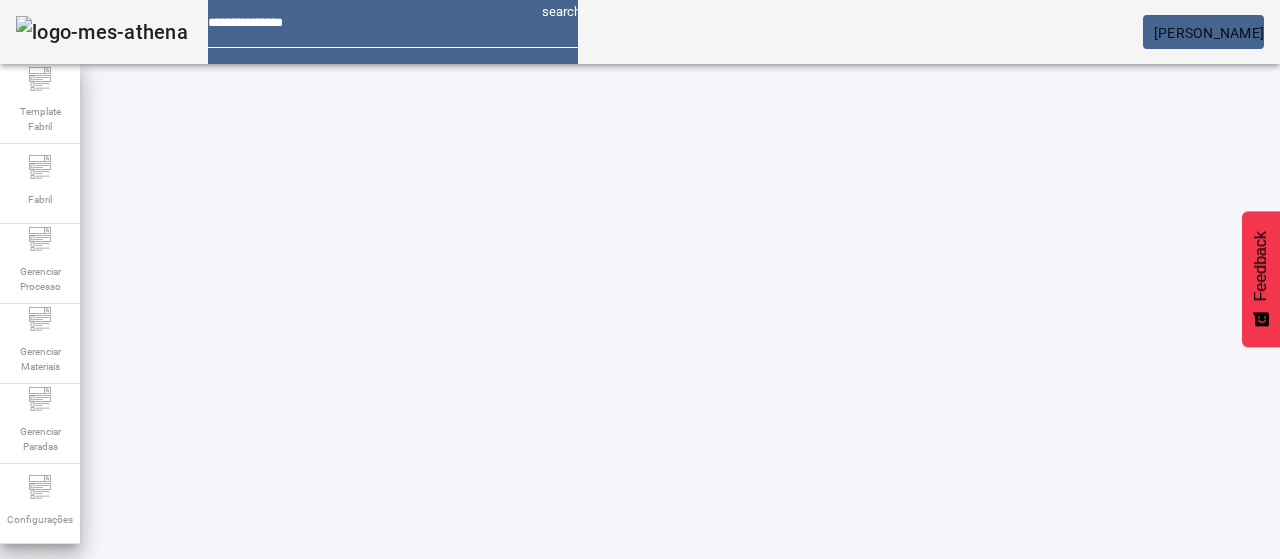 drag, startPoint x: 1156, startPoint y: 460, endPoint x: 1124, endPoint y: 458, distance: 32.06244 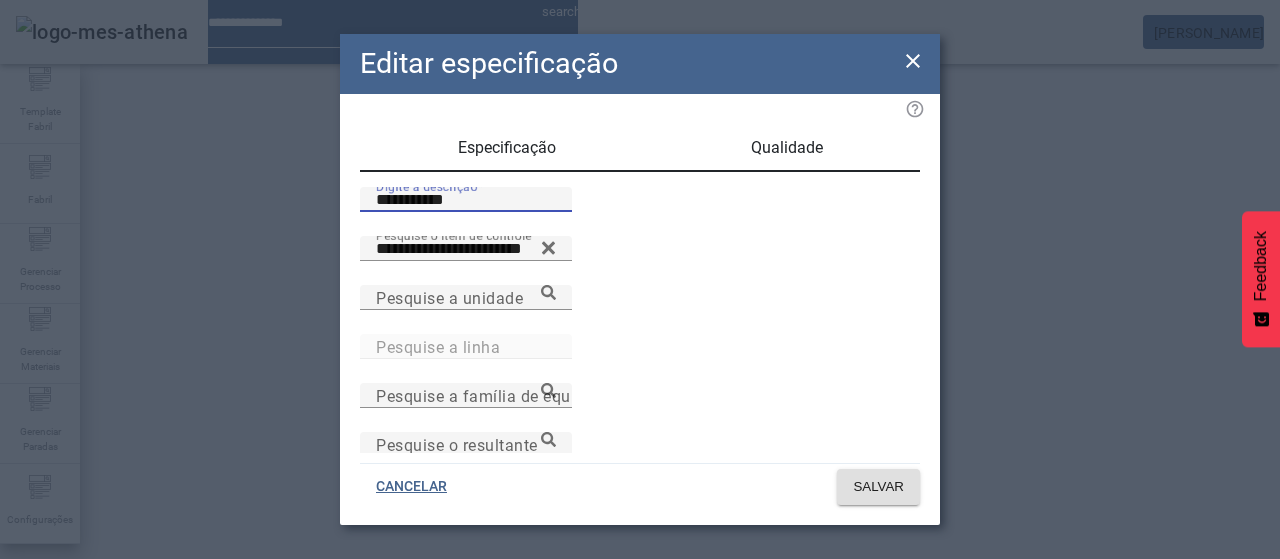 drag, startPoint x: 434, startPoint y: 221, endPoint x: 210, endPoint y: 205, distance: 224.5707 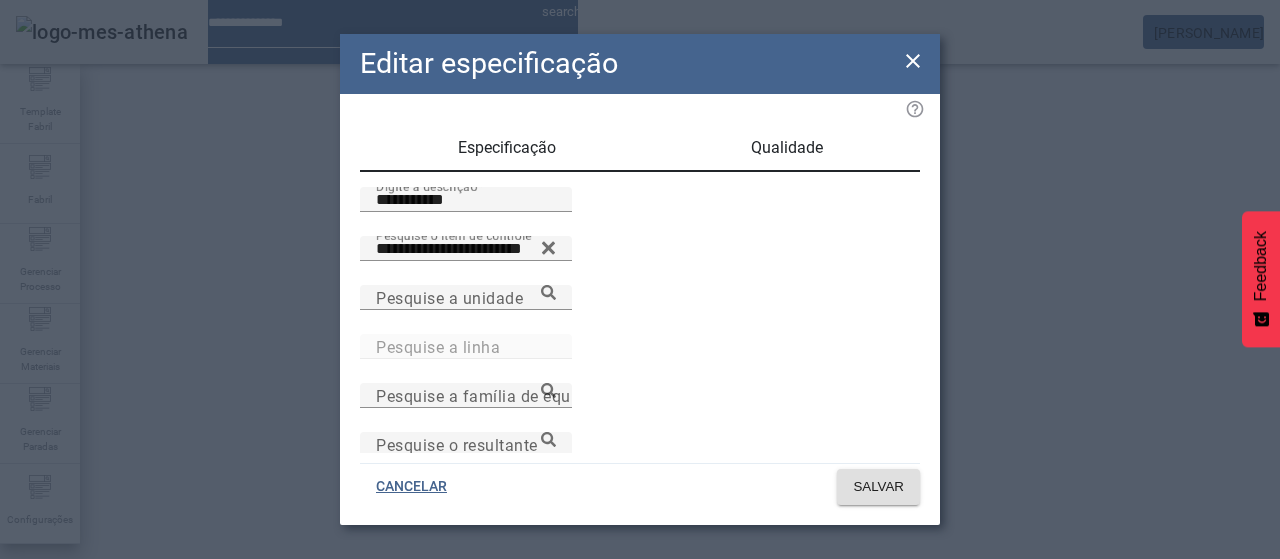 click on "Qualidade" at bounding box center [787, 148] 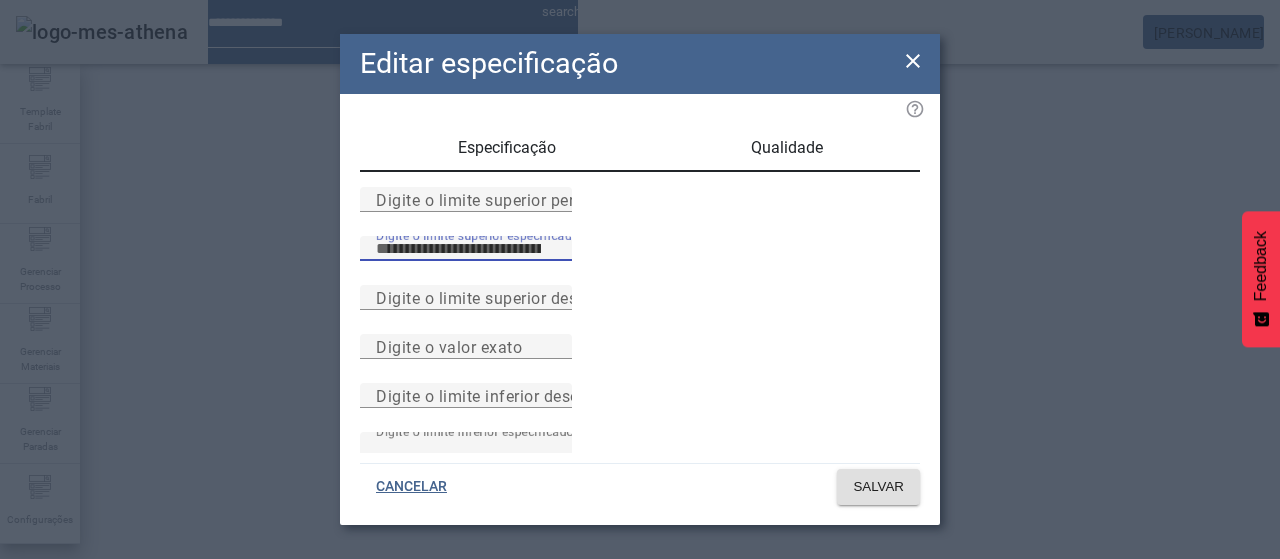 type on "***" 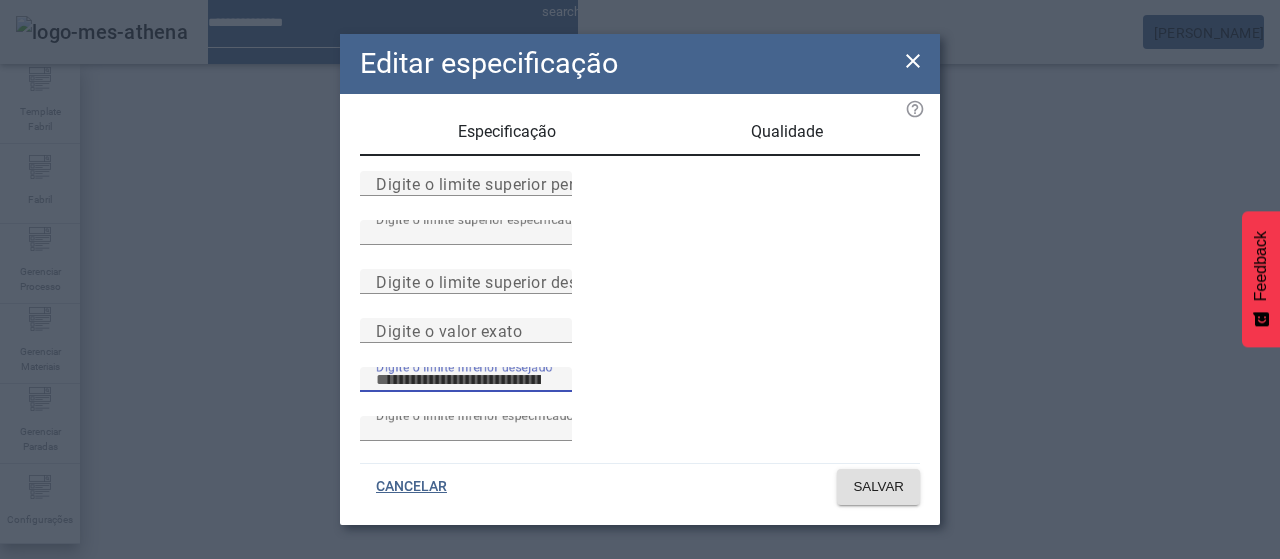 scroll, scrollTop: 261, scrollLeft: 0, axis: vertical 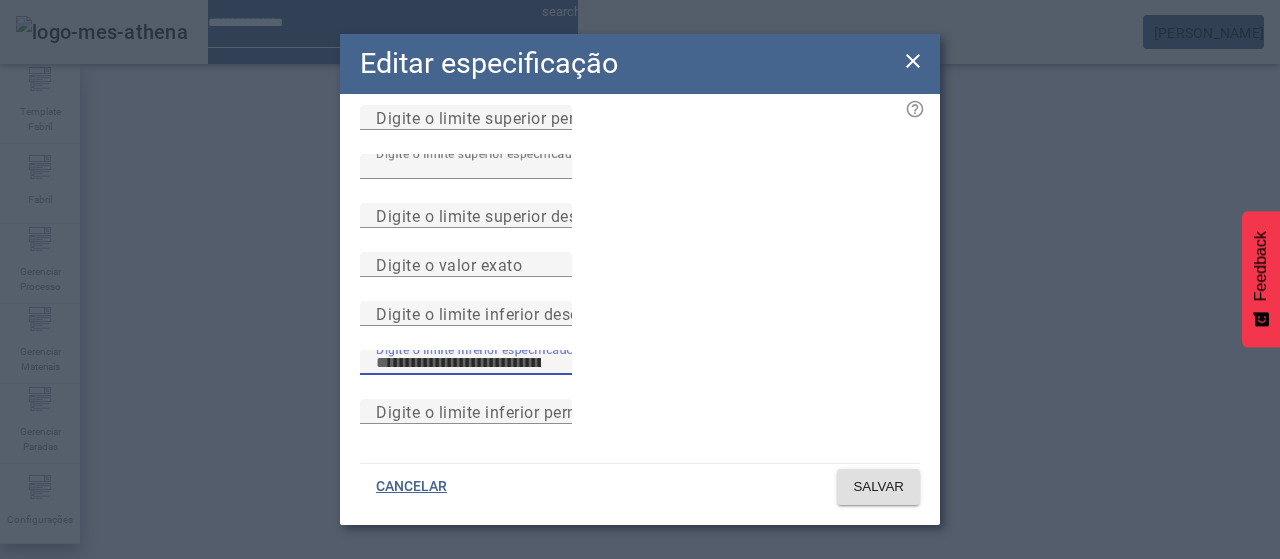 type on "*" 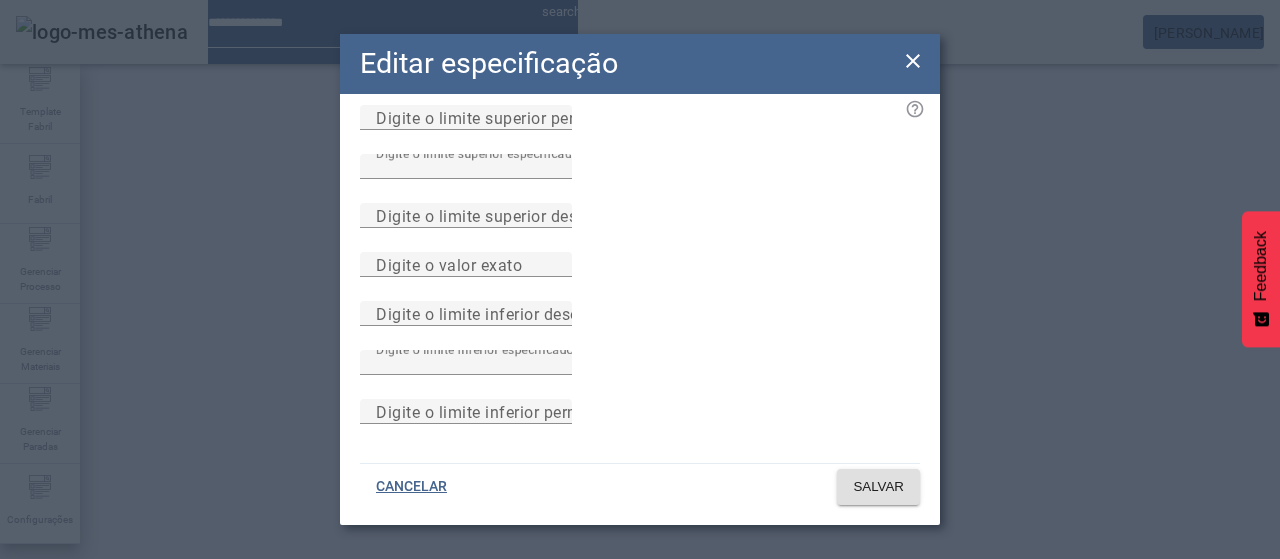 type 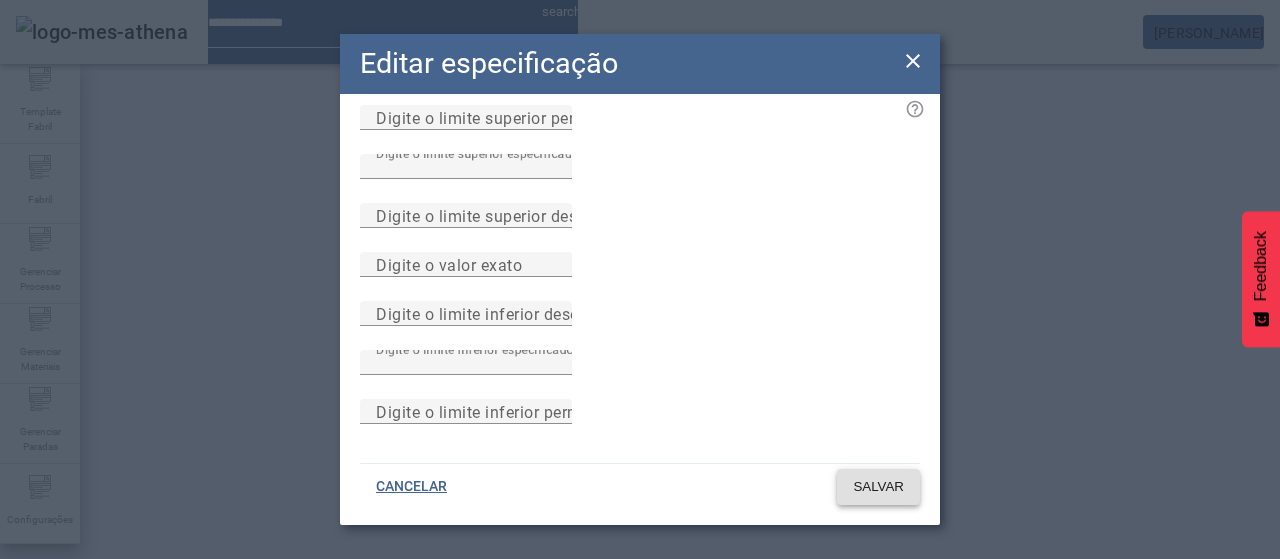 type 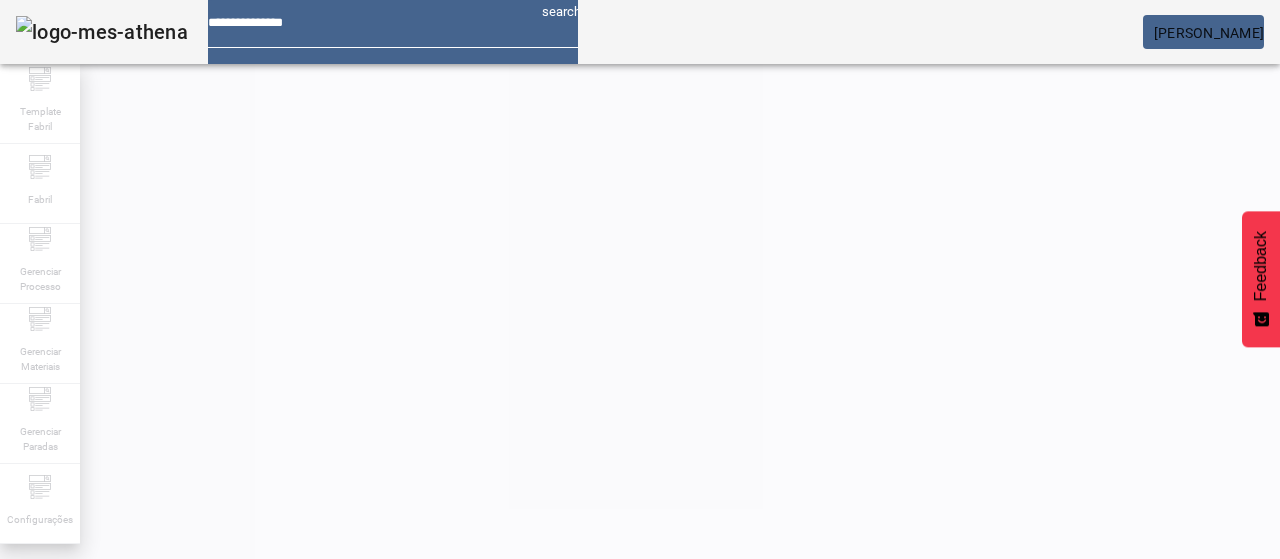 scroll, scrollTop: 140, scrollLeft: 0, axis: vertical 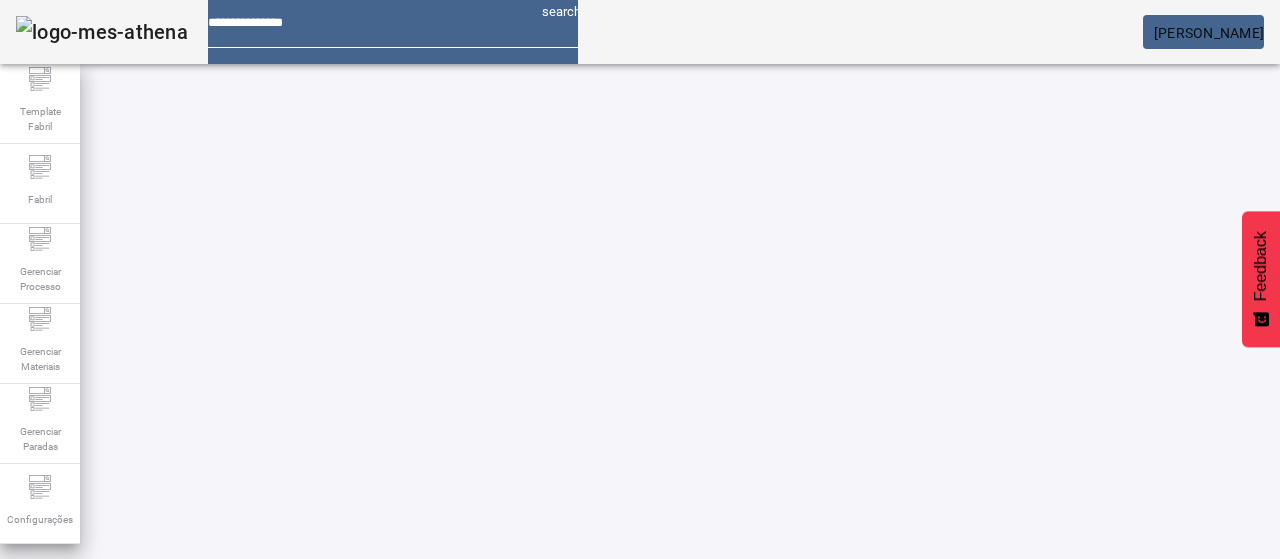 click 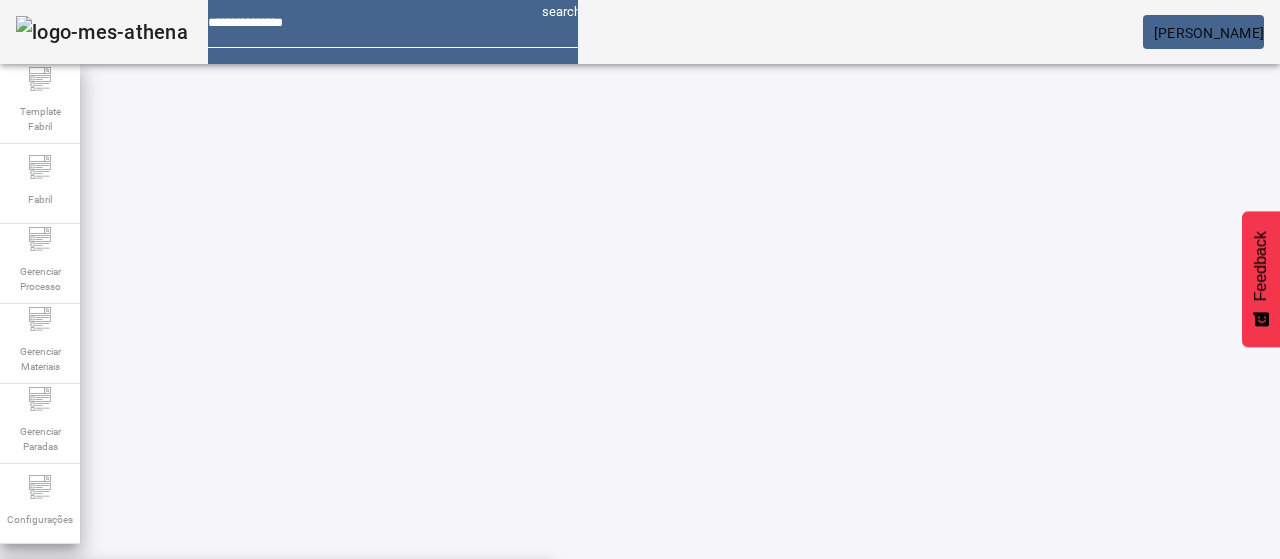 click 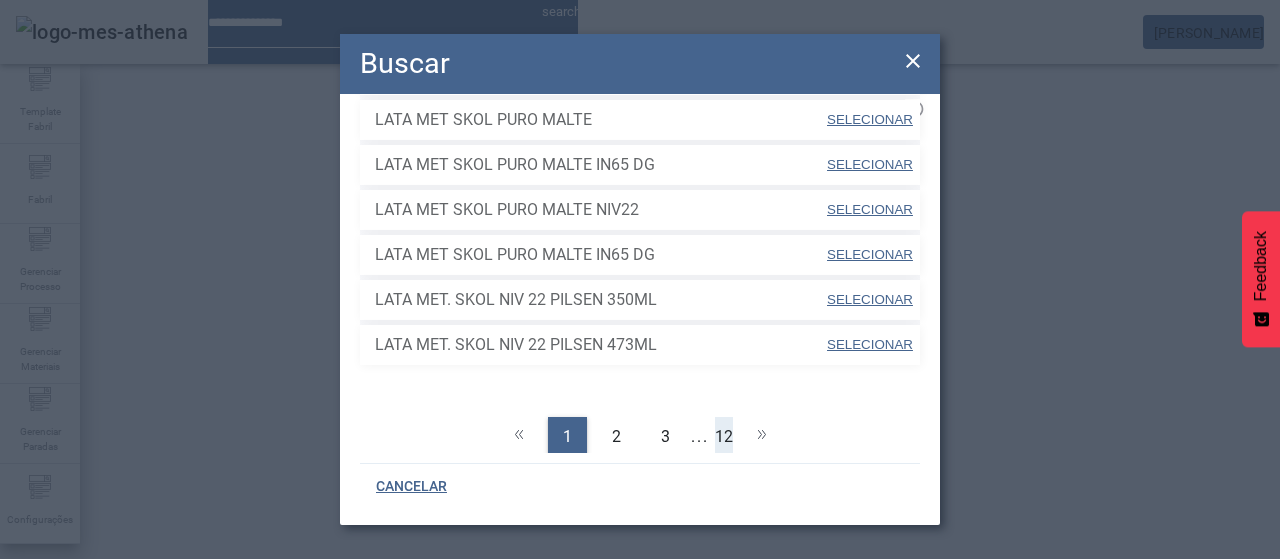 click on "12" 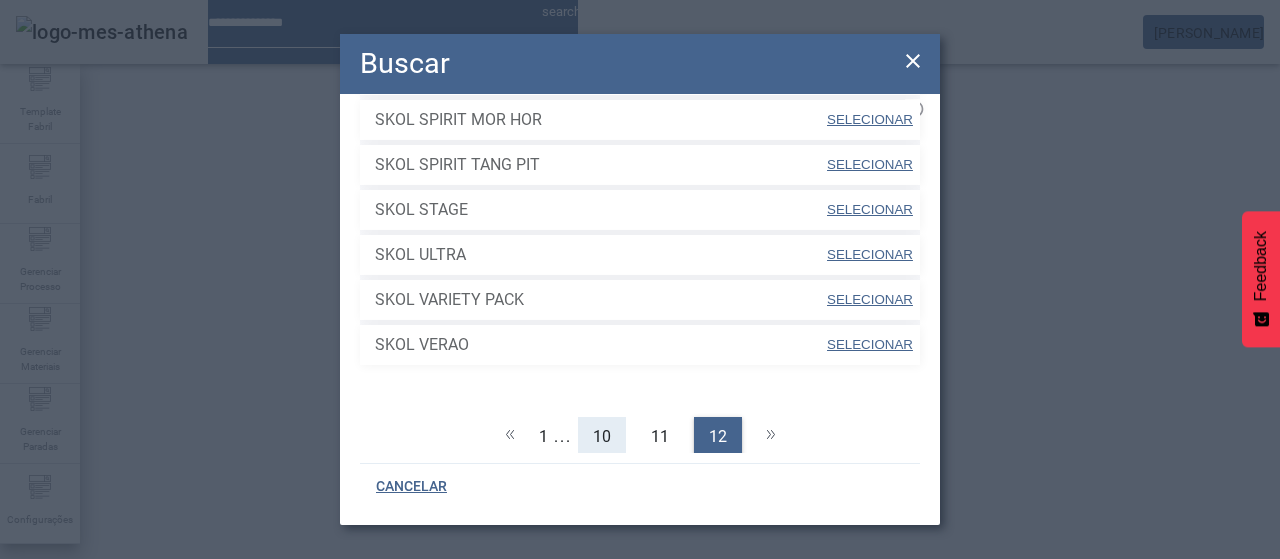 click on "10" 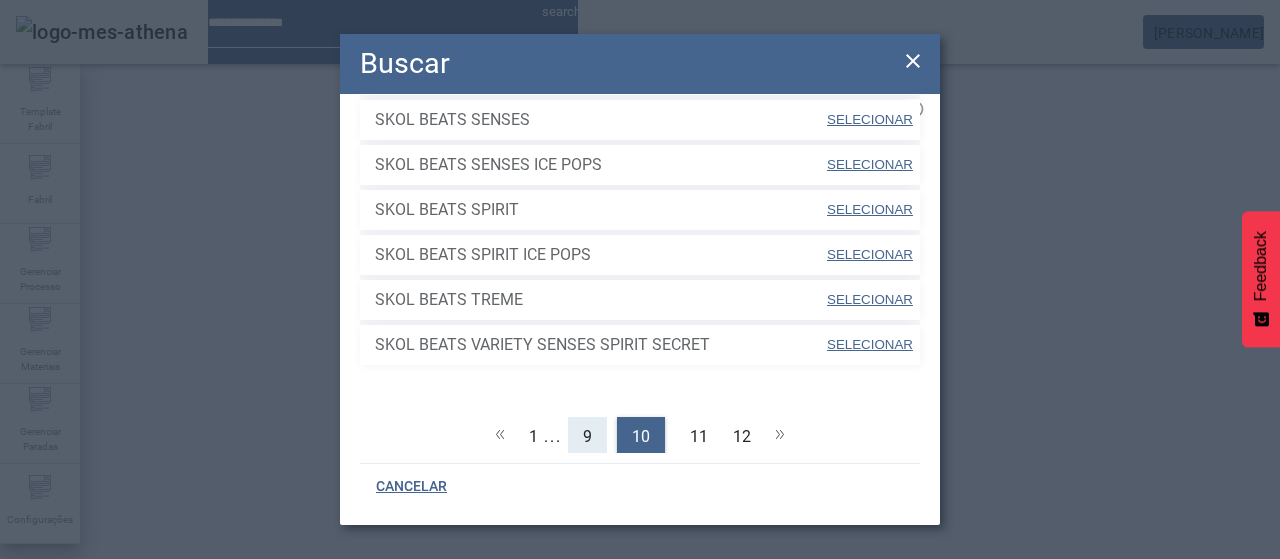 click on "9" 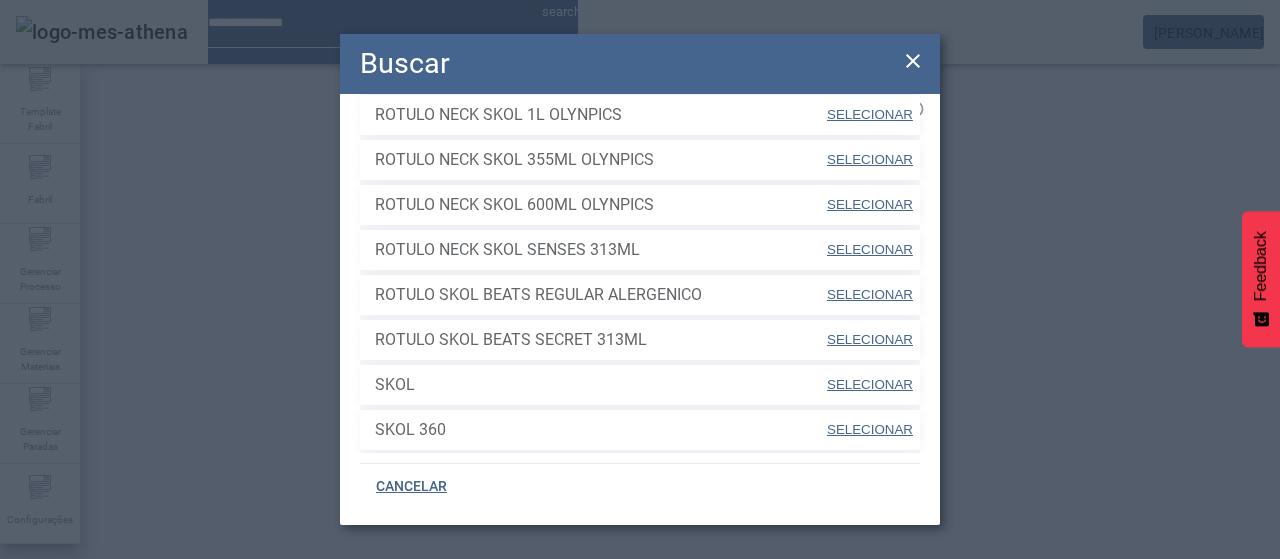 scroll, scrollTop: 370, scrollLeft: 0, axis: vertical 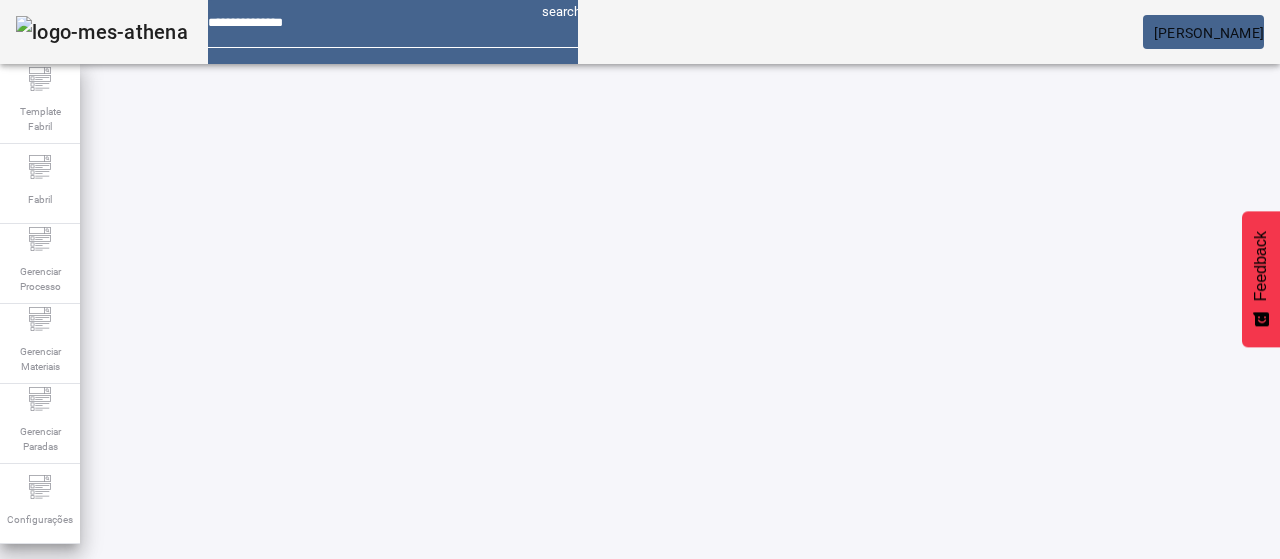click on "FILTRAR" 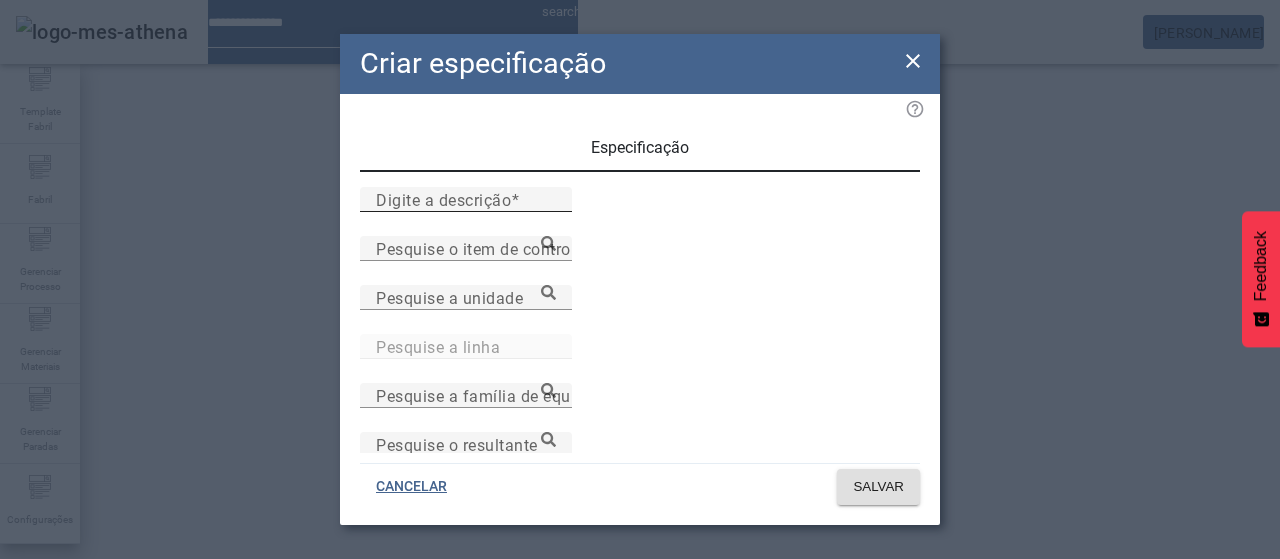 click on "Digite a descrição" at bounding box center (466, 200) 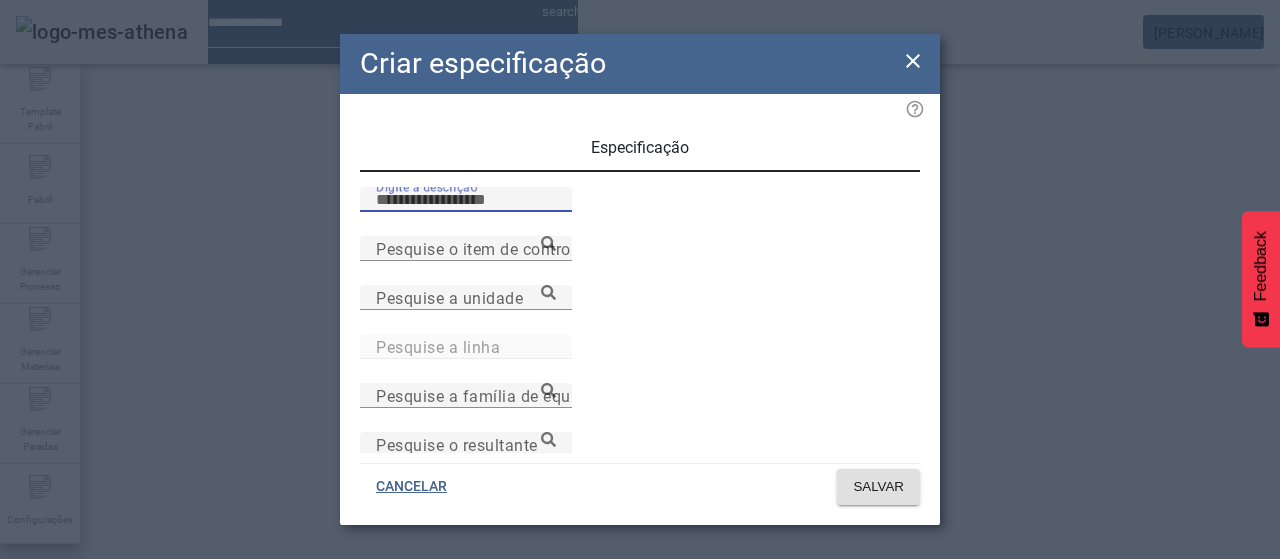 paste on "**********" 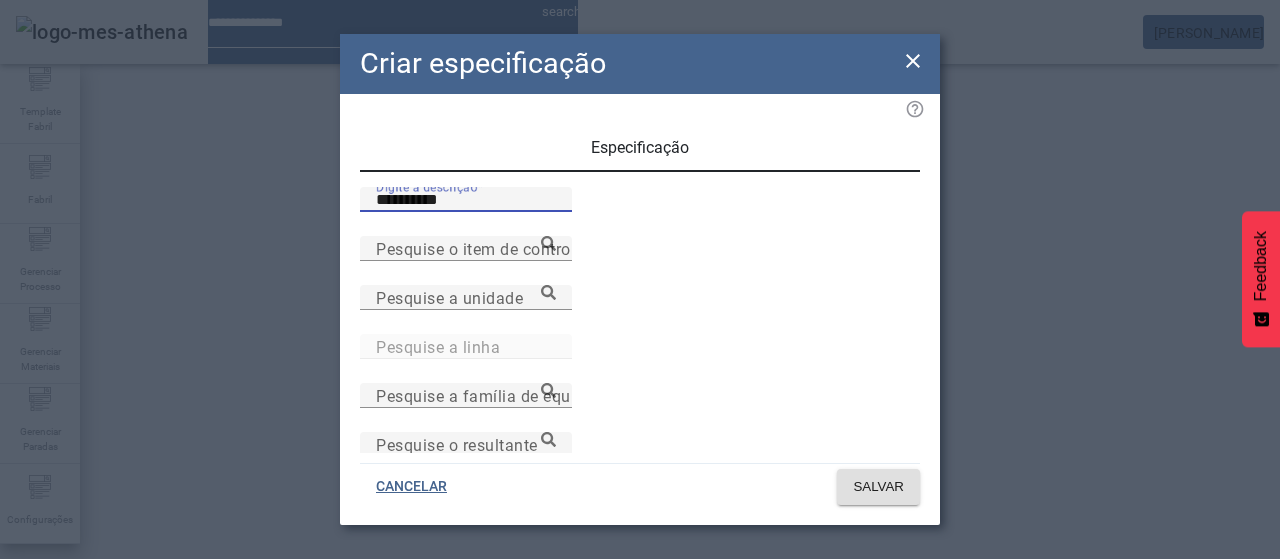 click on "**********" at bounding box center [466, 200] 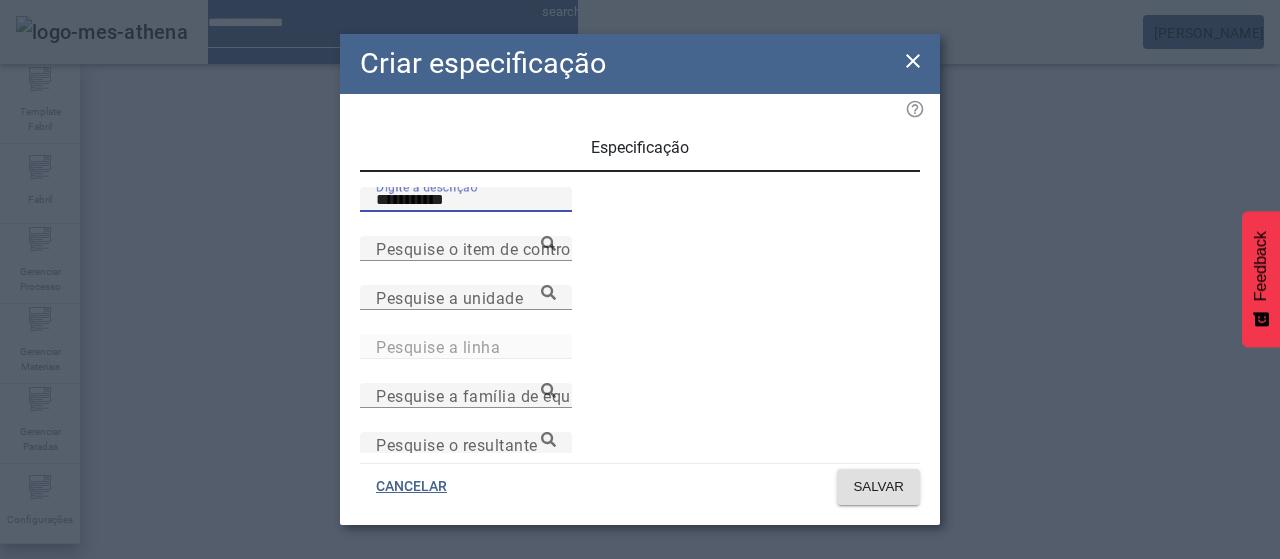 drag, startPoint x: 432, startPoint y: 223, endPoint x: 454, endPoint y: 226, distance: 22.203604 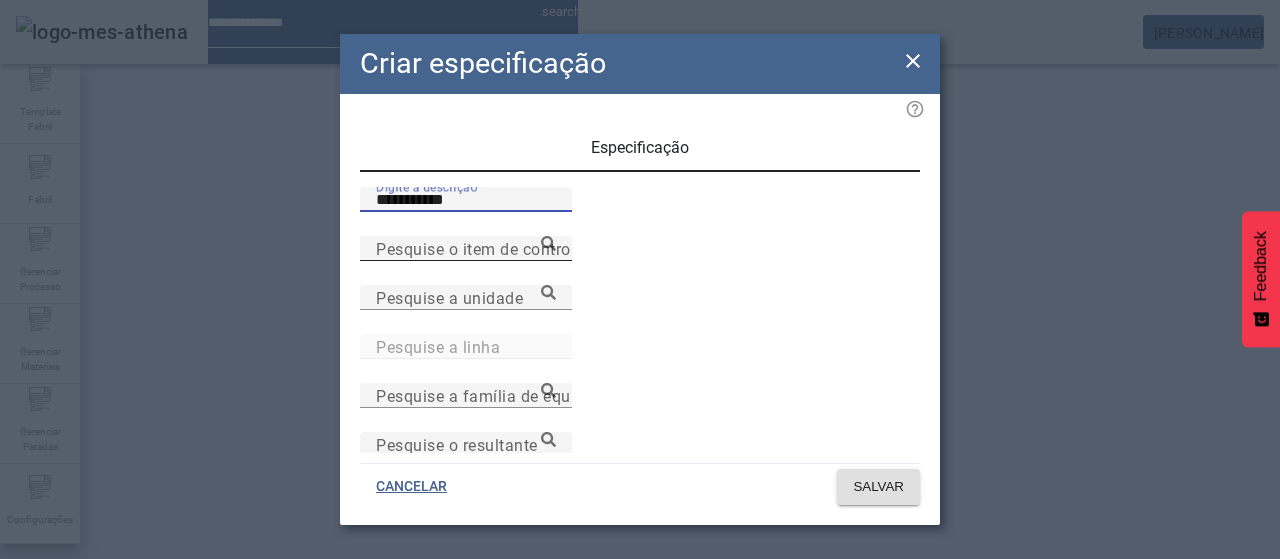 type on "**********" 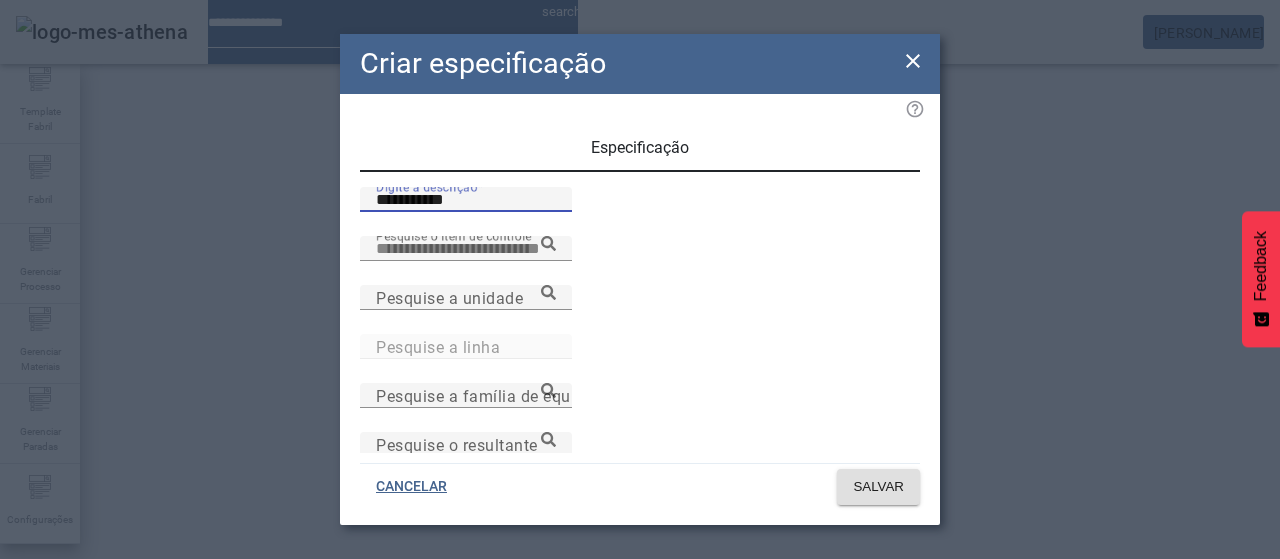 click on "**********" at bounding box center (466, 200) 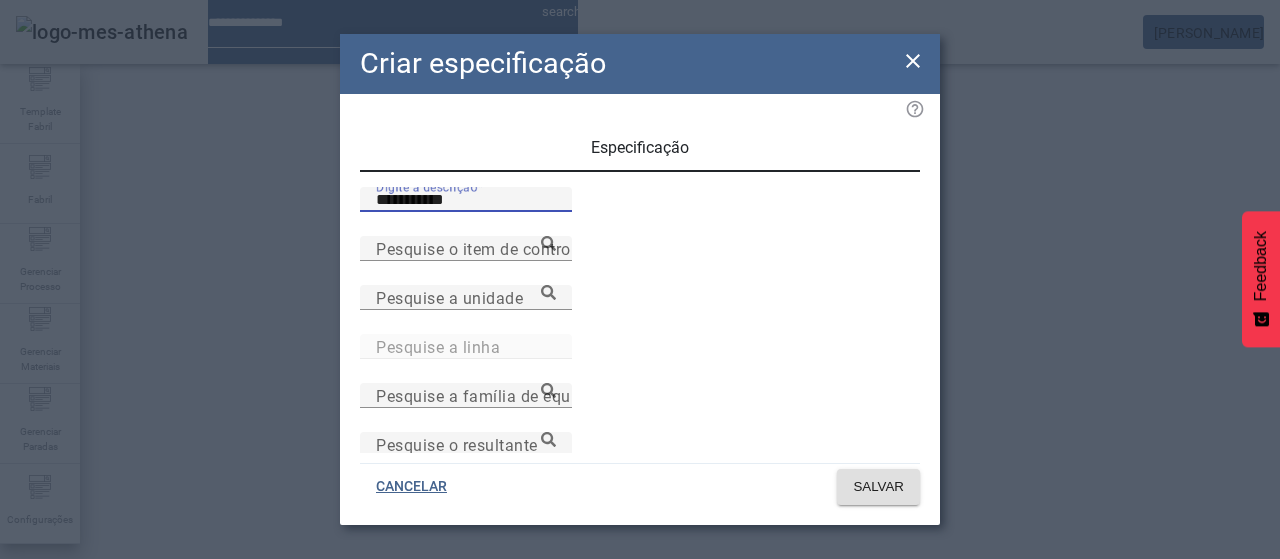 click on "**********" at bounding box center [466, 200] 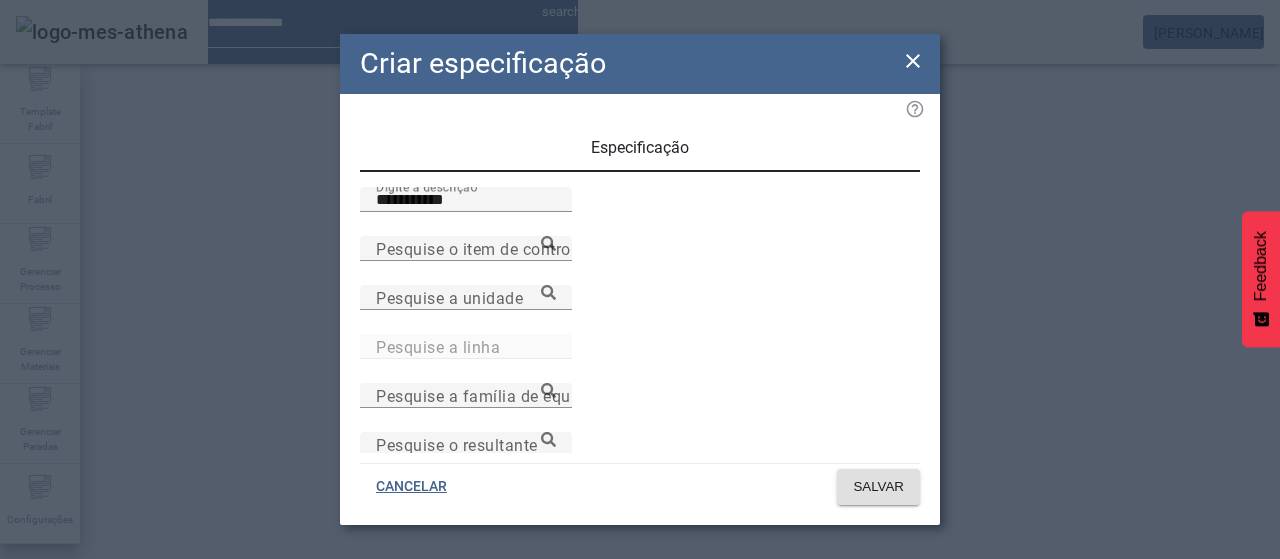 click on "**********" 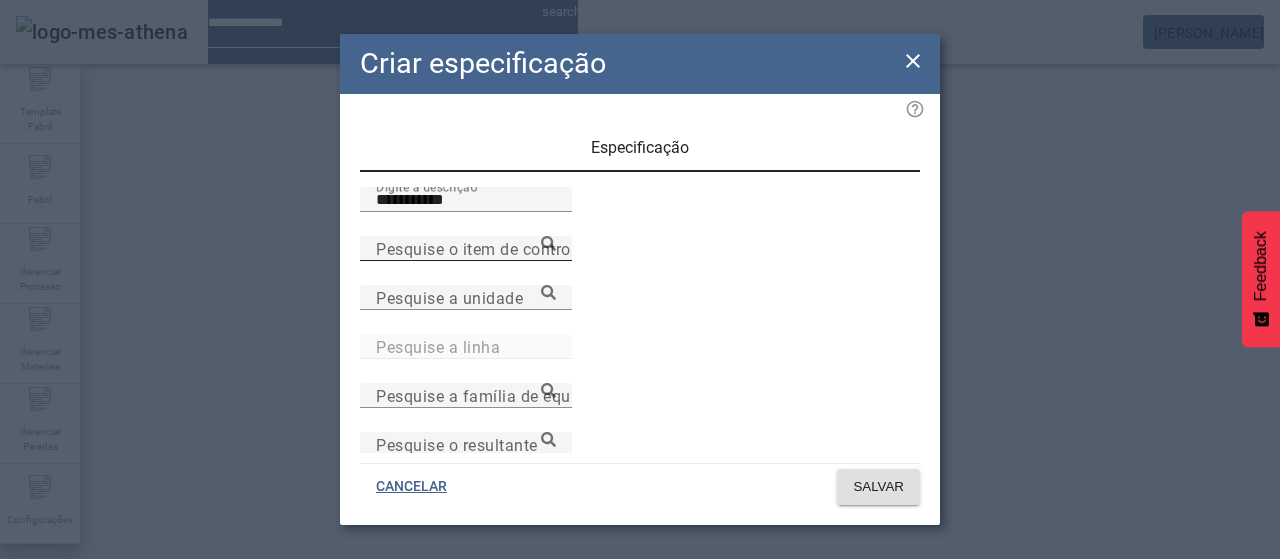 click on "Pesquise o item de controle" at bounding box center (480, 248) 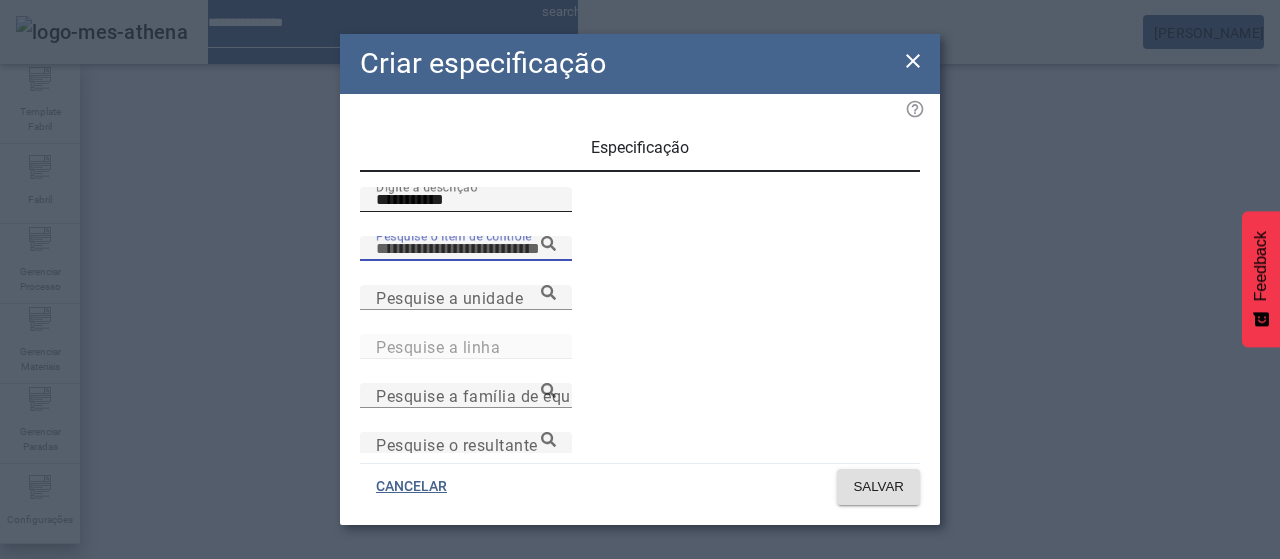 paste on "**********" 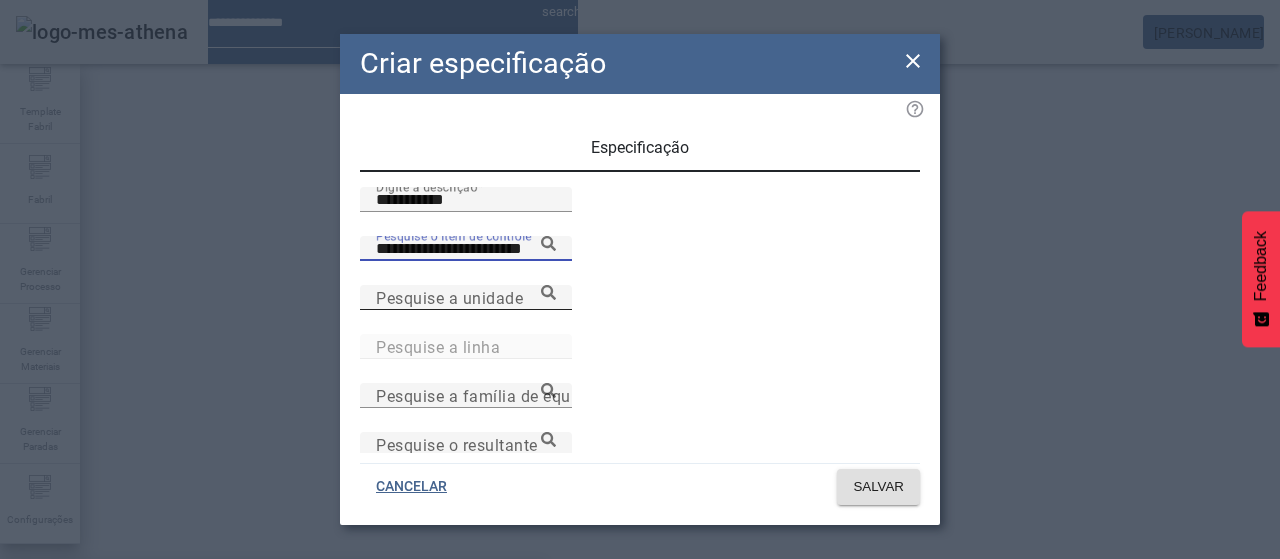 type on "**********" 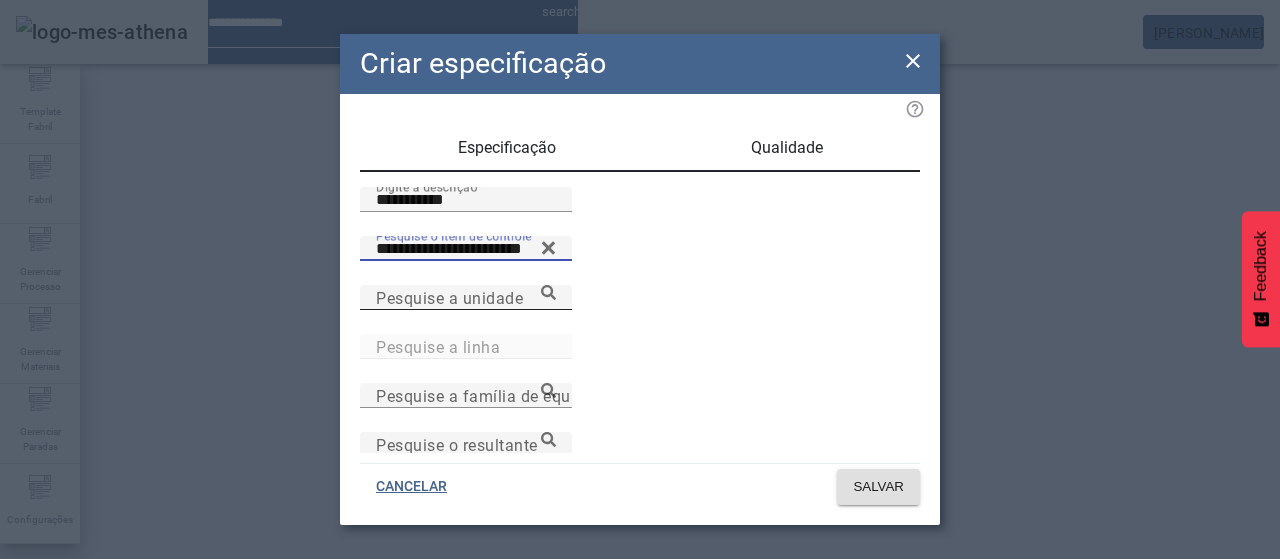 click on "Pesquise a unidade" at bounding box center (466, 298) 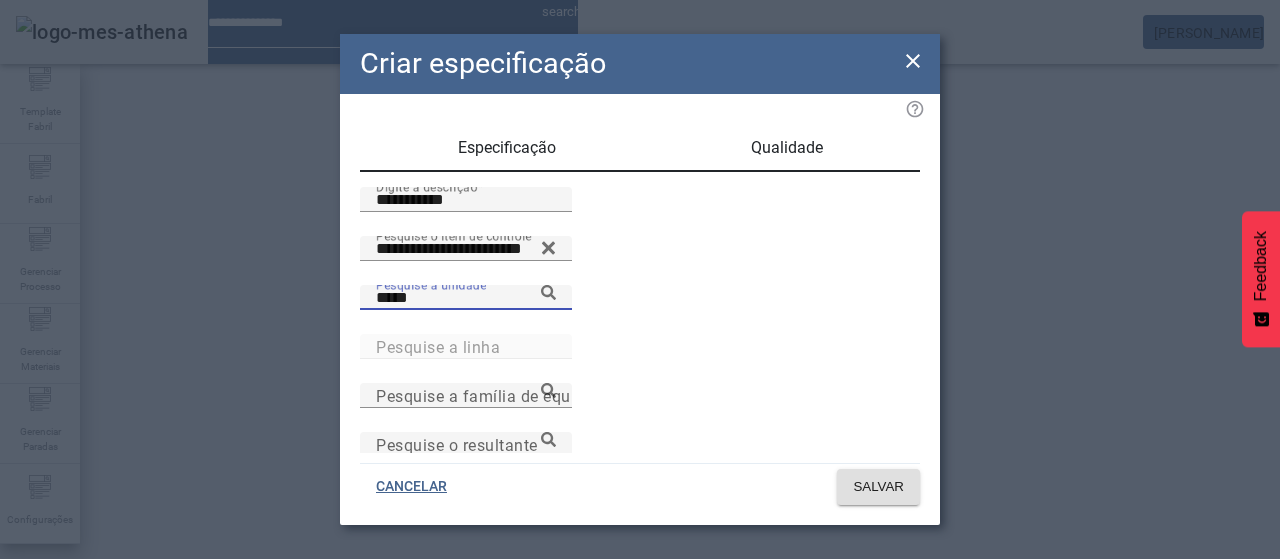 type on "*****" 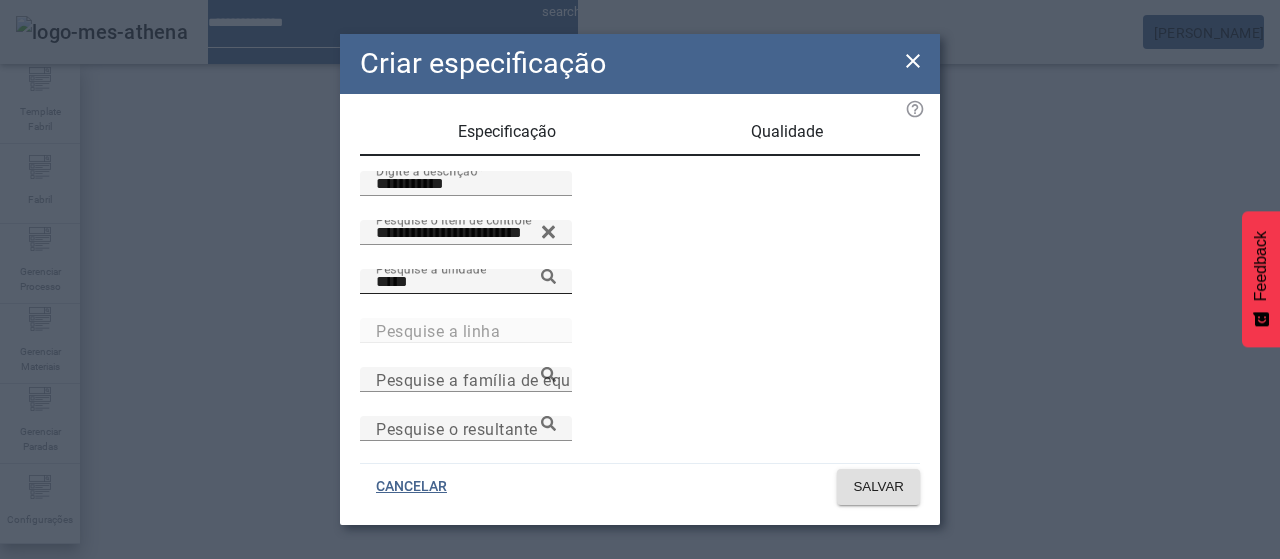 scroll, scrollTop: 206, scrollLeft: 0, axis: vertical 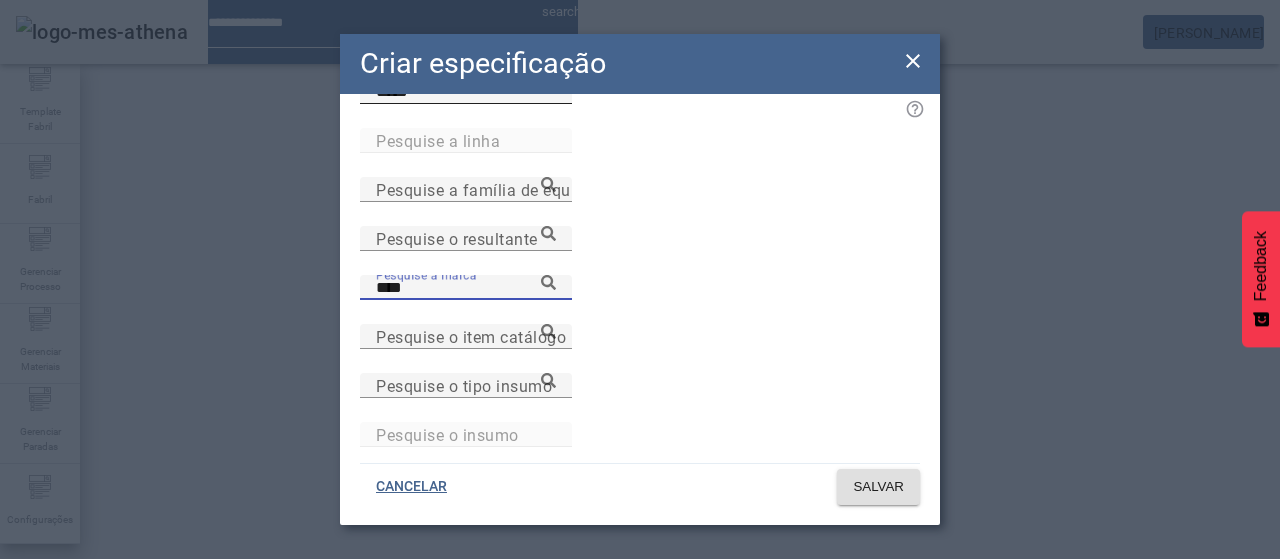 type on "****" 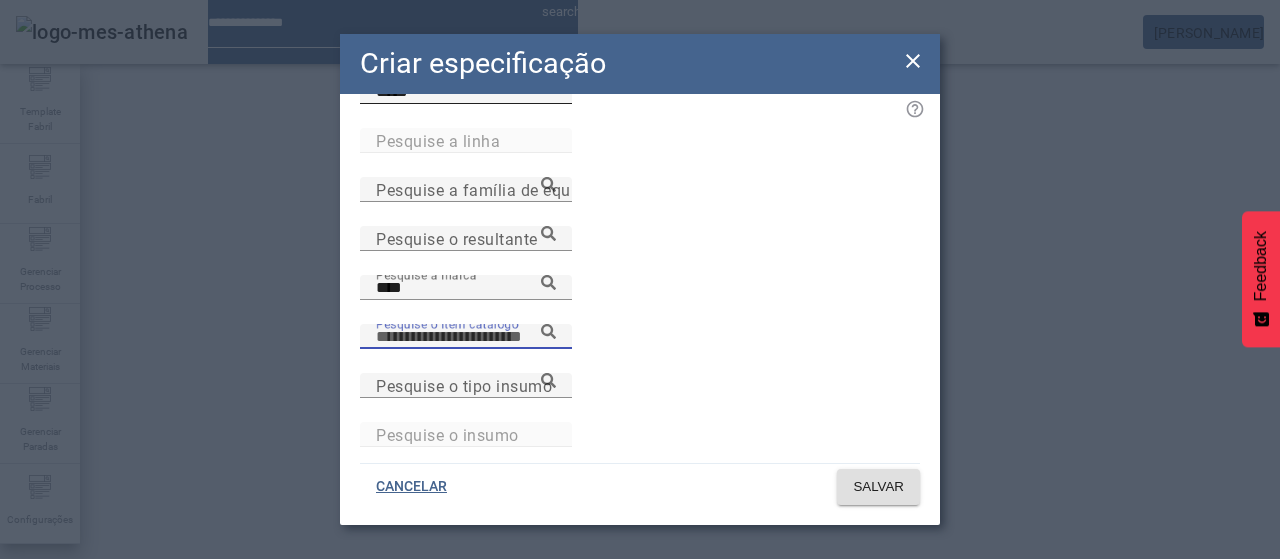 paste on "**********" 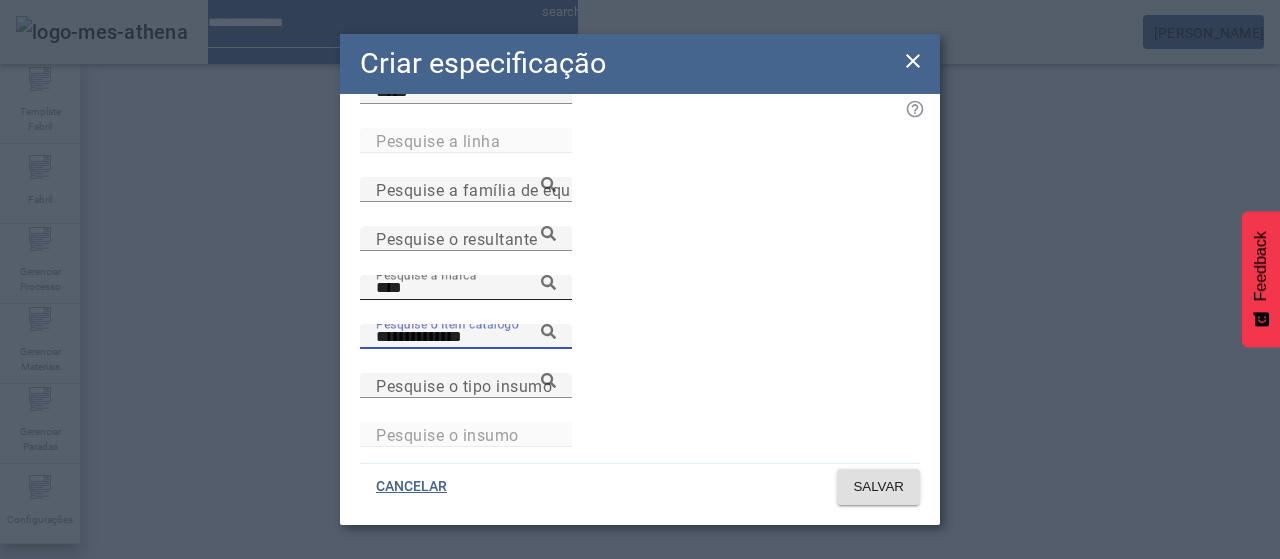 type on "**********" 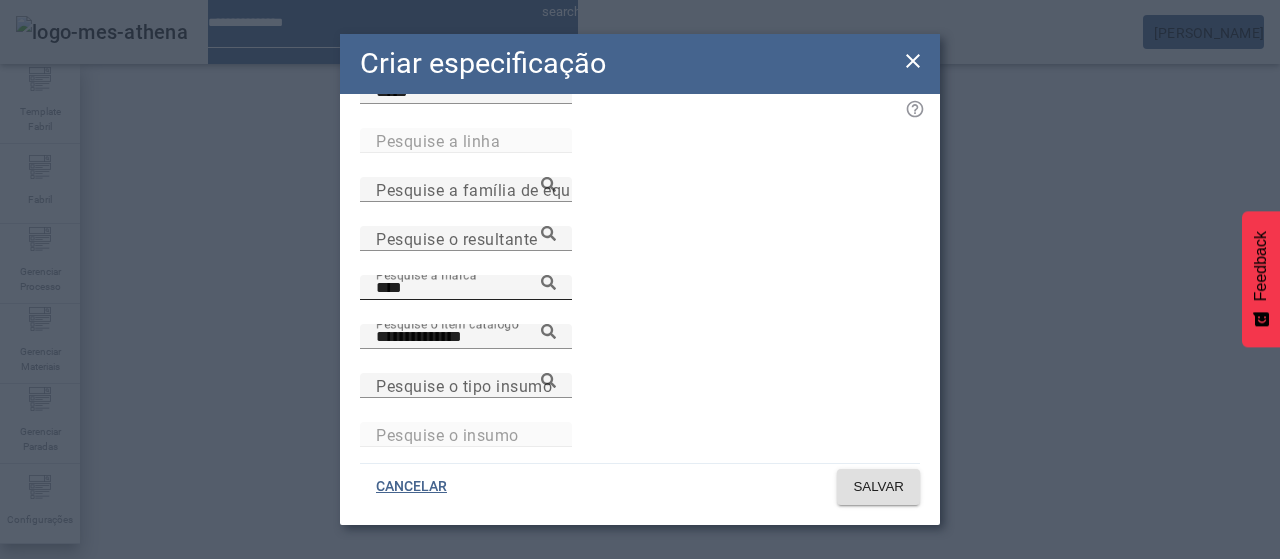 click 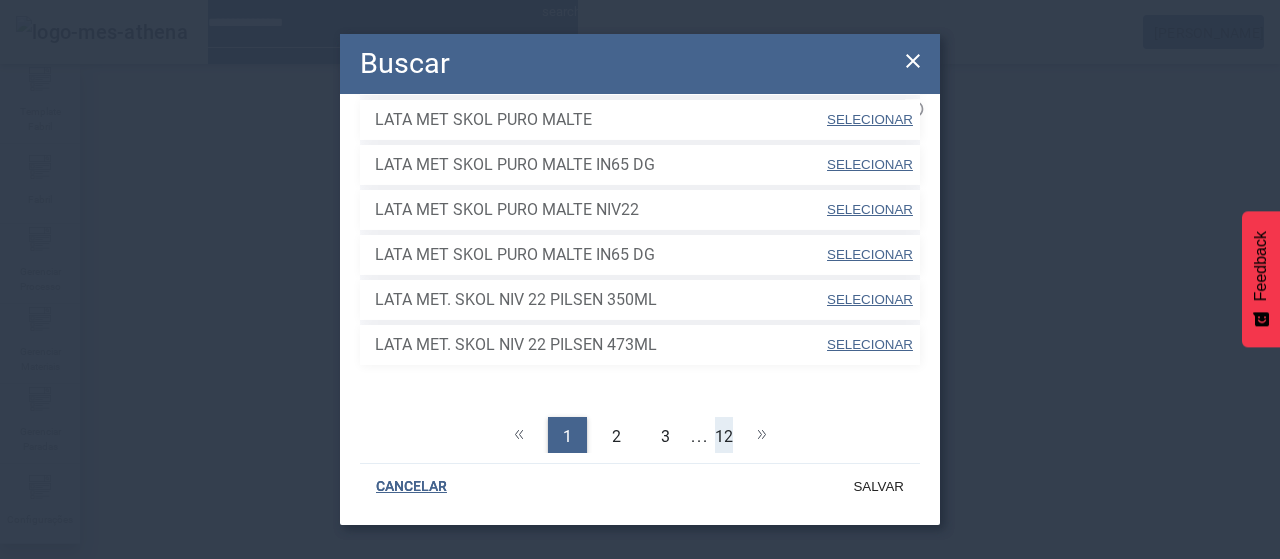 click on "12" 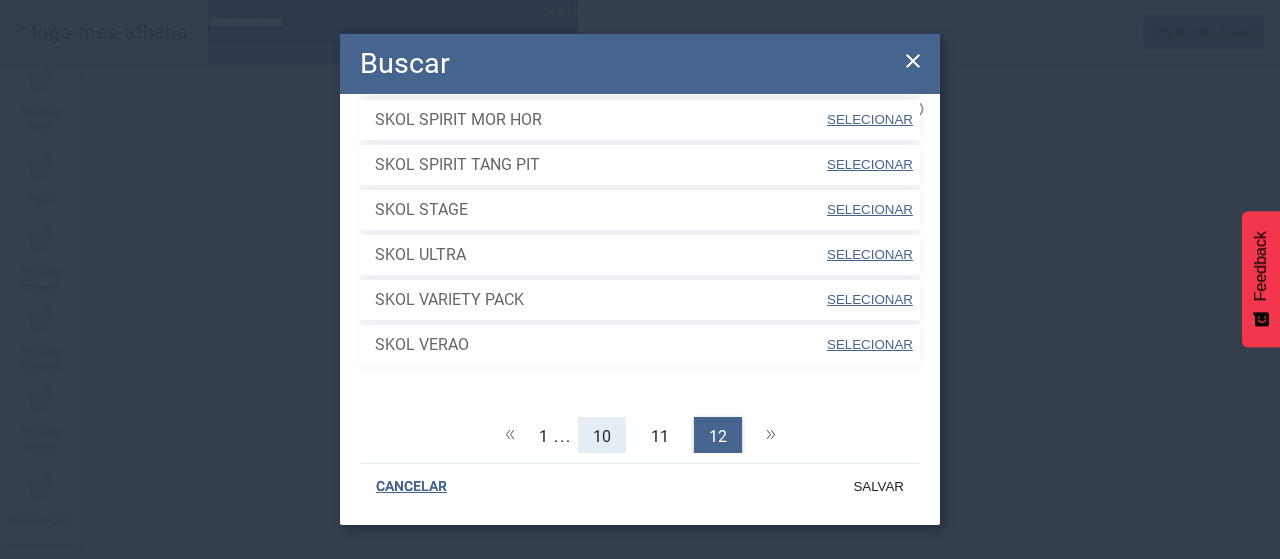 click on "10" 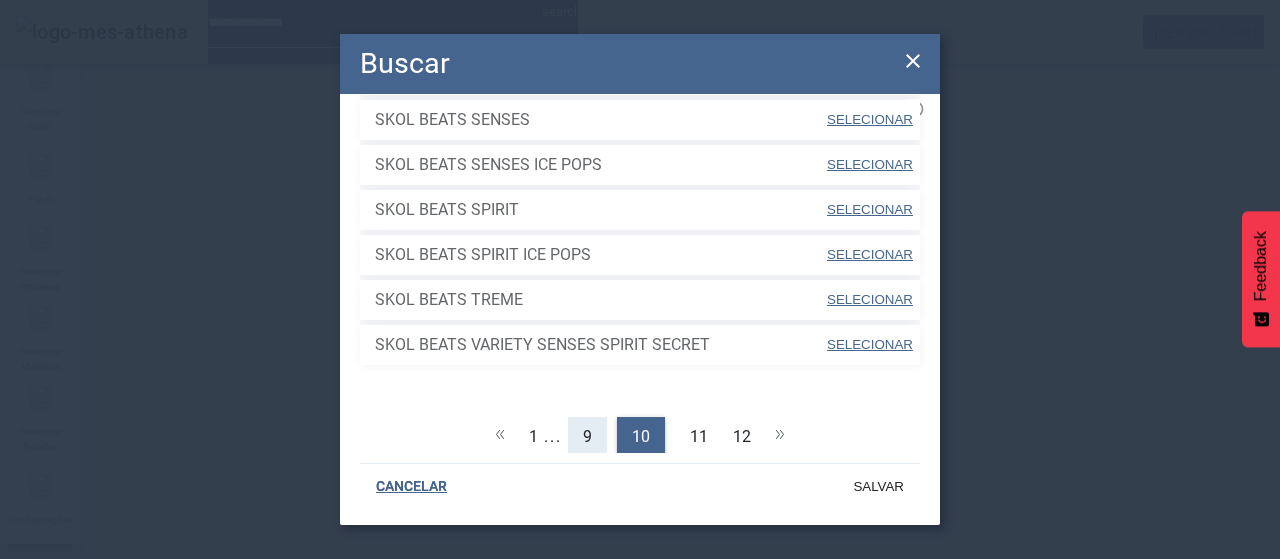 click on "9" 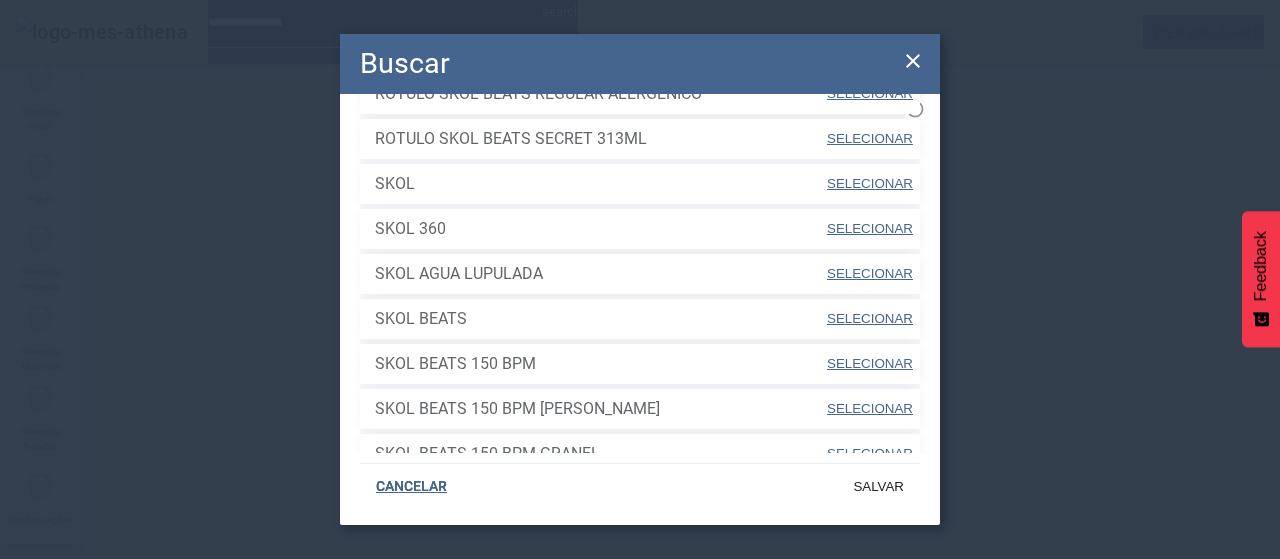 scroll, scrollTop: 570, scrollLeft: 0, axis: vertical 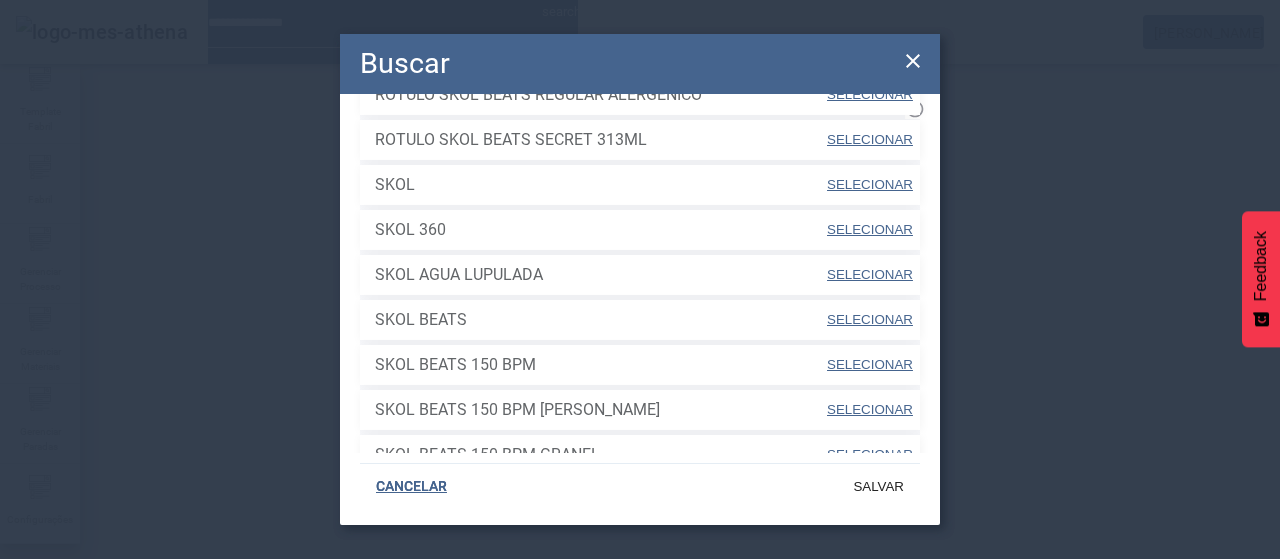 click on "SELECIONAR" at bounding box center (870, 184) 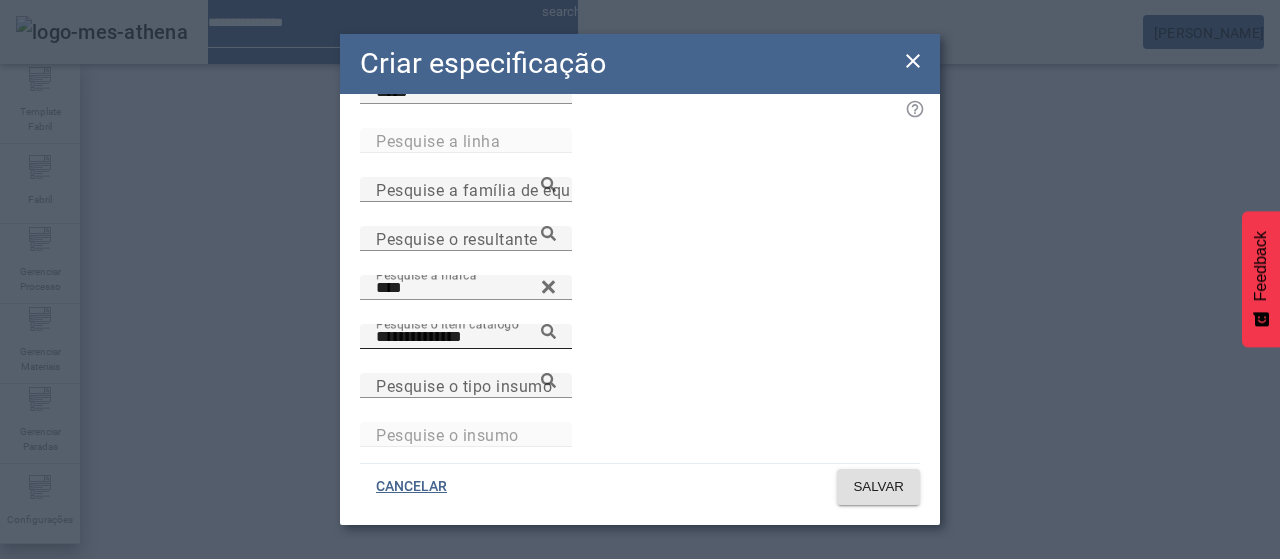 click on "**********" at bounding box center (466, 337) 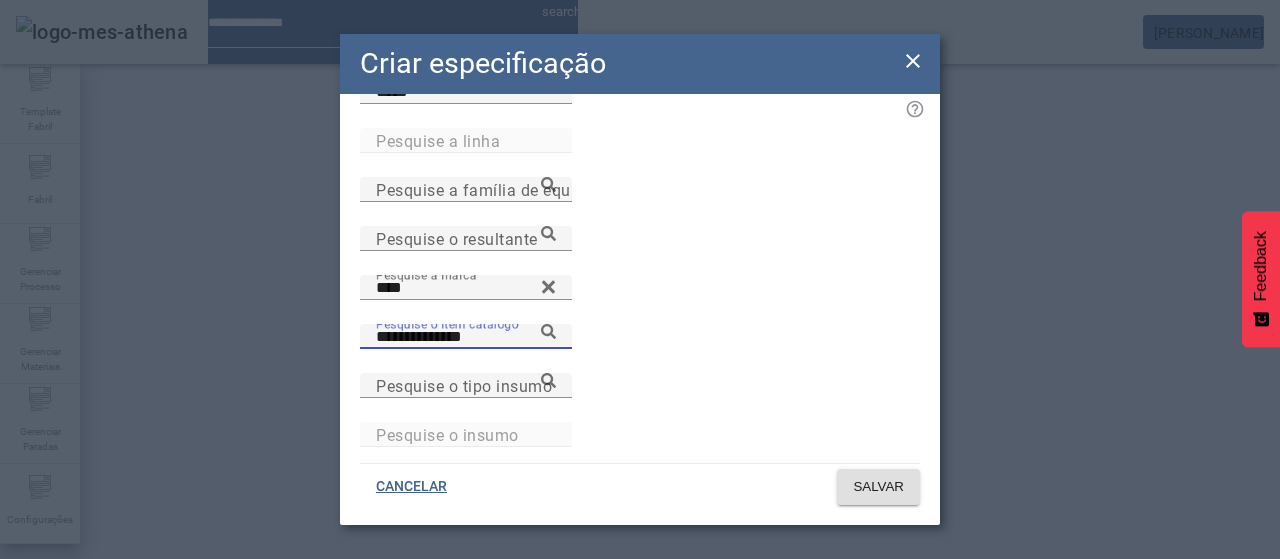 click on "**********" at bounding box center [466, 337] 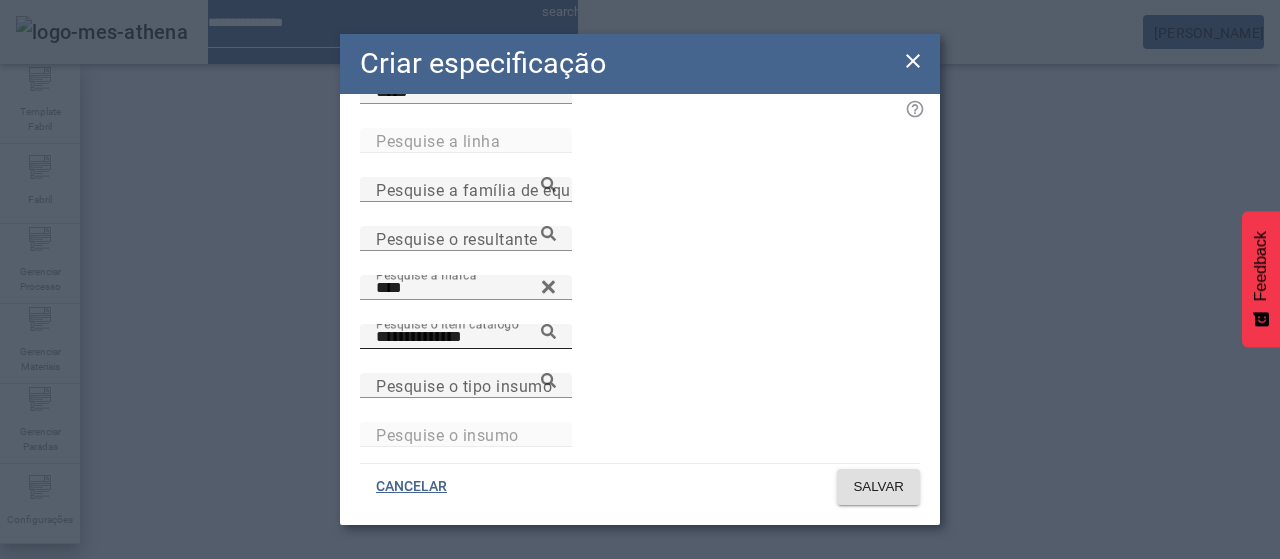 click 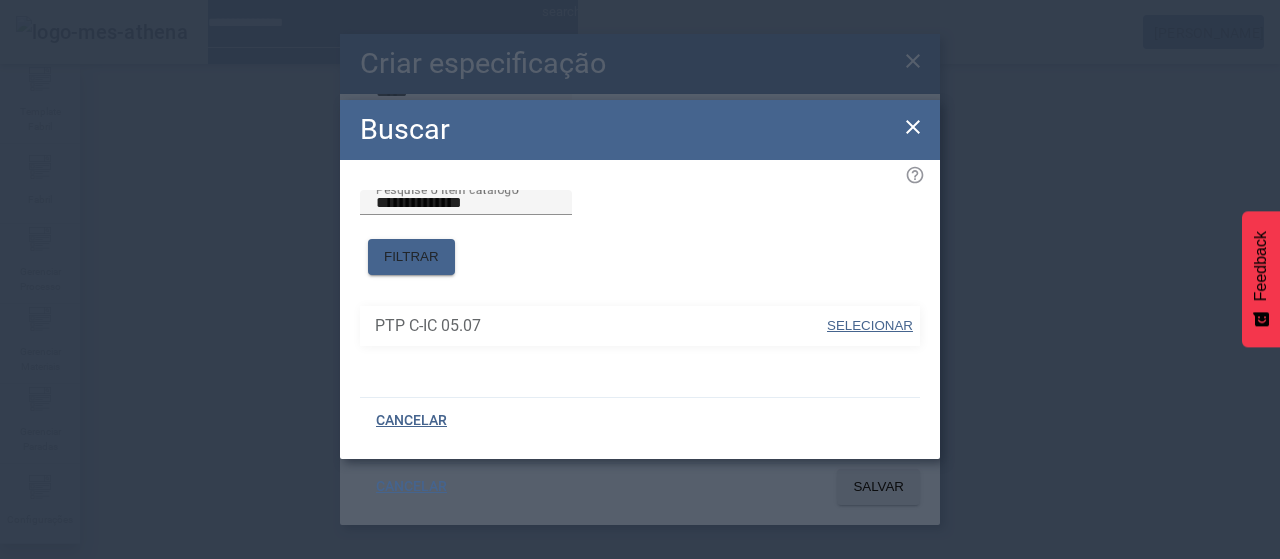 click on "SELECIONAR" at bounding box center [870, 325] 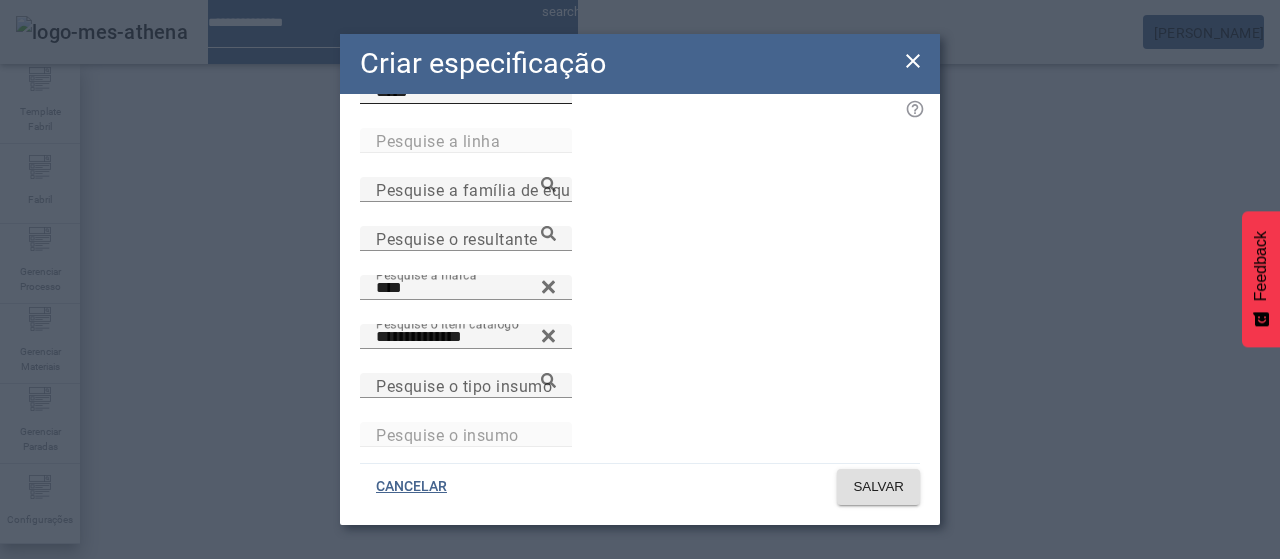 click 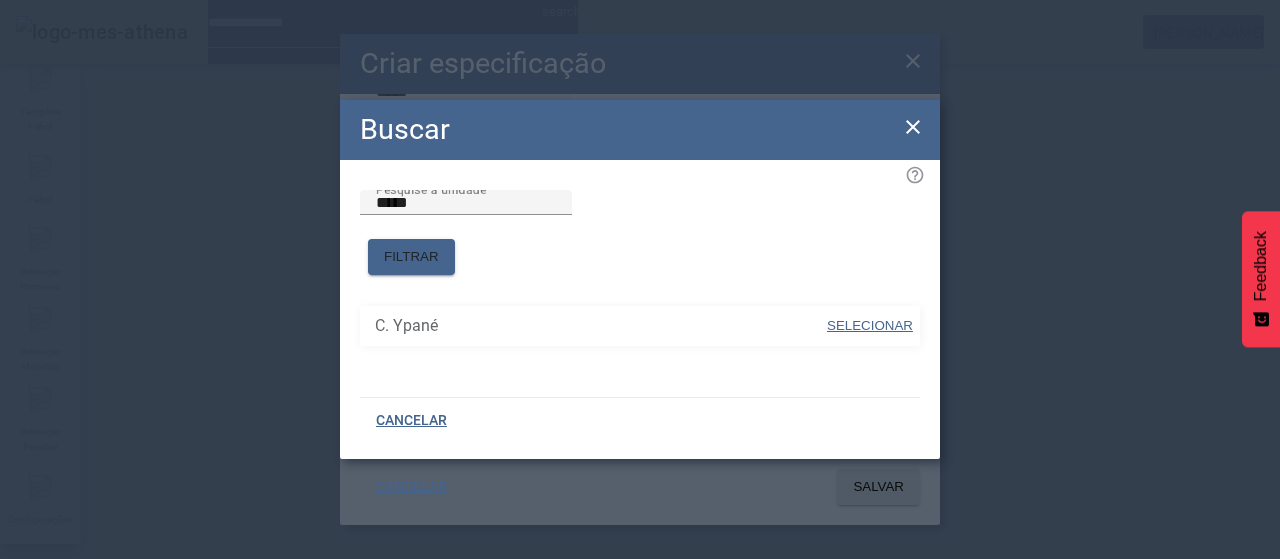 drag, startPoint x: 913, startPoint y: 323, endPoint x: 865, endPoint y: 302, distance: 52.392746 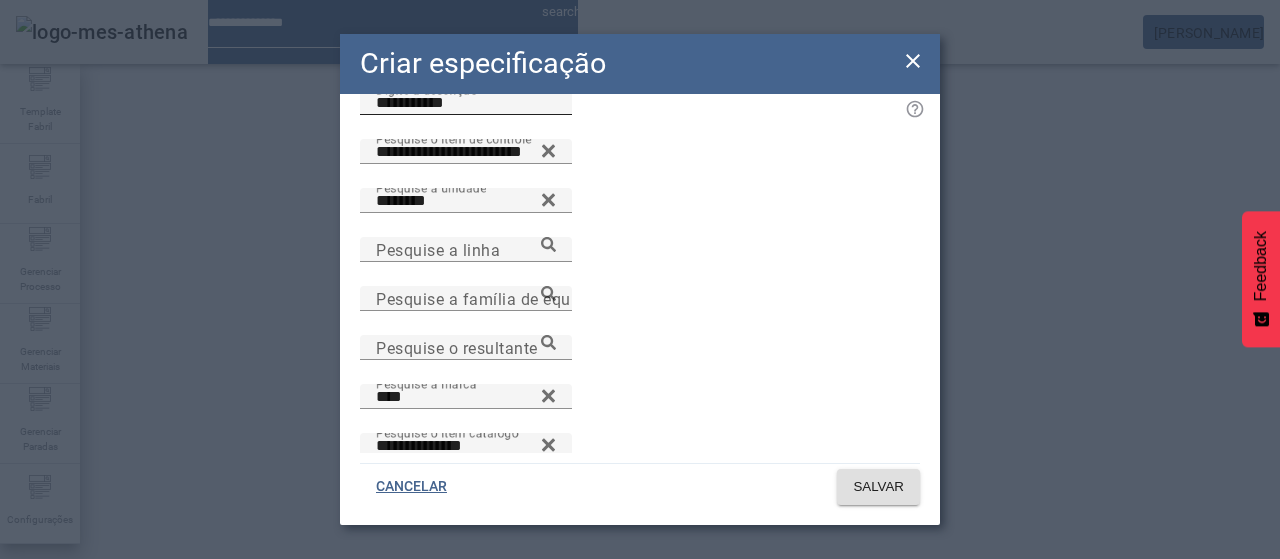 scroll, scrollTop: 0, scrollLeft: 0, axis: both 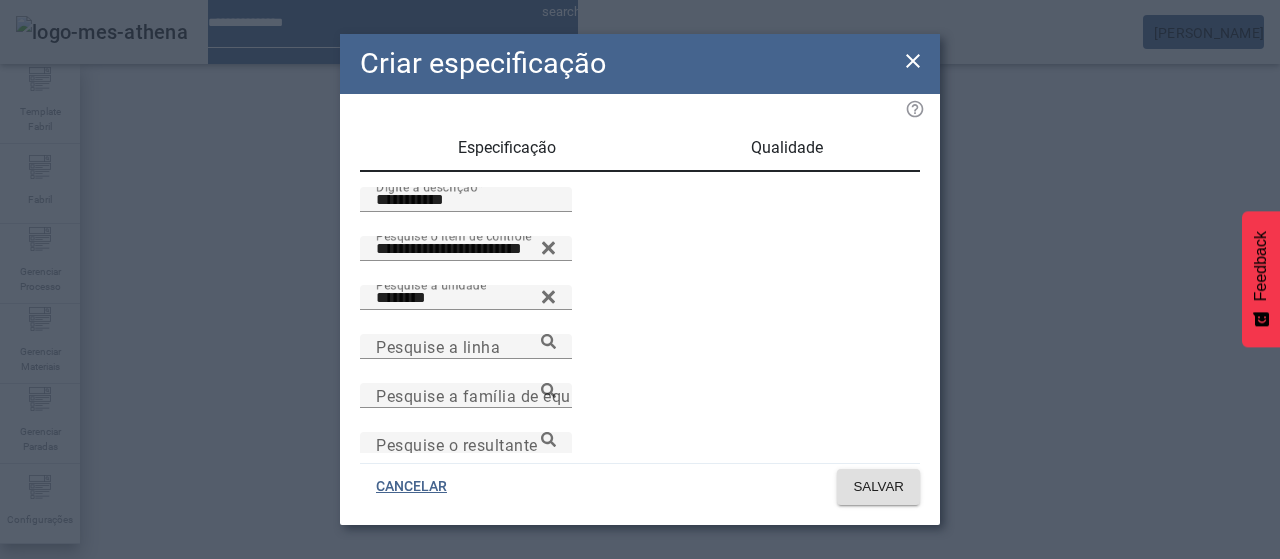 click on "Qualidade" at bounding box center (787, 148) 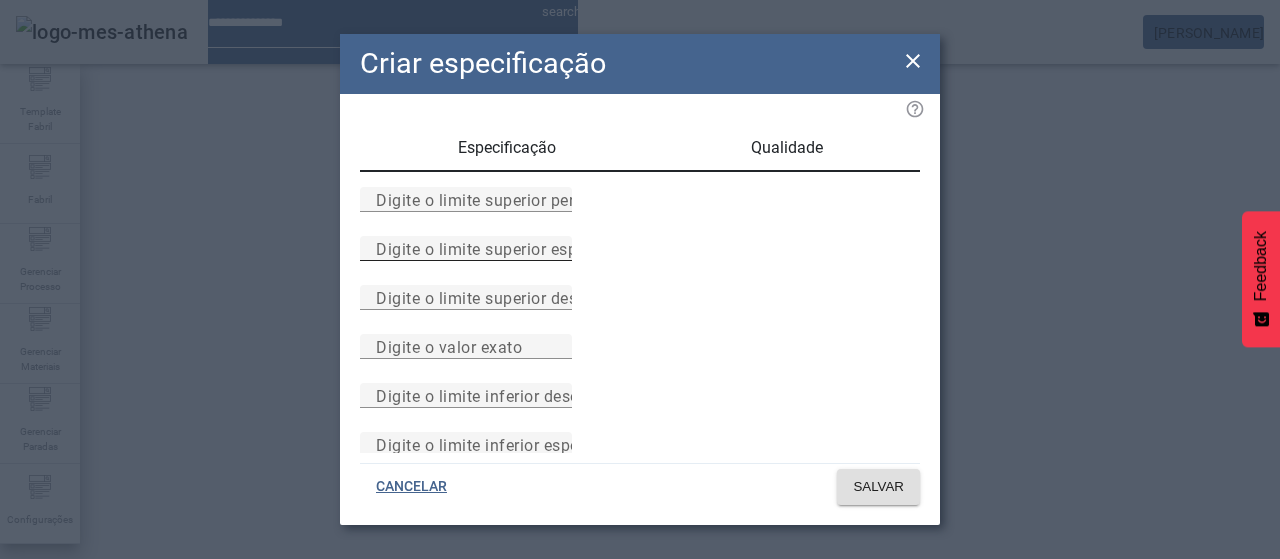 click on "Digite o limite superior especificado" at bounding box center (511, 248) 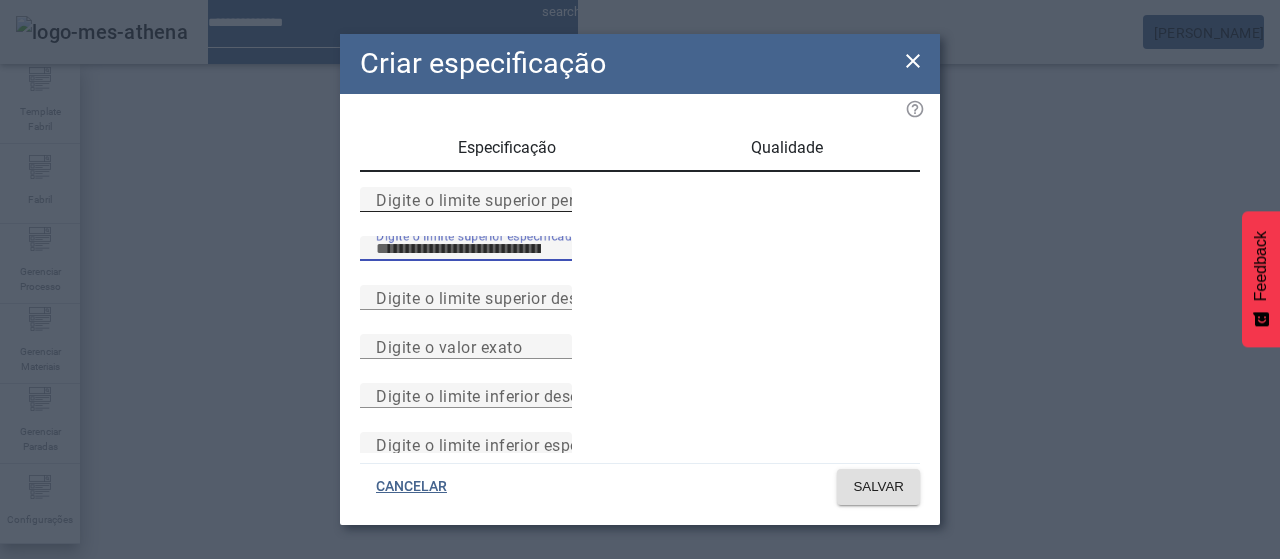 type on "***" 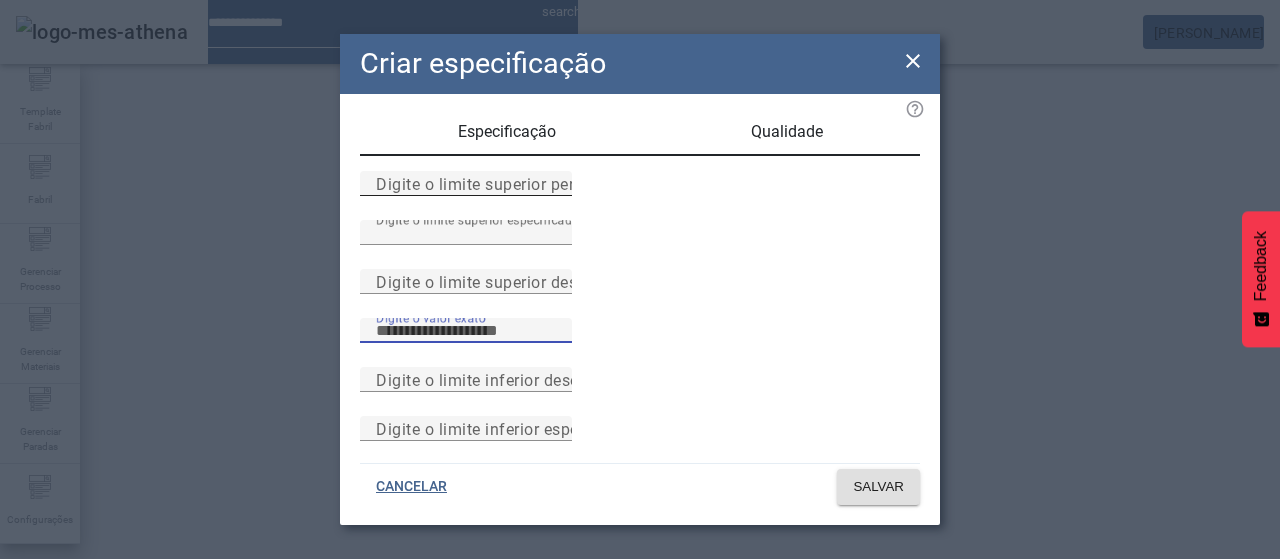 scroll, scrollTop: 261, scrollLeft: 0, axis: vertical 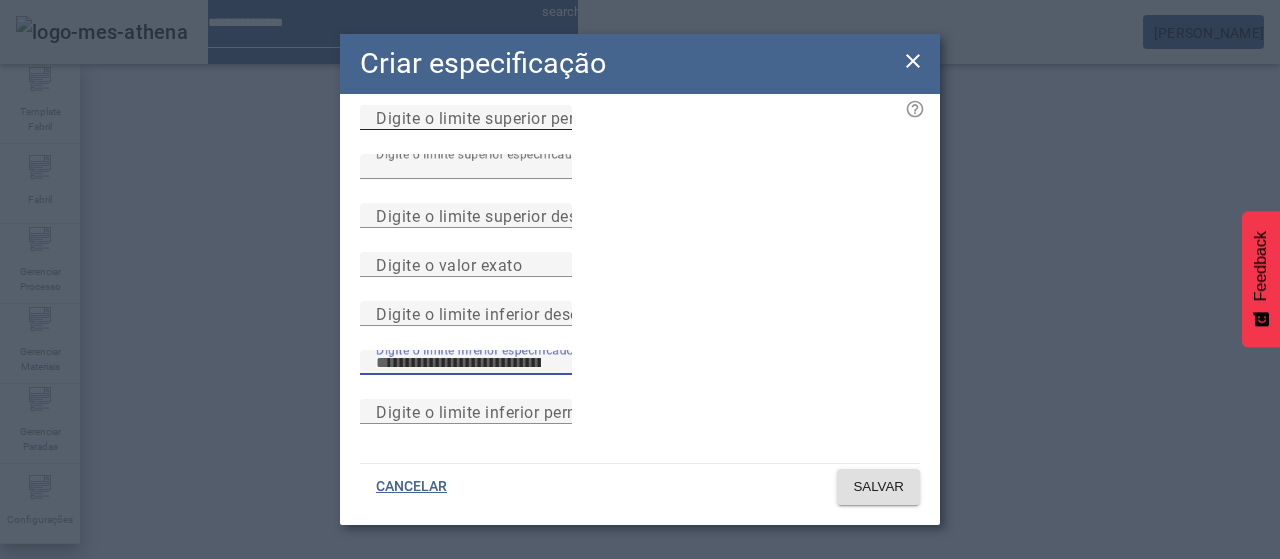 type on "*" 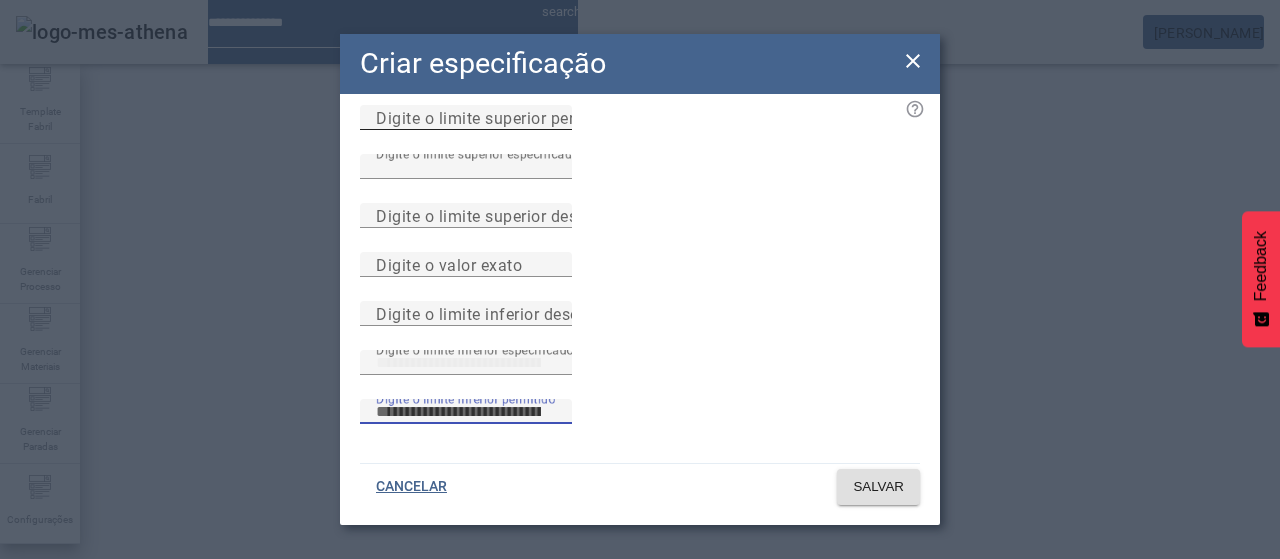 type 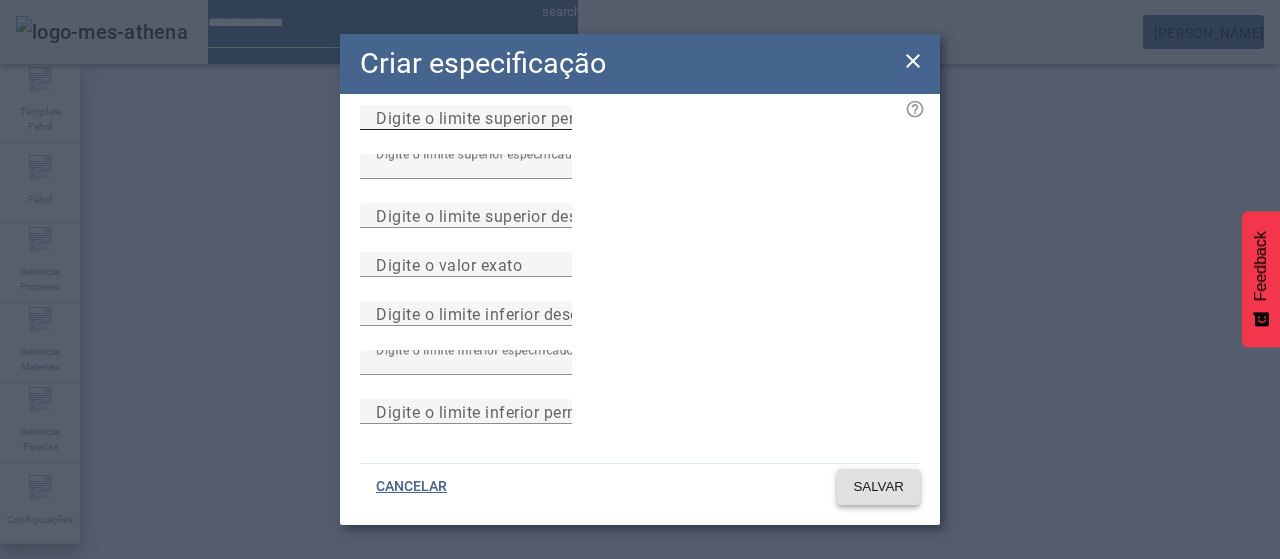 type 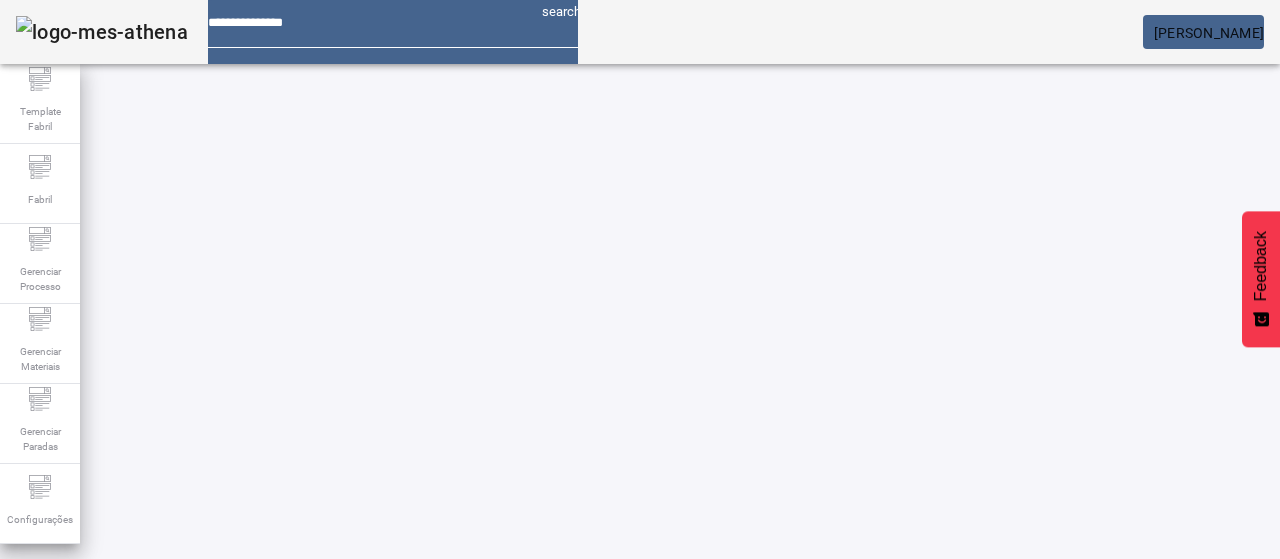 scroll, scrollTop: 0, scrollLeft: 0, axis: both 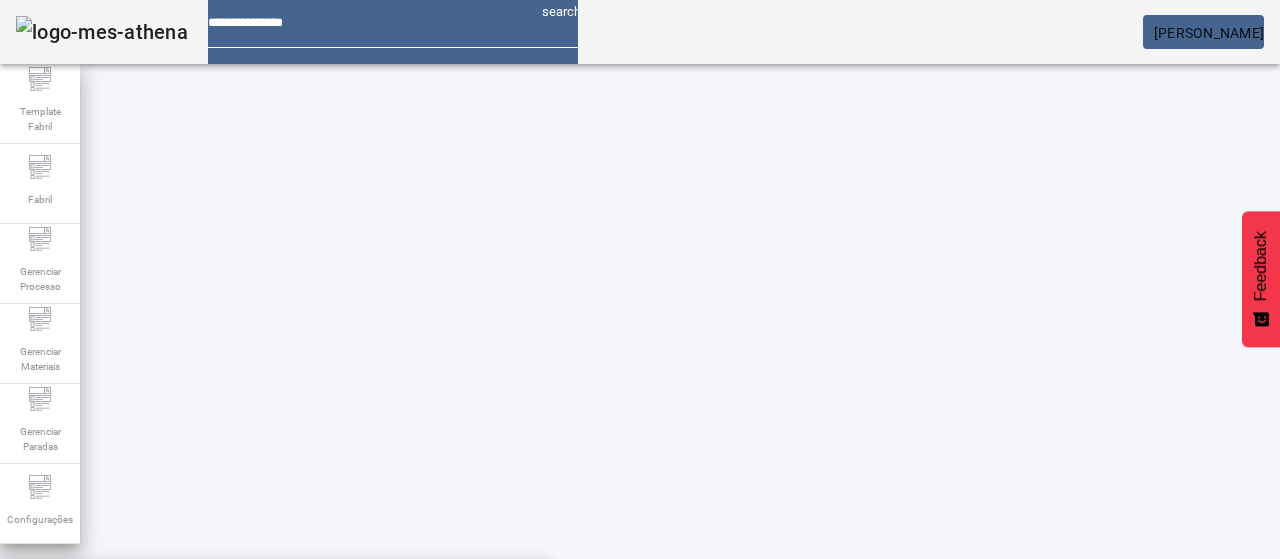type on "**********" 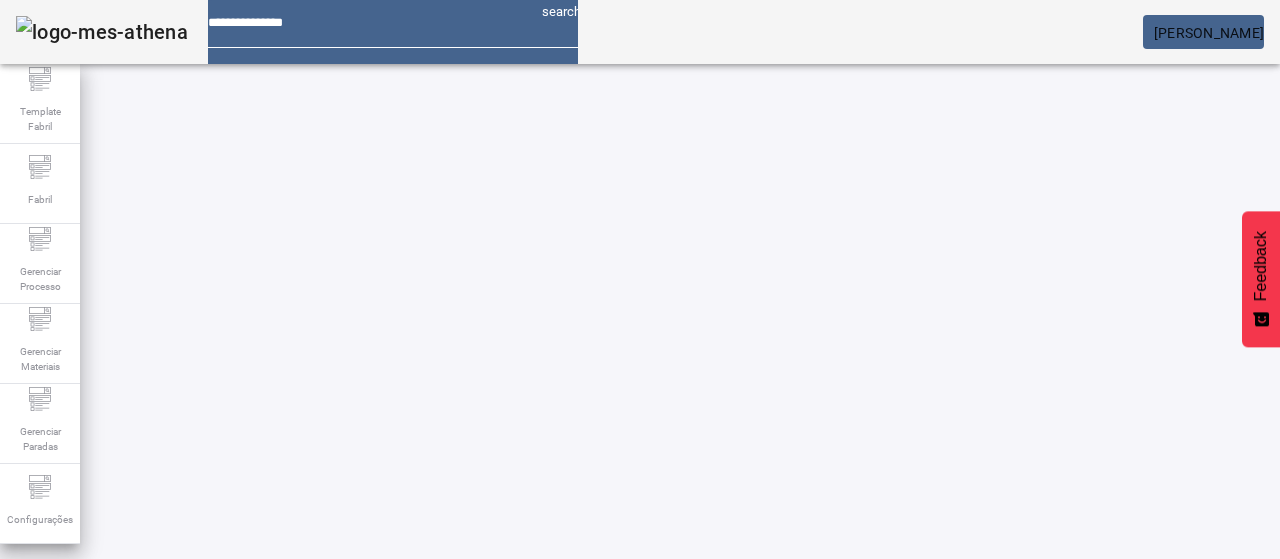 click 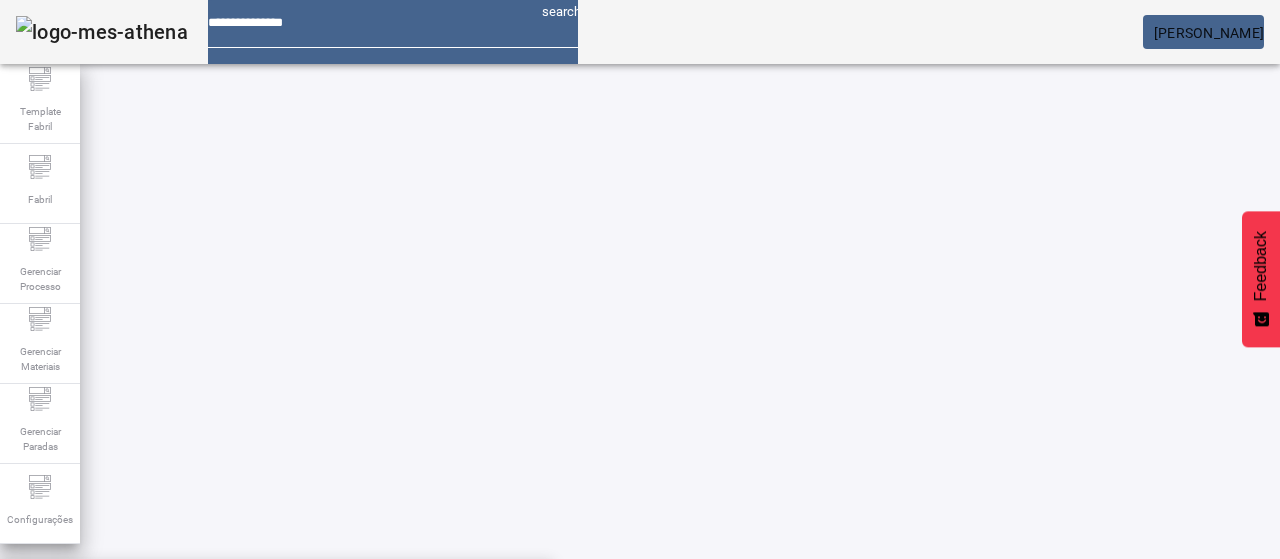 click on "Pesquise por marca" at bounding box center (1388, 601) 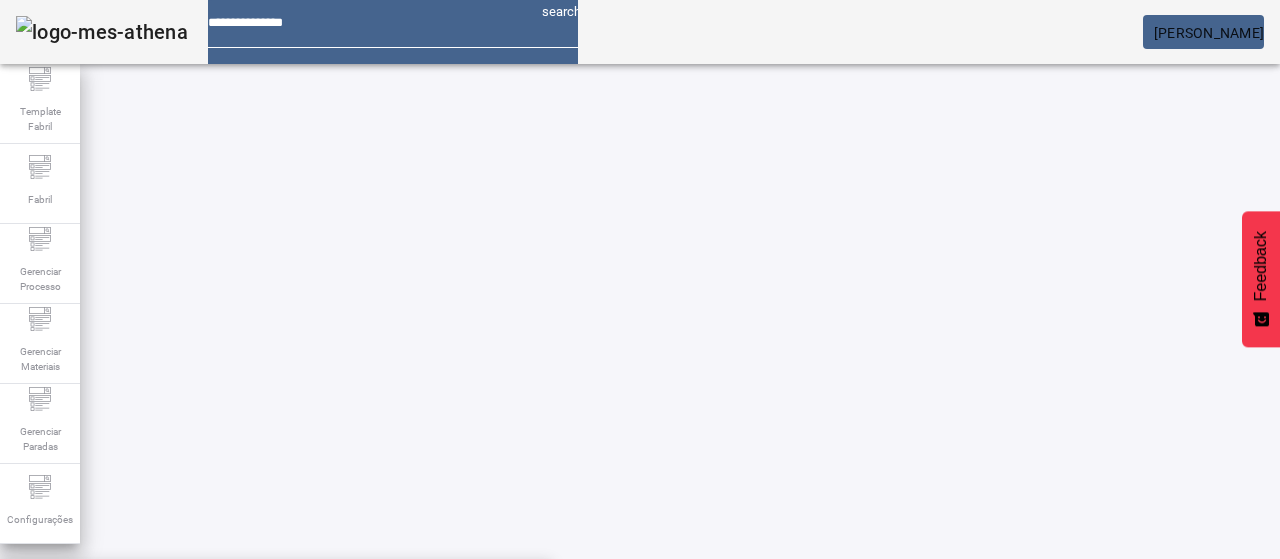 click on "BRAHMA CHOPP" at bounding box center [276, 591] 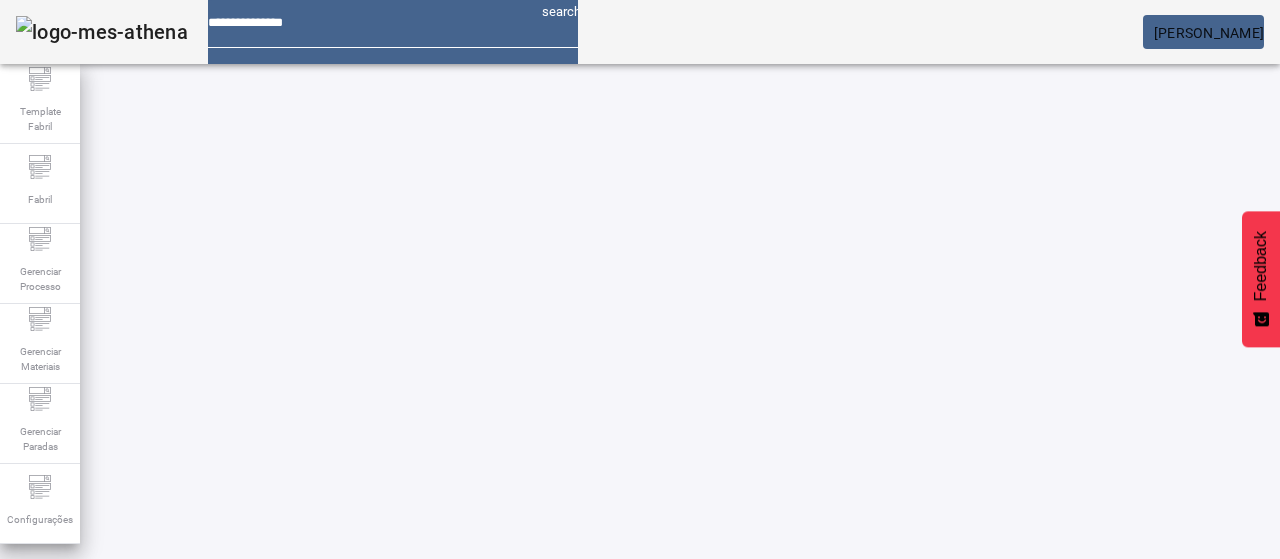 click on "FILTRAR" 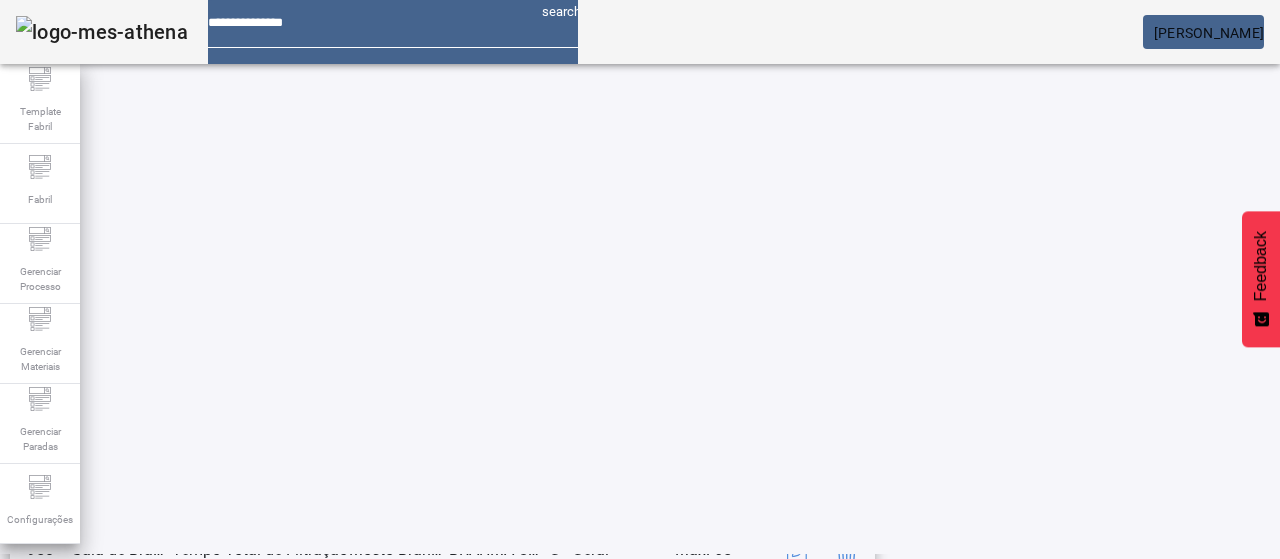 scroll, scrollTop: 423, scrollLeft: 0, axis: vertical 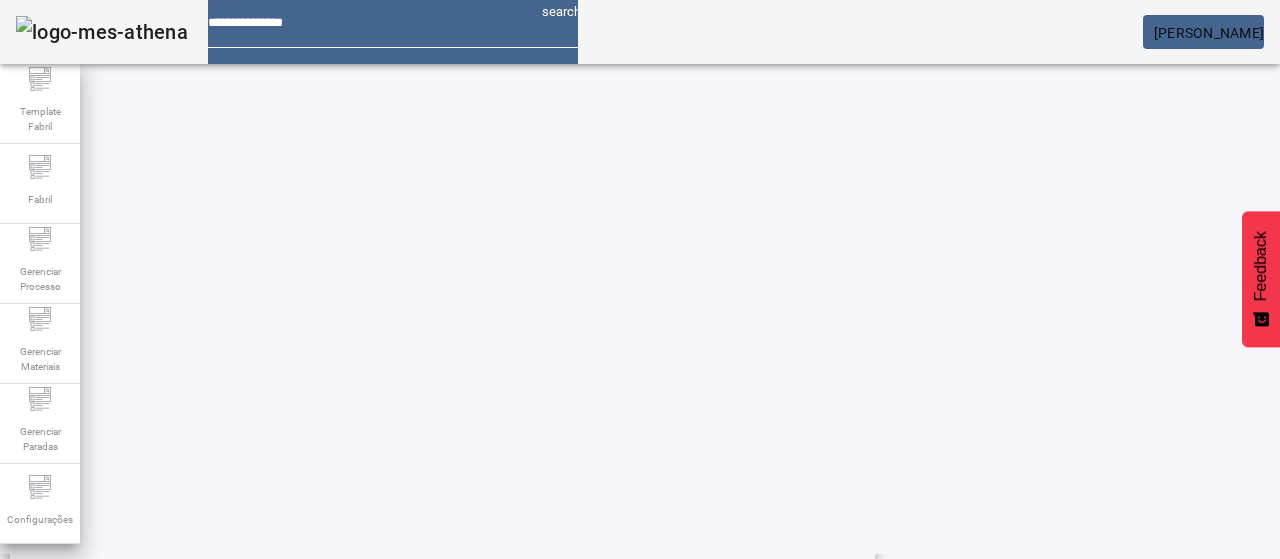 click 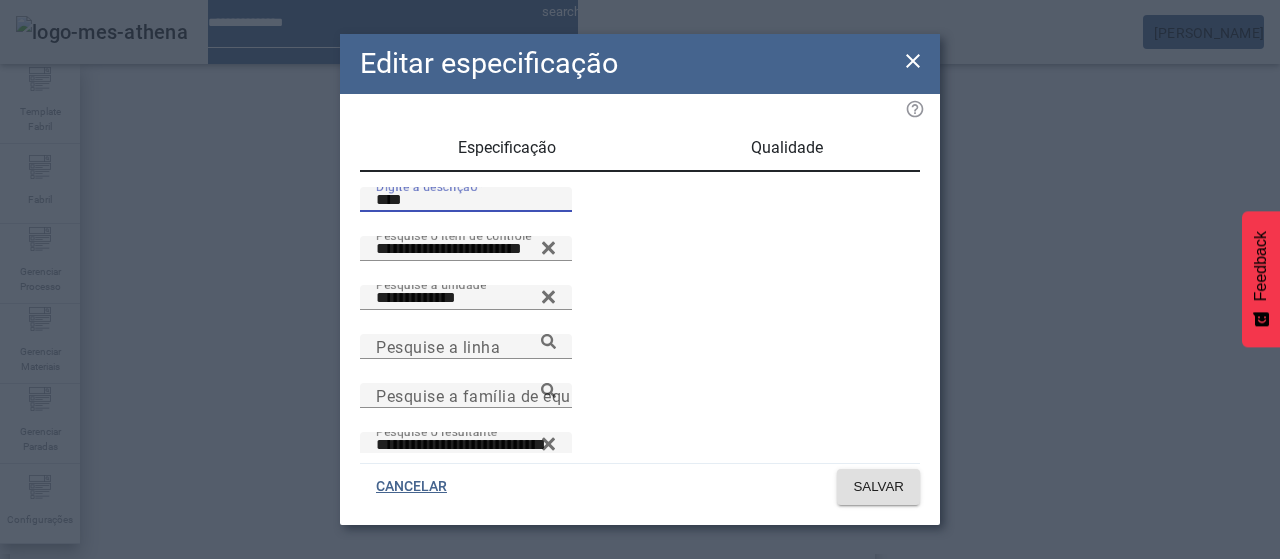 drag, startPoint x: 388, startPoint y: 225, endPoint x: 372, endPoint y: 223, distance: 16.124516 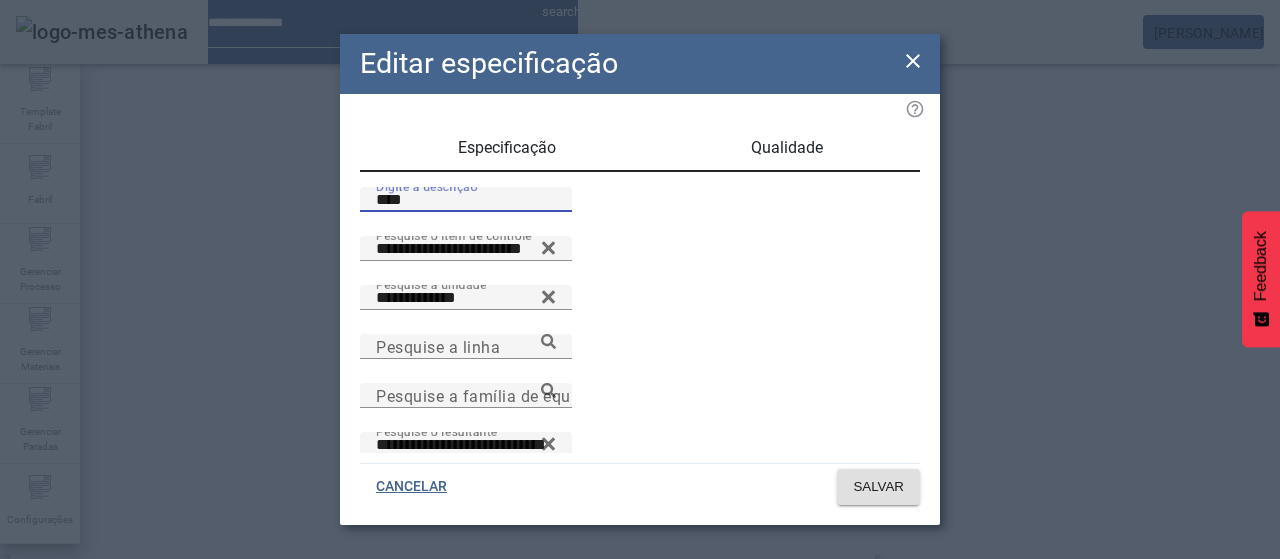 click on "****" at bounding box center (466, 200) 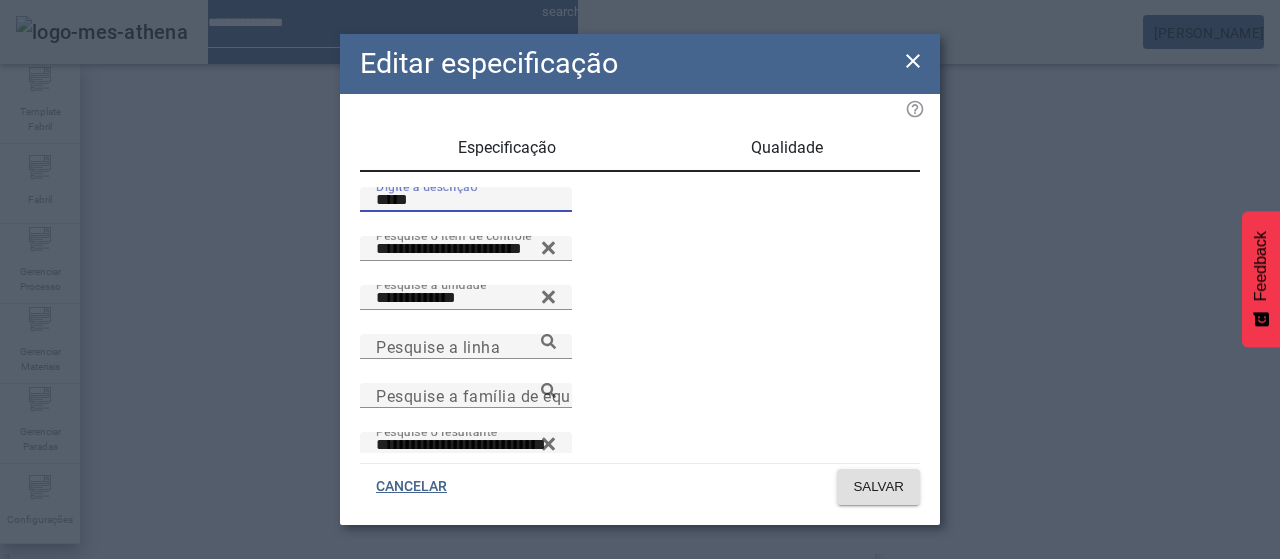 type on "*****" 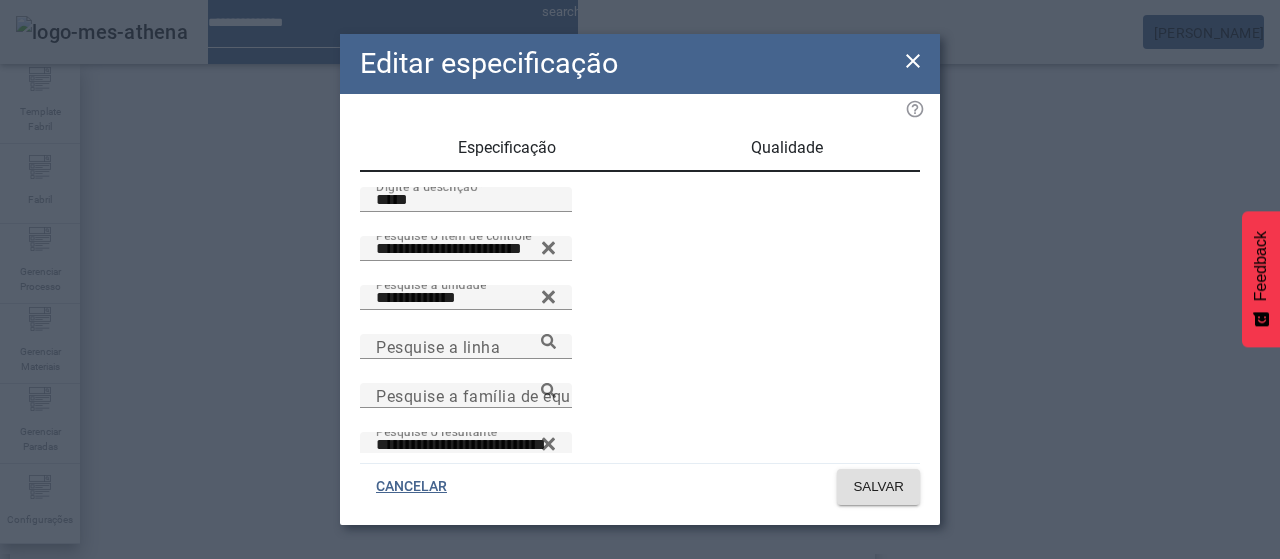 click on "Qualidade" at bounding box center (787, 148) 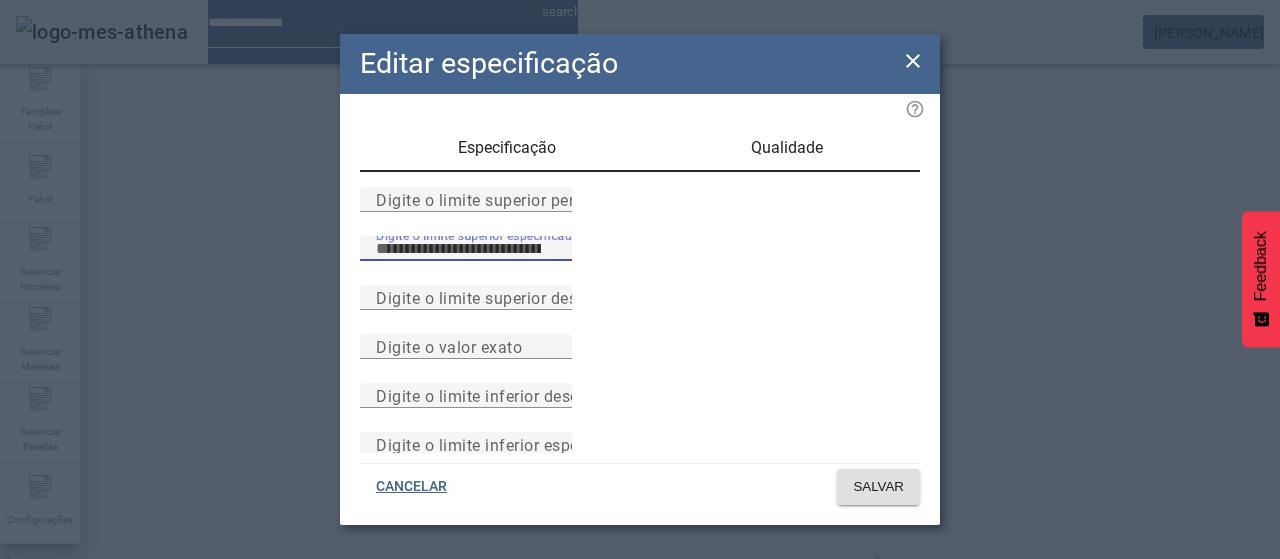drag, startPoint x: 486, startPoint y: 303, endPoint x: 412, endPoint y: 294, distance: 74.54529 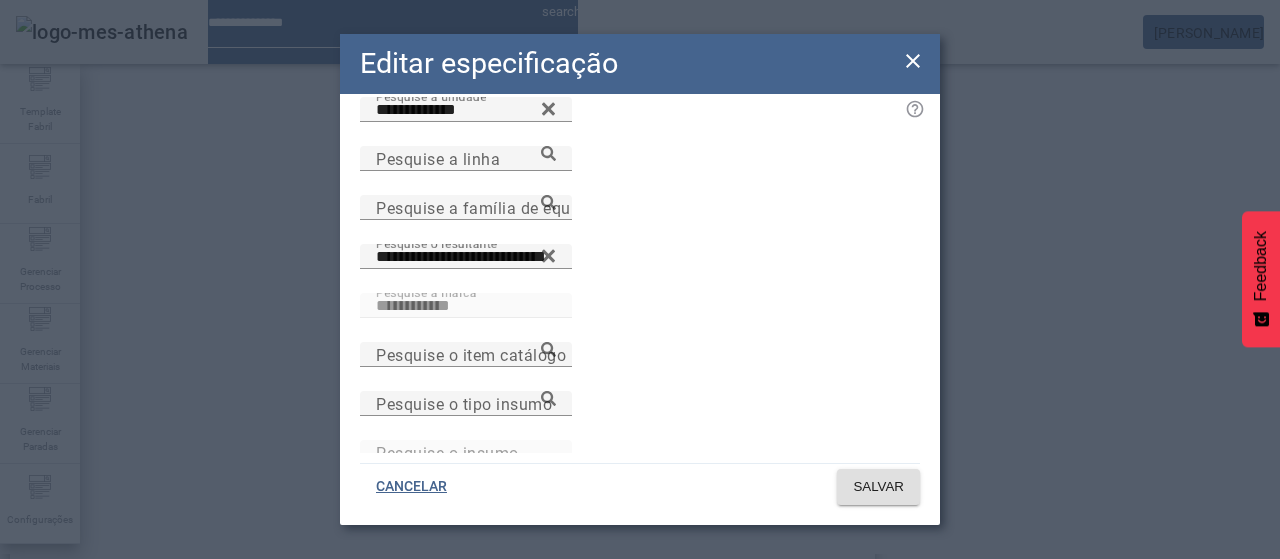 scroll, scrollTop: 206, scrollLeft: 0, axis: vertical 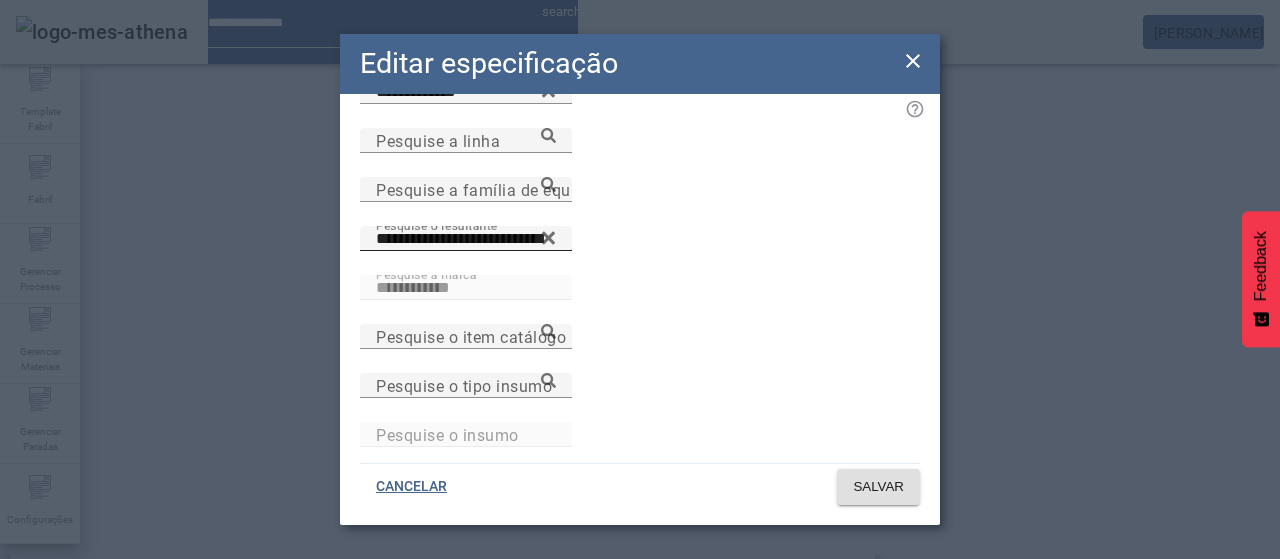click on "**********" at bounding box center (466, 239) 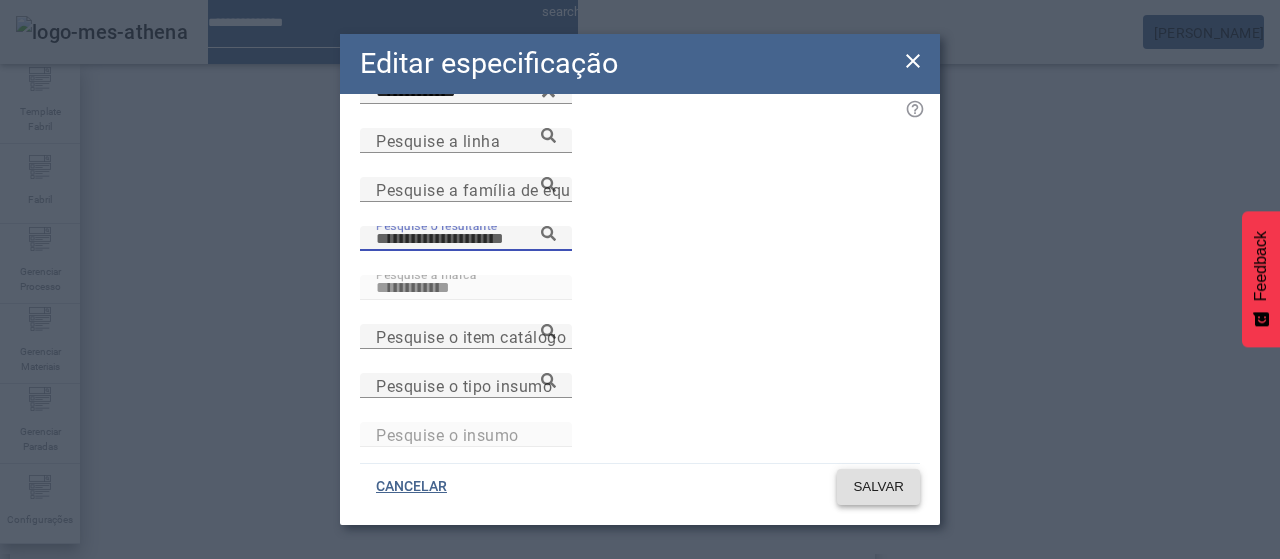 type 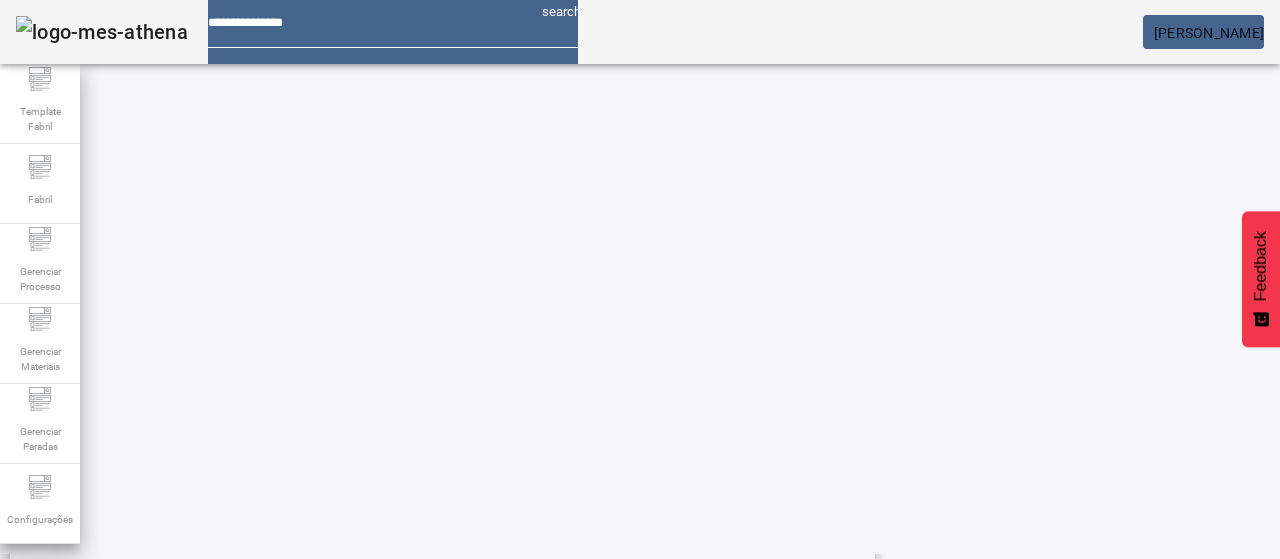 scroll, scrollTop: 696, scrollLeft: 0, axis: vertical 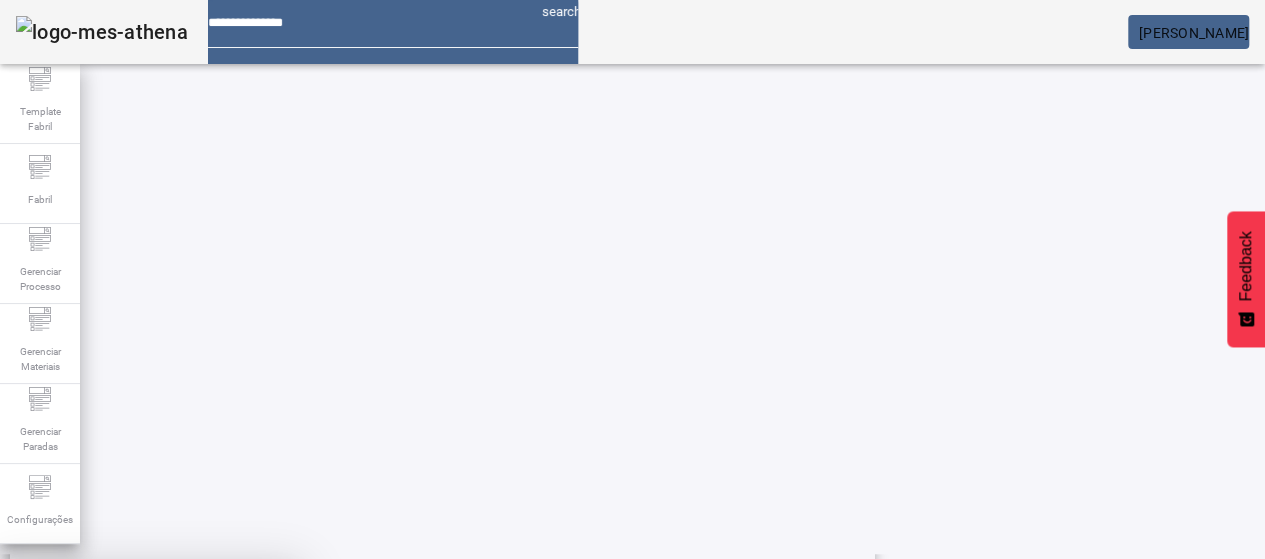 click at bounding box center (248, 707) 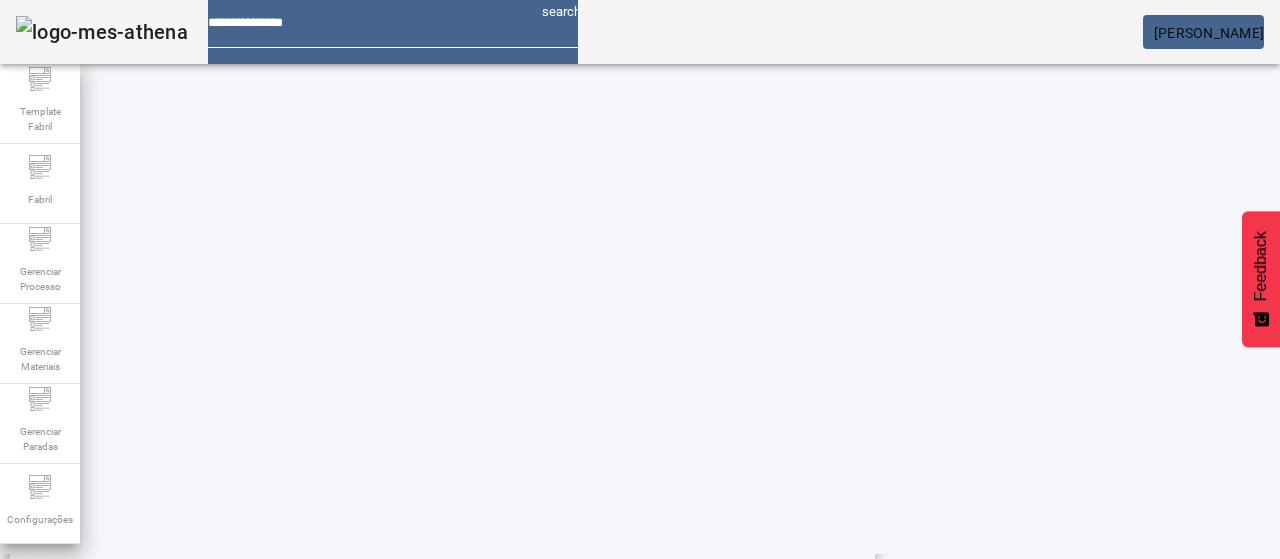 scroll, scrollTop: 696, scrollLeft: 0, axis: vertical 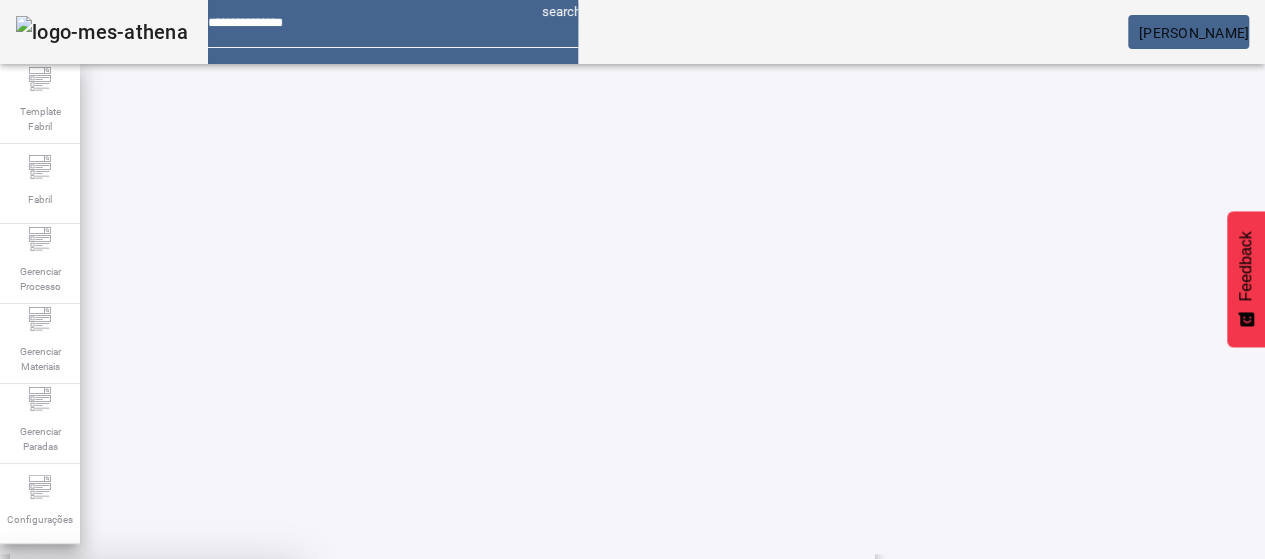 click at bounding box center (248, 707) 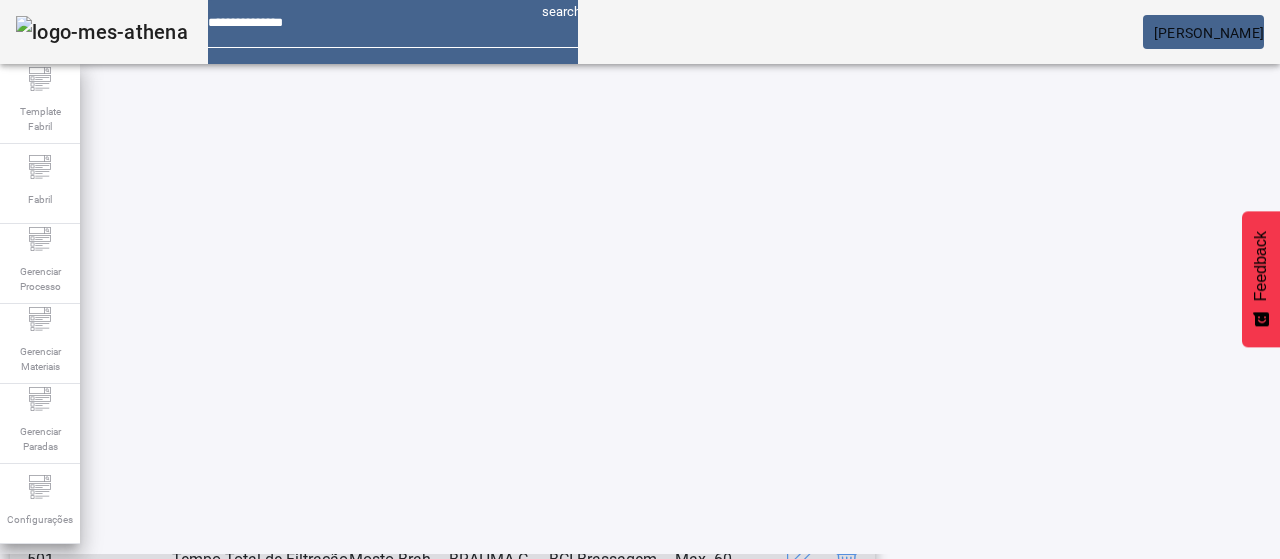 scroll, scrollTop: 340, scrollLeft: 0, axis: vertical 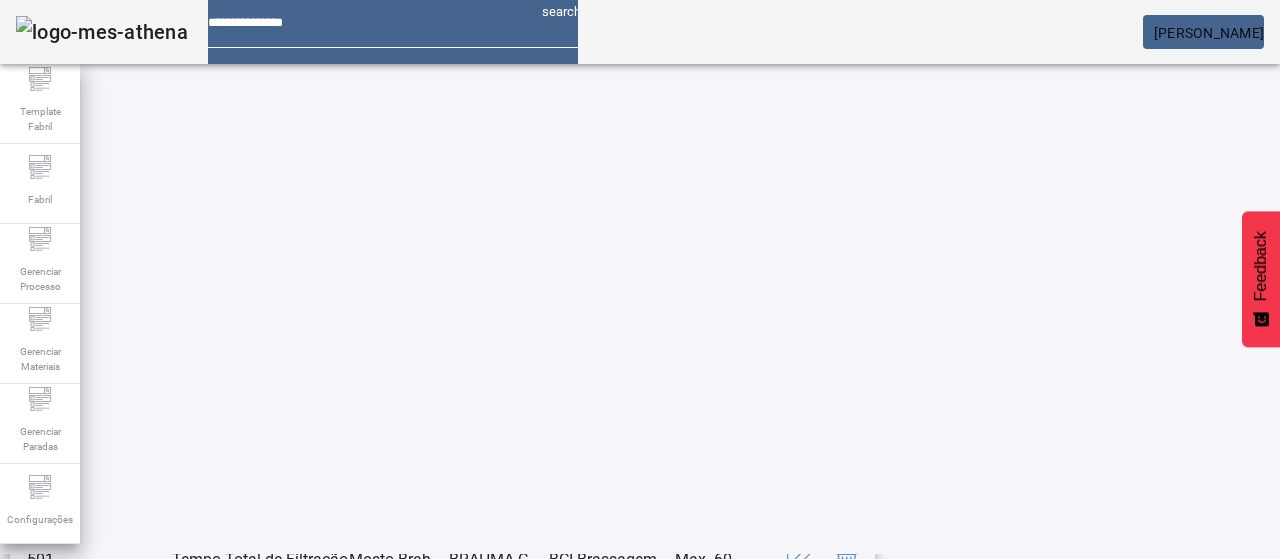 click on "BCI-Brassagem B.3" at bounding box center [611, 510] 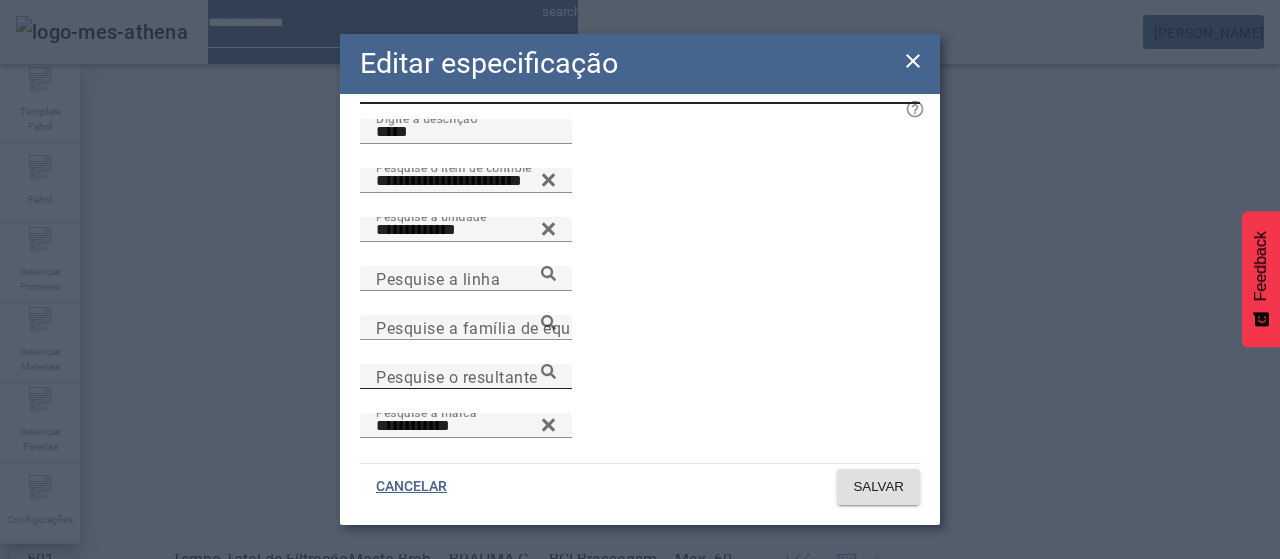 scroll, scrollTop: 100, scrollLeft: 0, axis: vertical 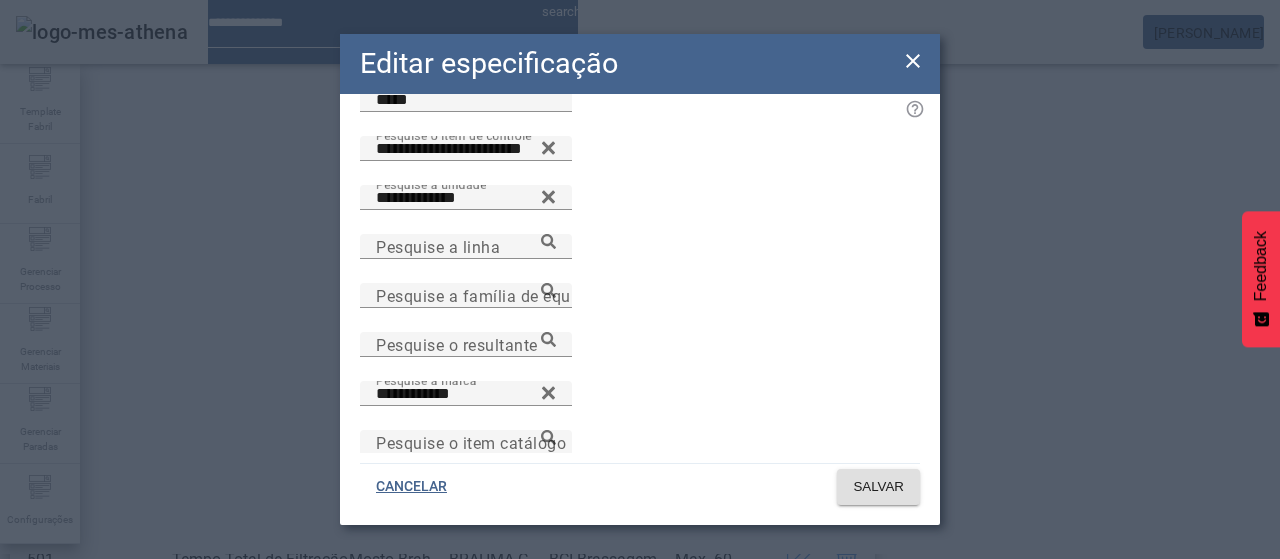 drag, startPoint x: 775, startPoint y: 426, endPoint x: 862, endPoint y: 429, distance: 87.05171 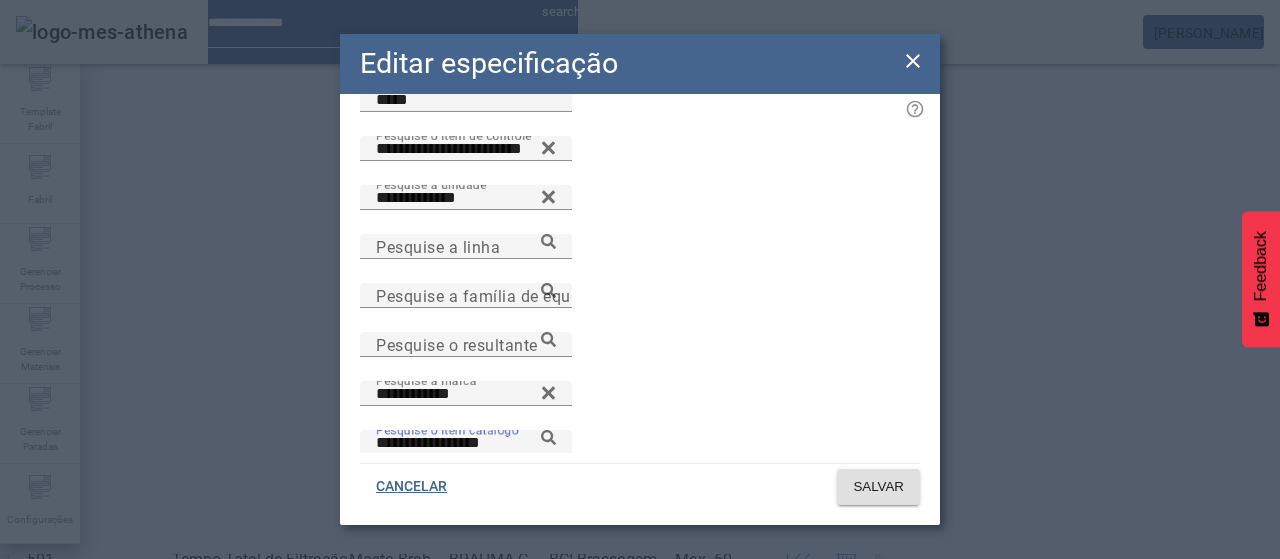 click 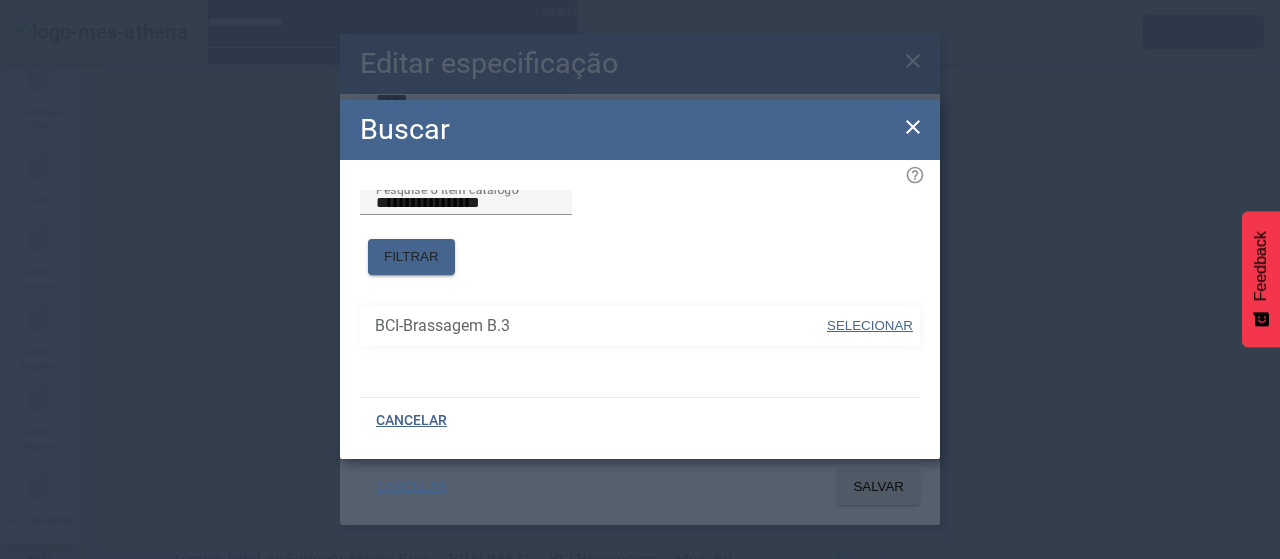 click on "SELECIONAR" at bounding box center (870, 325) 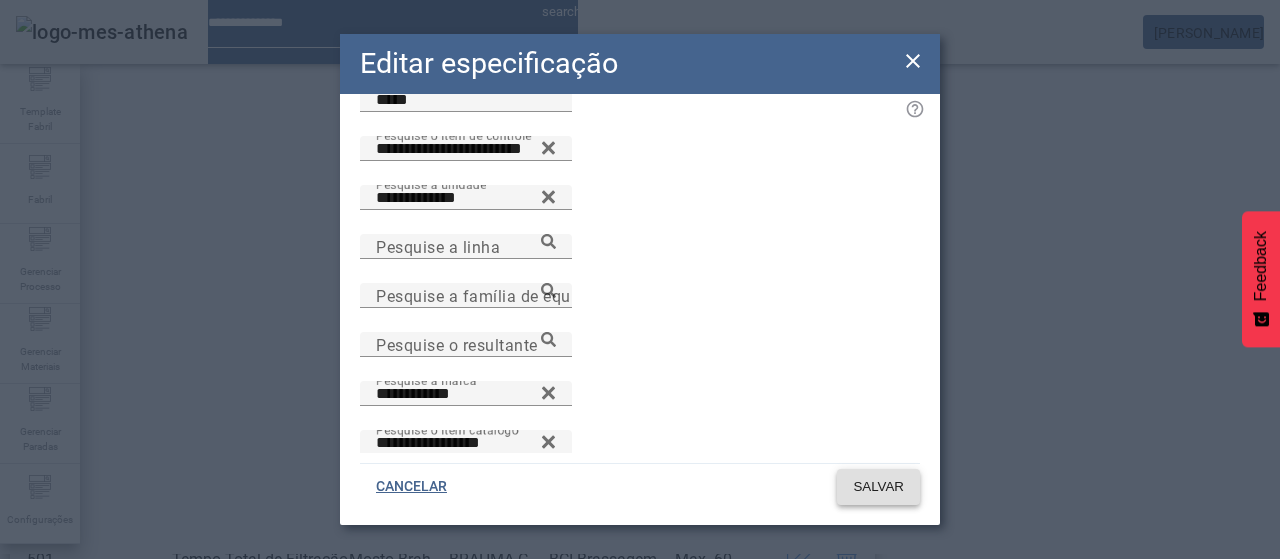 click on "SALVAR" 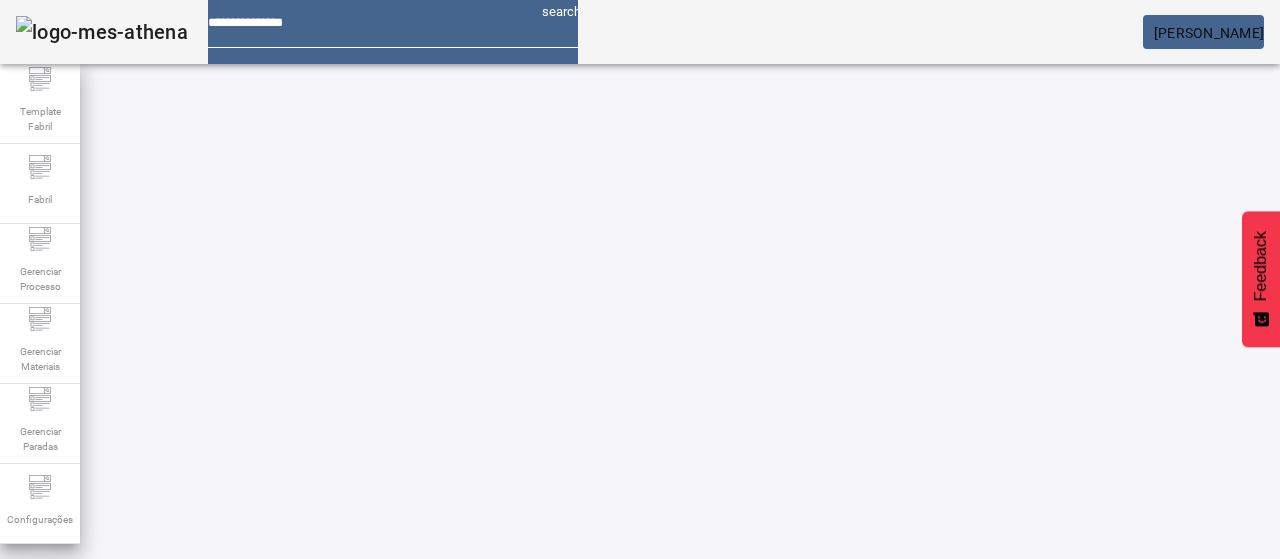 scroll, scrollTop: 0, scrollLeft: 0, axis: both 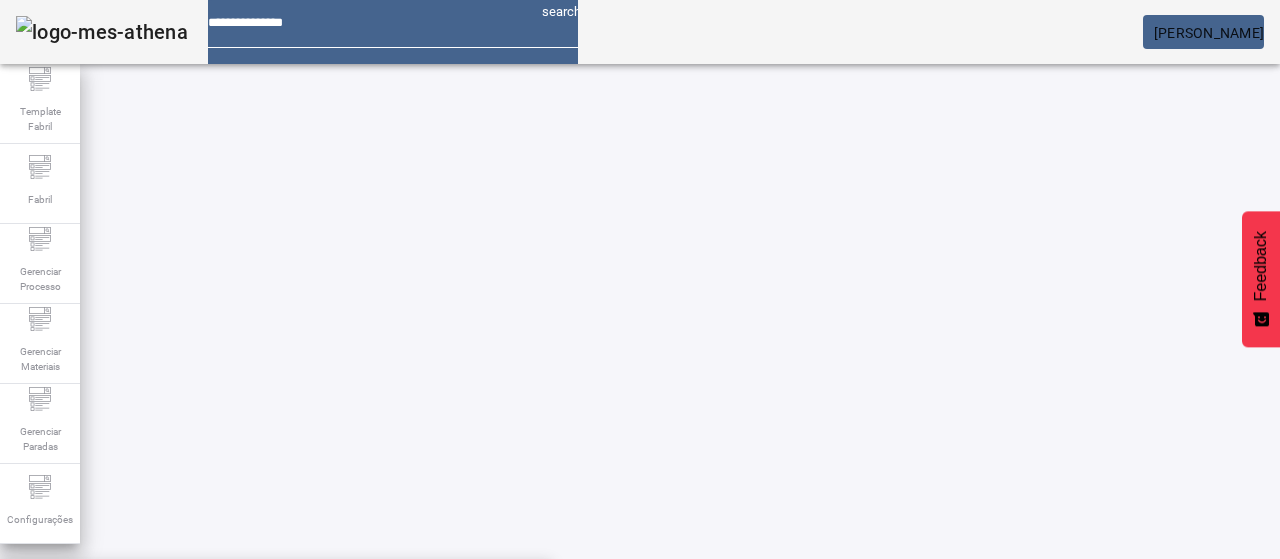 drag, startPoint x: 477, startPoint y: 375, endPoint x: 557, endPoint y: 383, distance: 80.399 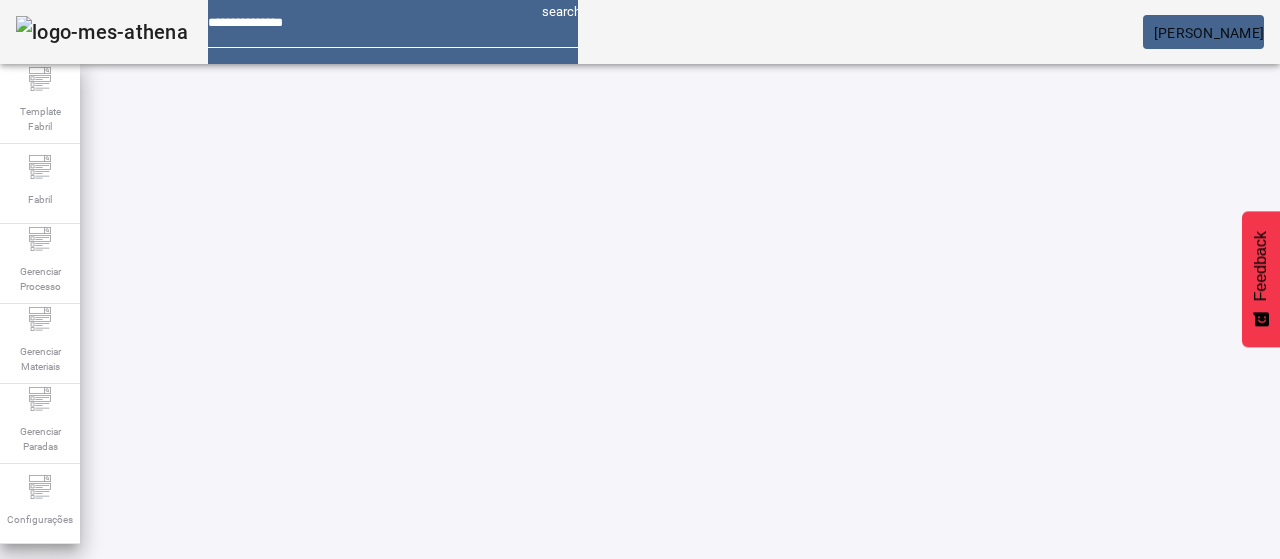 click on "FILTRAR" 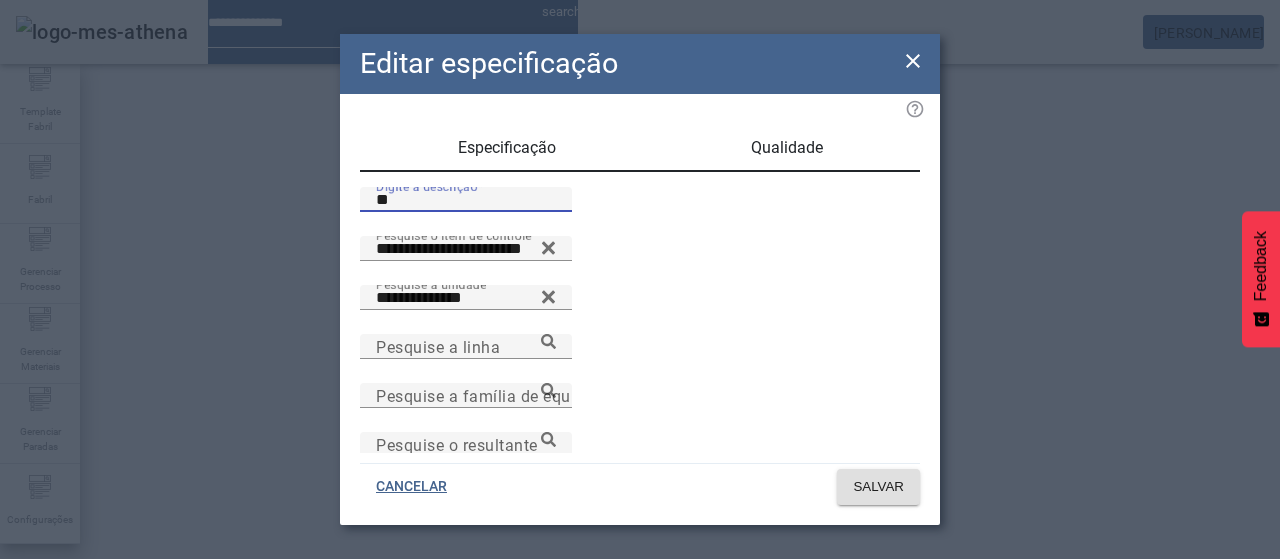drag, startPoint x: 380, startPoint y: 223, endPoint x: 349, endPoint y: 222, distance: 31.016125 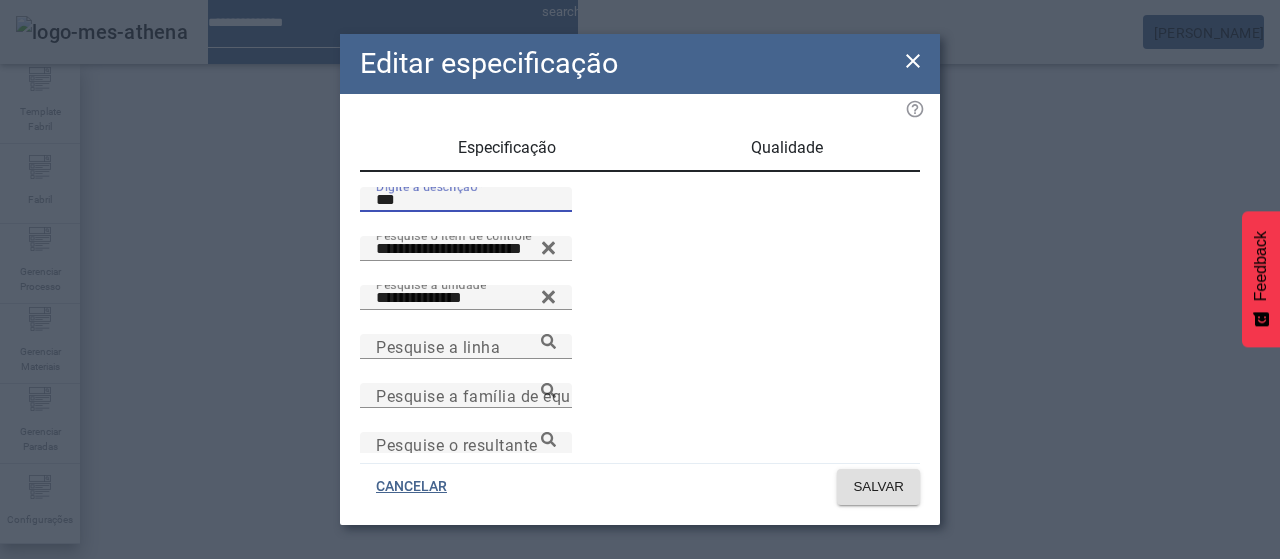 type on "***" 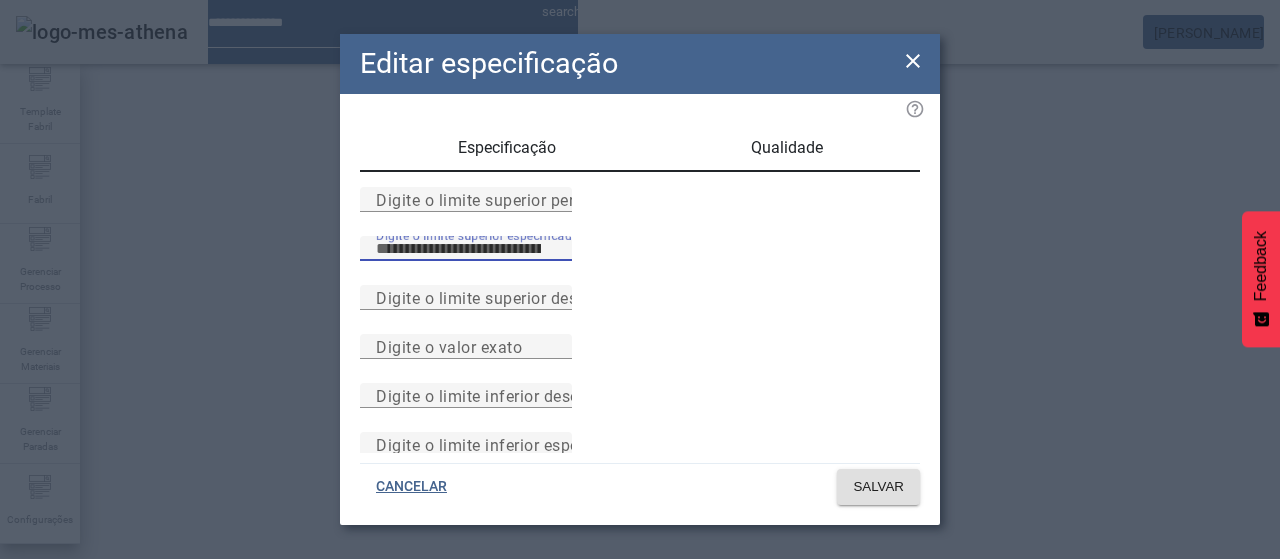 drag, startPoint x: 487, startPoint y: 301, endPoint x: 410, endPoint y: 304, distance: 77.05842 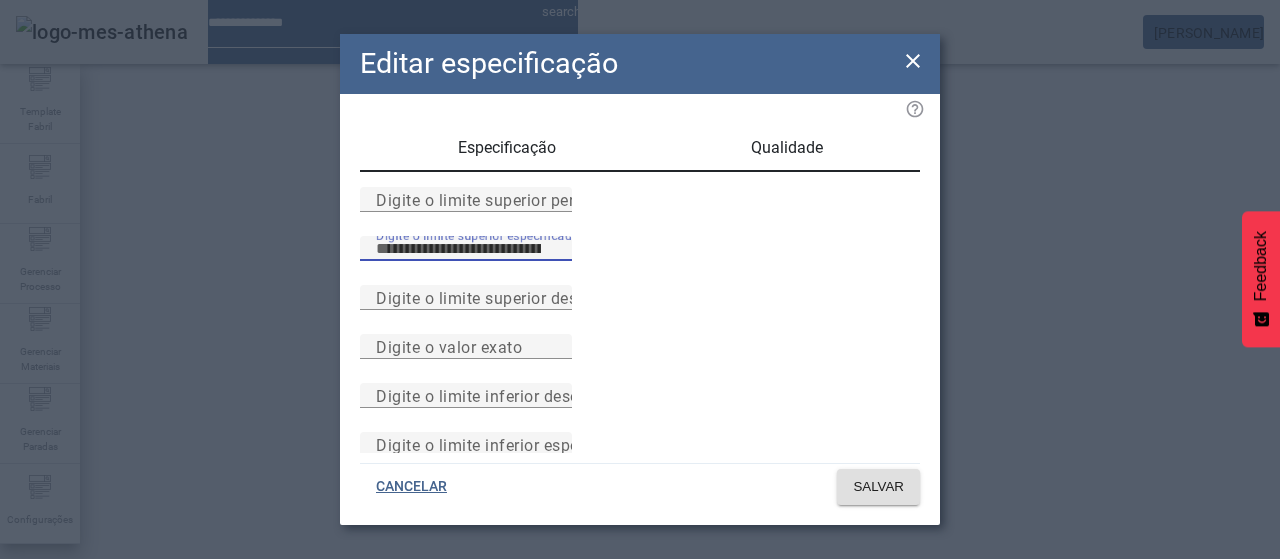 click on "Digite o limite superior especificado **" at bounding box center [640, 260] 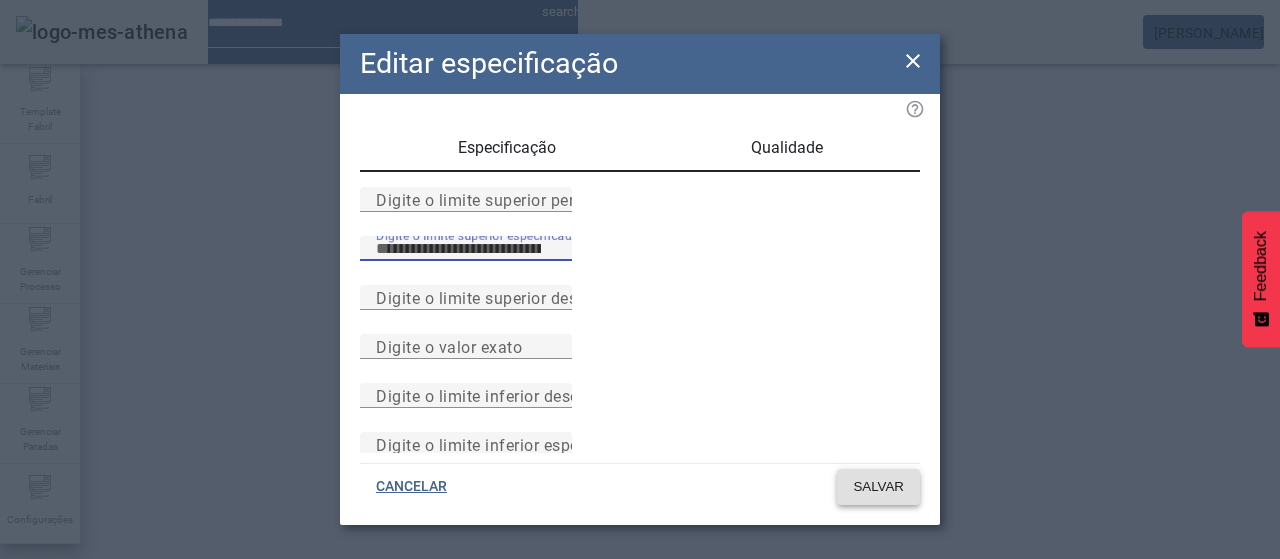type on "***" 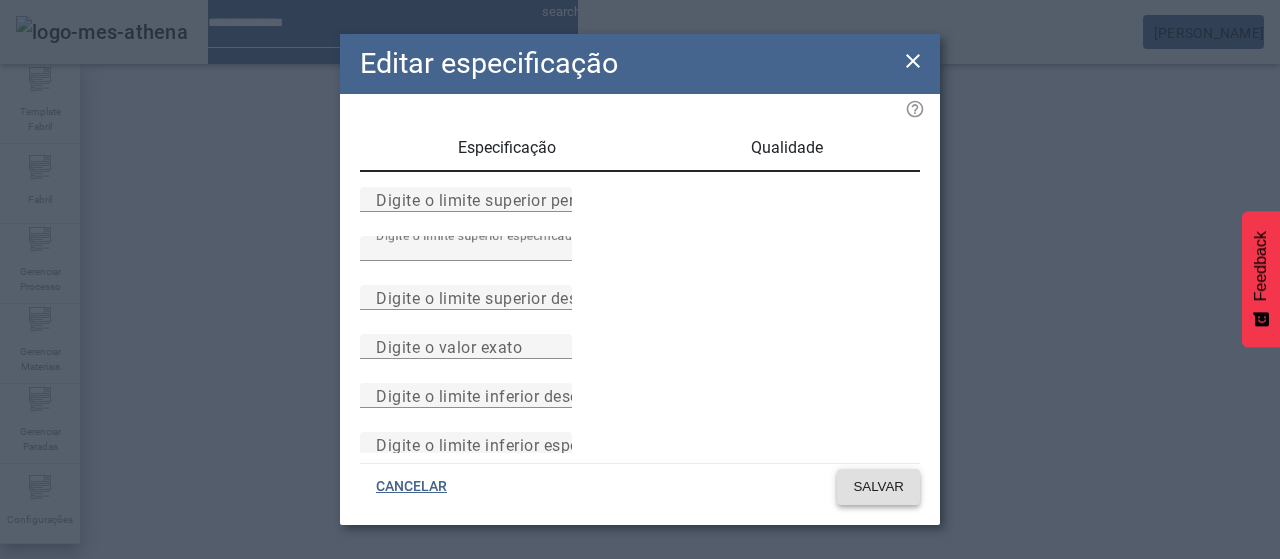 click on "SALVAR" 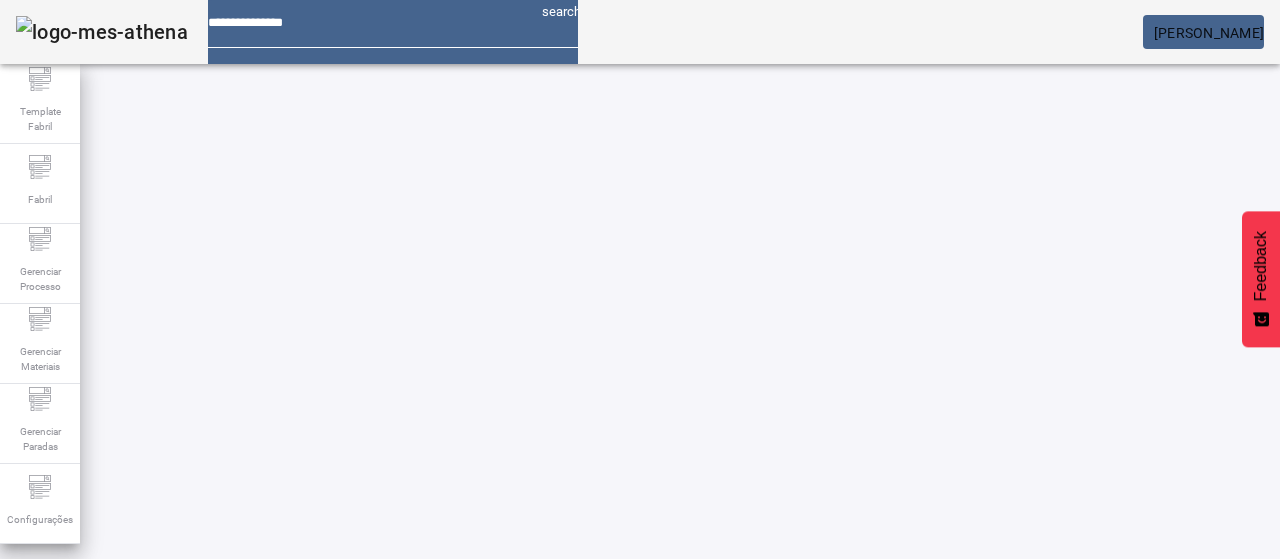 scroll, scrollTop: 40, scrollLeft: 0, axis: vertical 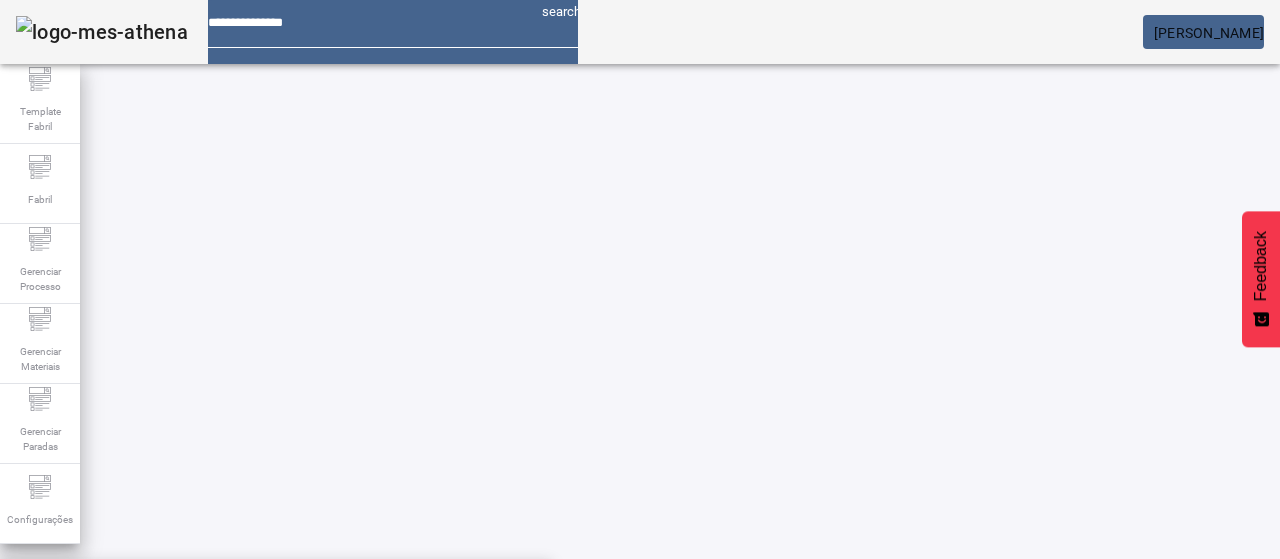 click on "********" at bounding box center [1388, 601] 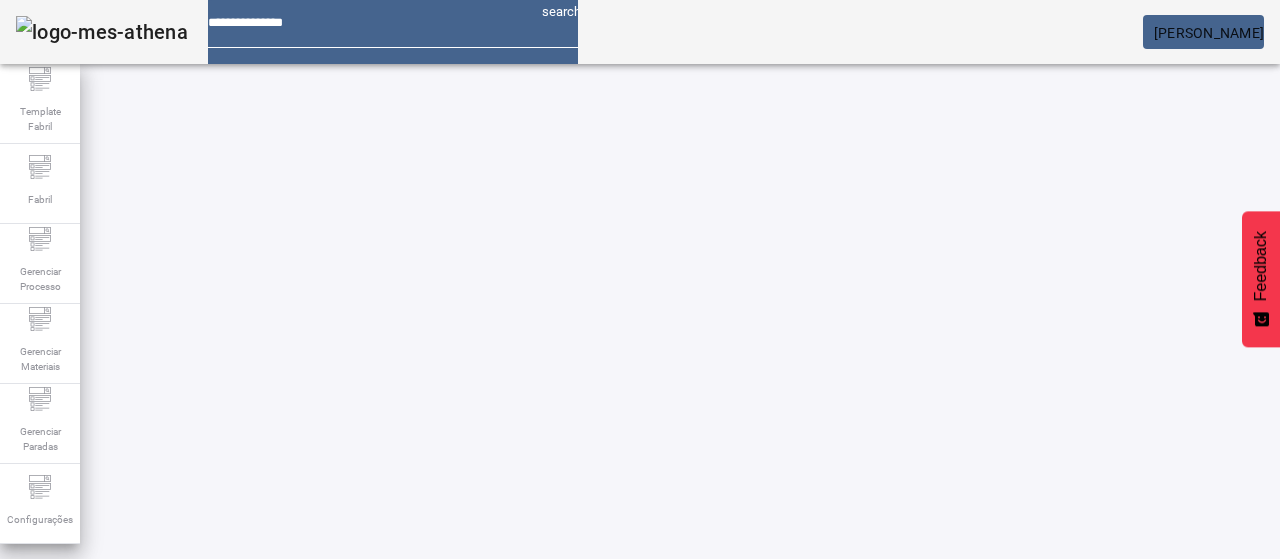 click on "FILTRAR" 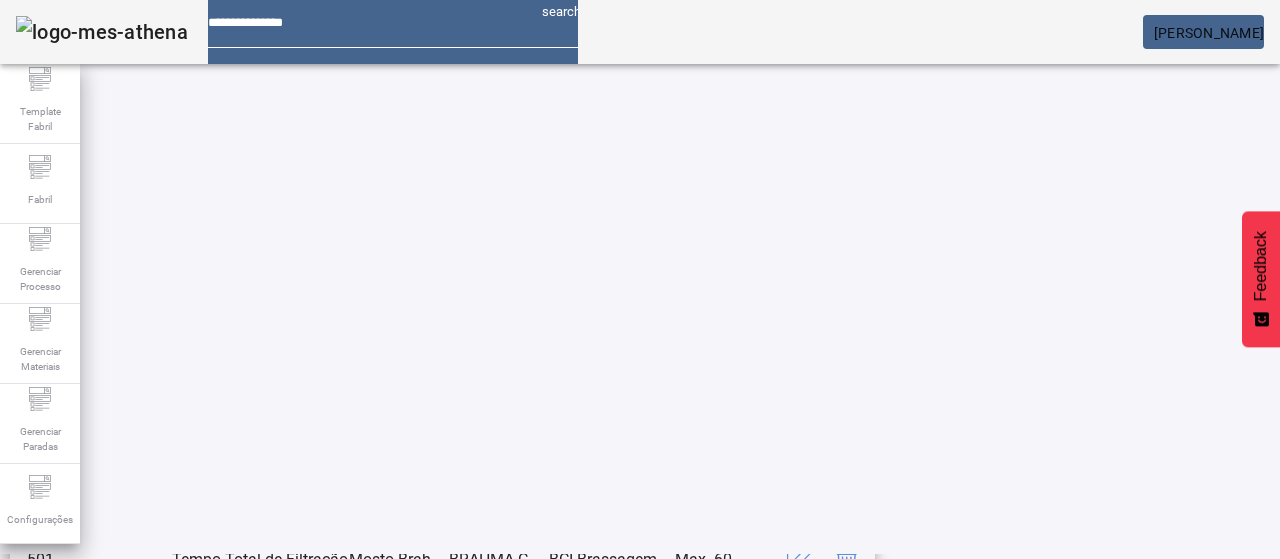 scroll, scrollTop: 423, scrollLeft: 0, axis: vertical 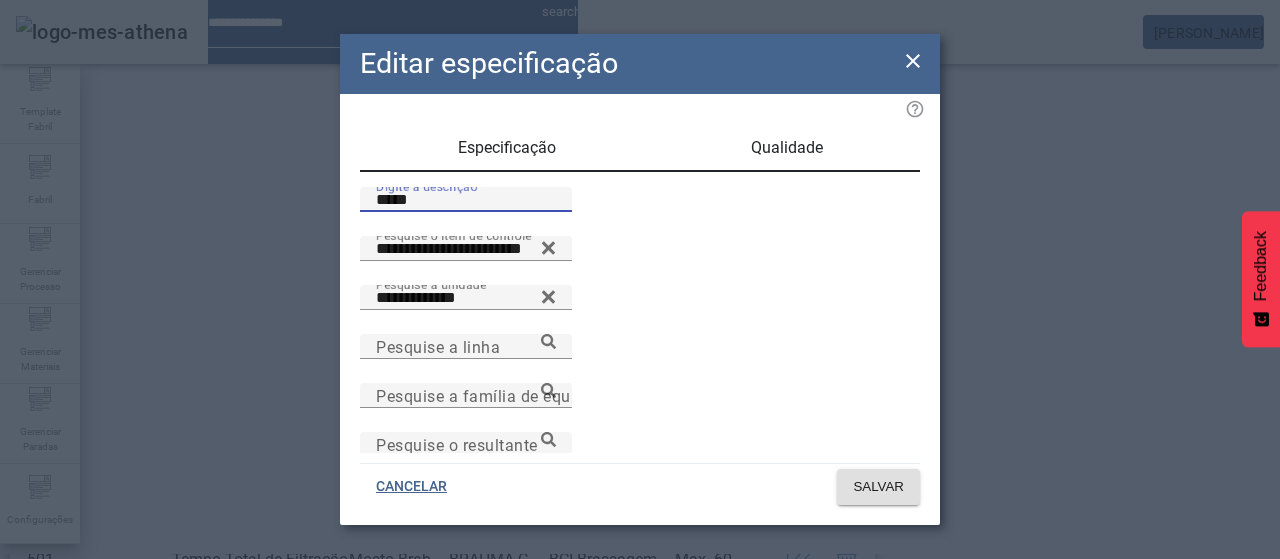 drag, startPoint x: 376, startPoint y: 223, endPoint x: 420, endPoint y: 224, distance: 44.011364 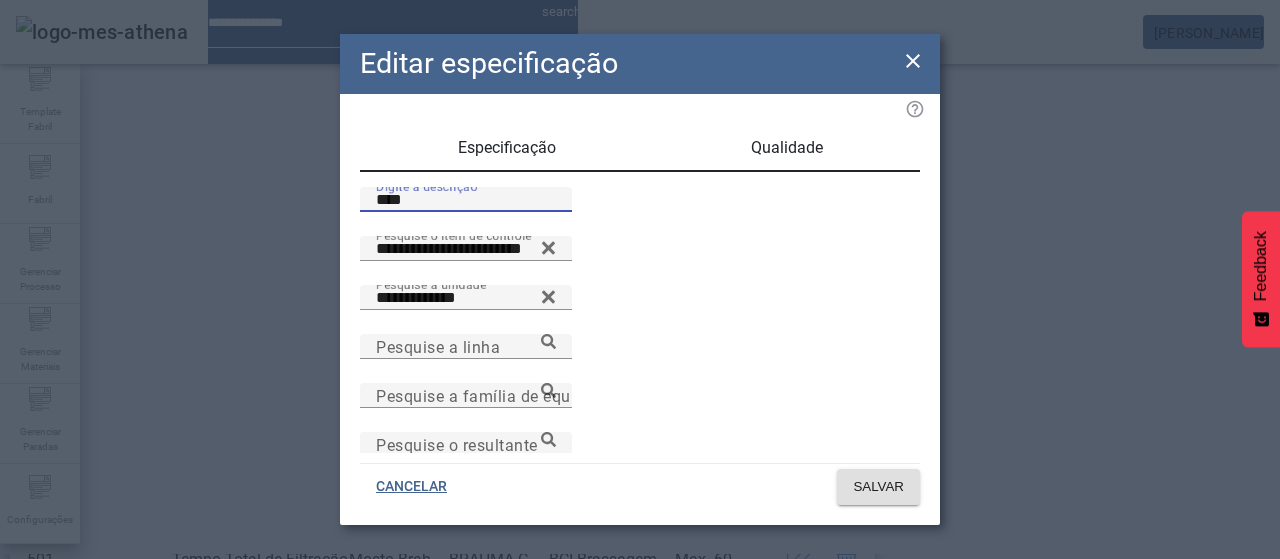 type on "****" 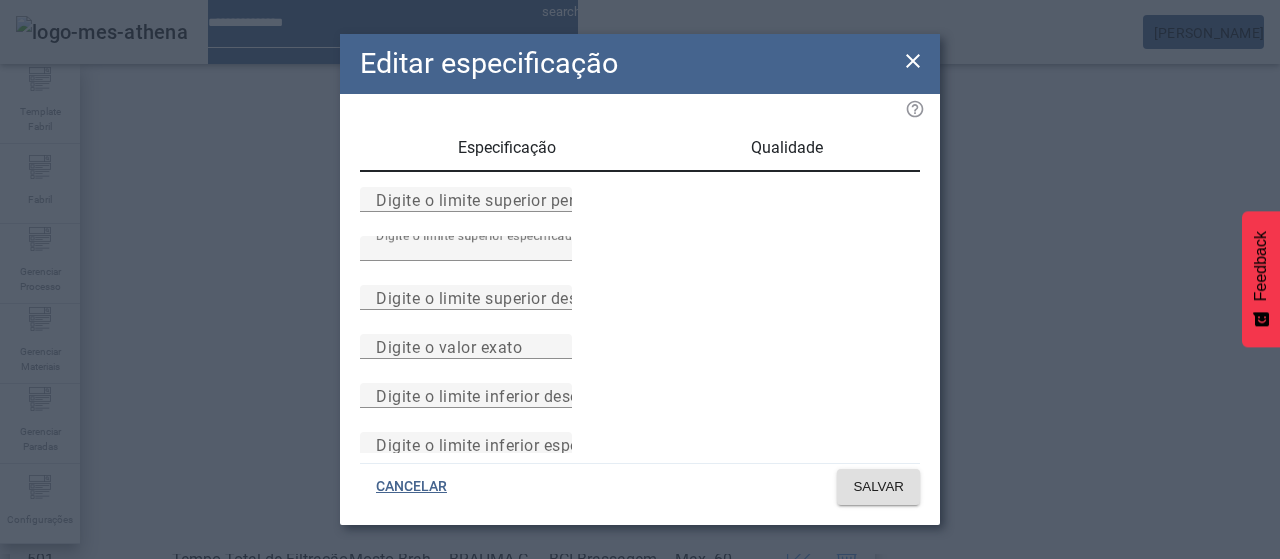 drag, startPoint x: 507, startPoint y: 301, endPoint x: 384, endPoint y: 290, distance: 123.49089 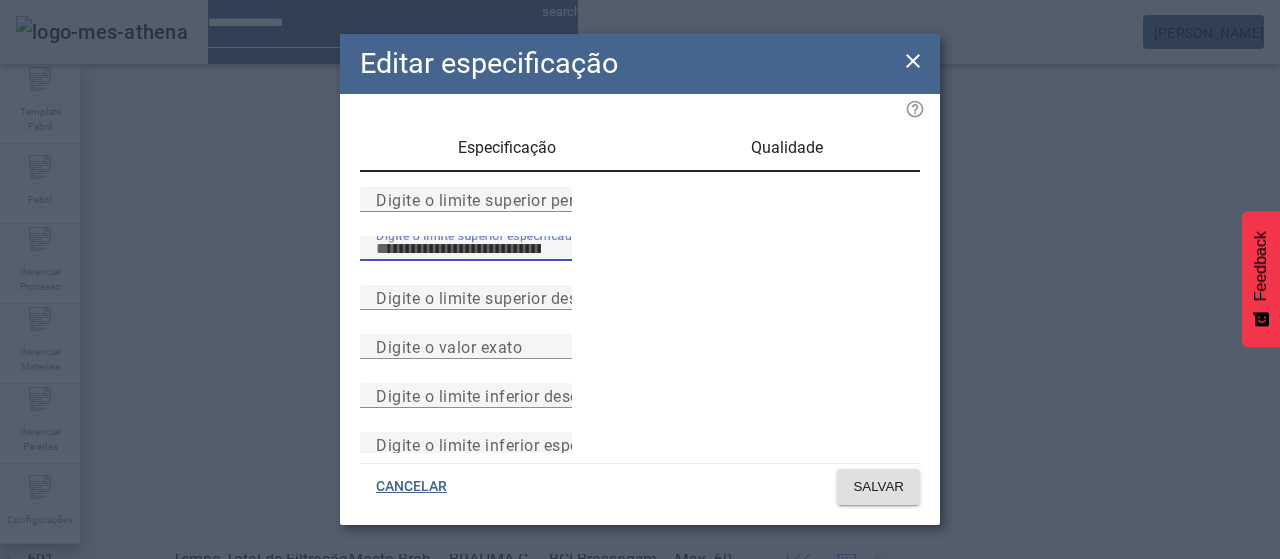 type on "*" 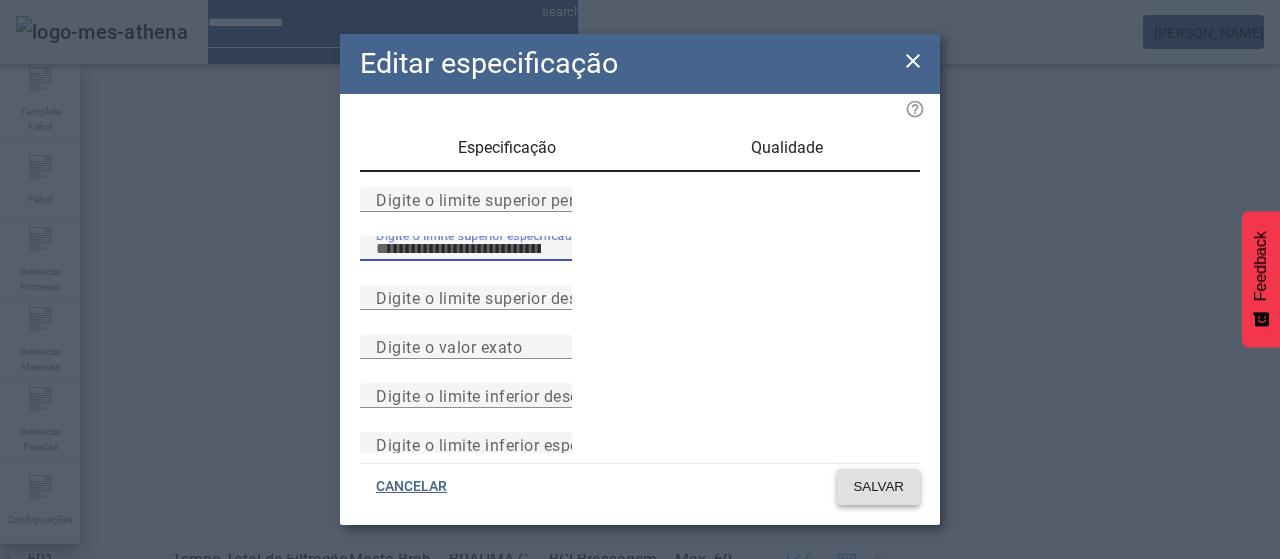 type on "**" 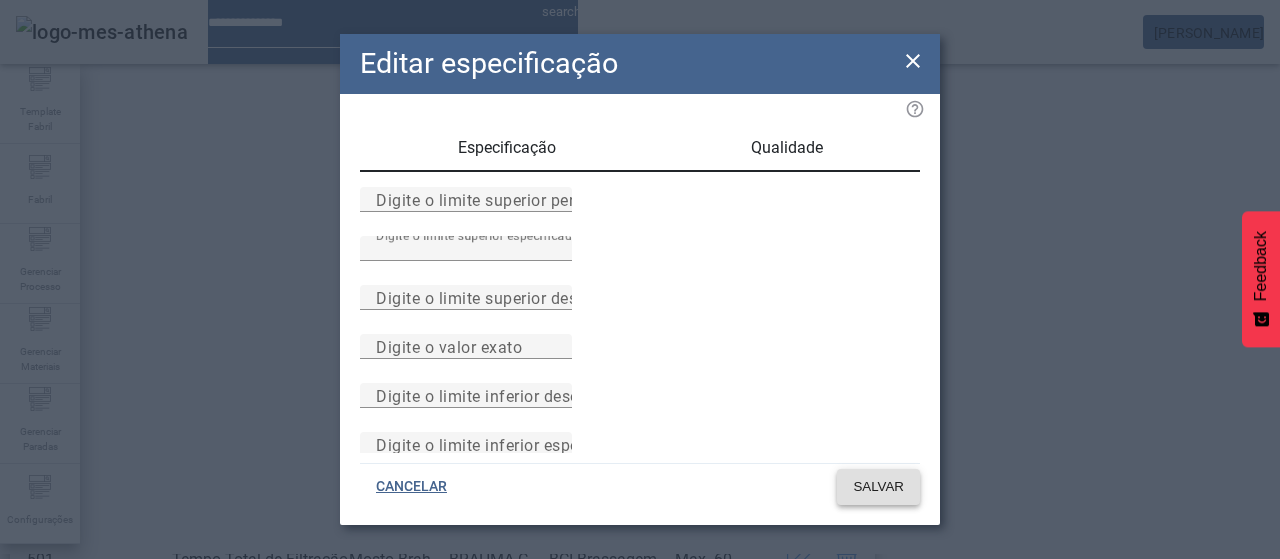 click on "SALVAR" 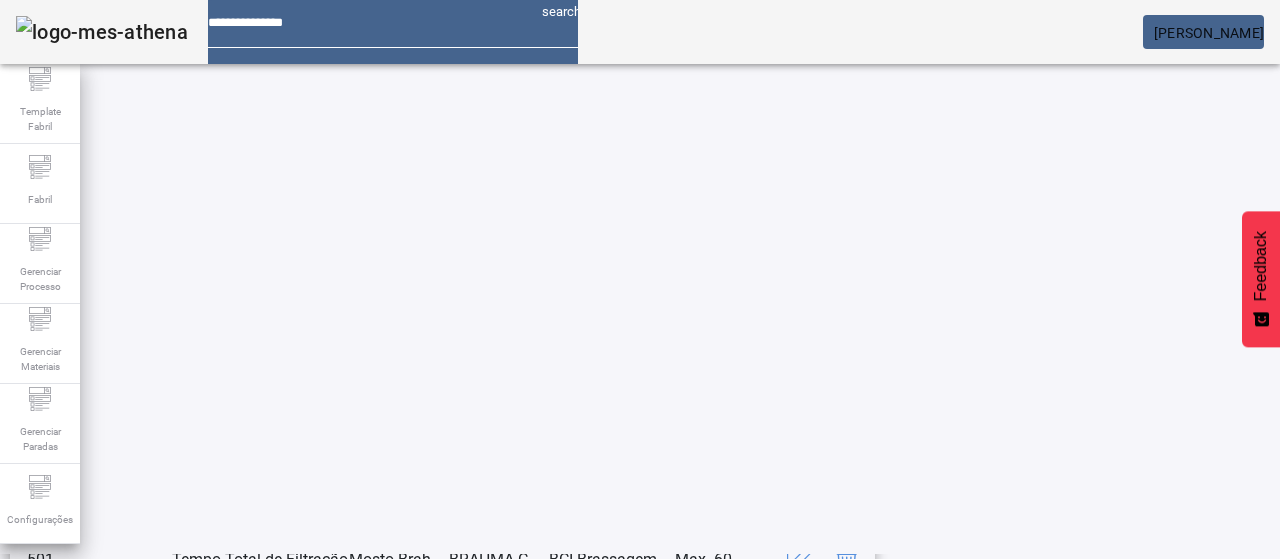 scroll, scrollTop: 623, scrollLeft: 0, axis: vertical 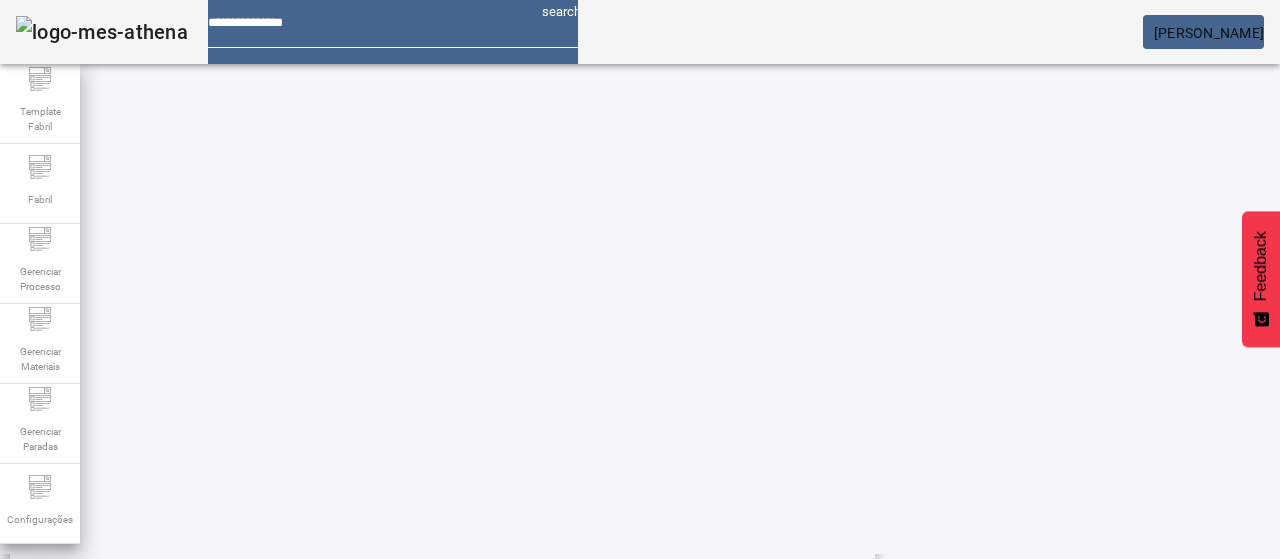 click on "ESPECIFICAÇÃO" 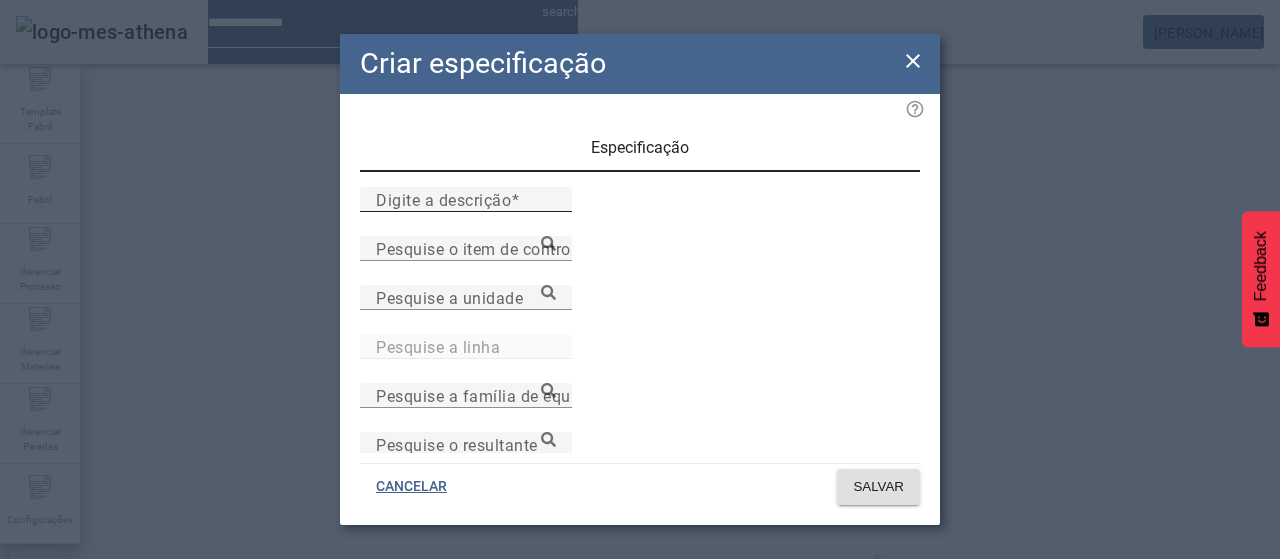click on "Digite a descrição" at bounding box center (466, 200) 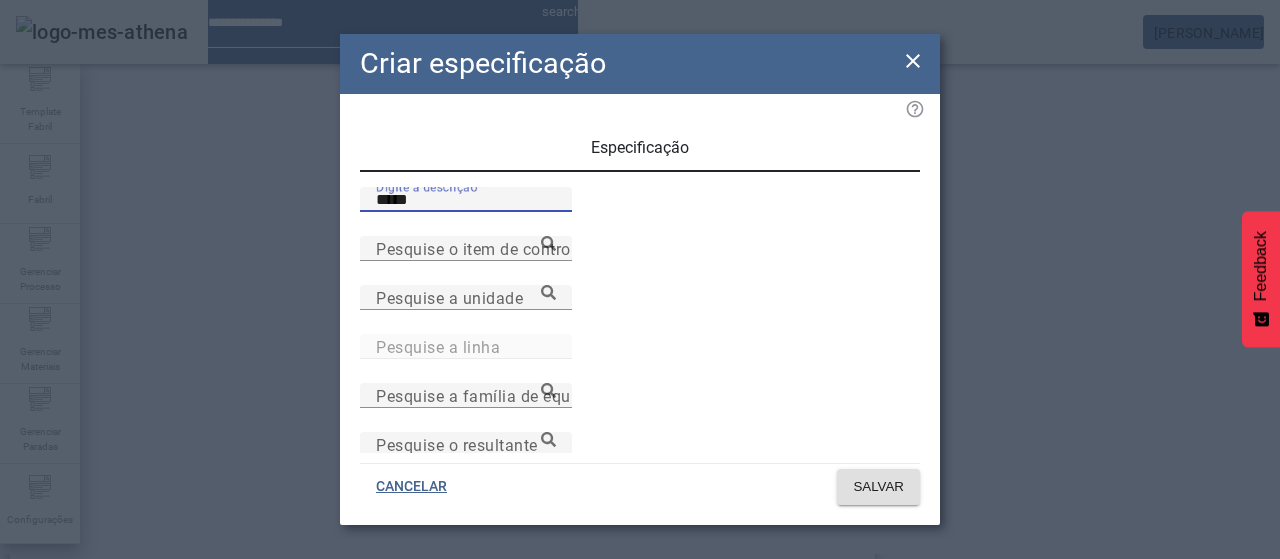 type on "*****" 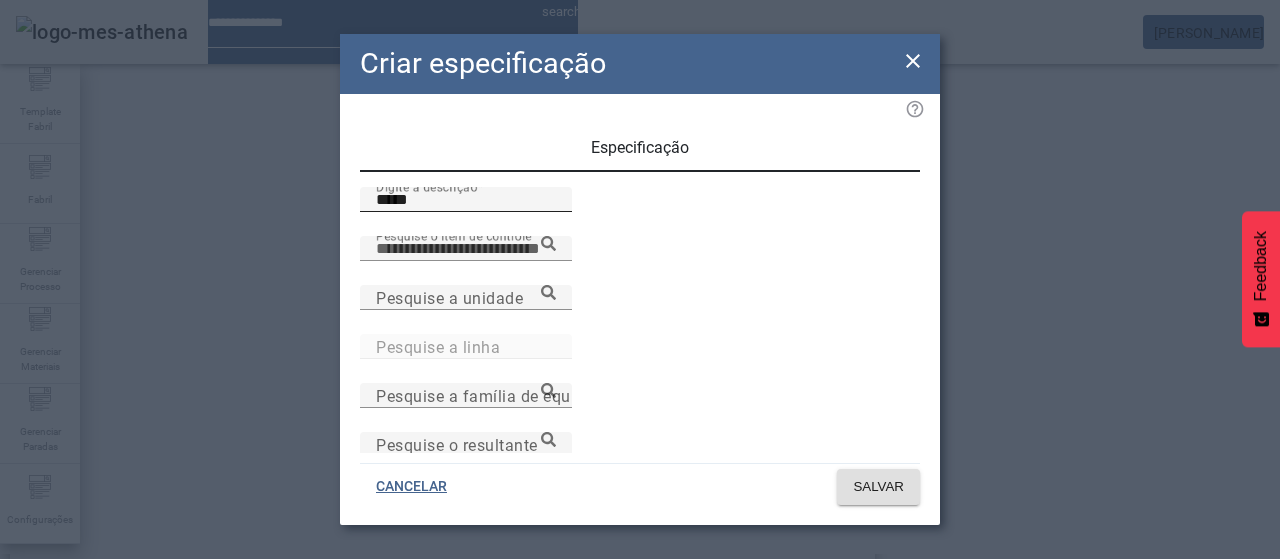 paste on "**********" 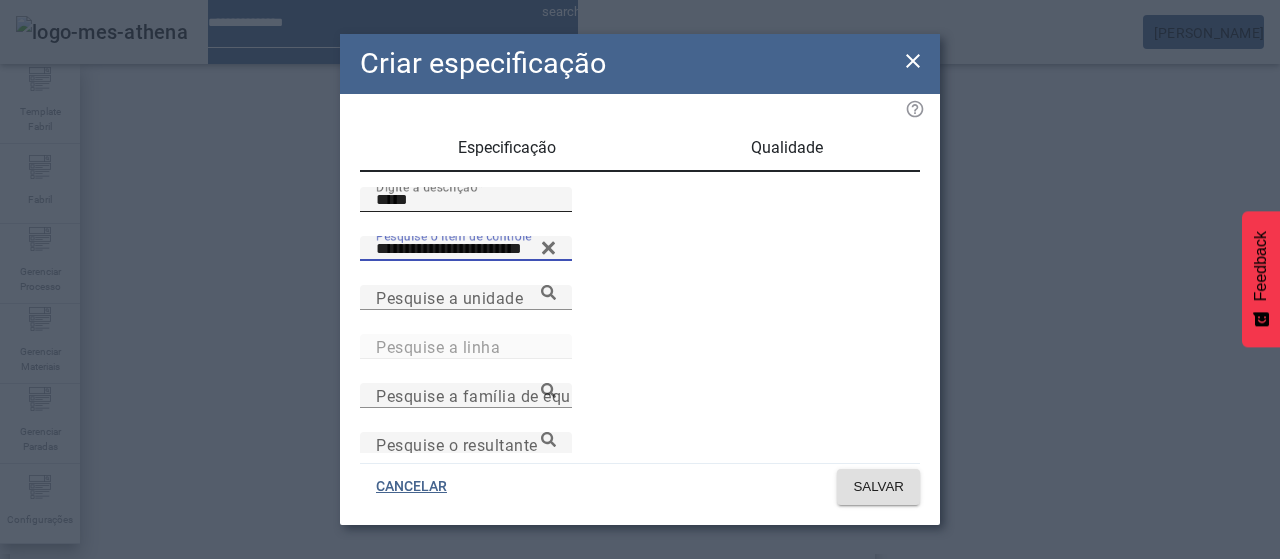 type on "**********" 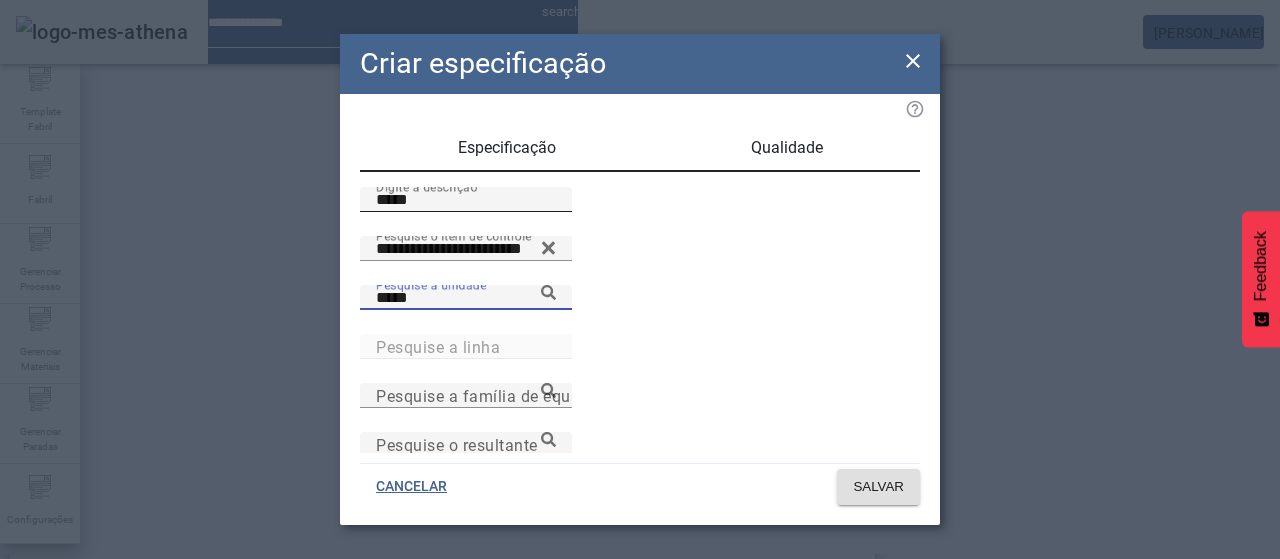 type on "*****" 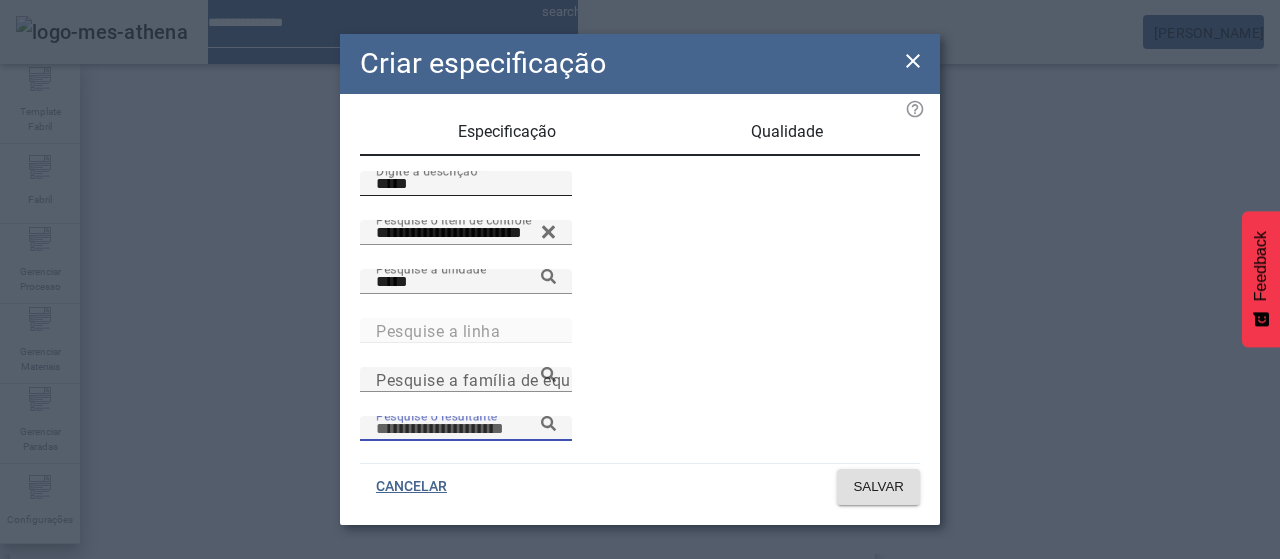 scroll, scrollTop: 206, scrollLeft: 0, axis: vertical 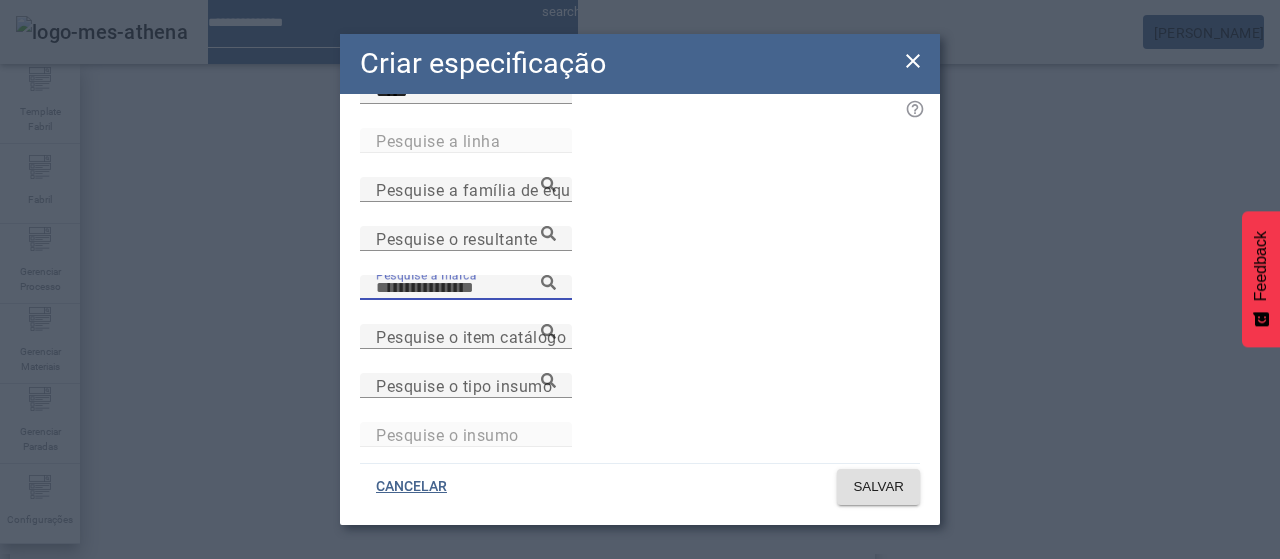 paste on "**********" 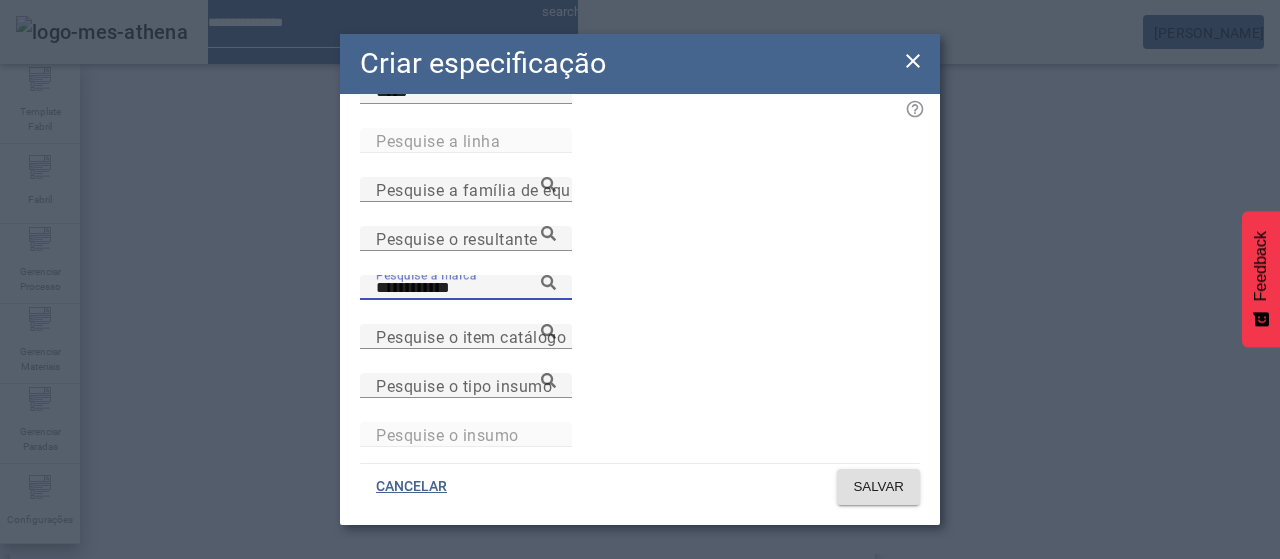 type on "**********" 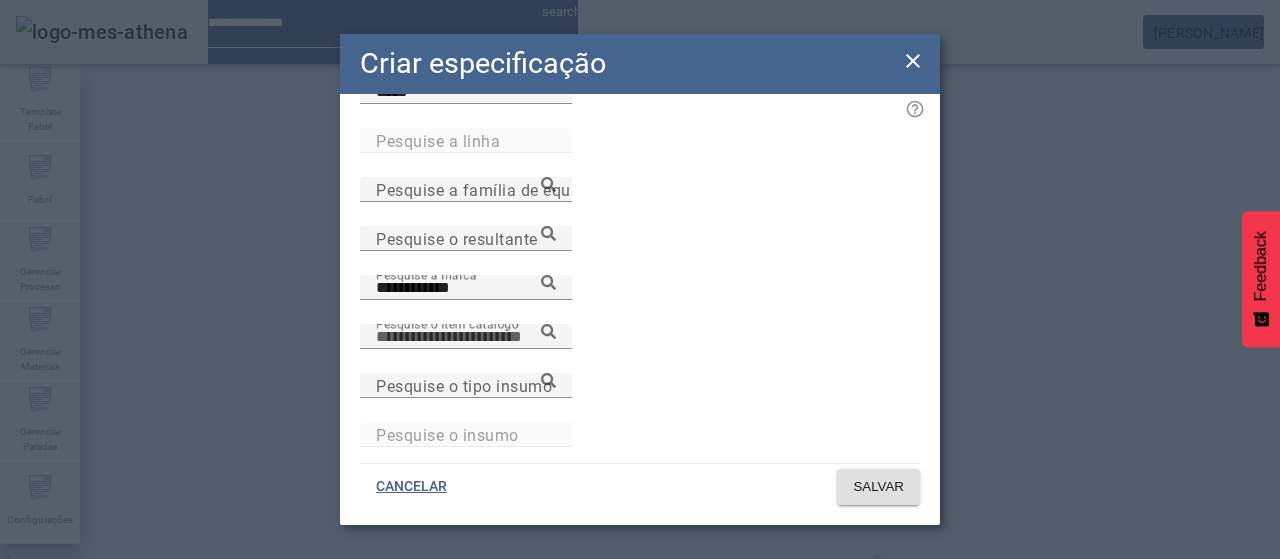 paste on "**********" 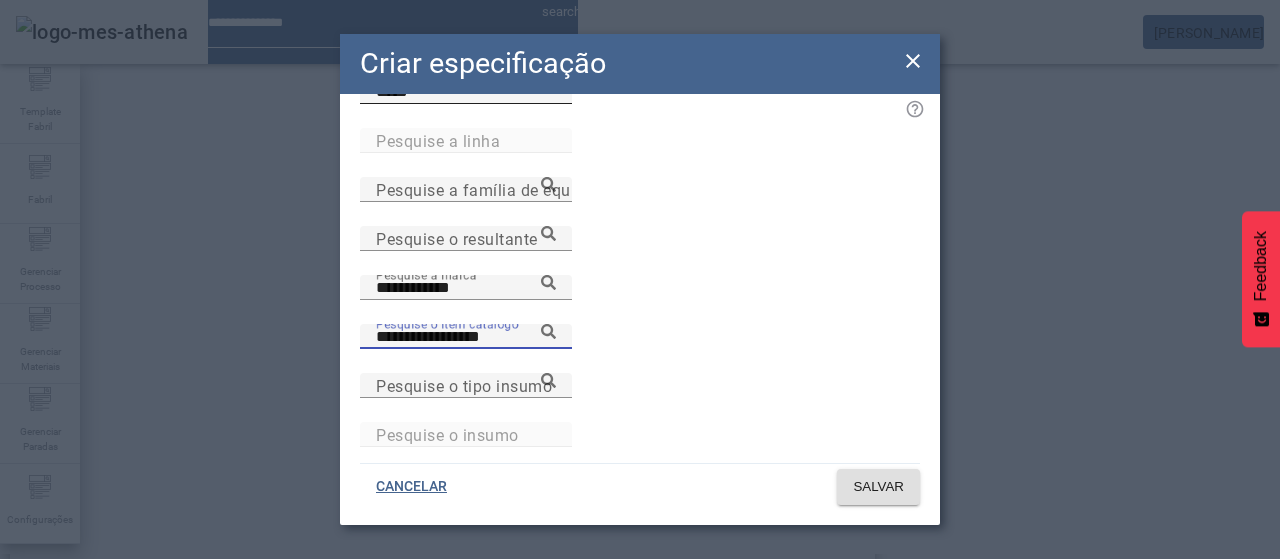 type on "**********" 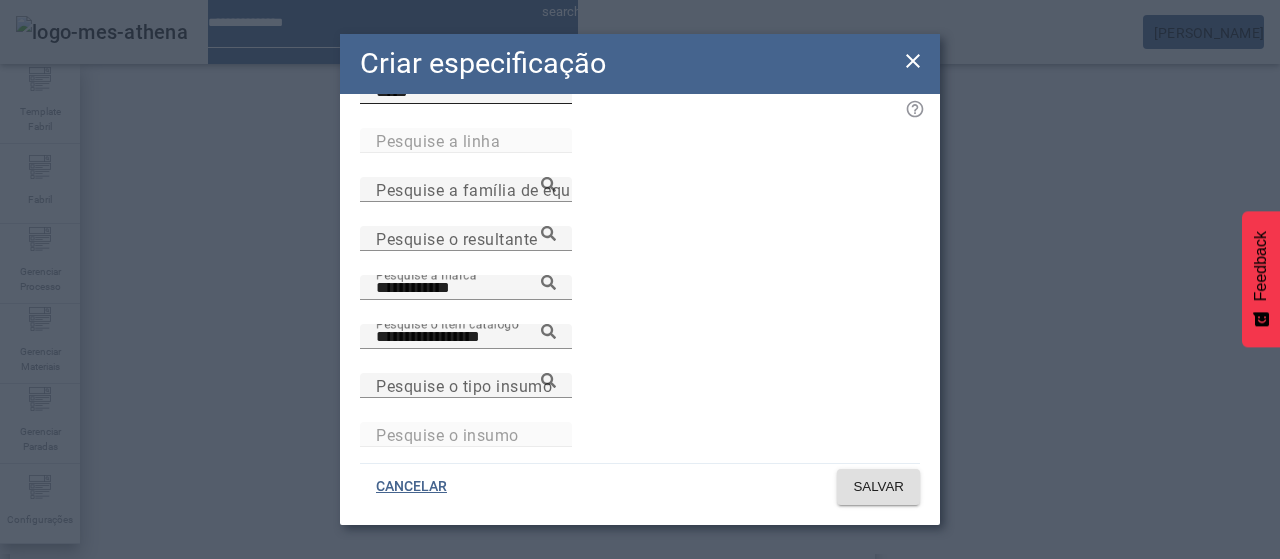 click 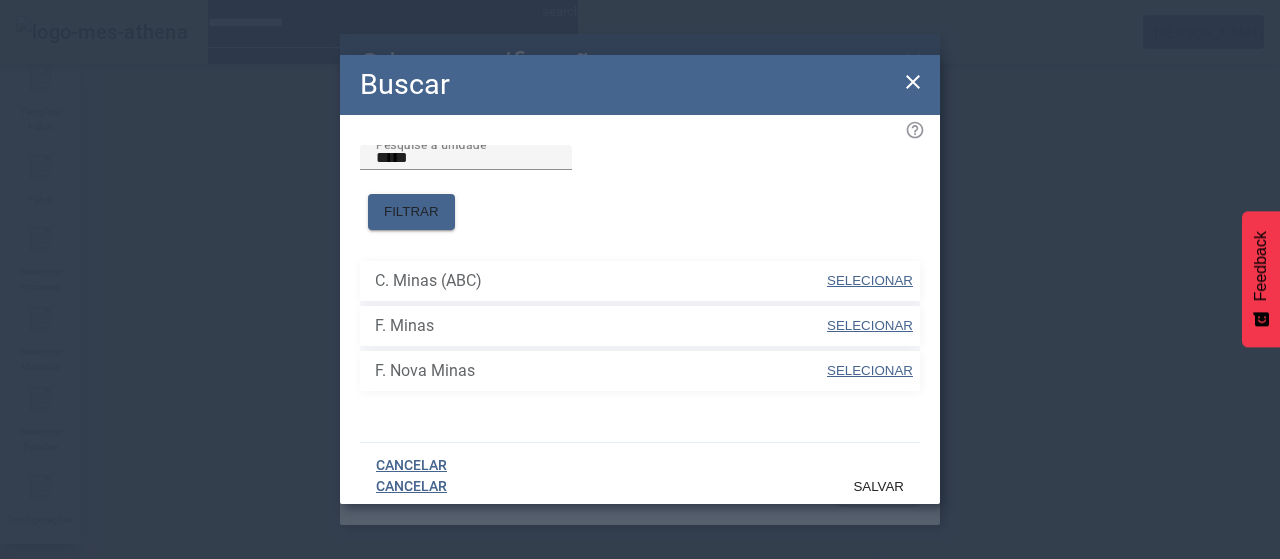 click on "SELECIONAR" at bounding box center [870, 280] 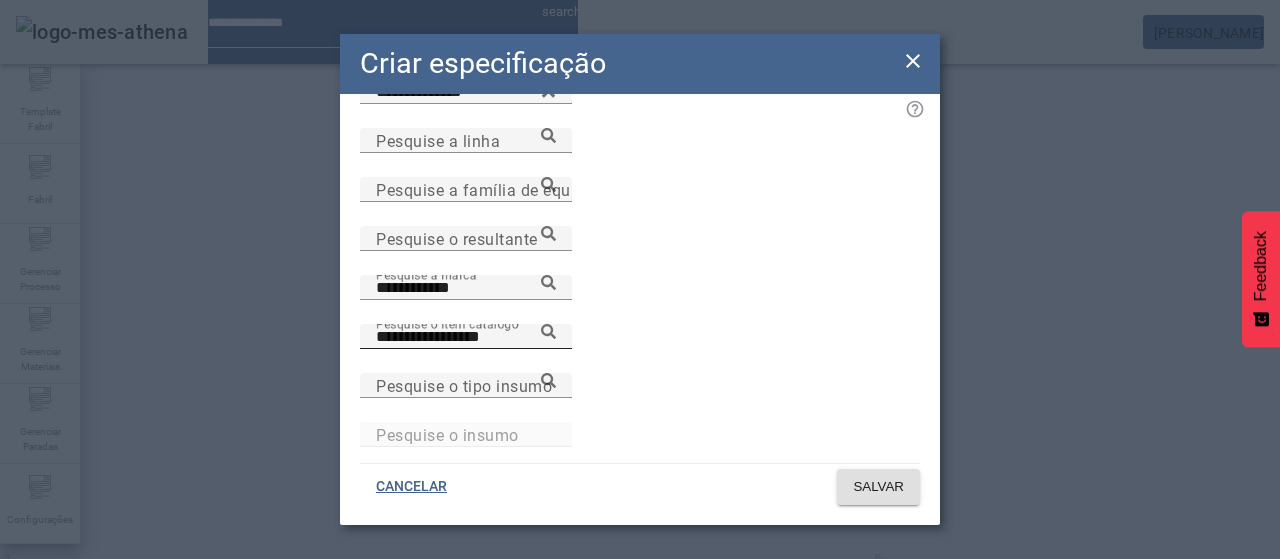 click on "**********" at bounding box center [466, 336] 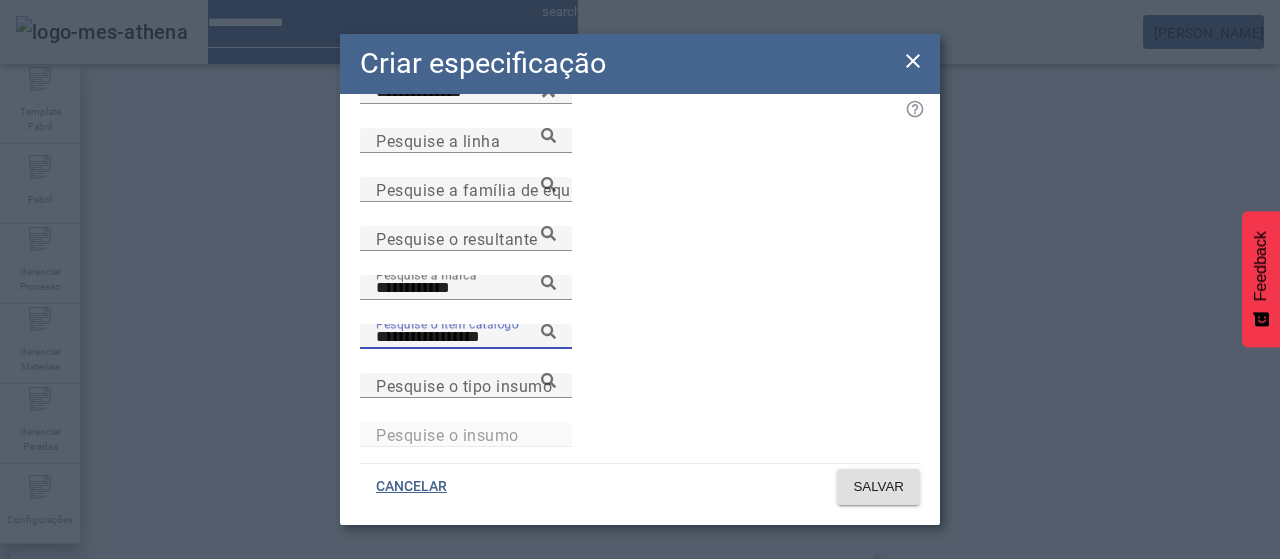 click 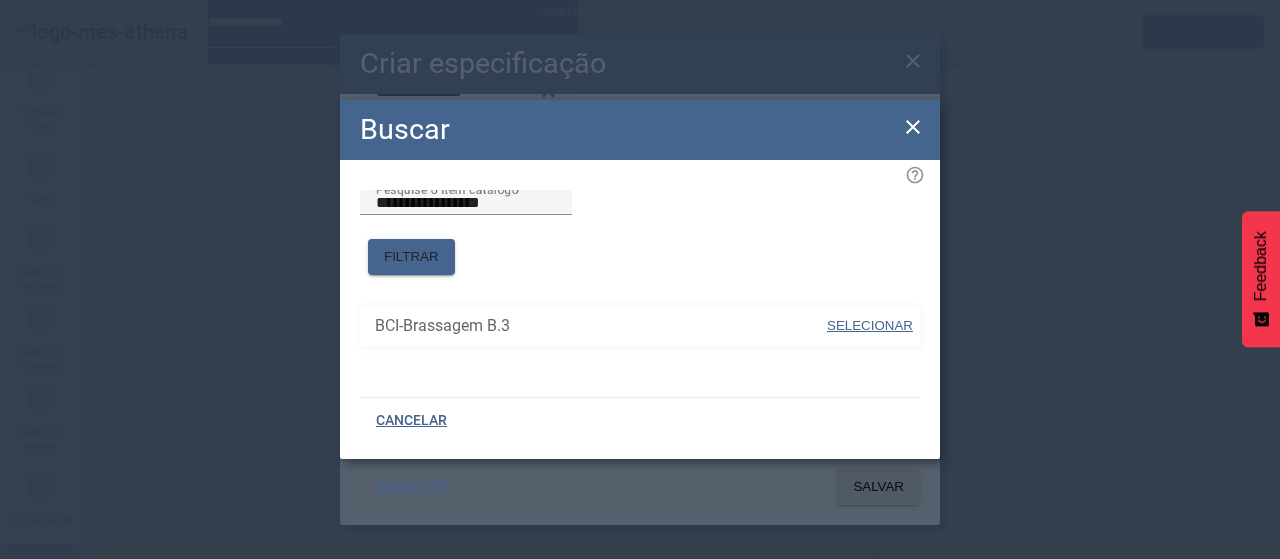 click at bounding box center [870, 326] 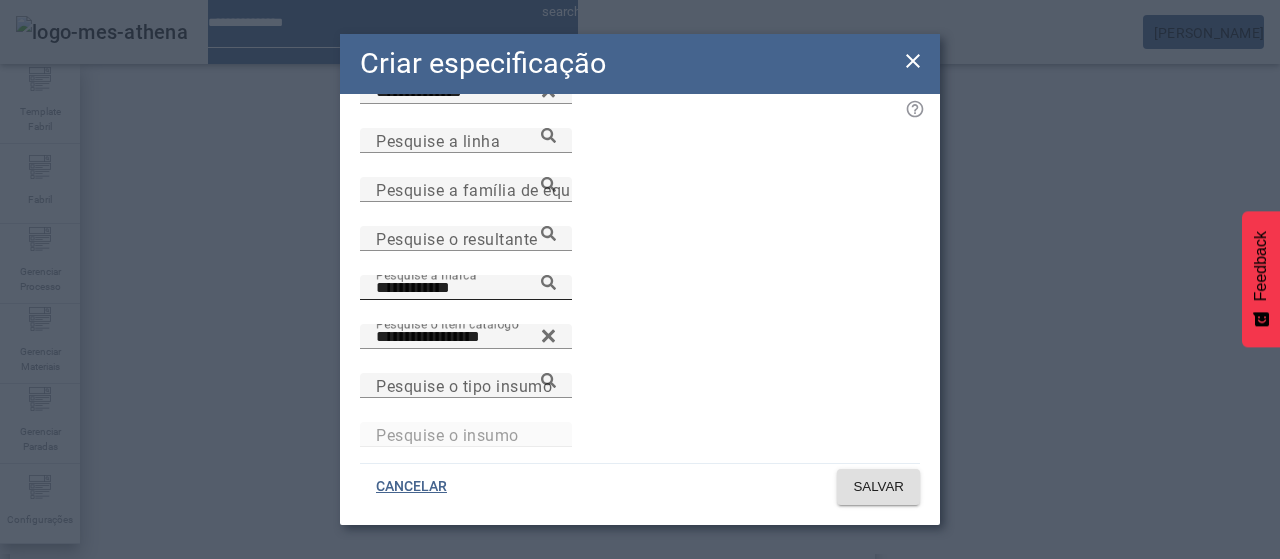 click 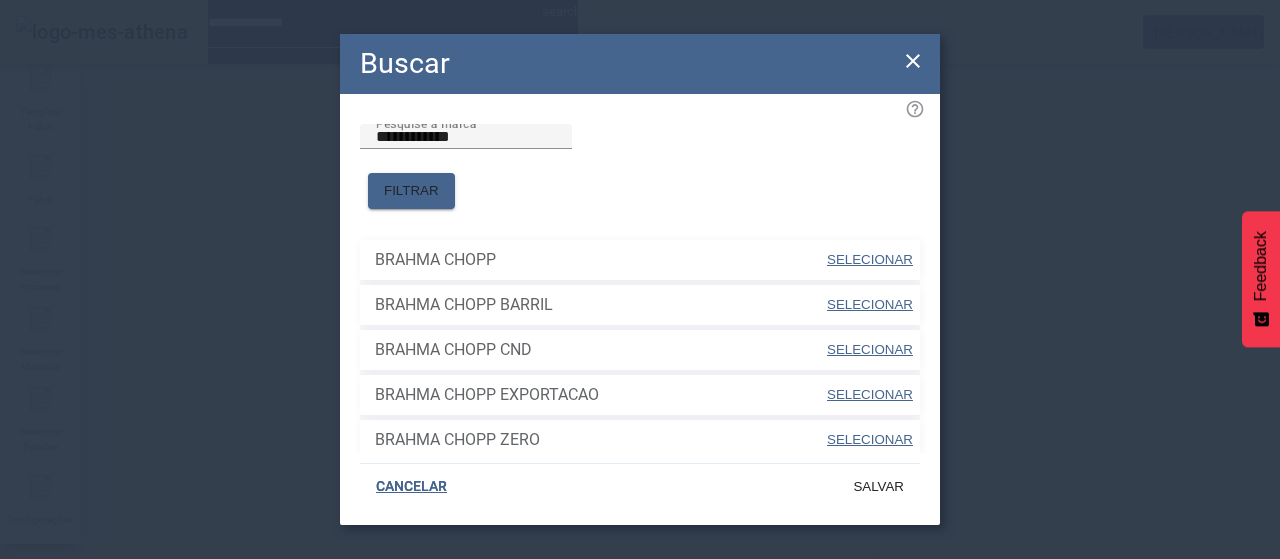 drag, startPoint x: 858, startPoint y: 240, endPoint x: 839, endPoint y: 239, distance: 19.026299 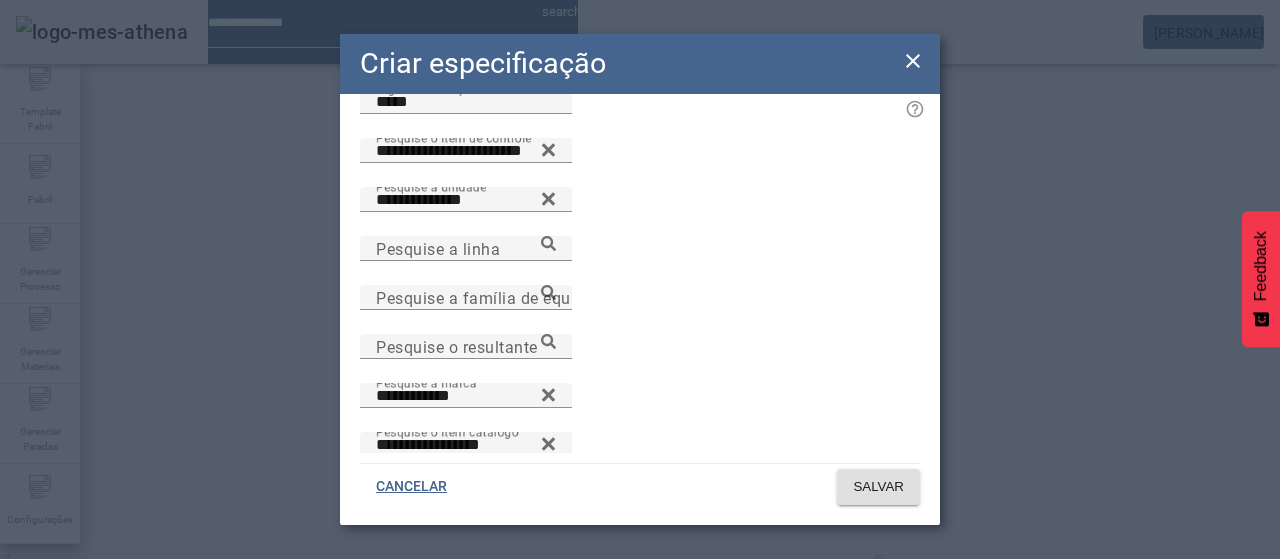 scroll, scrollTop: 0, scrollLeft: 0, axis: both 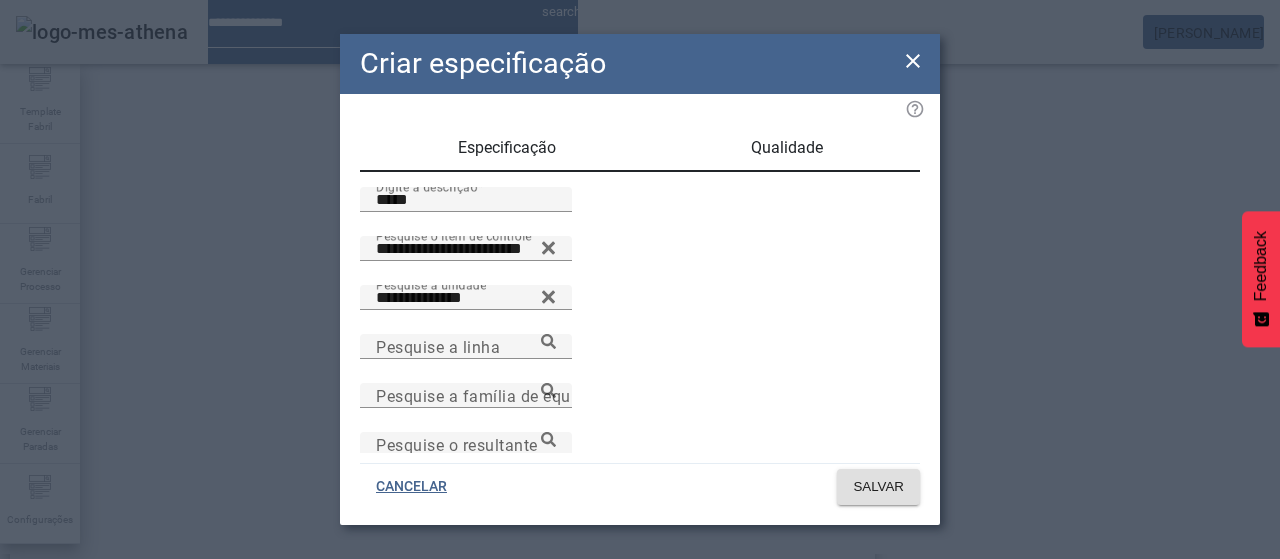 click on "Qualidade" at bounding box center [787, 148] 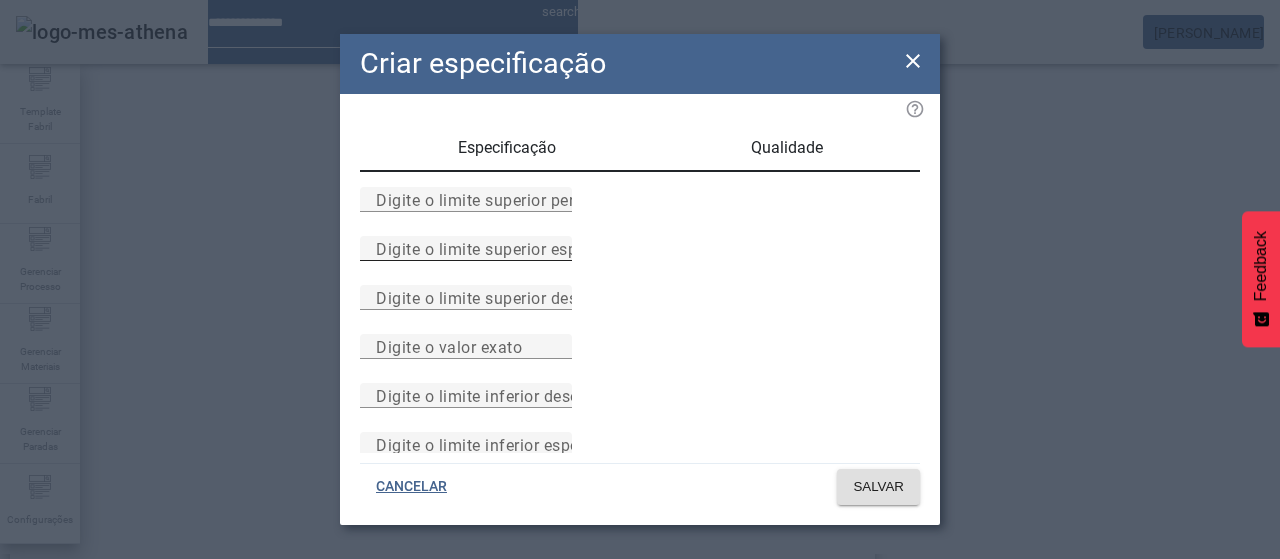 click on "Digite o limite superior especificado" at bounding box center [466, 249] 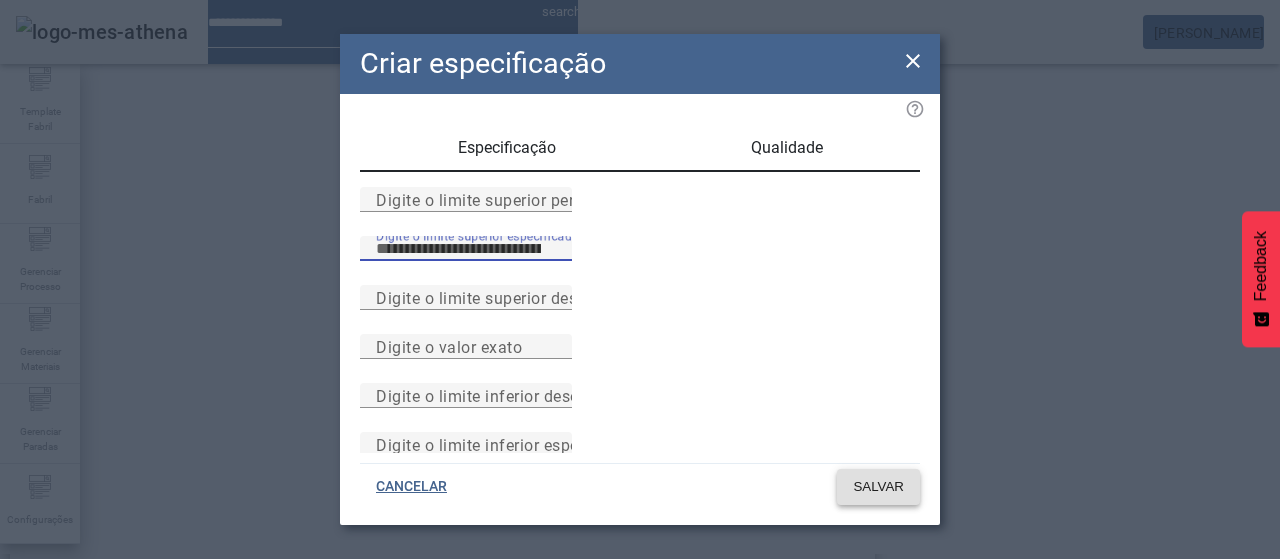 type on "***" 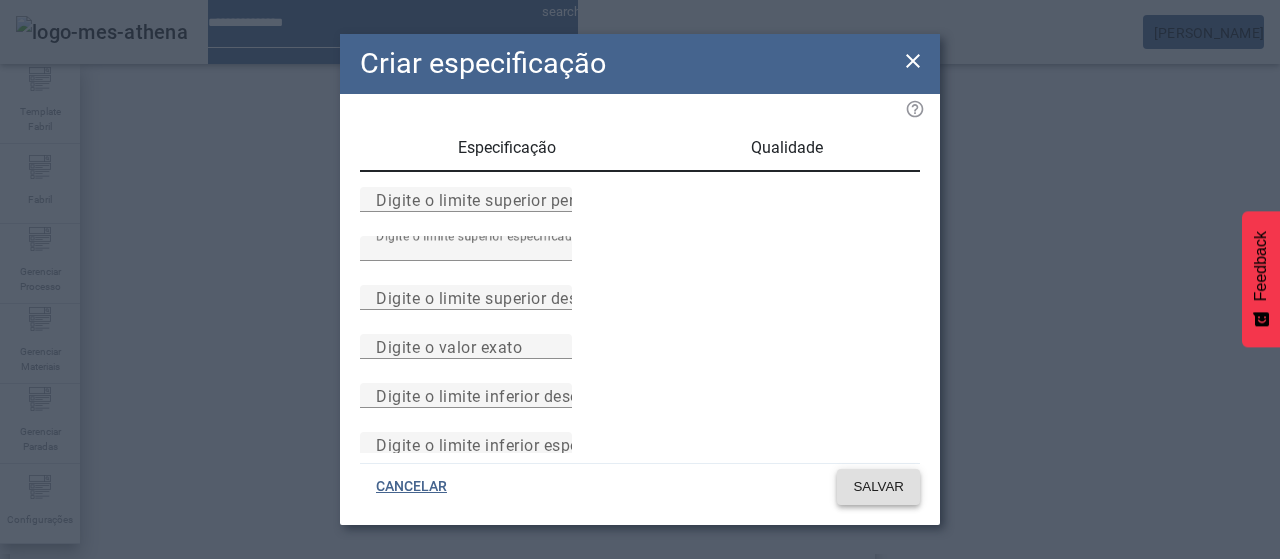 click on "SALVAR" 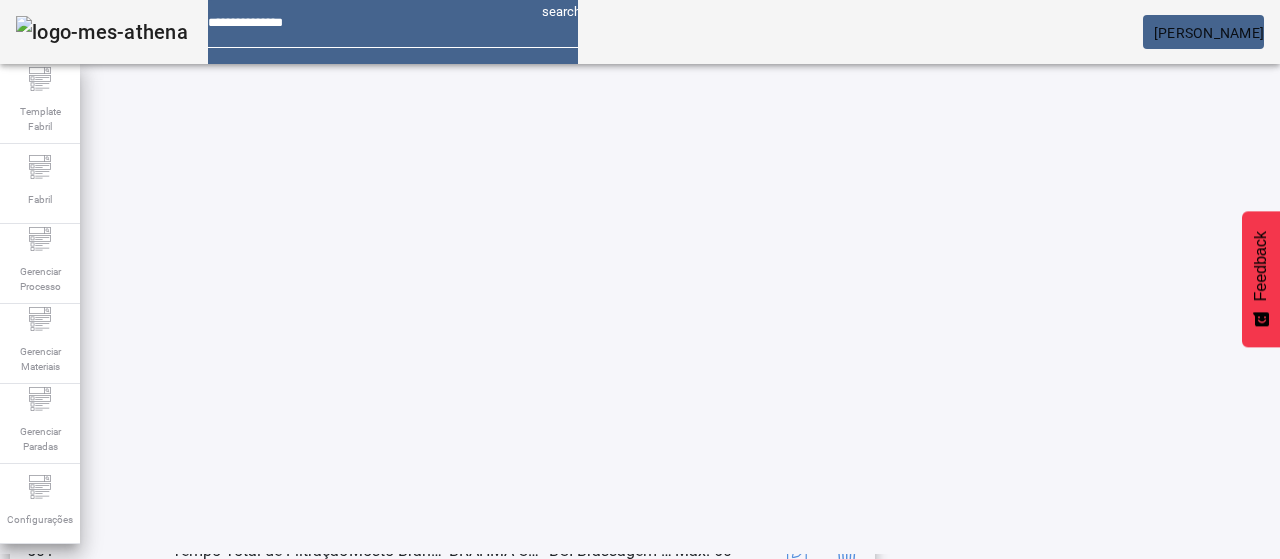 scroll, scrollTop: 423, scrollLeft: 0, axis: vertical 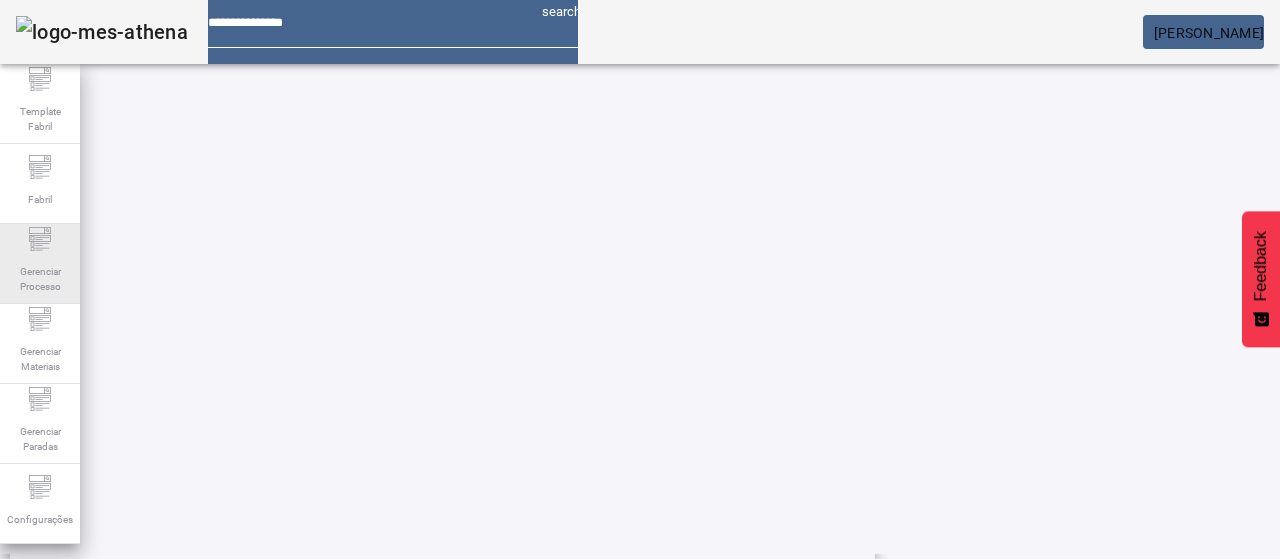 click on "Gerenciar Processo" 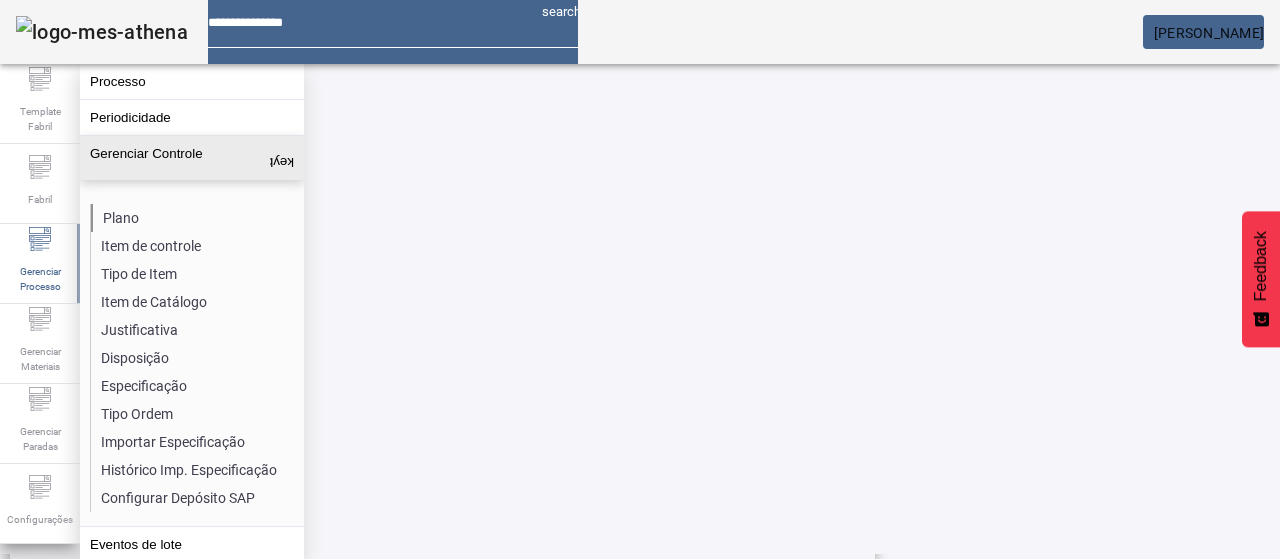 click on "Plano" 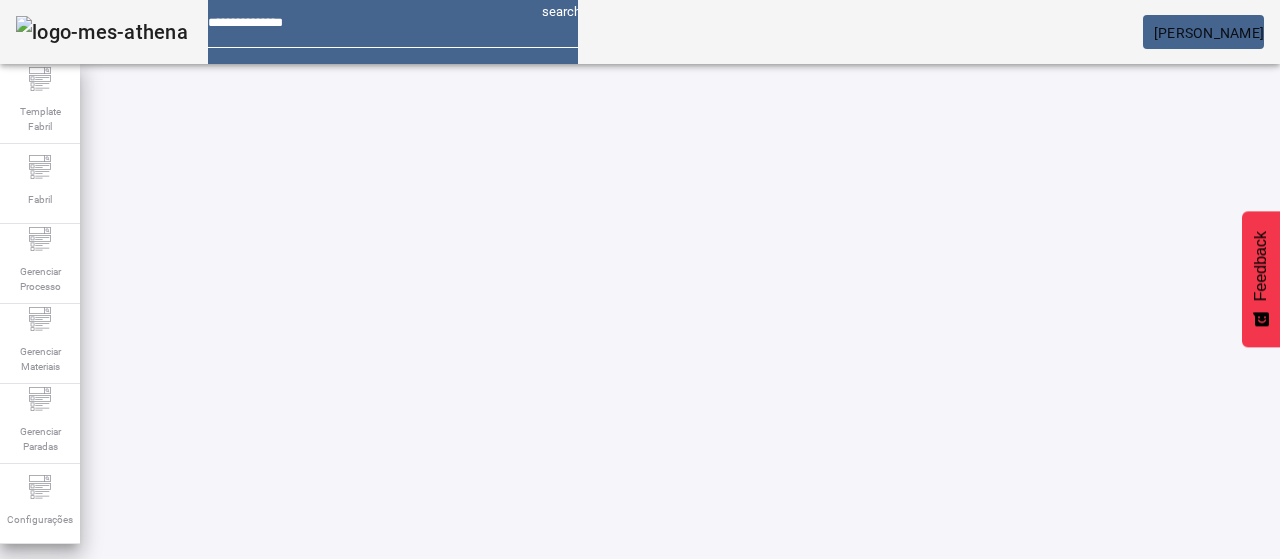 click on "ABRIR FILTROS" 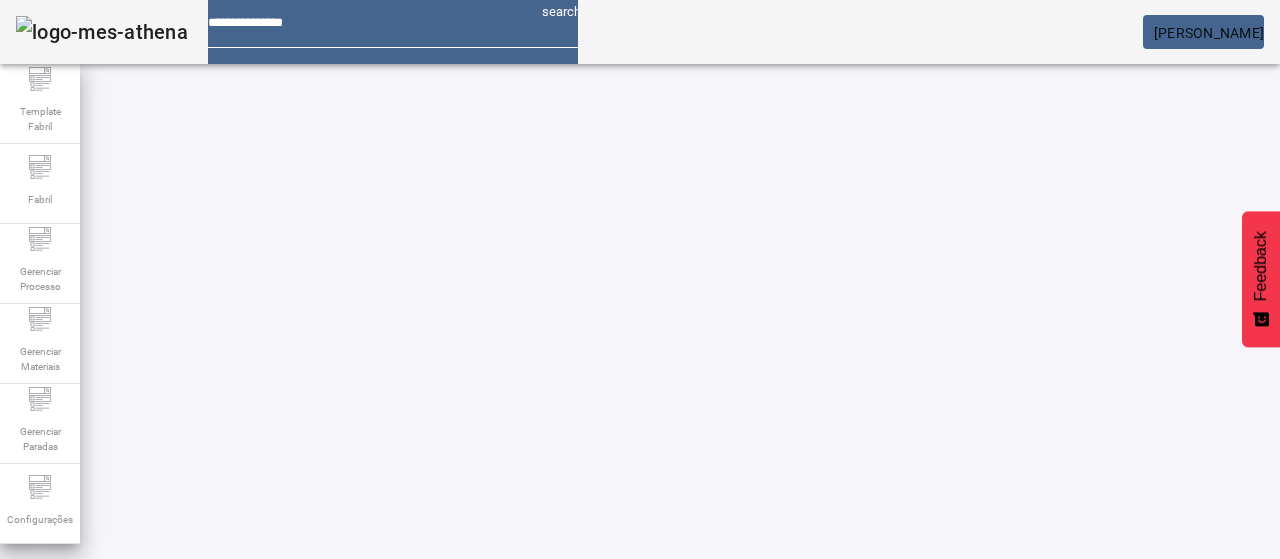 scroll, scrollTop: 0, scrollLeft: 0, axis: both 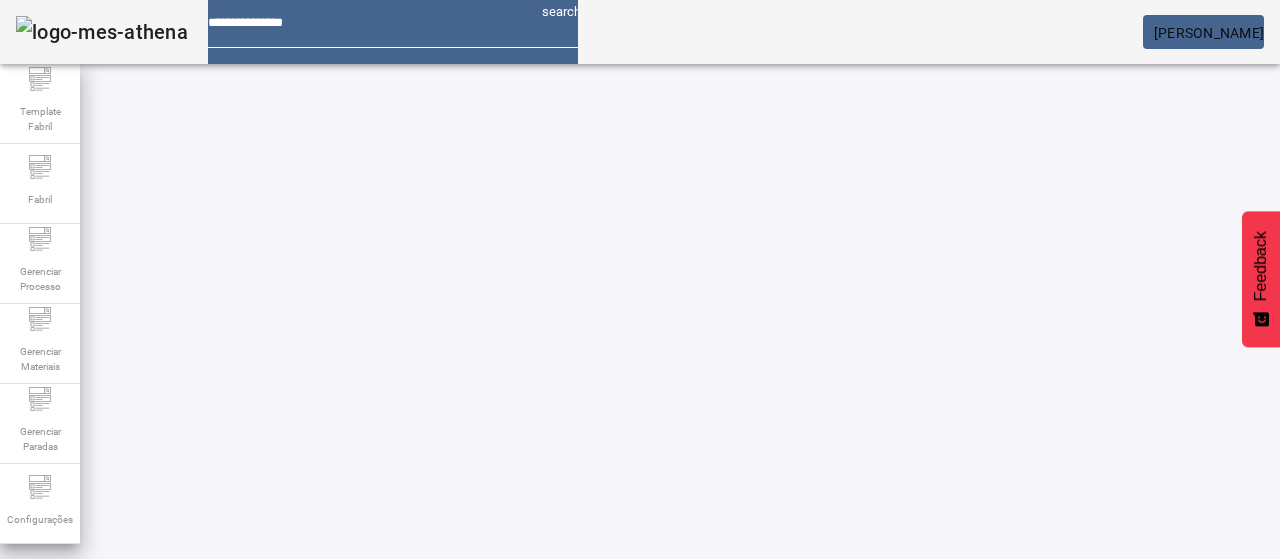 click 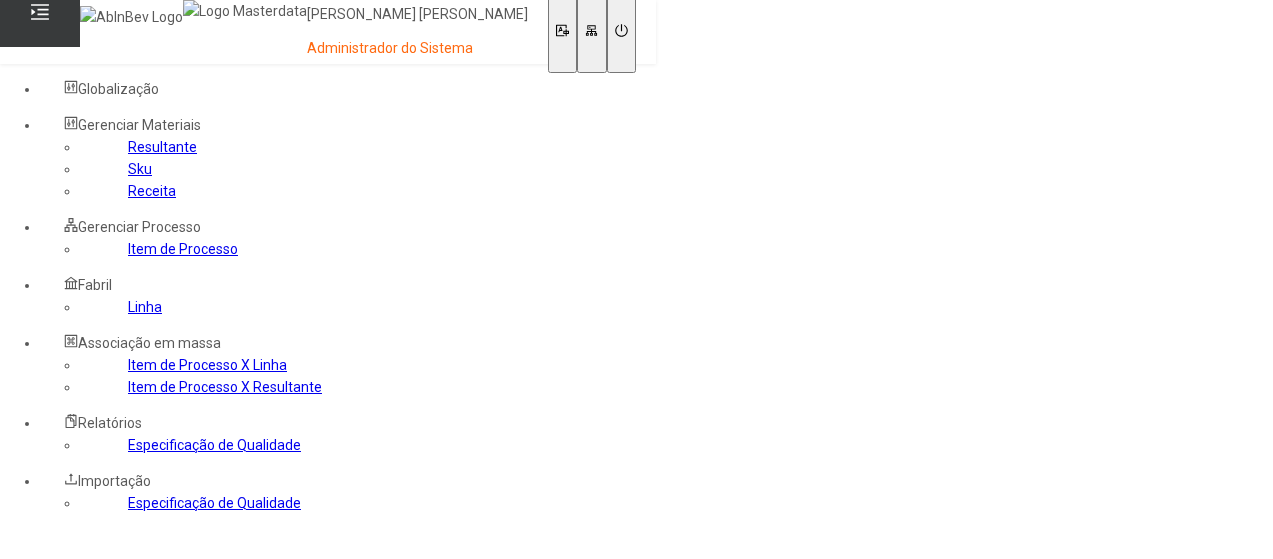scroll, scrollTop: 0, scrollLeft: 0, axis: both 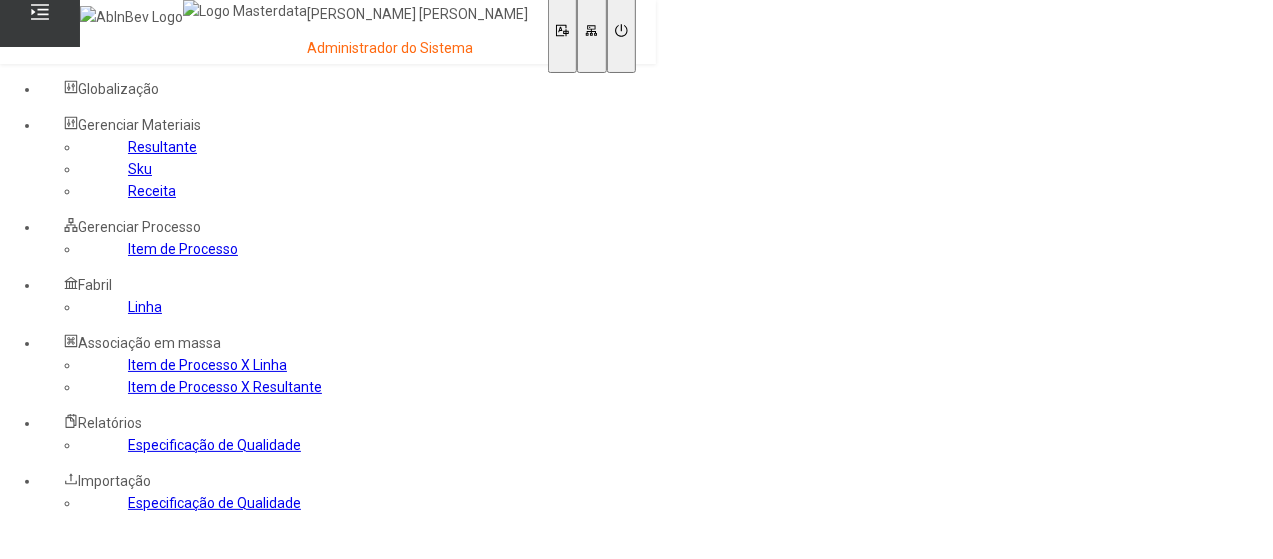 click on "Item de Processo" 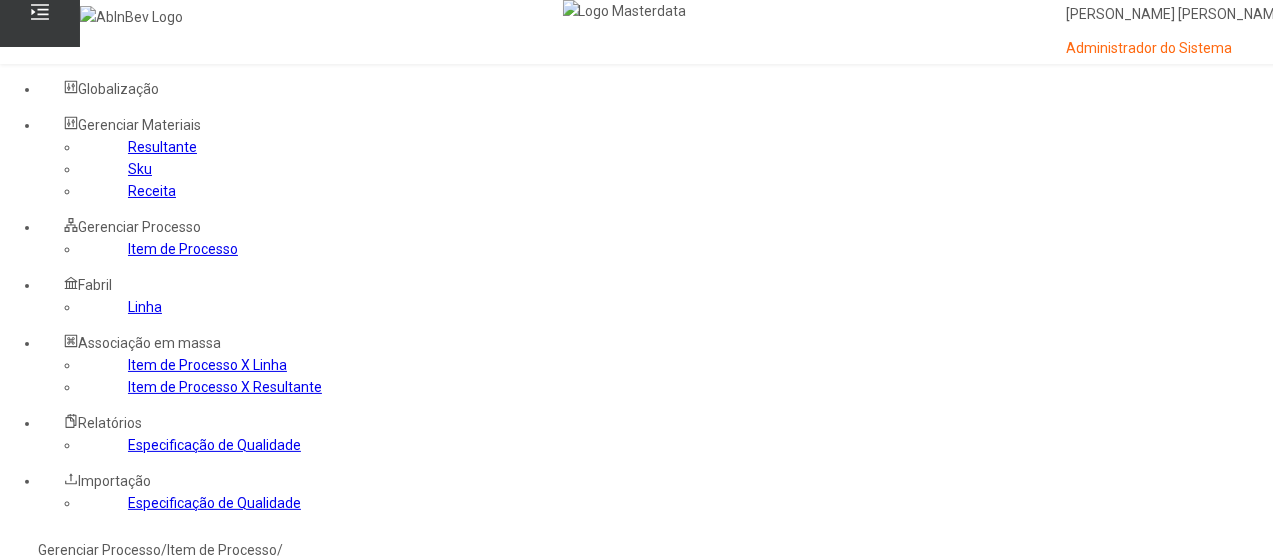 click 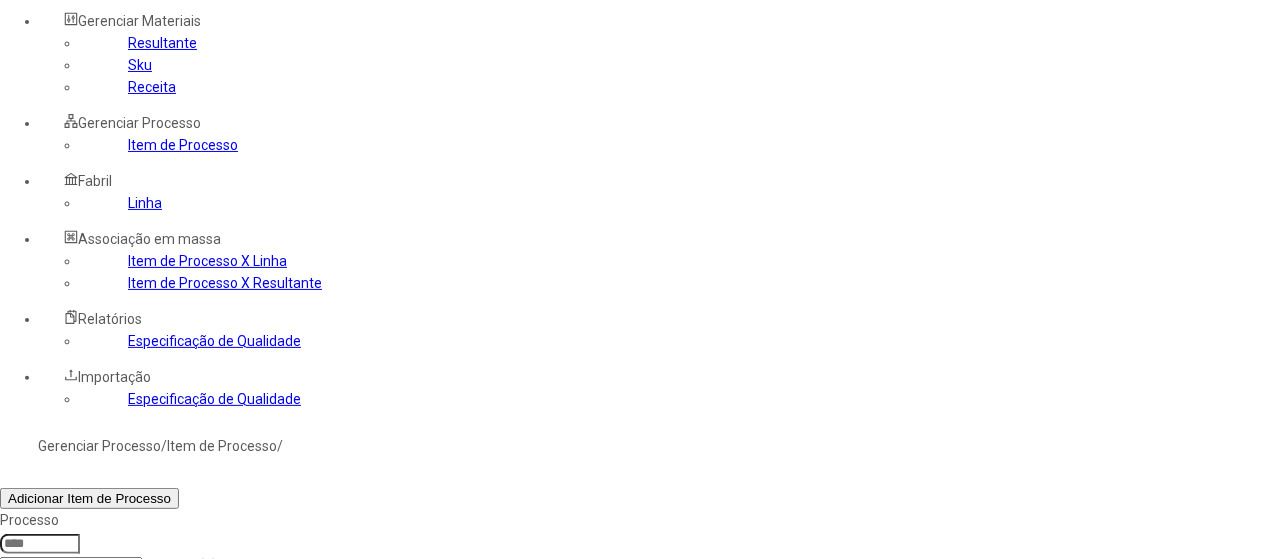 scroll, scrollTop: 110, scrollLeft: 0, axis: vertical 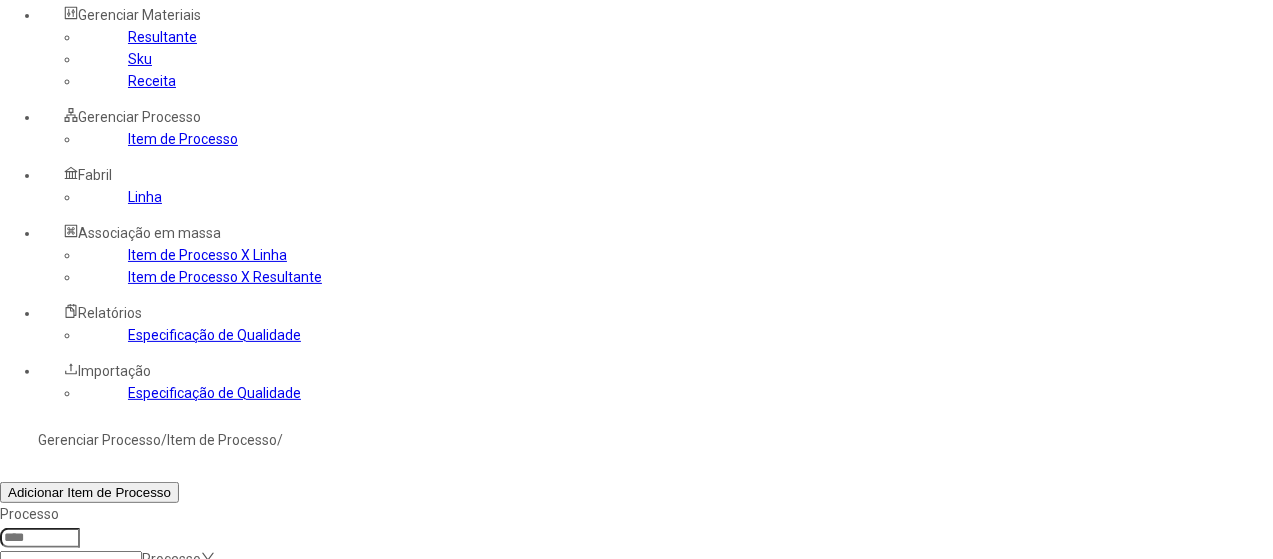 click 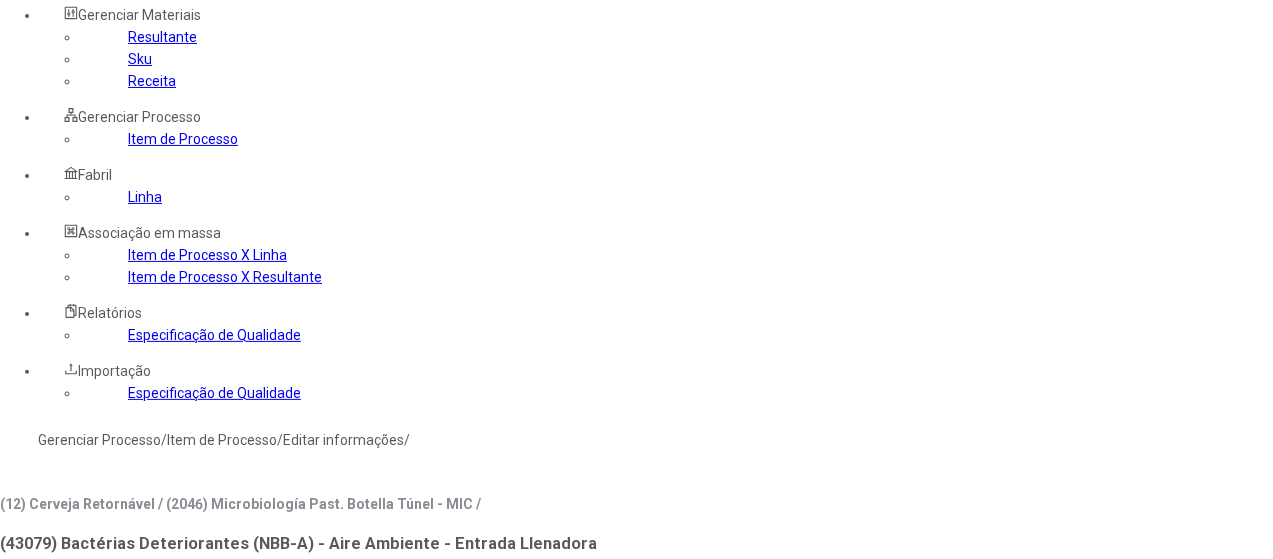 click on "*****" at bounding box center [40, 854] 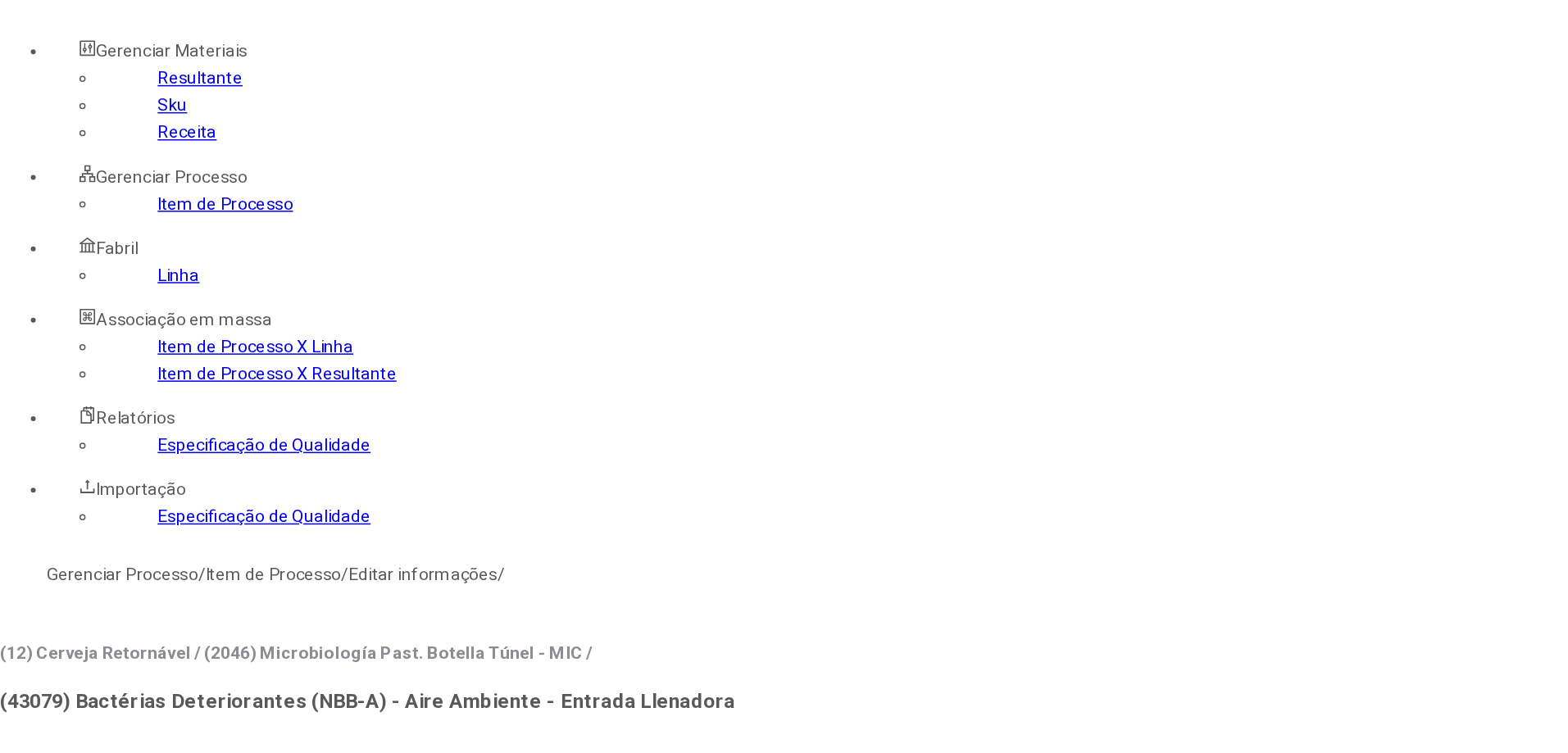 scroll, scrollTop: 0, scrollLeft: 0, axis: both 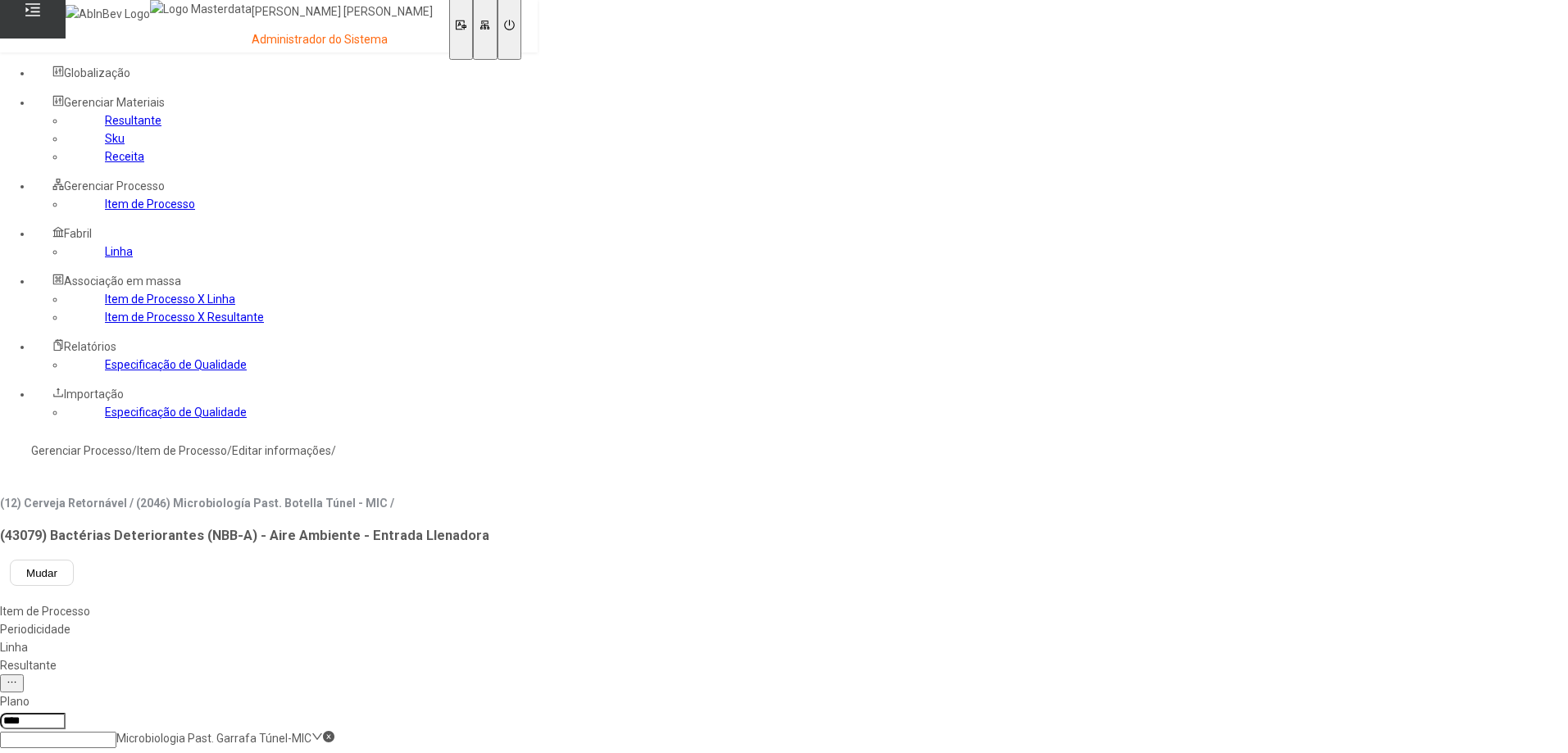 click on "Item de Processo" 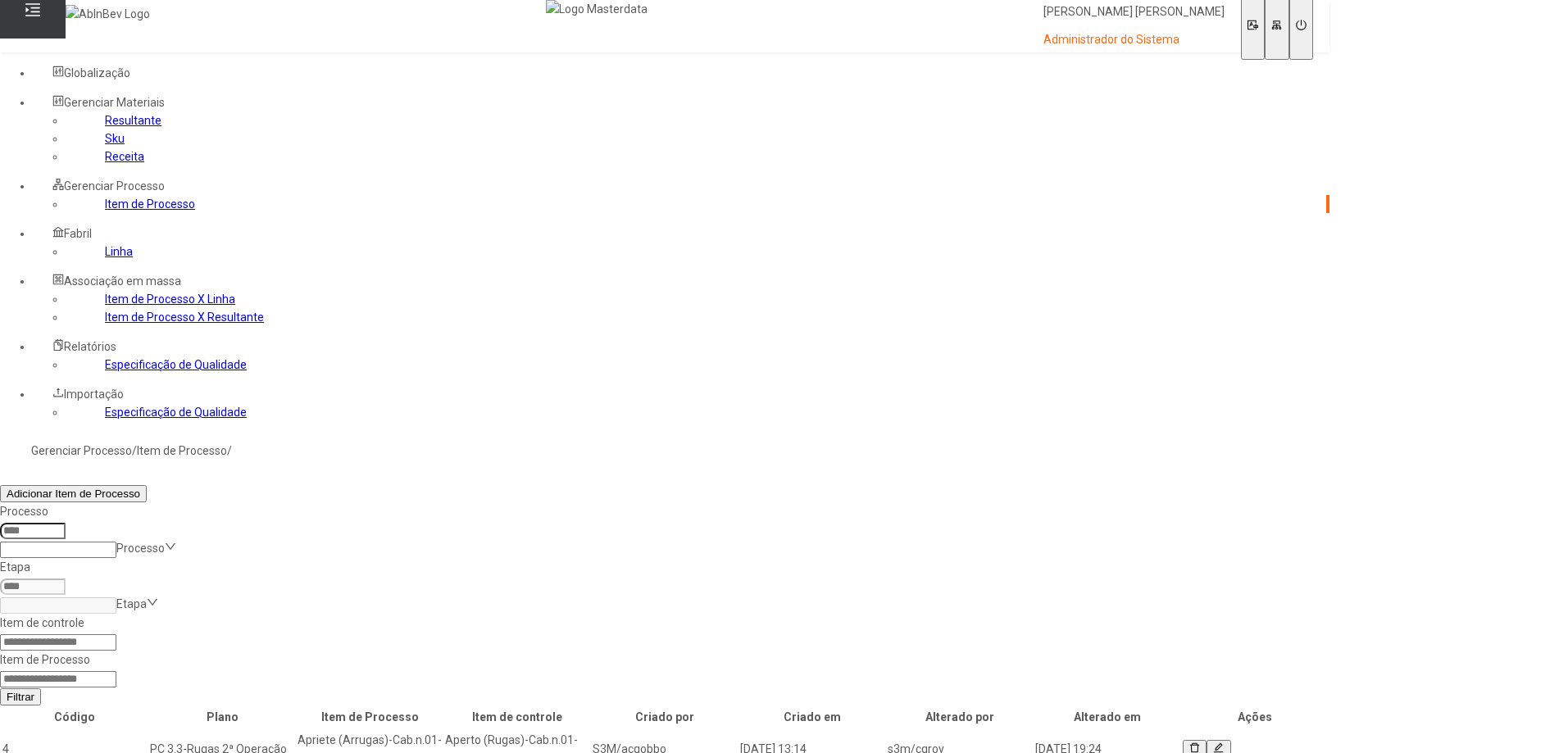 click 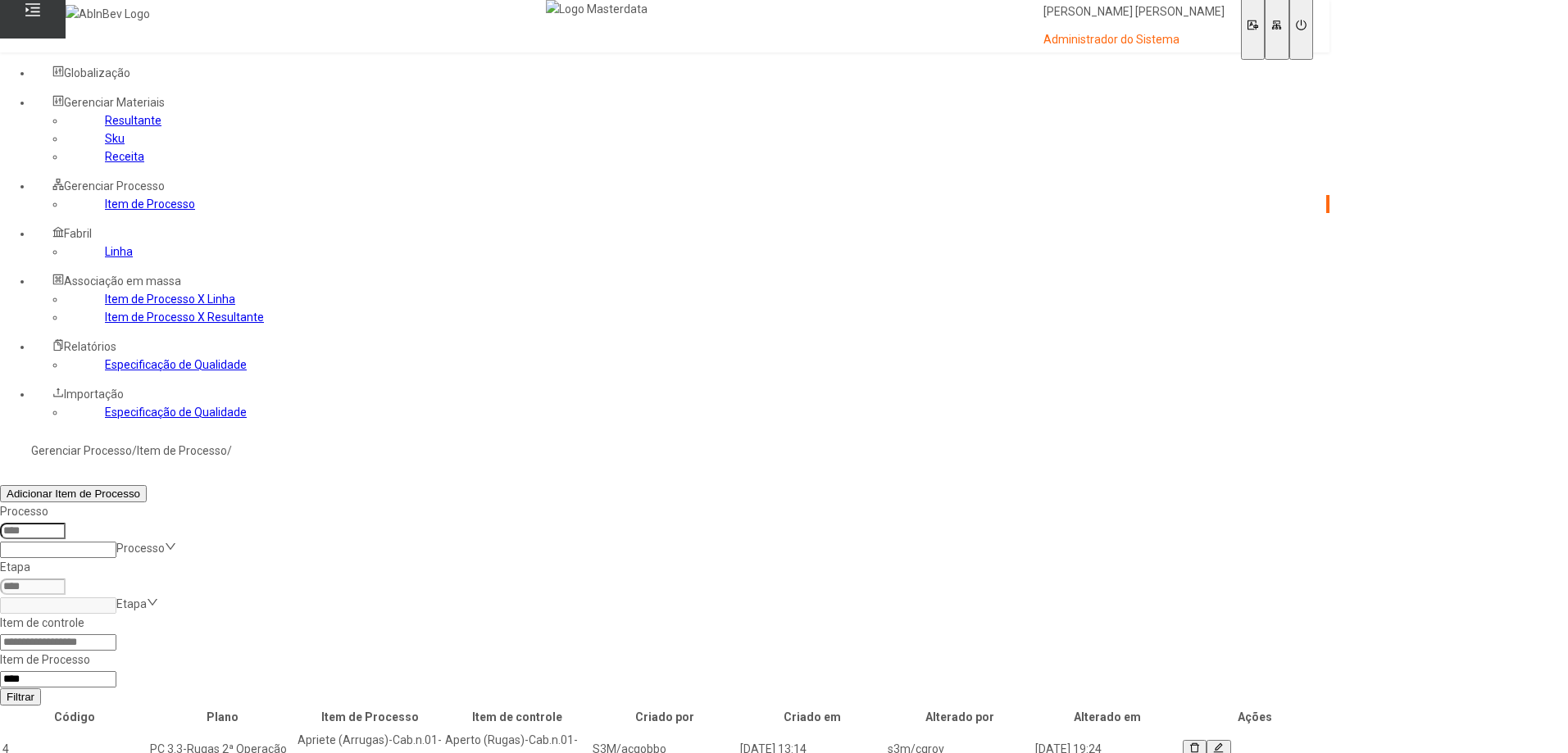 type on "****" 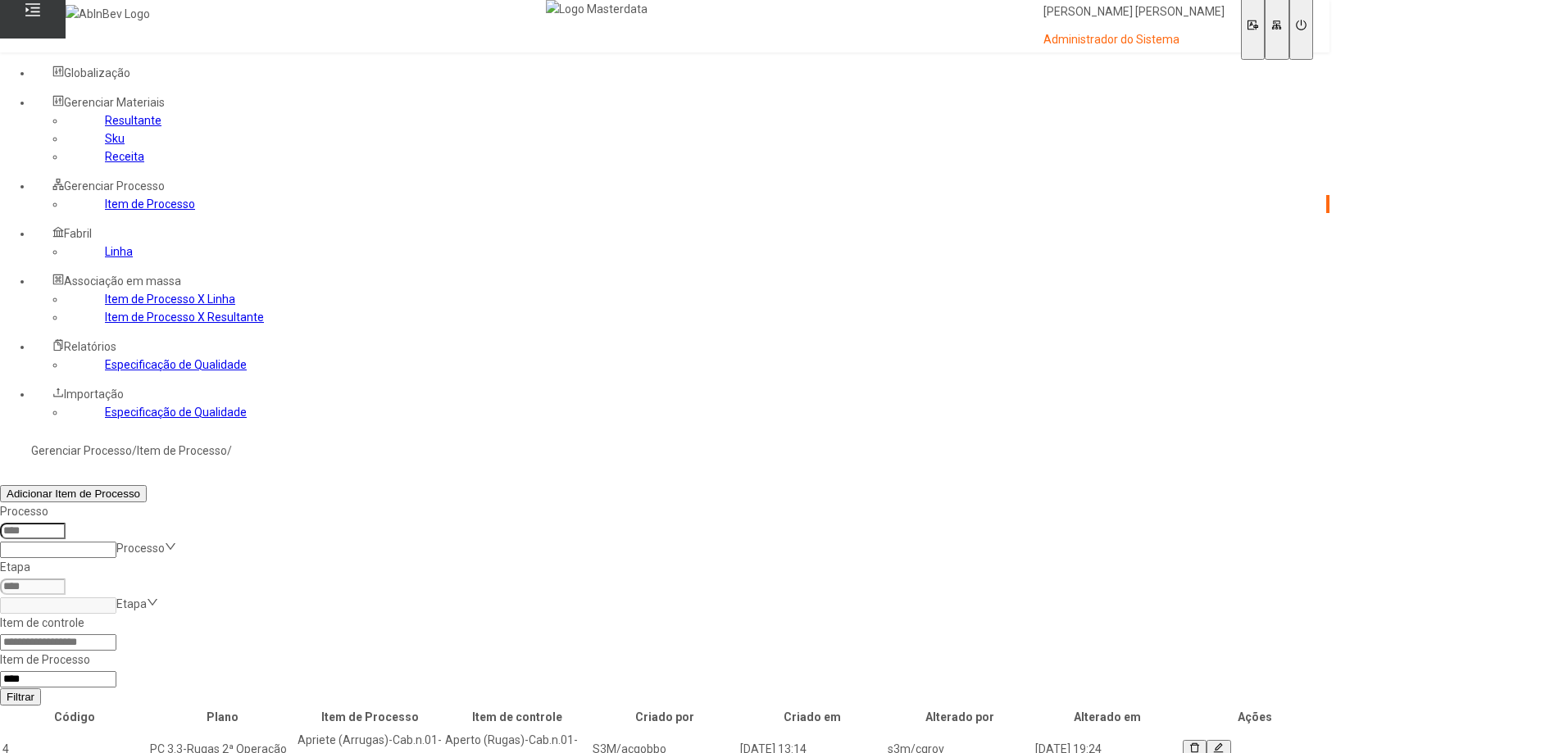click on "Filtrar" 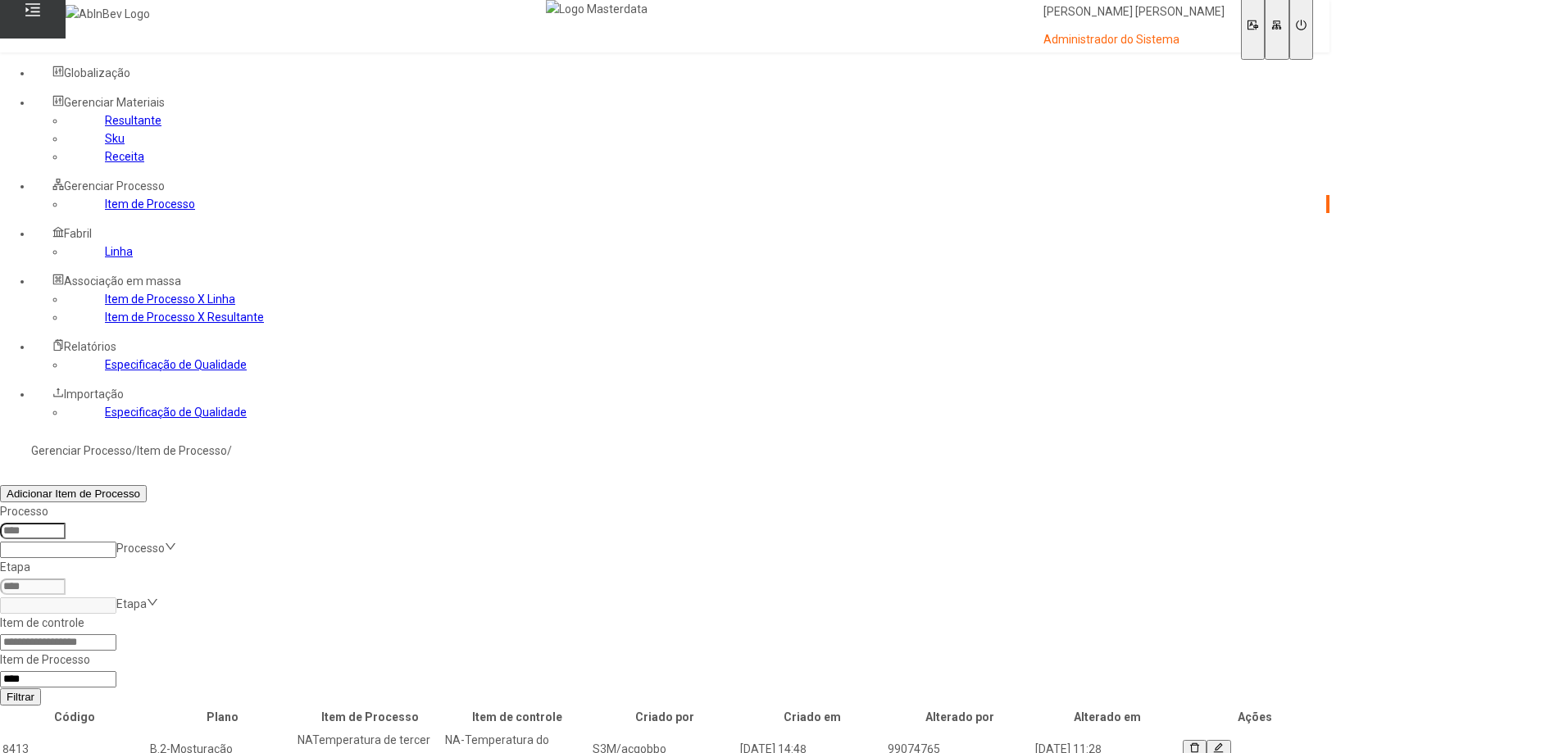 click 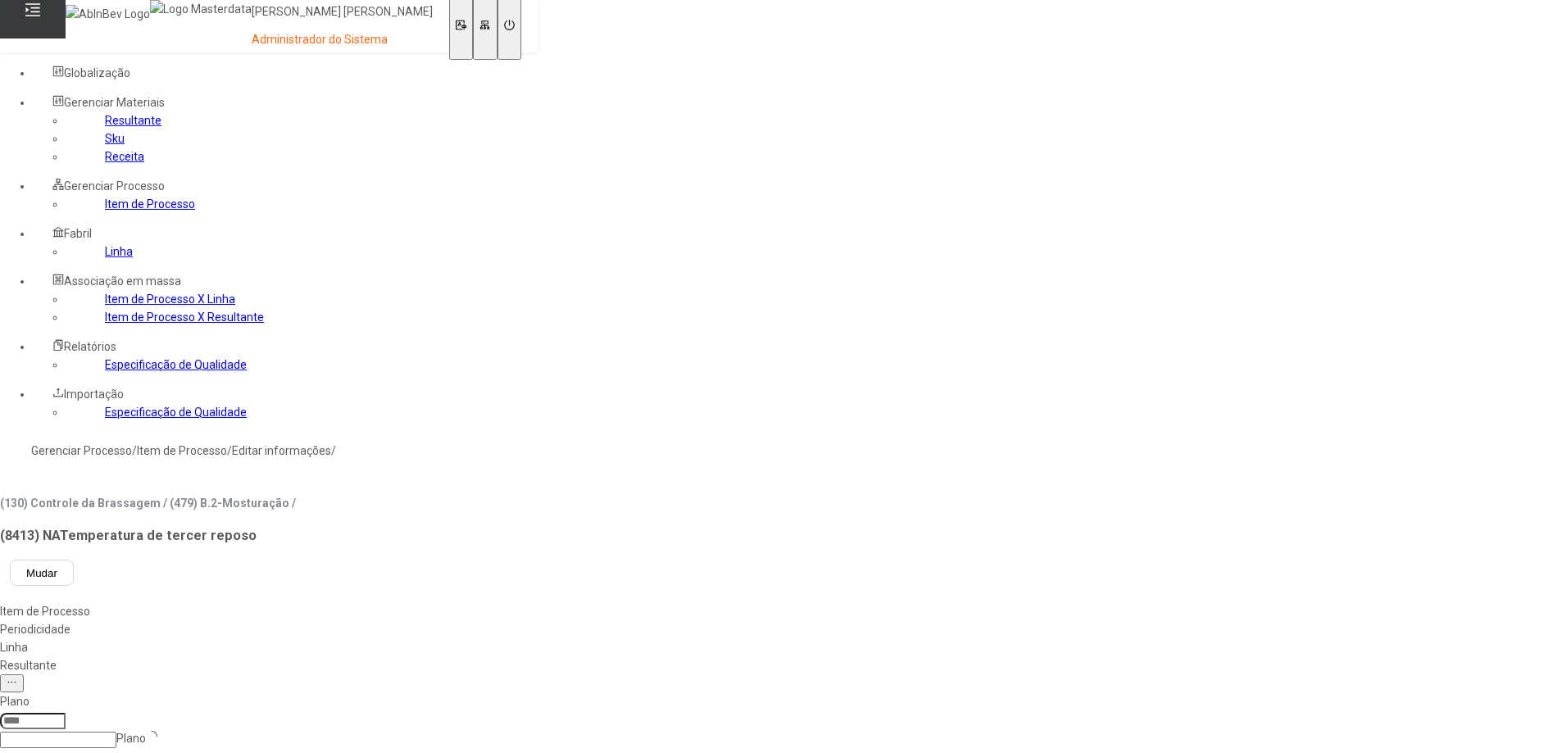type on "***" 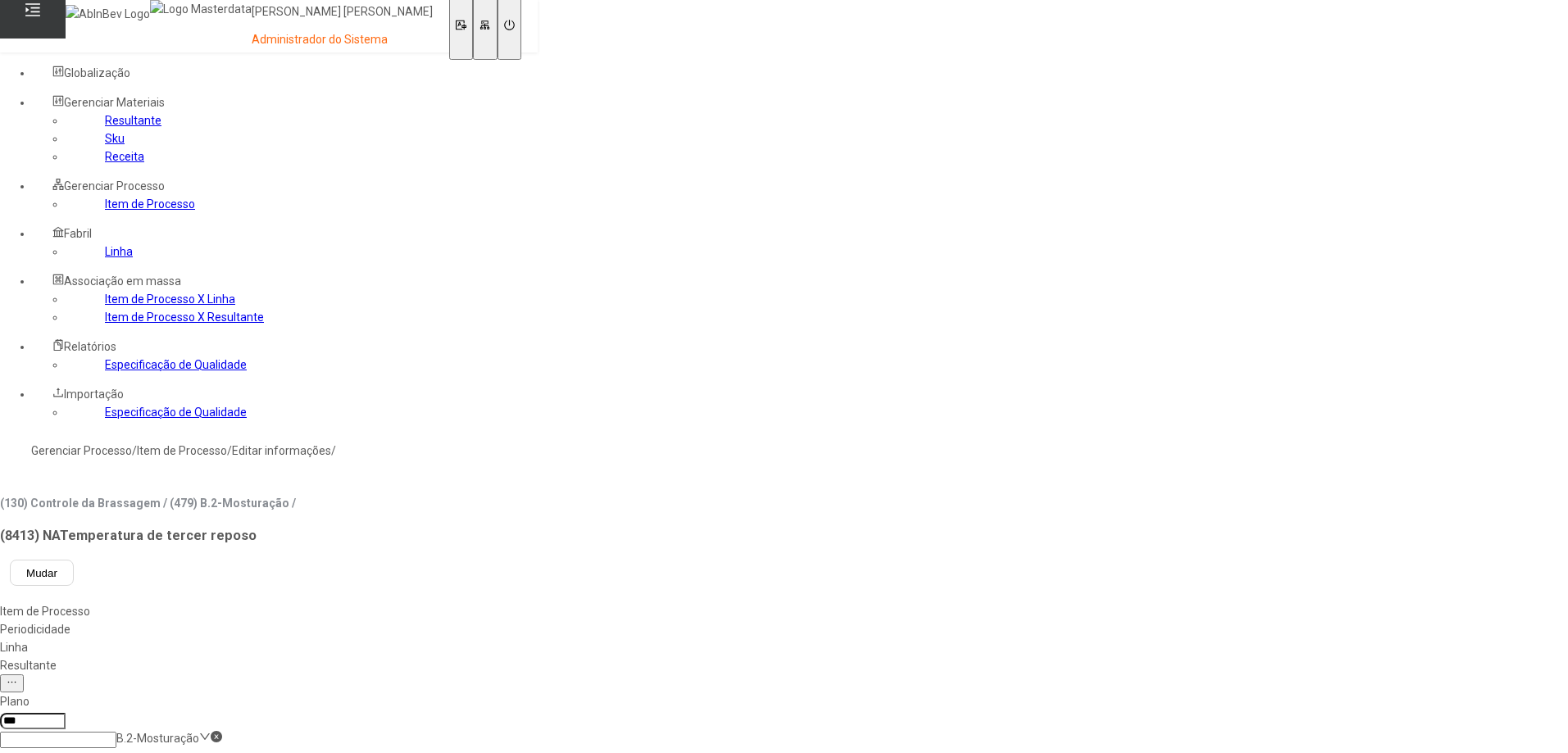 type on "****" 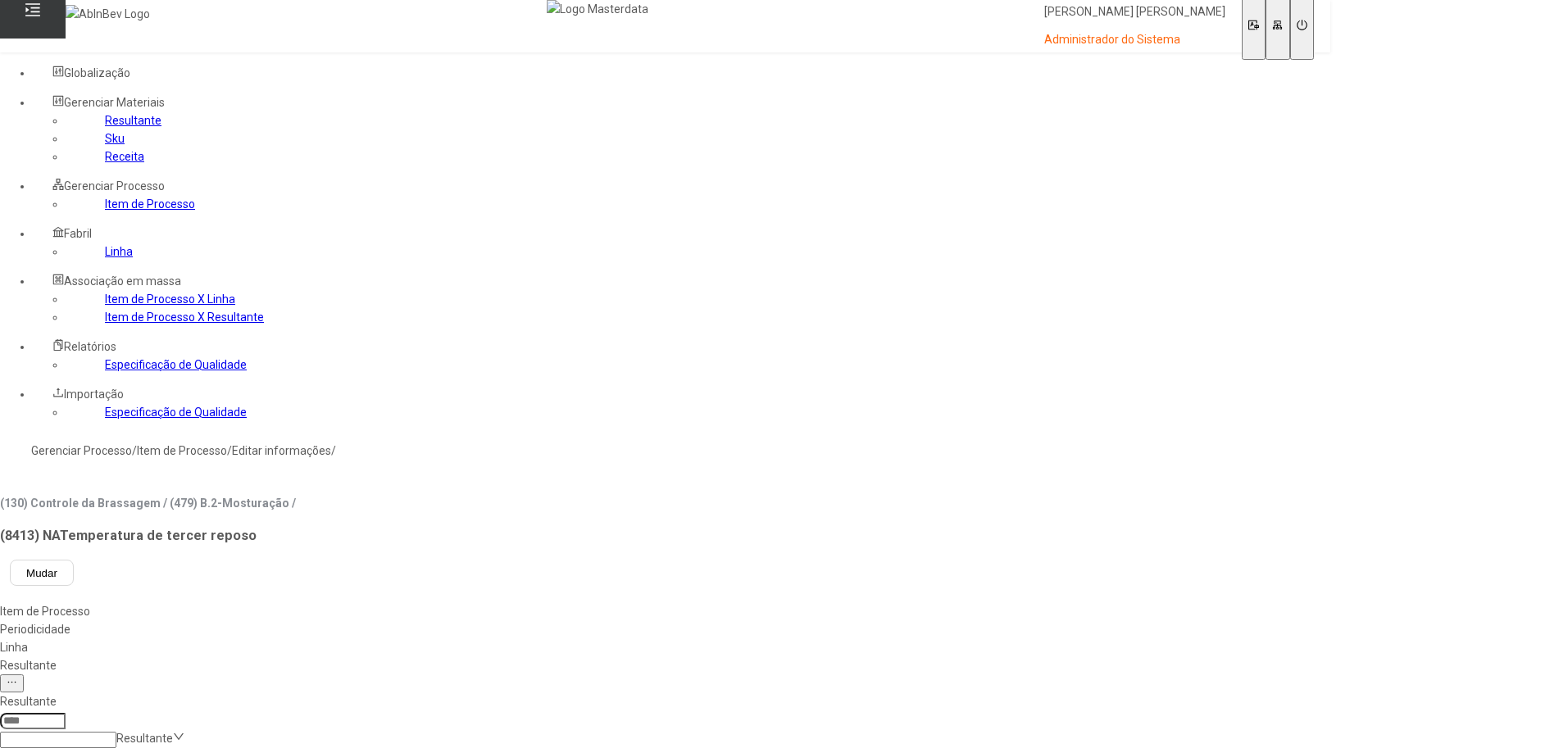 click on "Linha" 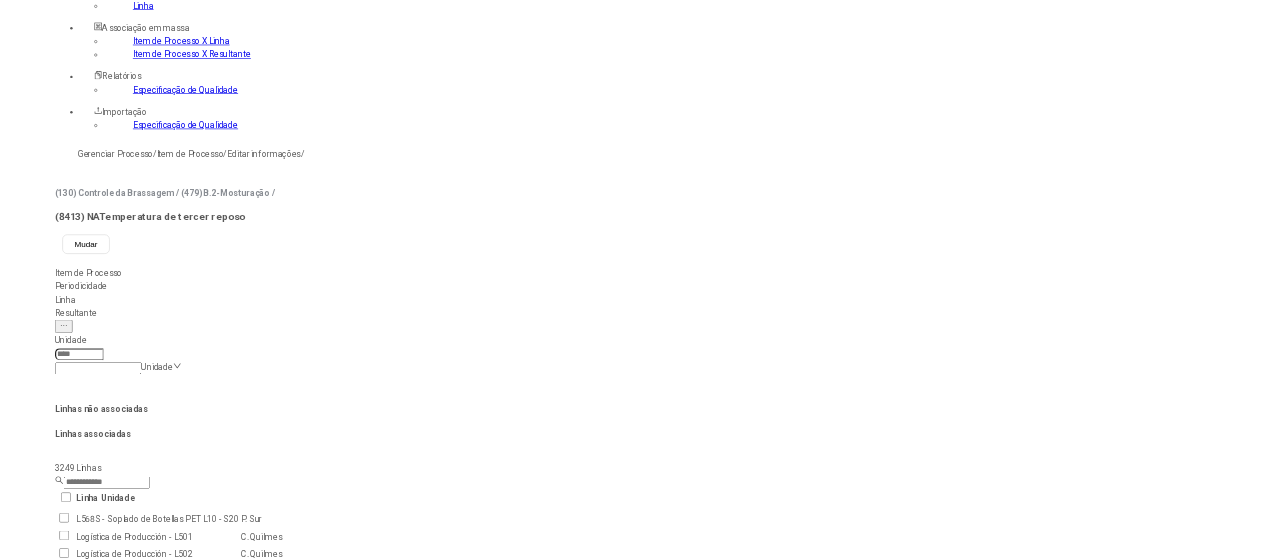 scroll, scrollTop: 300, scrollLeft: 0, axis: vertical 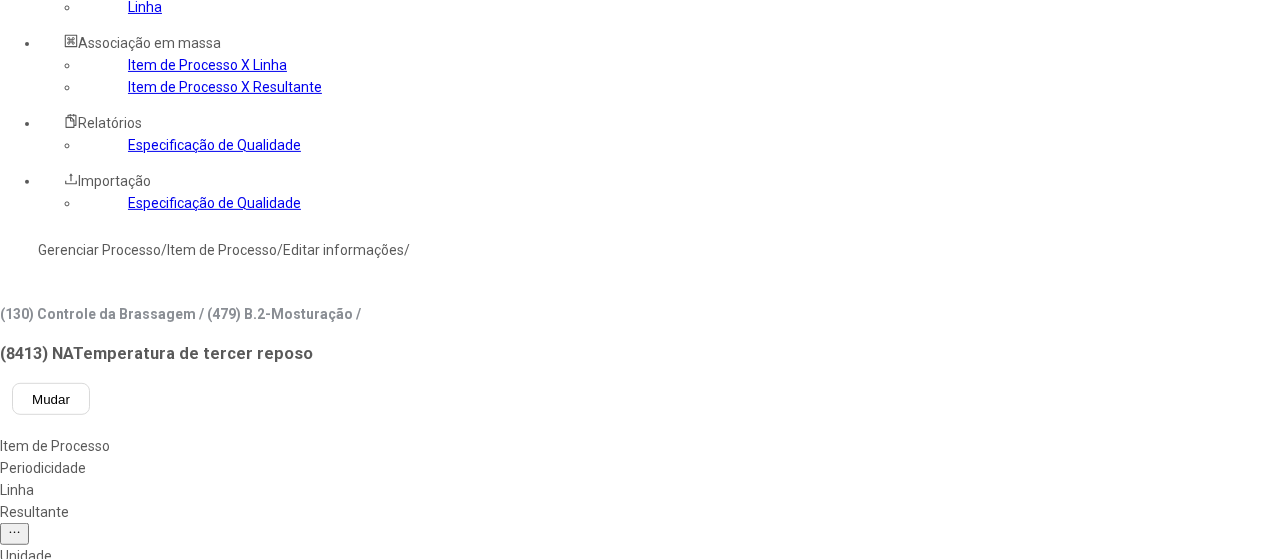 click on "Item de Processo X Resultante" 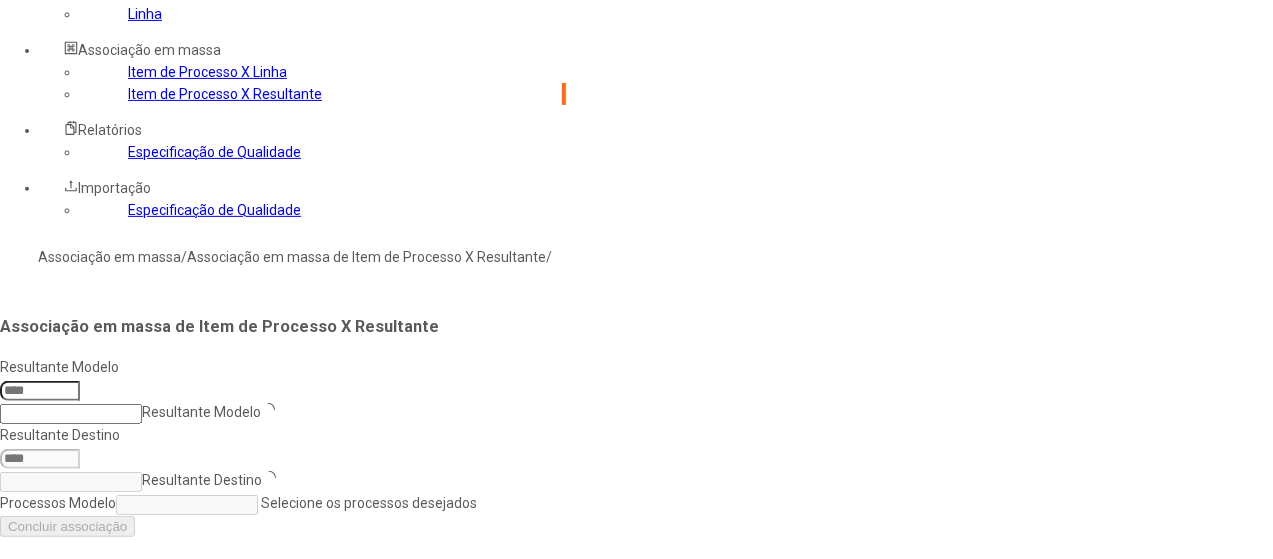 scroll, scrollTop: 272, scrollLeft: 0, axis: vertical 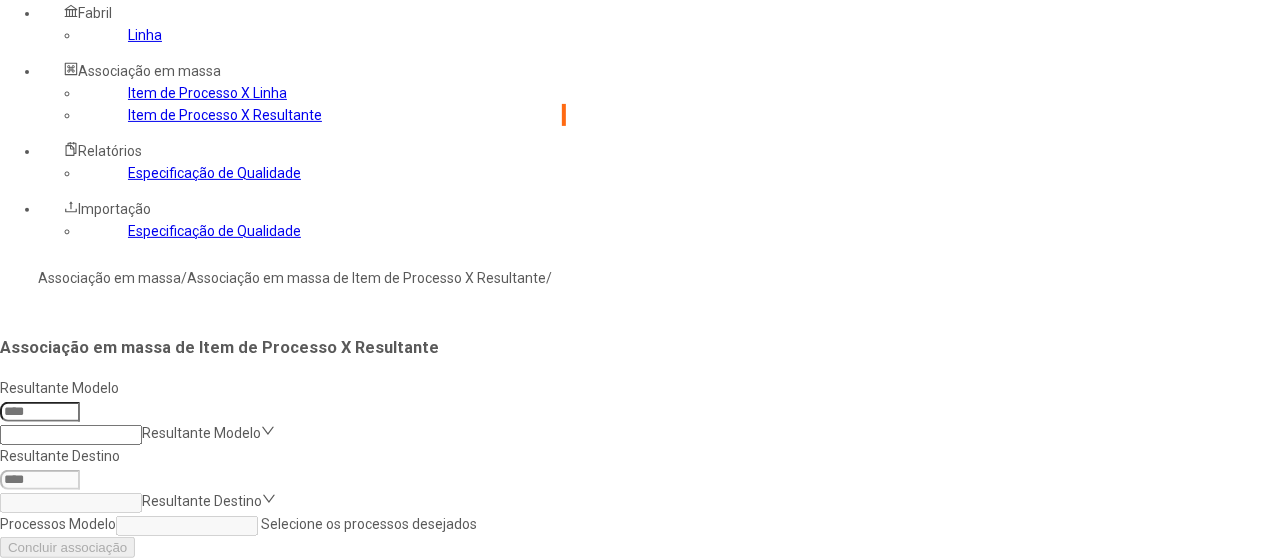 click on "Item de Processo X Linha" 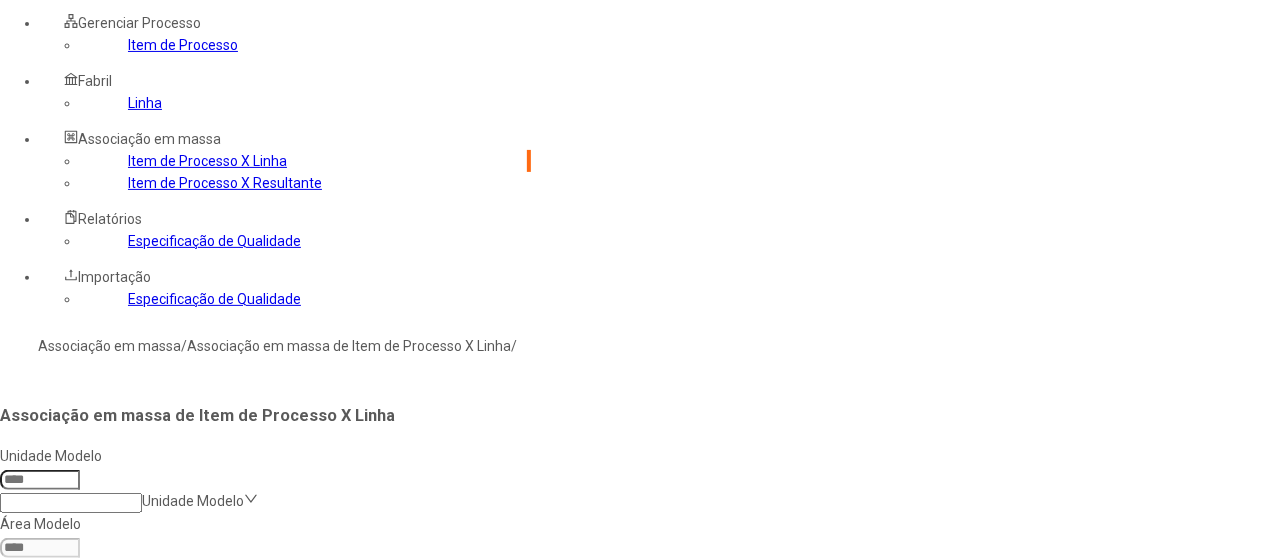 scroll, scrollTop: 72, scrollLeft: 0, axis: vertical 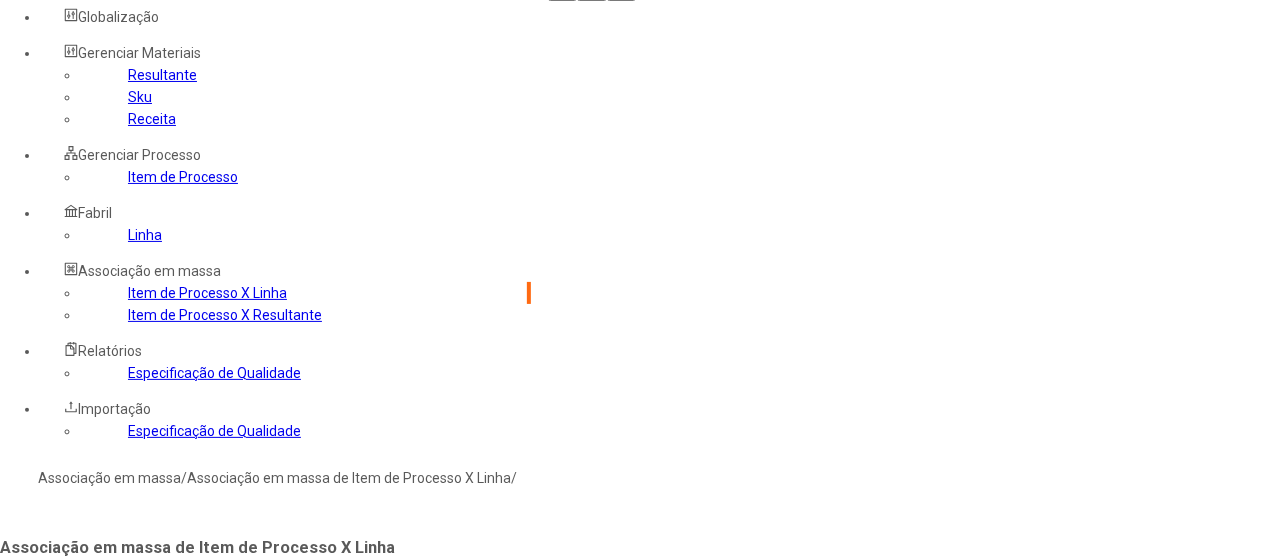 click on "Unidade Modelo  Unidade Modelo" 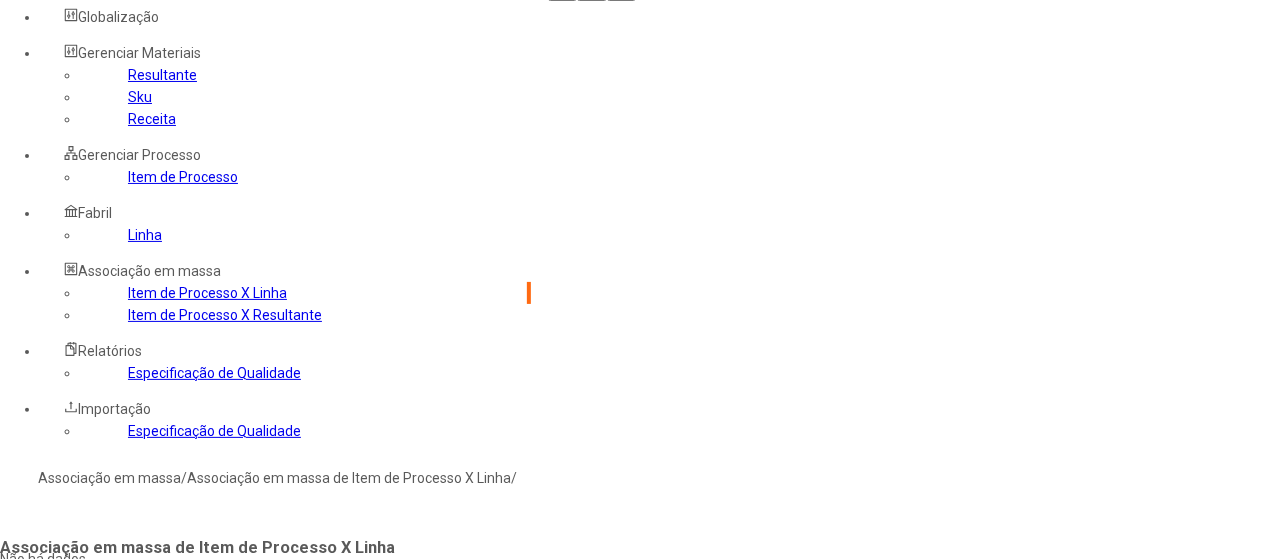 type on "***" 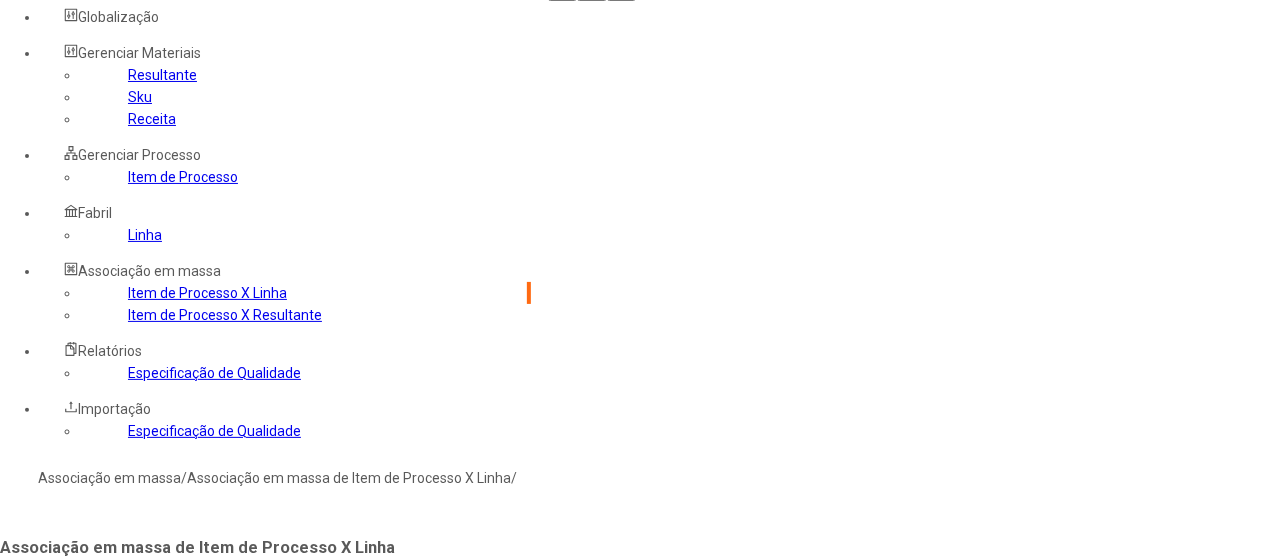 type 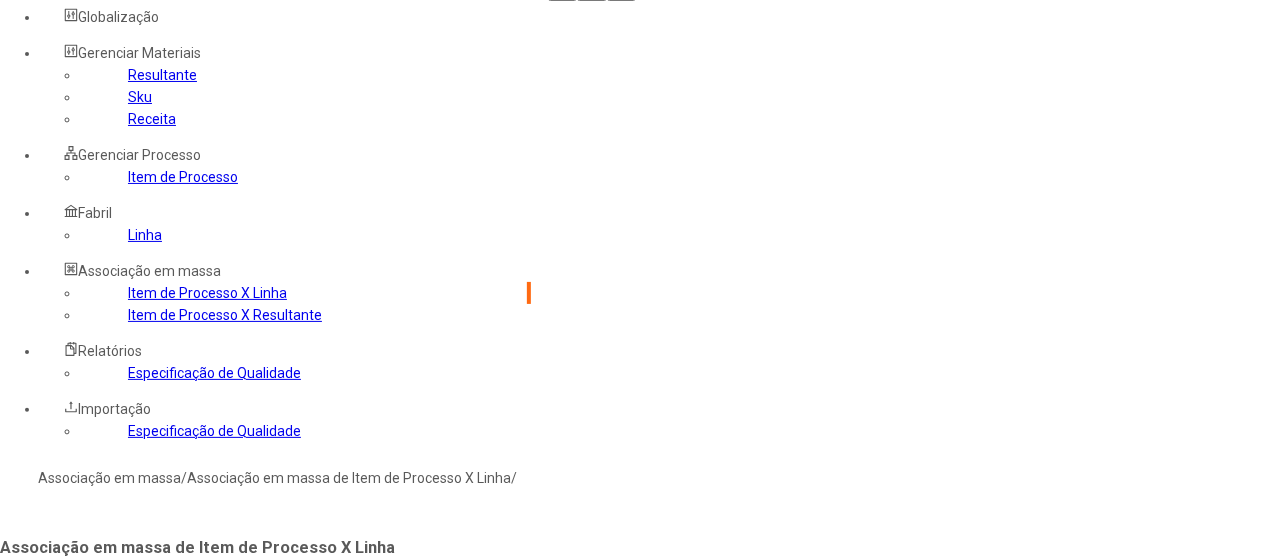 drag, startPoint x: 735, startPoint y: 181, endPoint x: 498, endPoint y: 181, distance: 237 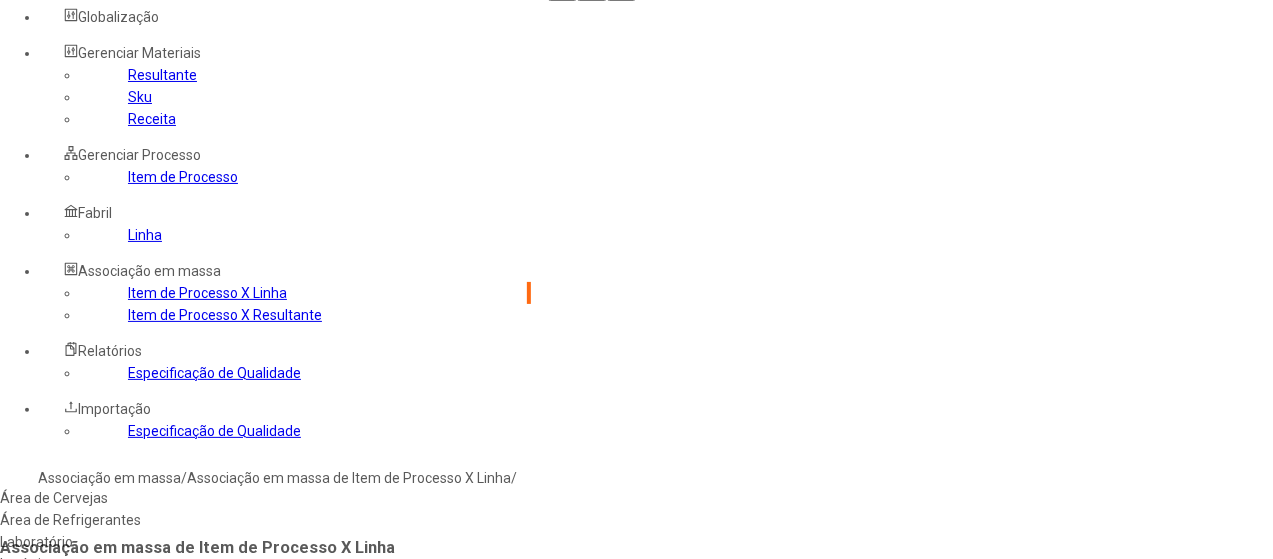 click on "Packaging" at bounding box center (190, 608) 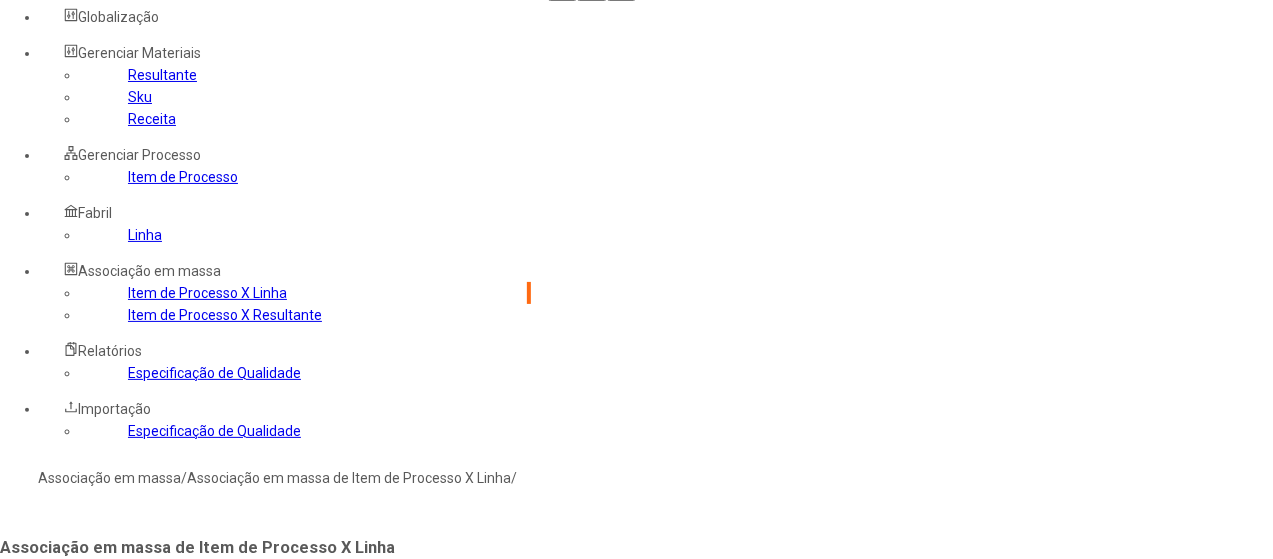 click 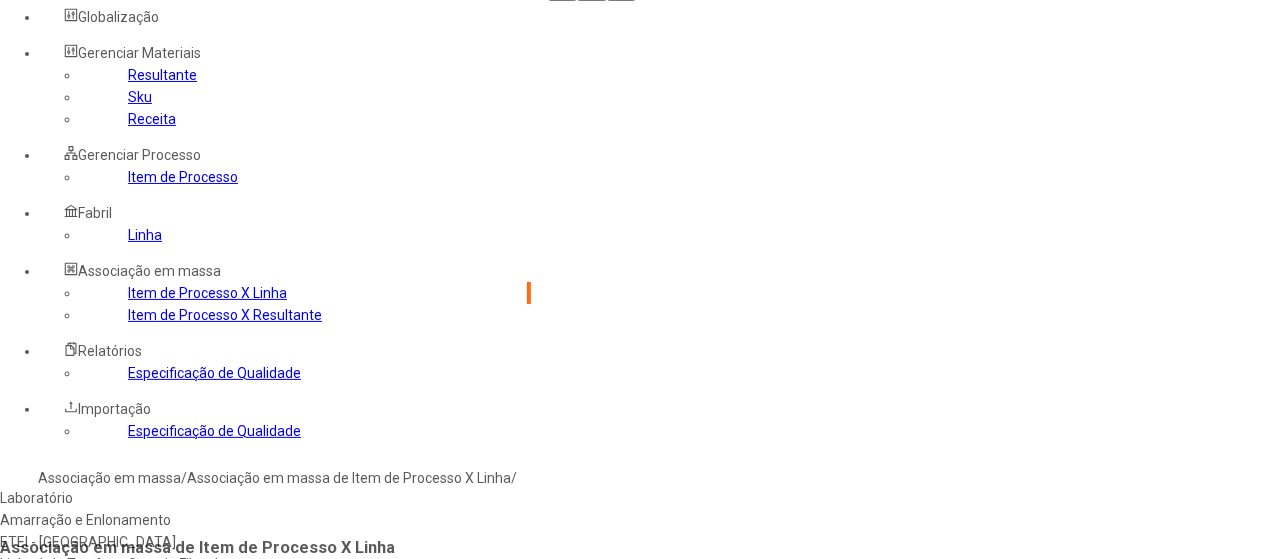 scroll, scrollTop: 64, scrollLeft: 0, axis: vertical 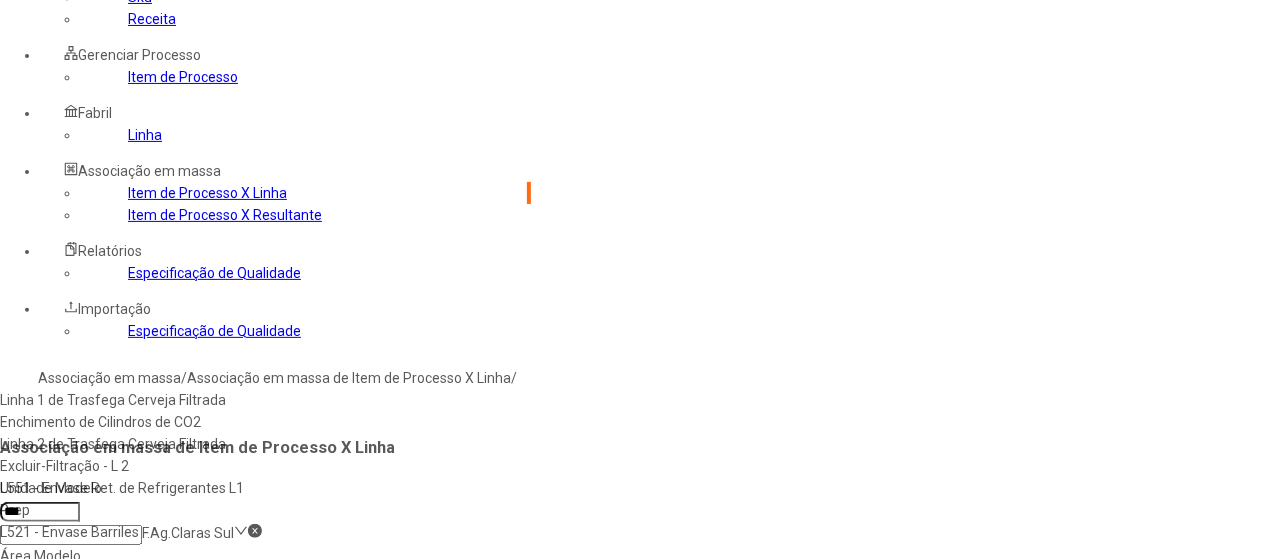 click at bounding box center (40, 648) 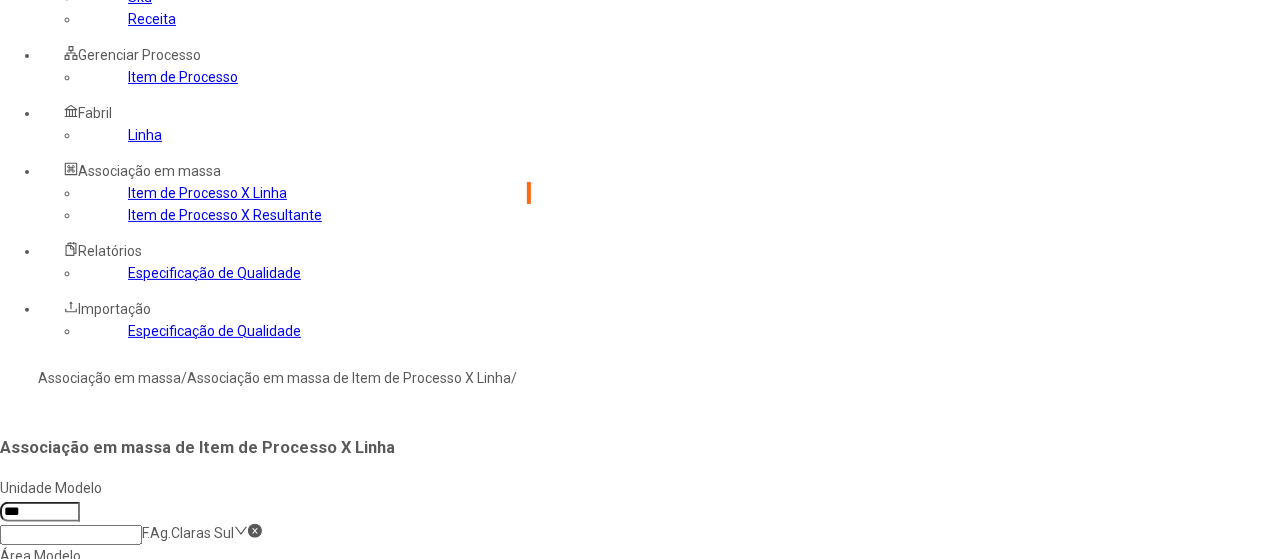 type on "****" 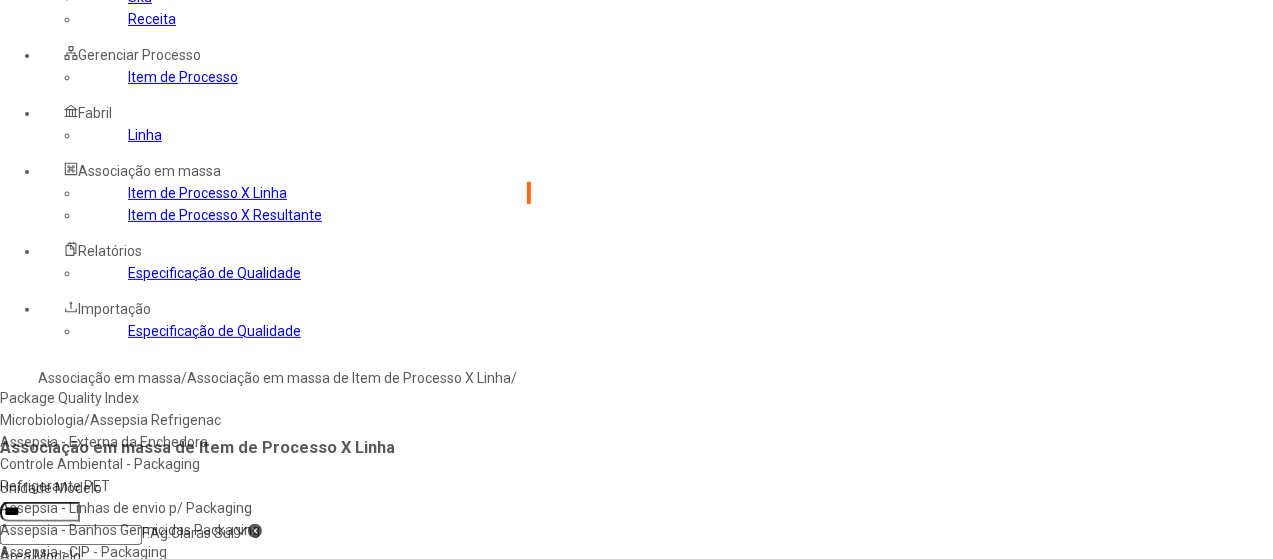 click on "Microbiologia/Assepsia Refrigenac" at bounding box center (226, 420) 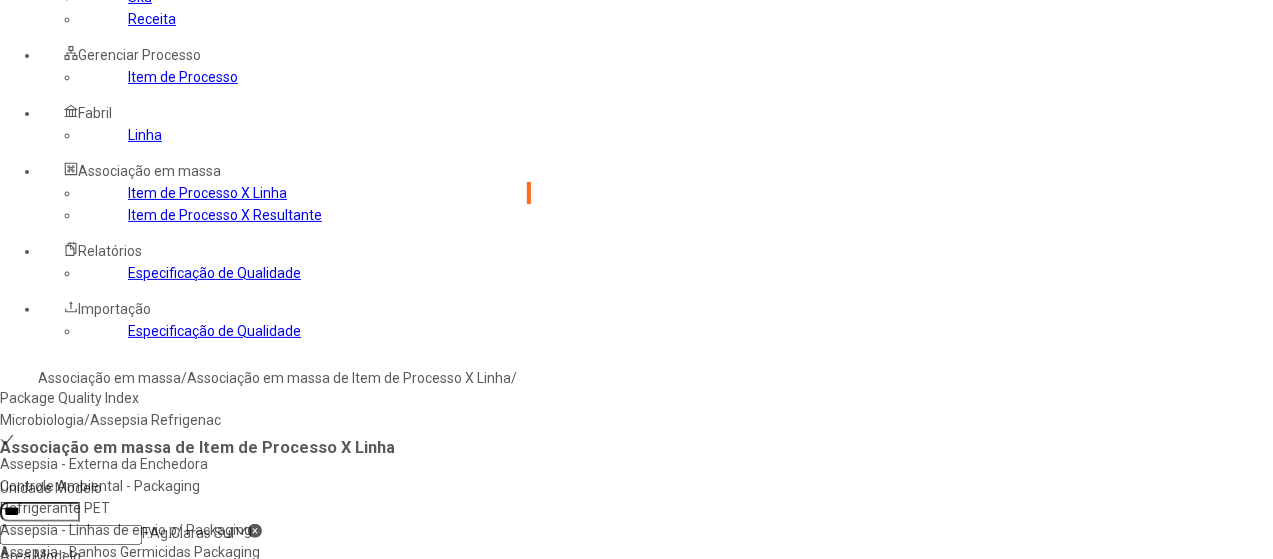 click at bounding box center [40, 783] 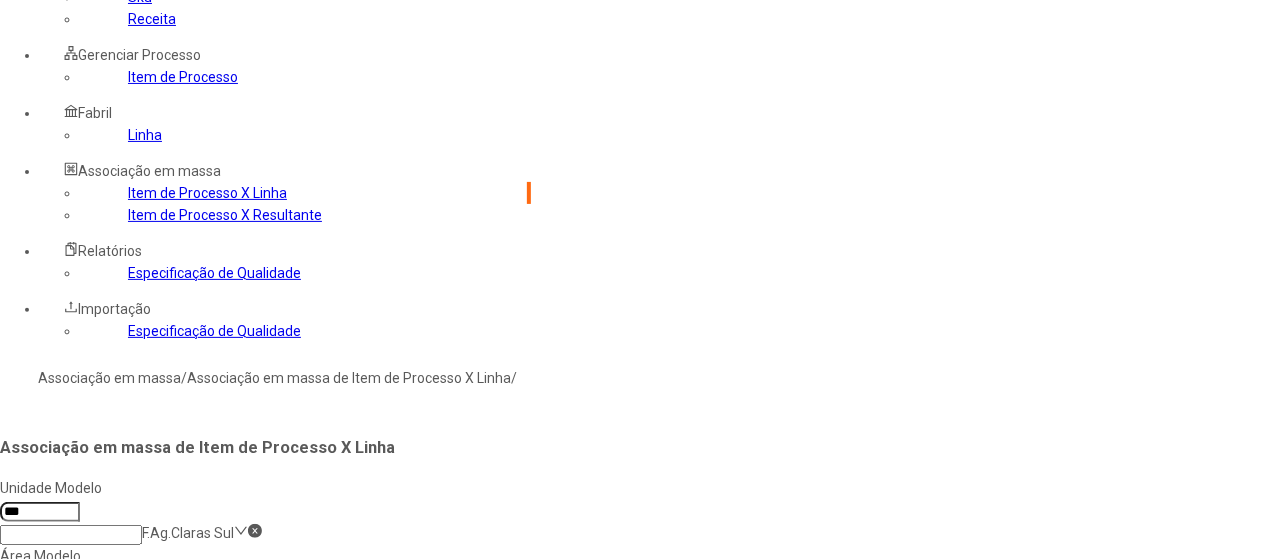 click 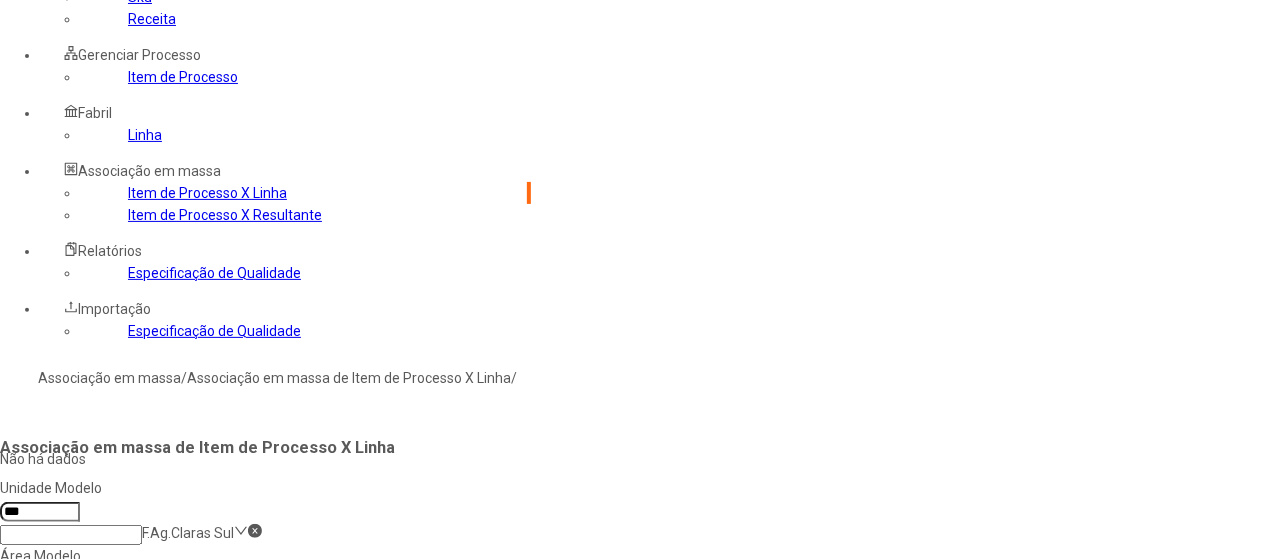type on "***" 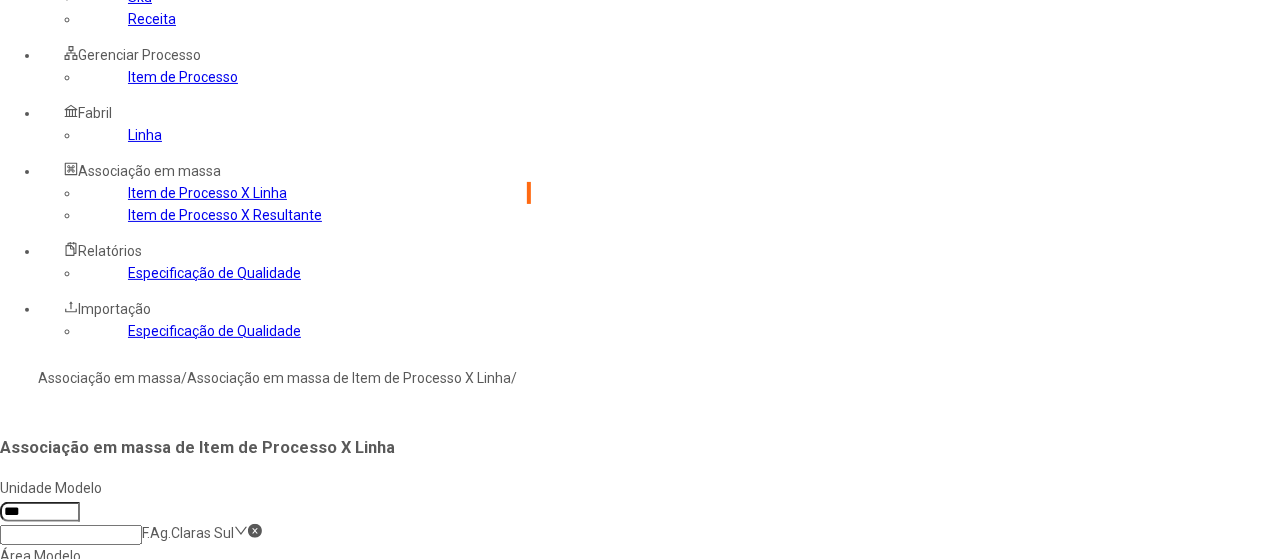 type on "***" 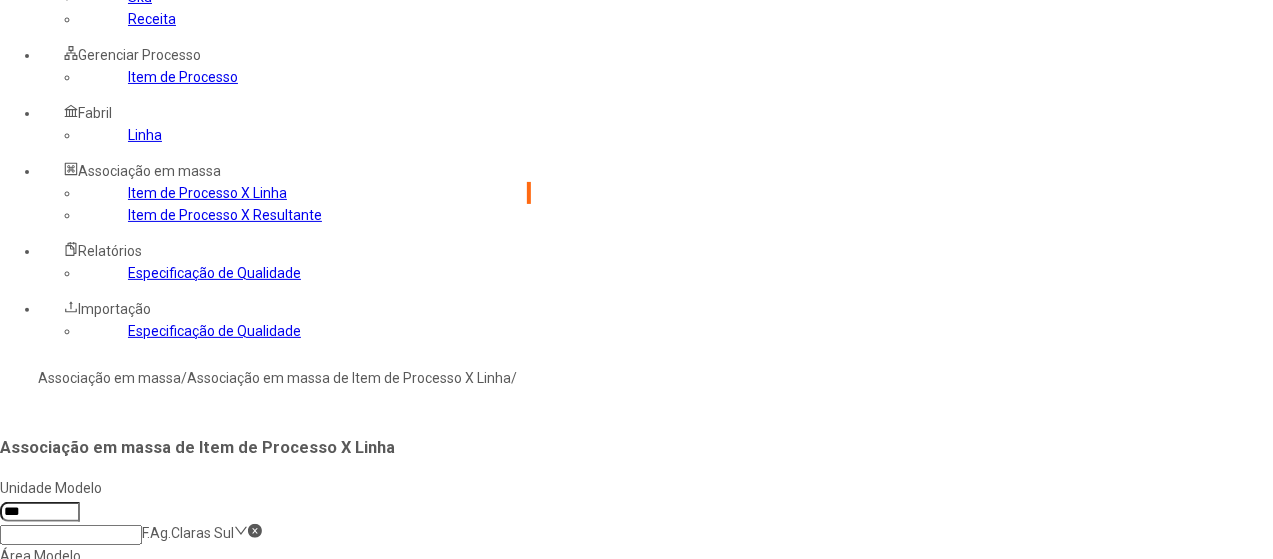 type 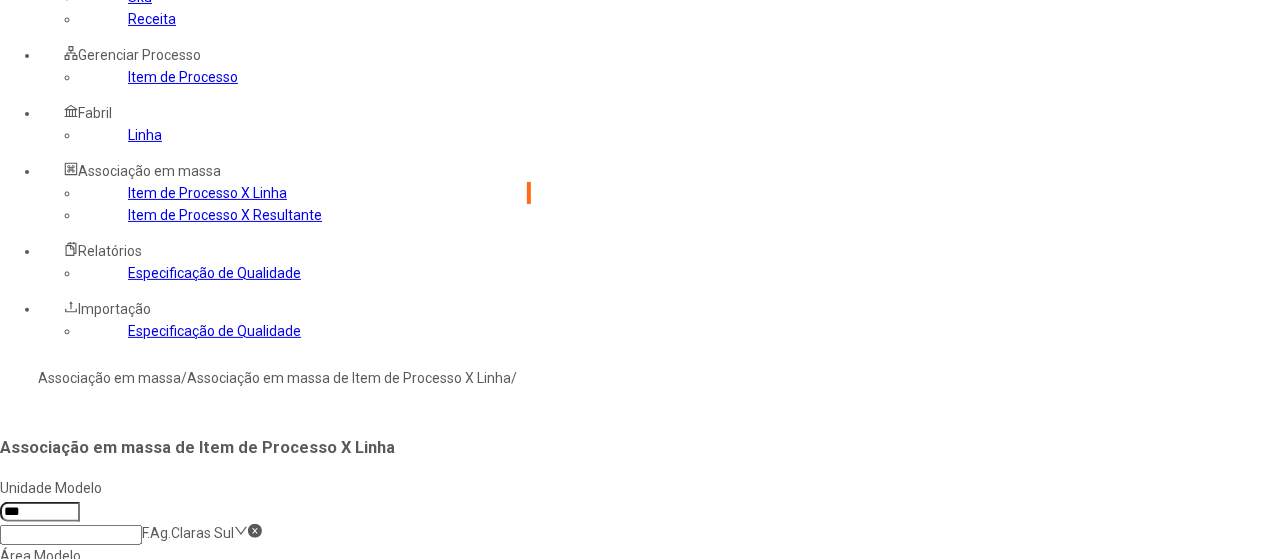 click at bounding box center (71, 874) 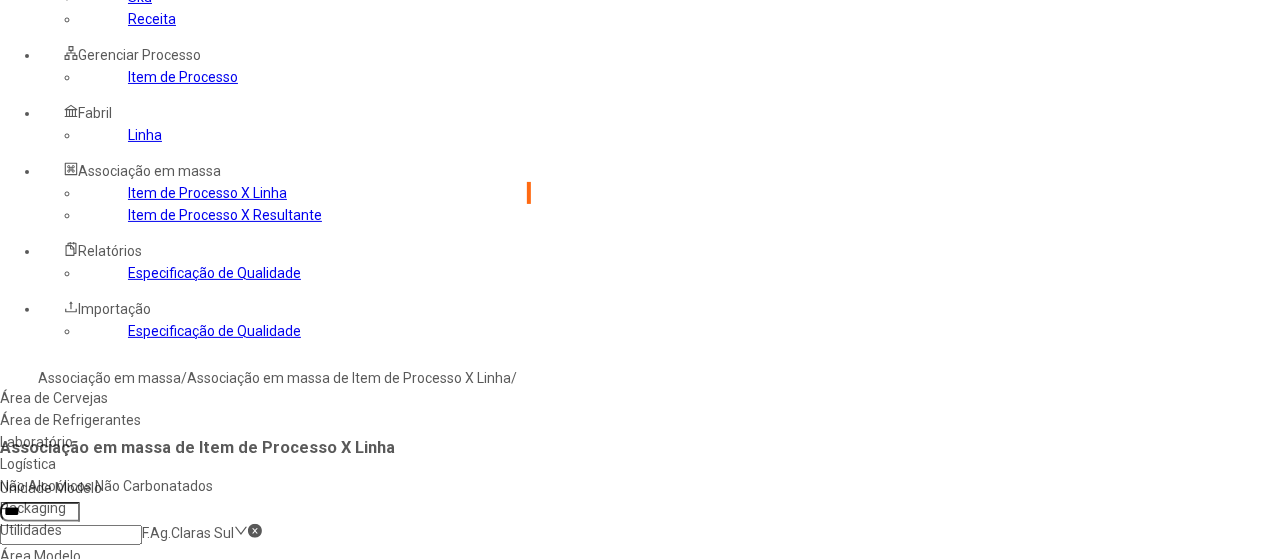 click on "Packaging" at bounding box center [190, 508] 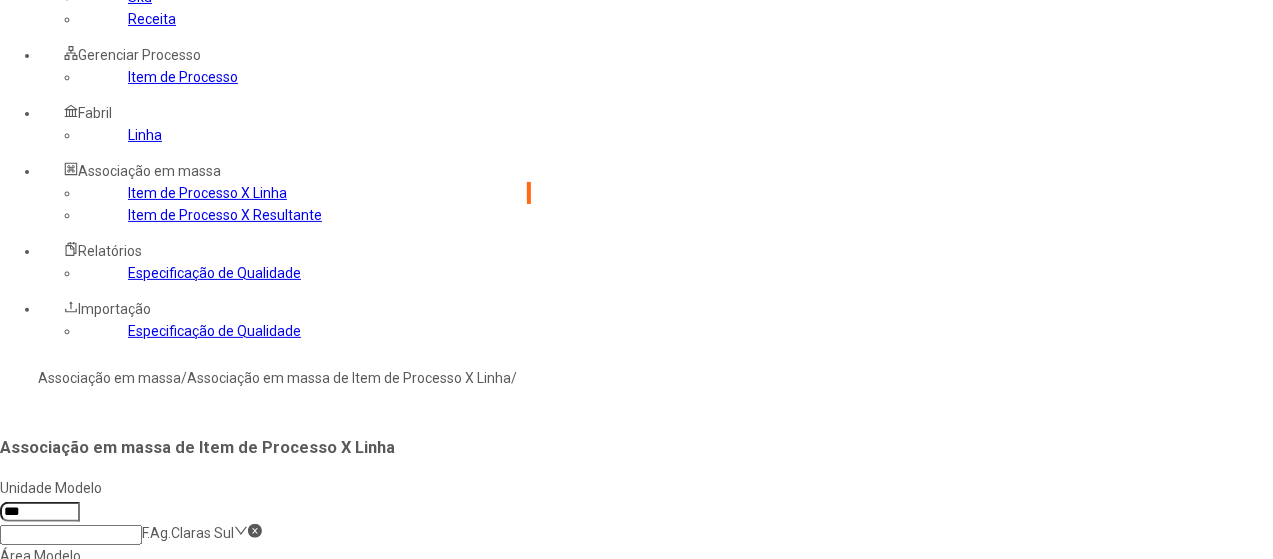 click at bounding box center [40, 919] 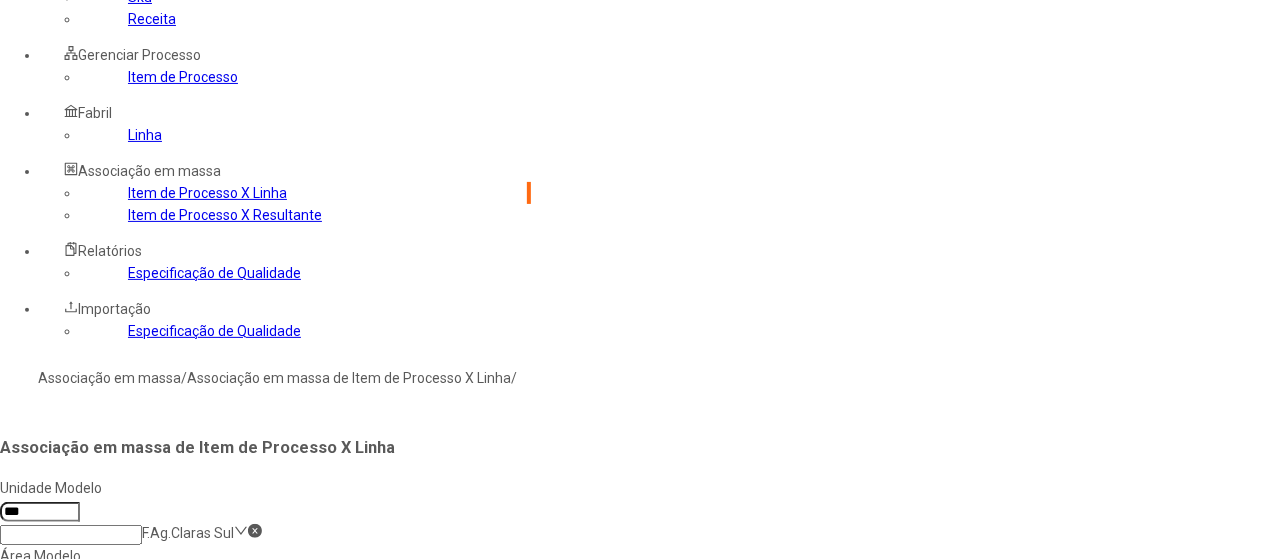 type on "*****" 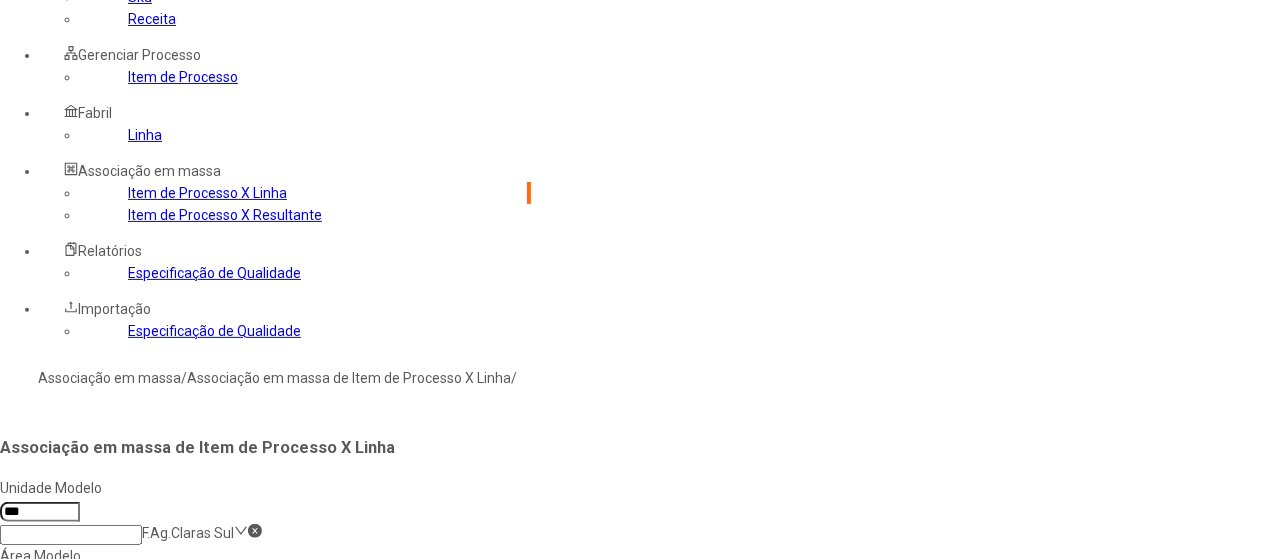 click on "Concluir associação" at bounding box center [67, 963] 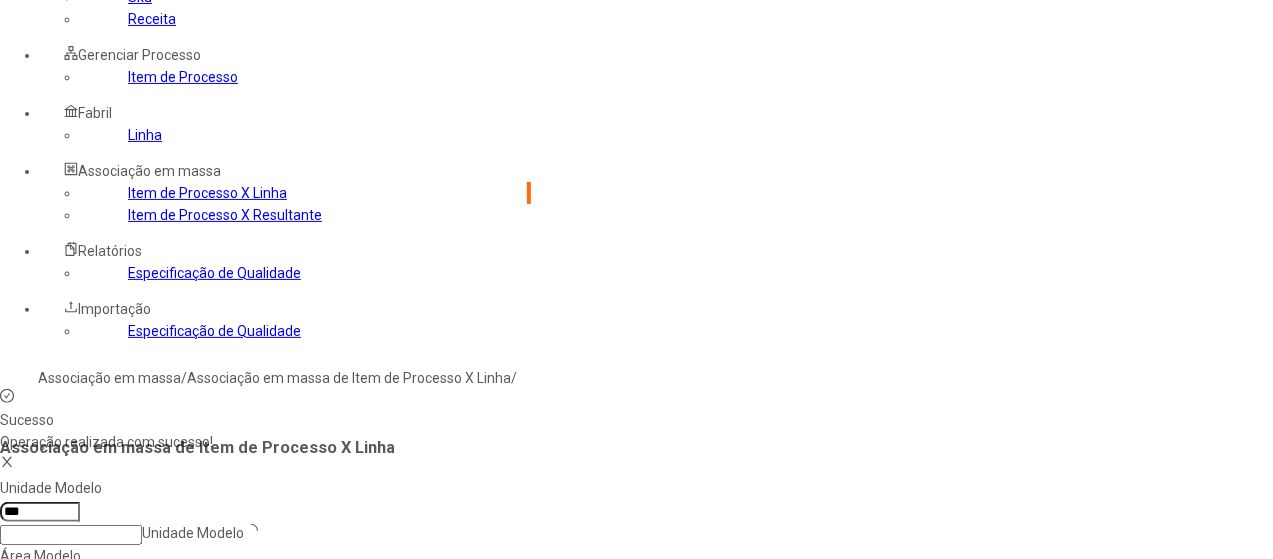 type 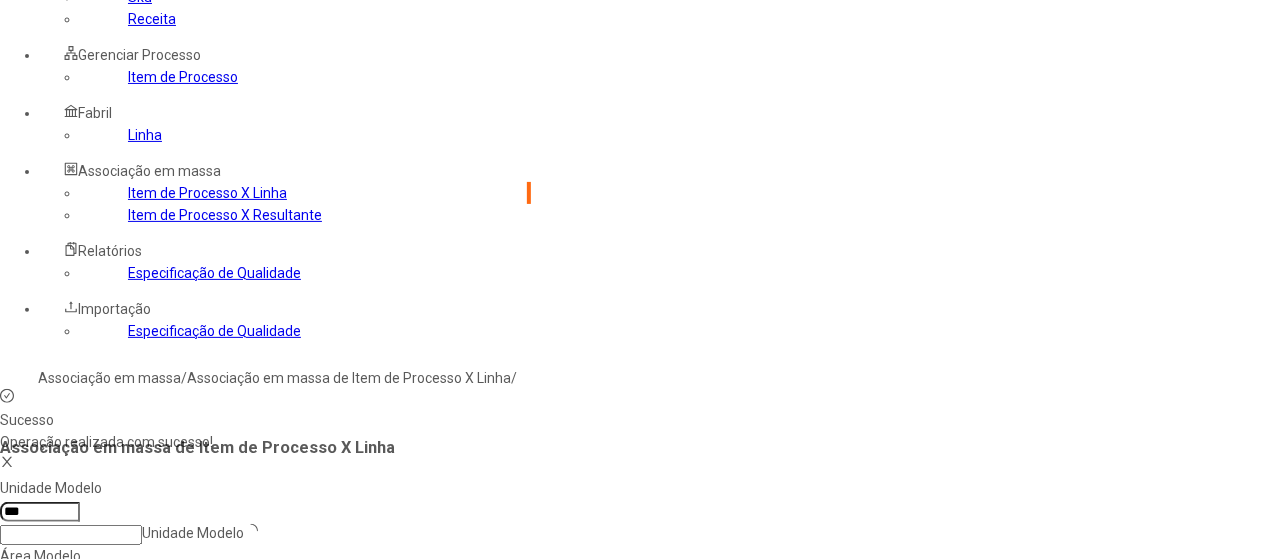 type 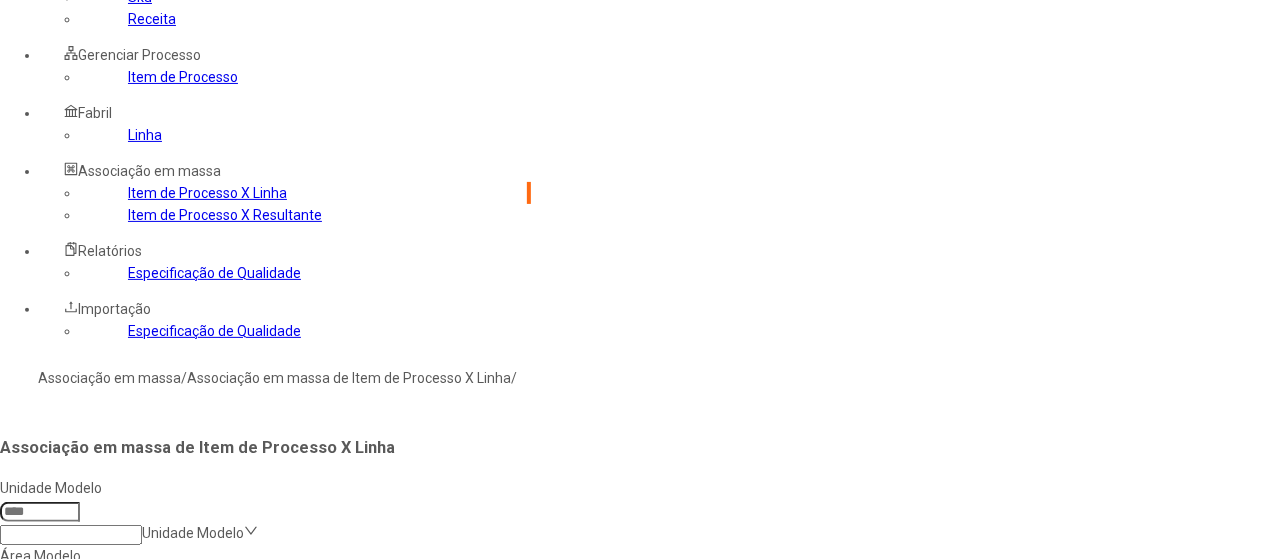 click on "Linha" 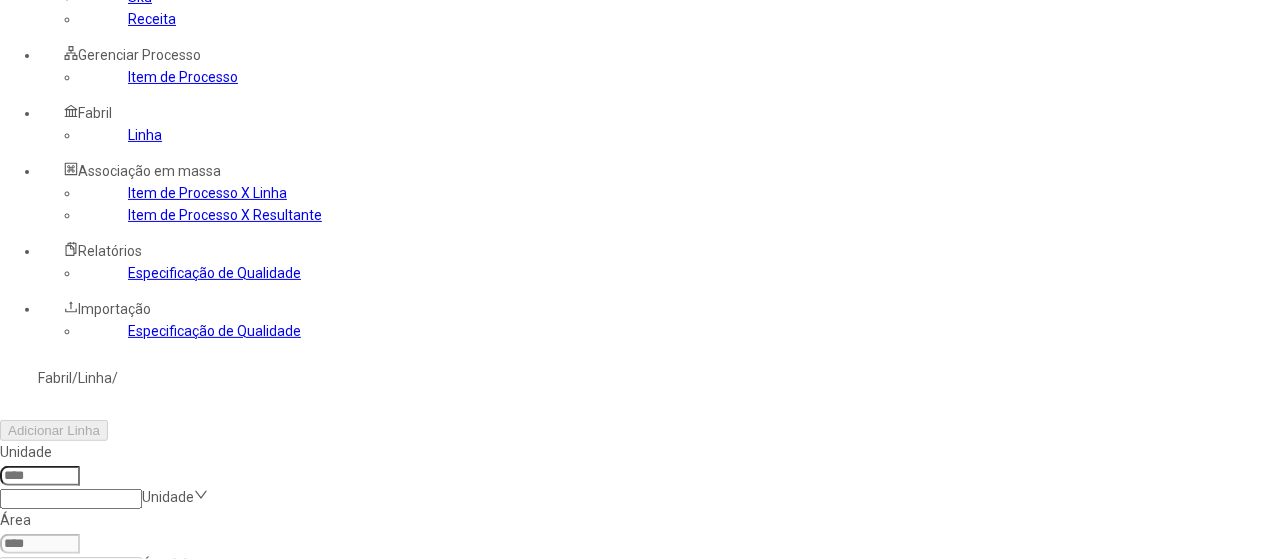 click at bounding box center (40, 476) 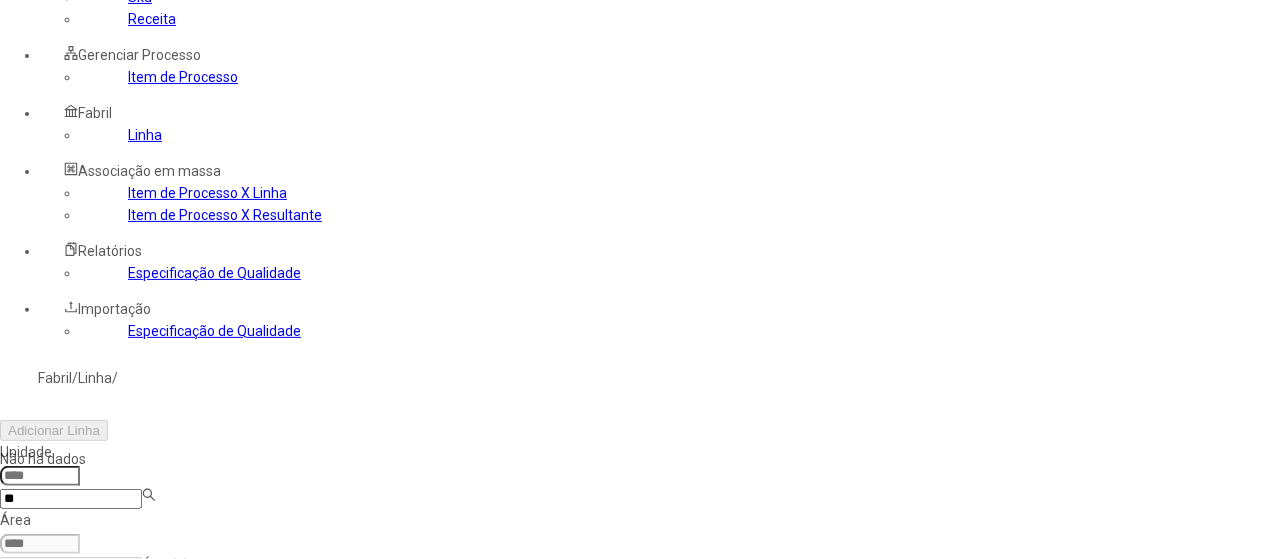 type on "***" 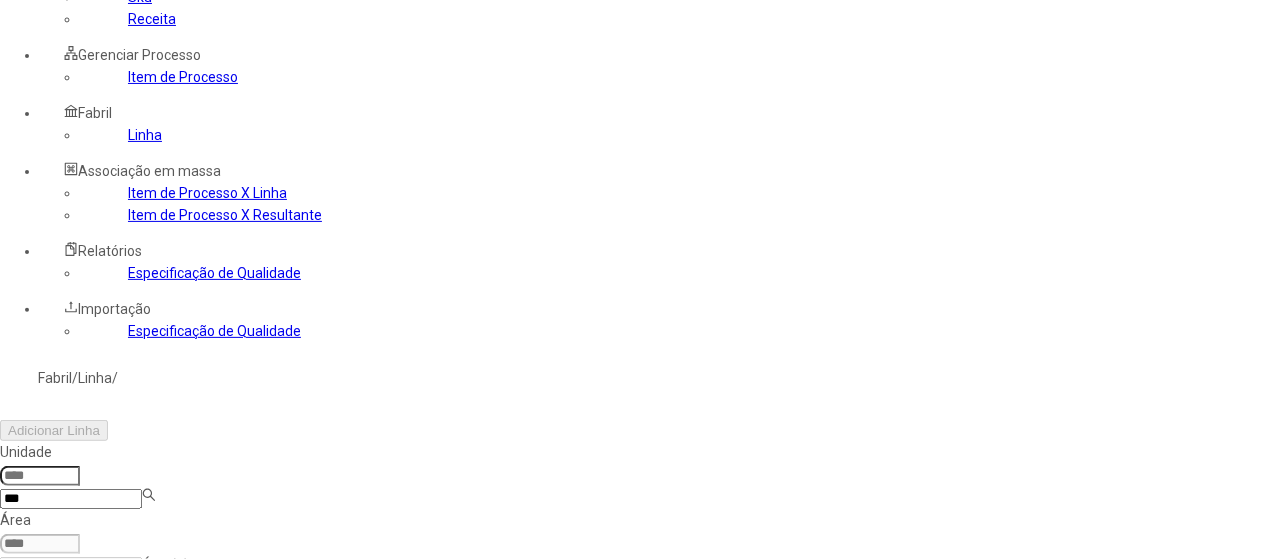 type on "***" 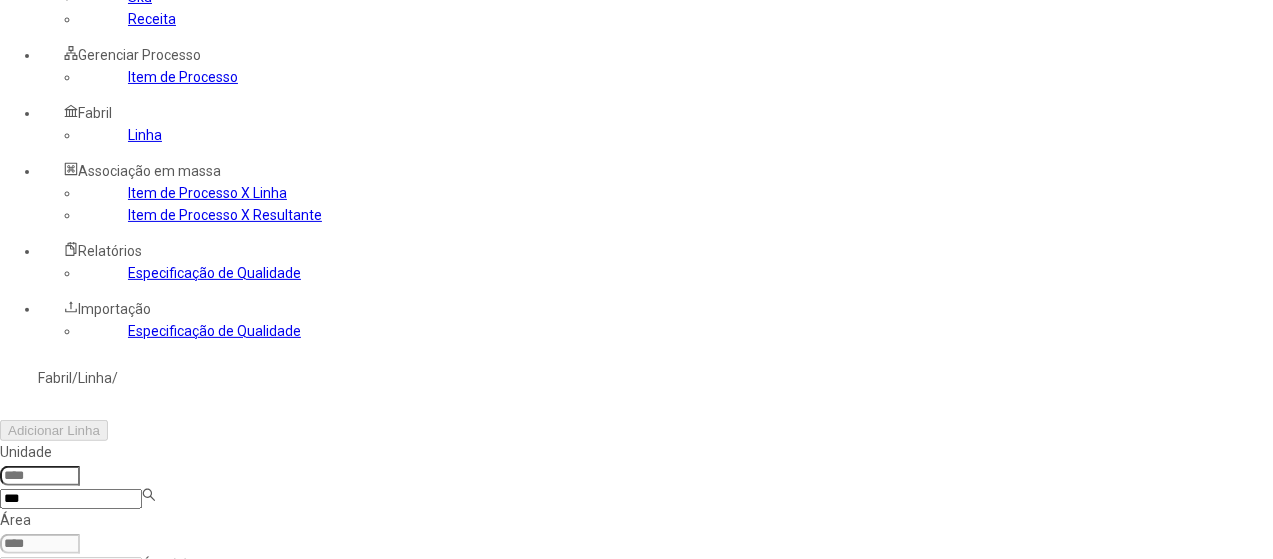 type 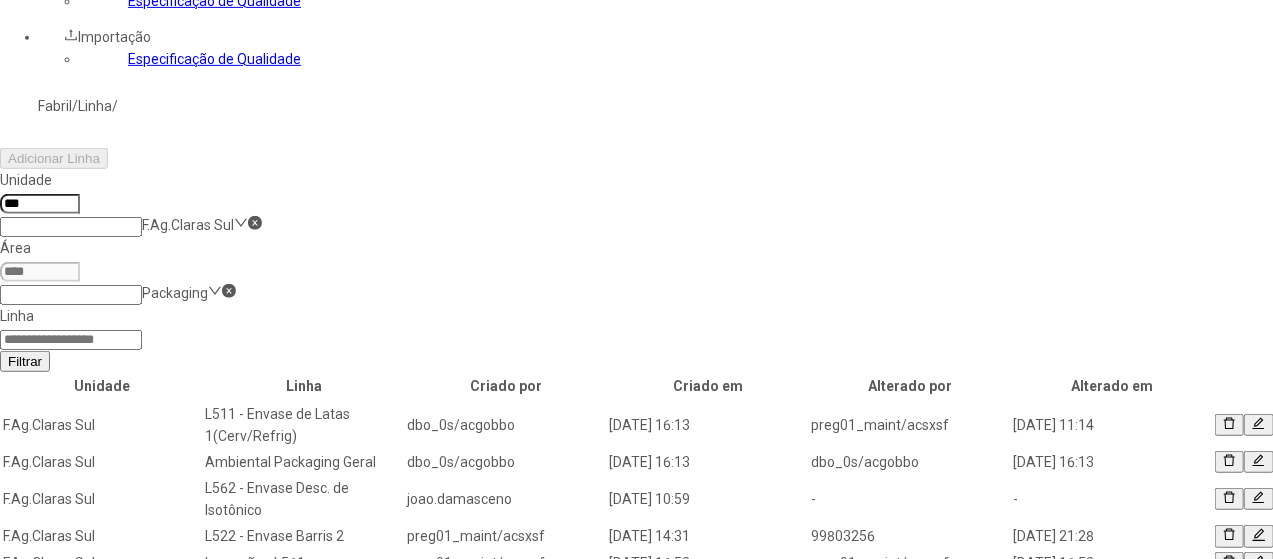 scroll, scrollTop: 472, scrollLeft: 0, axis: vertical 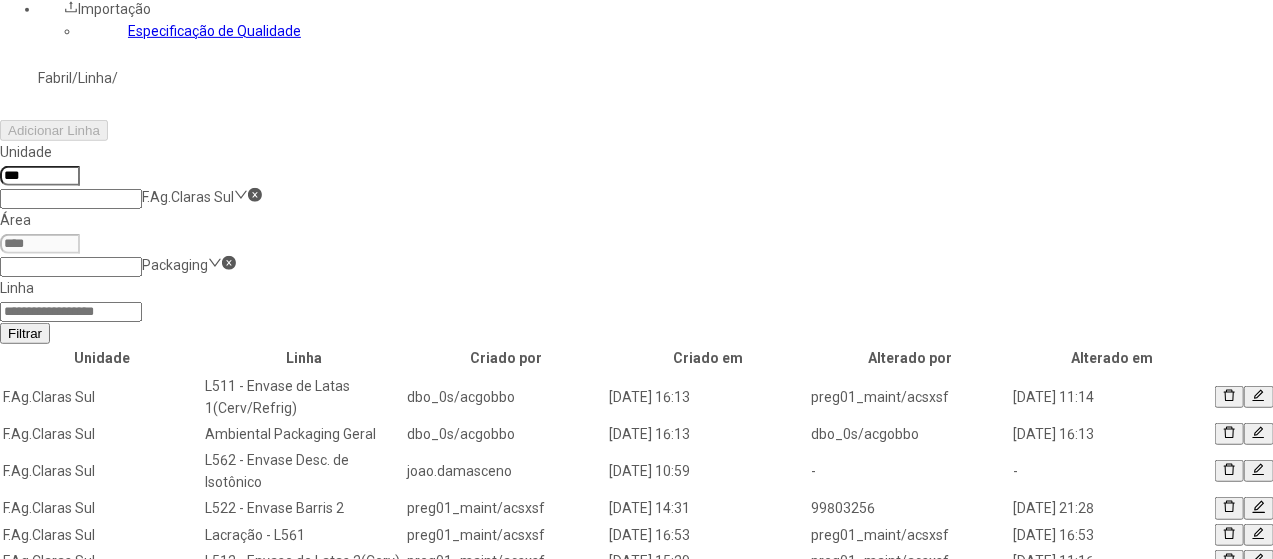 click 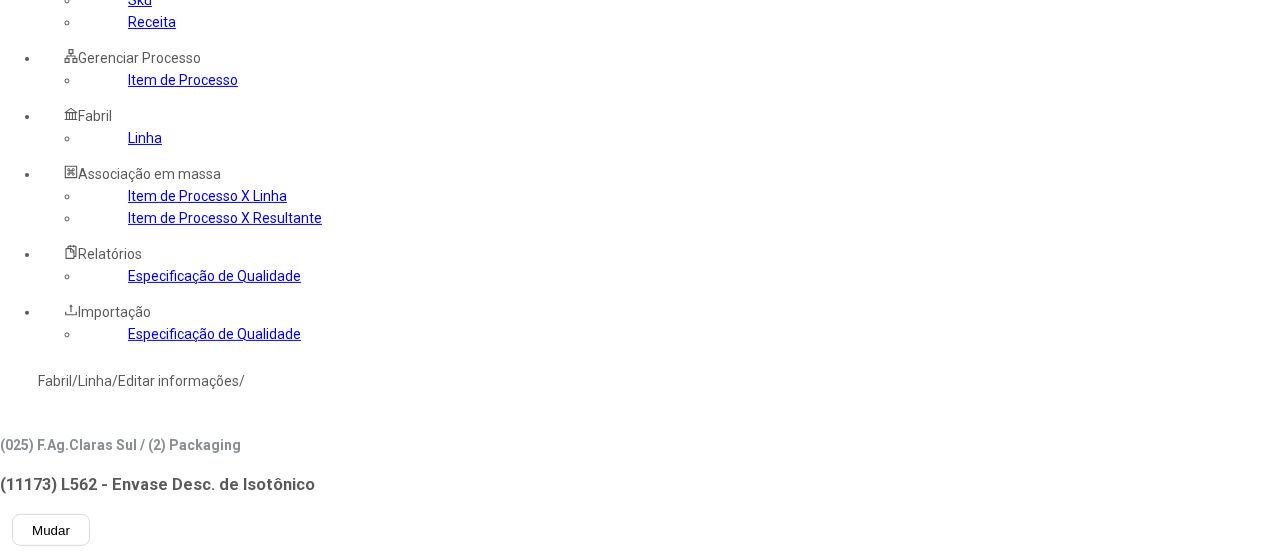 scroll, scrollTop: 72, scrollLeft: 0, axis: vertical 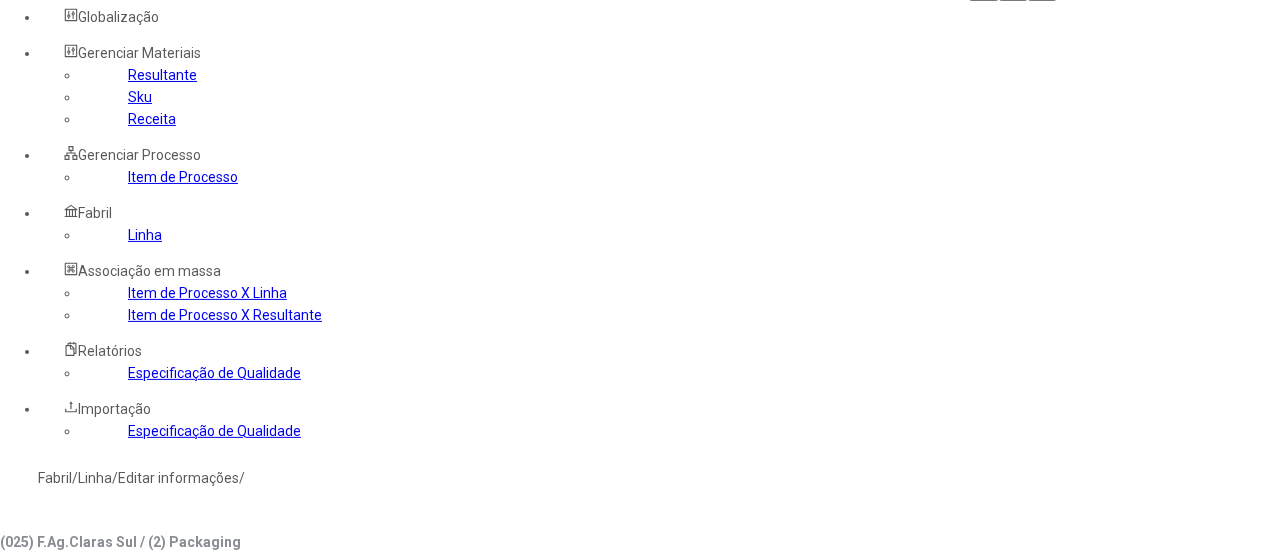 click on "Processo  Processo  Resultante Itens disponíveis 0 itens selecionados 500 por página Exibindo 0 de 0 Itens Itens a serem associados  0 de 0 Itens a serem associados  Limpar Concluir associação" 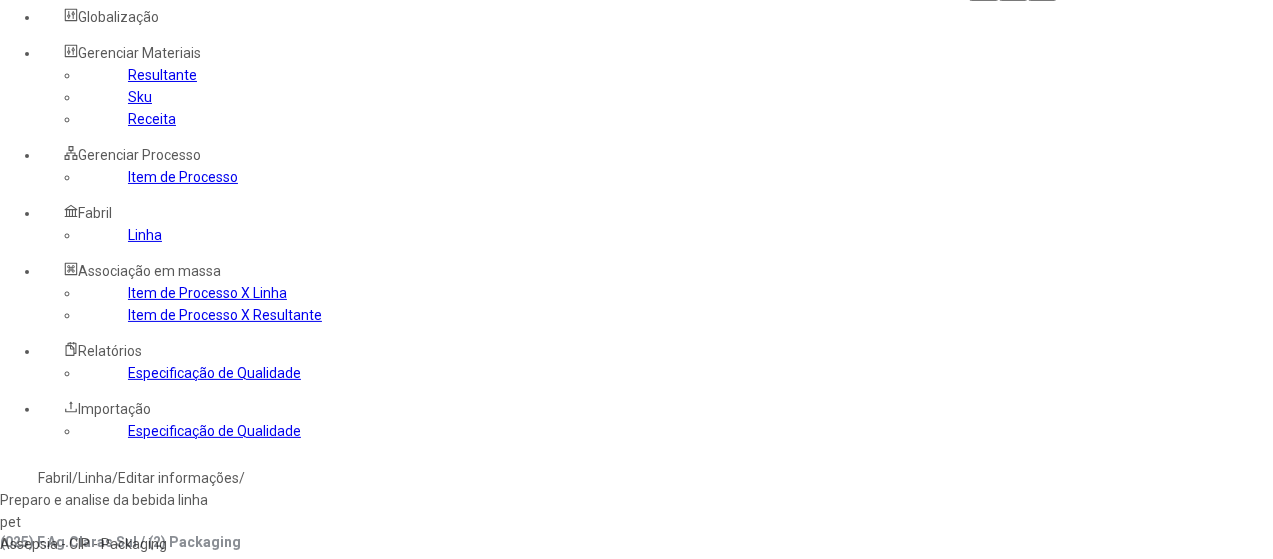 scroll, scrollTop: 32, scrollLeft: 0, axis: vertical 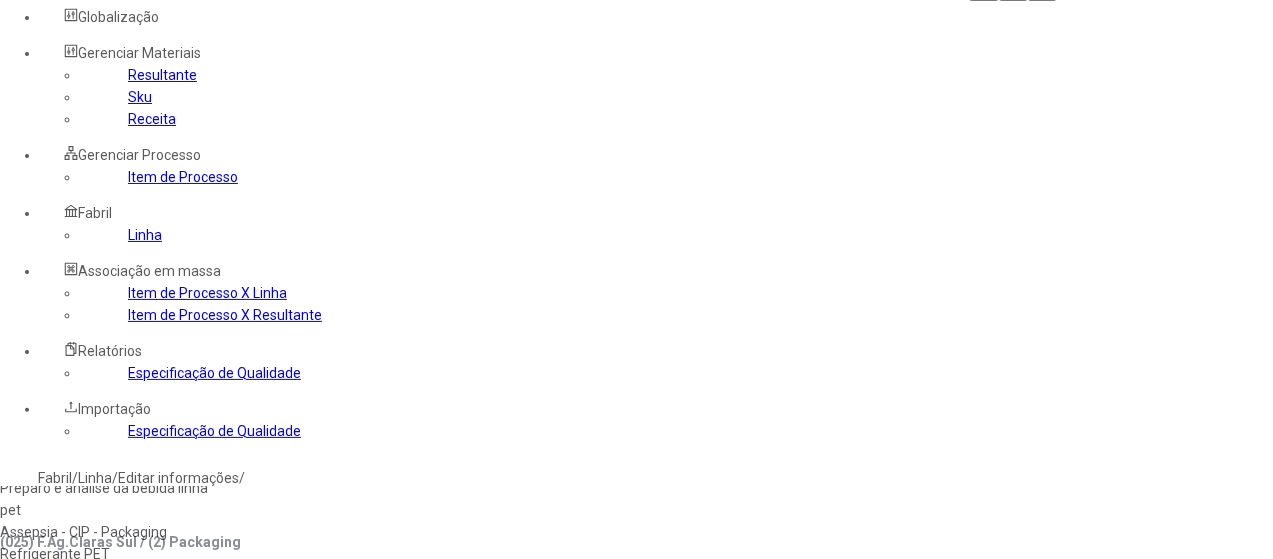 click on "Microbiologia/Assepsia Refrigenac" at bounding box center [113, 708] 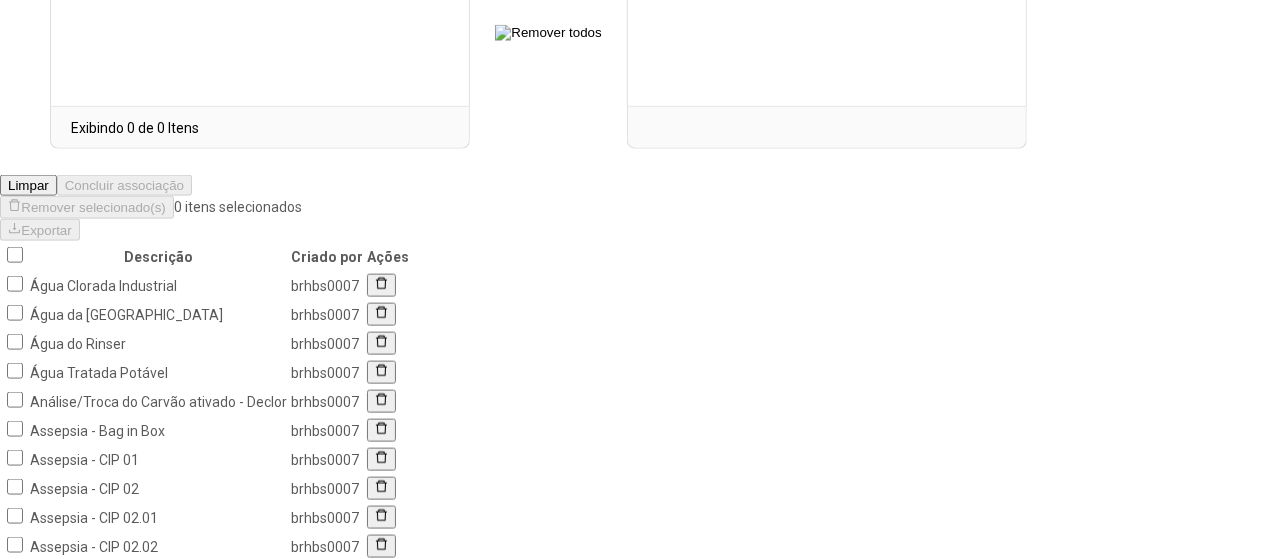 scroll, scrollTop: 1190, scrollLeft: 0, axis: vertical 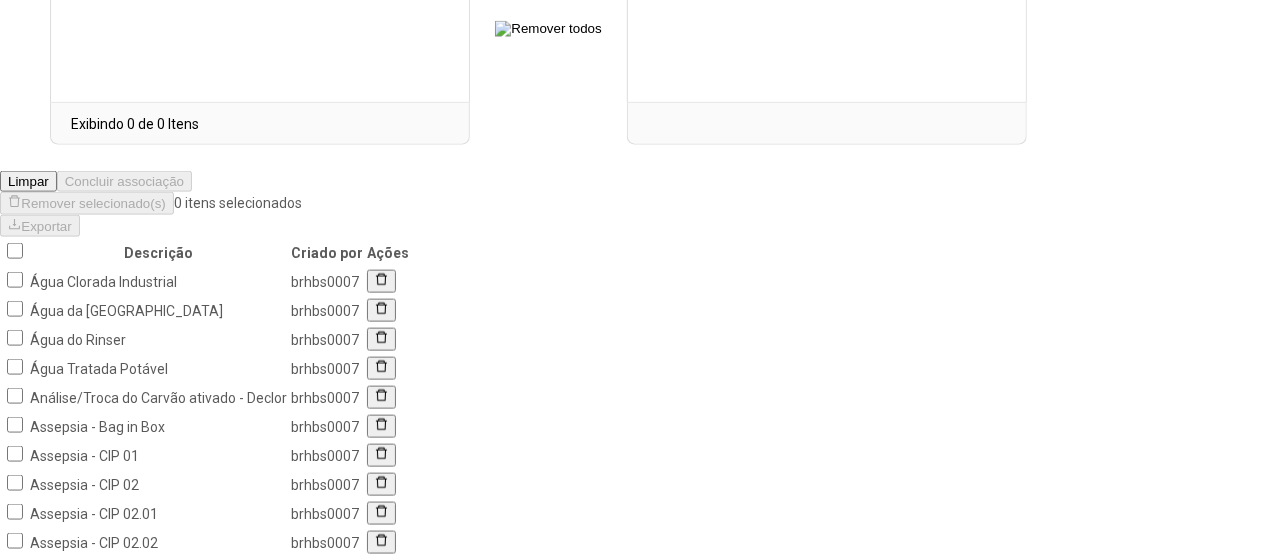 click on "10 / página" 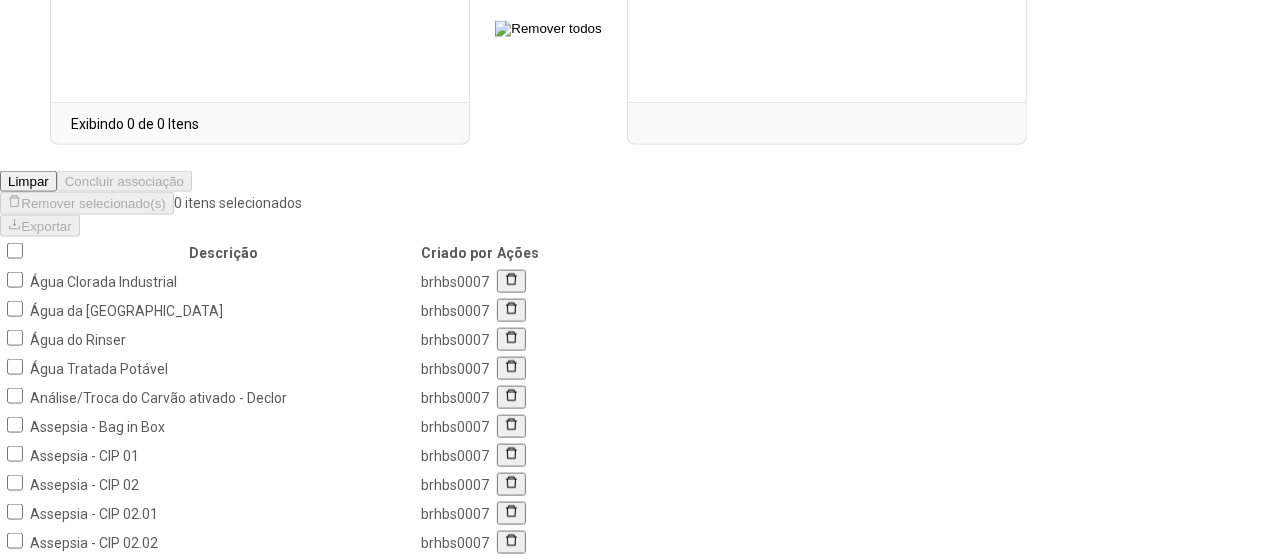 scroll, scrollTop: 790, scrollLeft: 0, axis: vertical 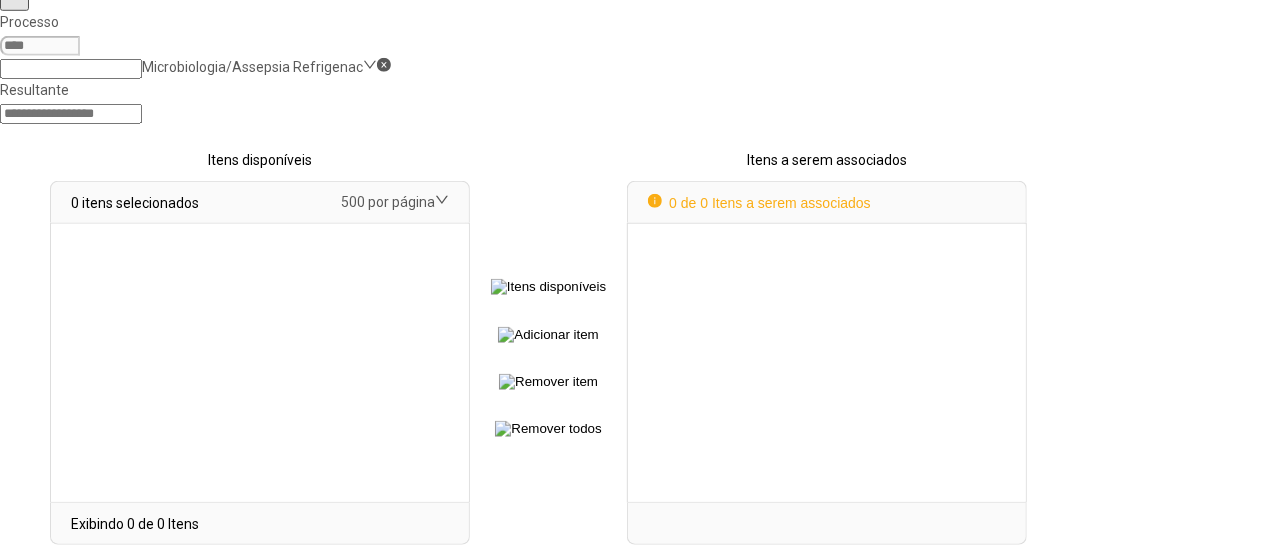 click on "Remover selecionado(s)" at bounding box center (93, 604) 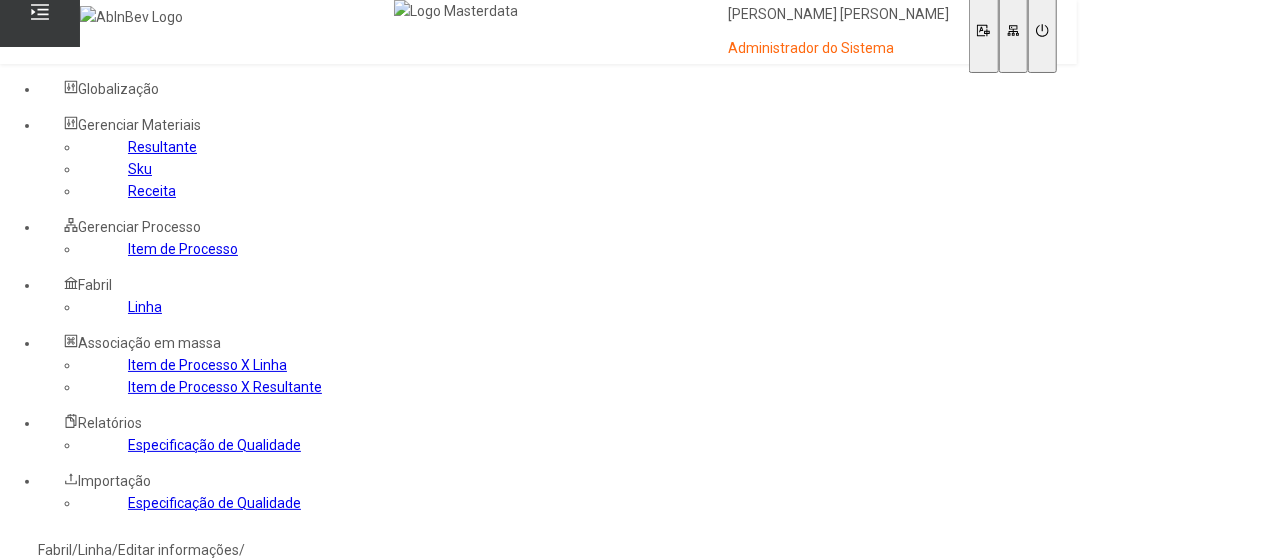 type 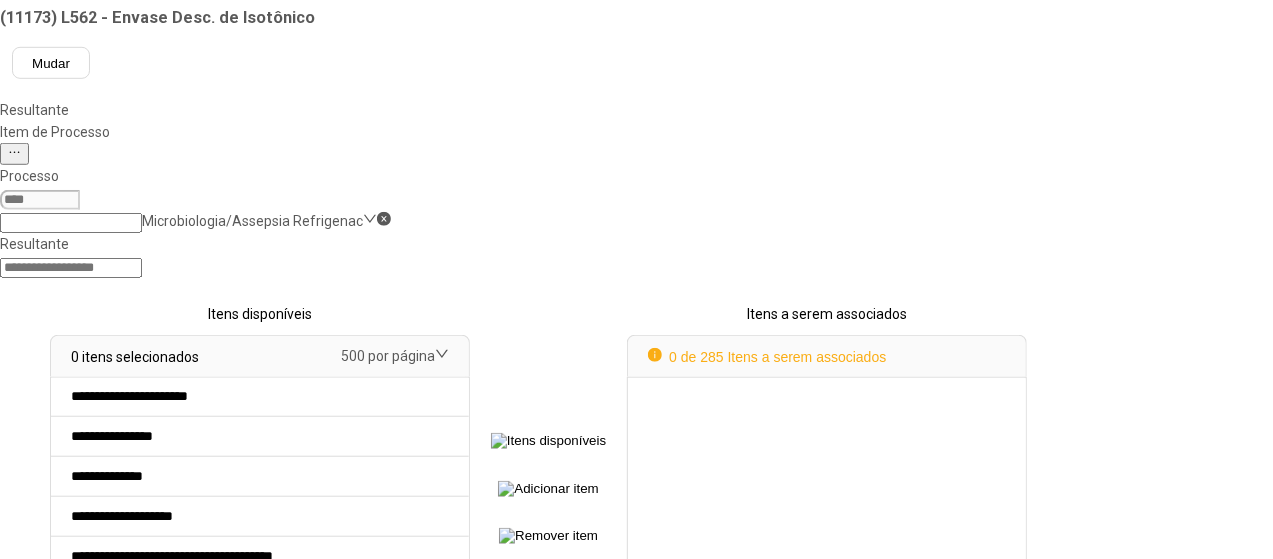 scroll, scrollTop: 253, scrollLeft: 0, axis: vertical 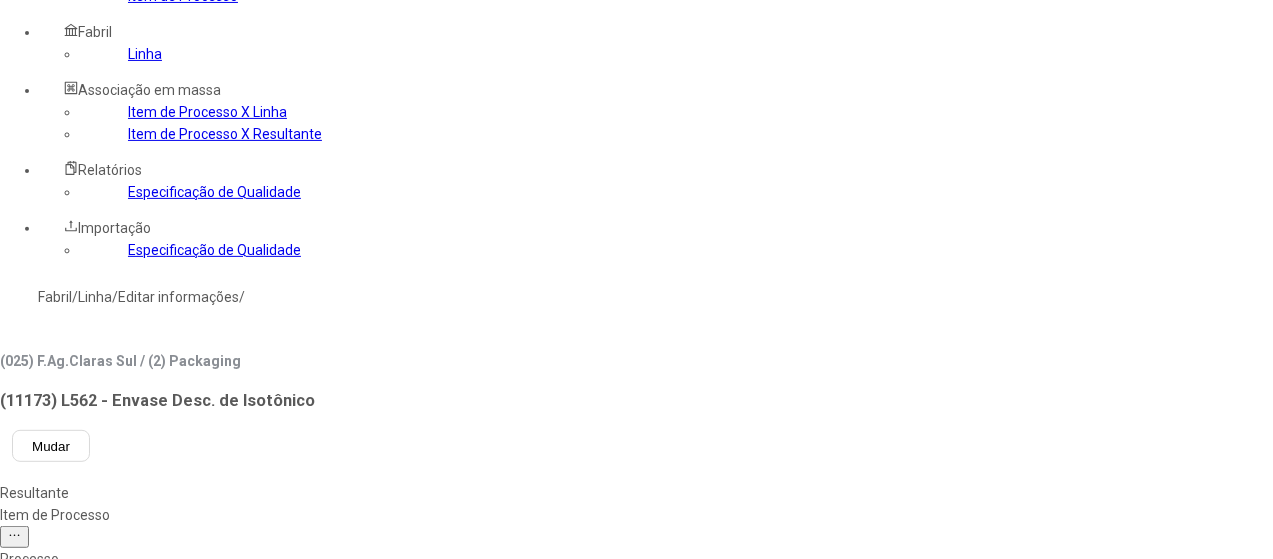 click 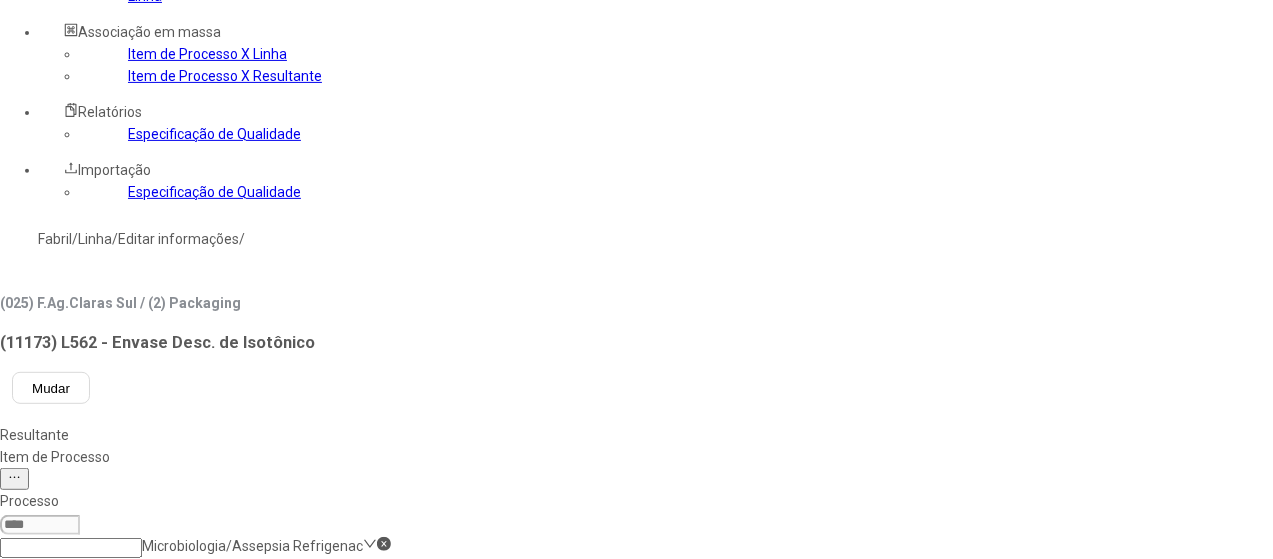 scroll, scrollTop: 353, scrollLeft: 0, axis: vertical 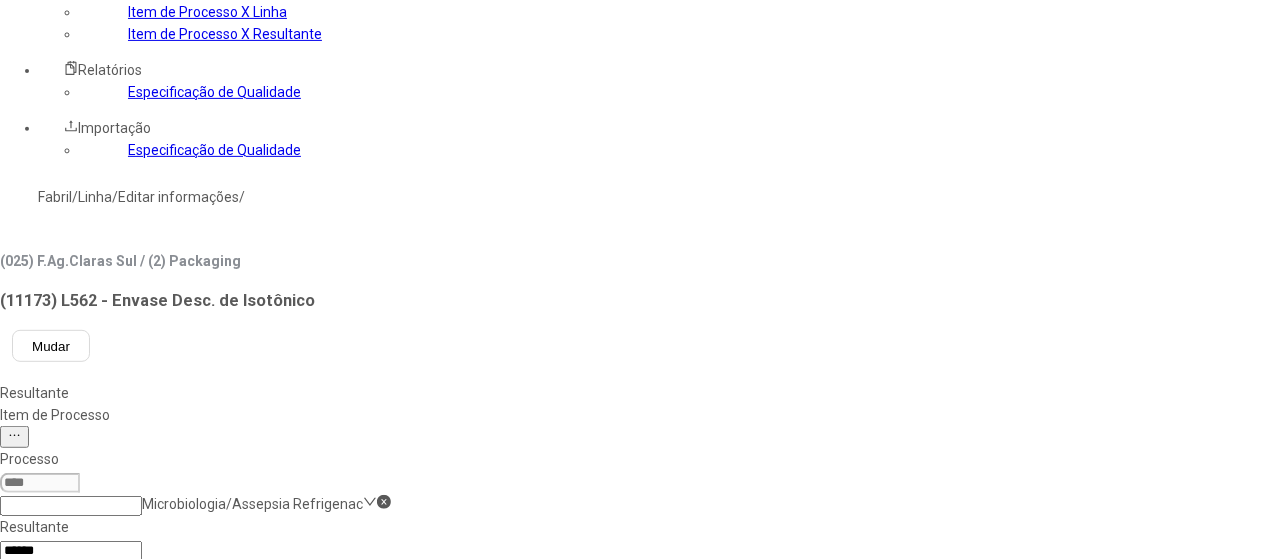 click on "Concluir associação" 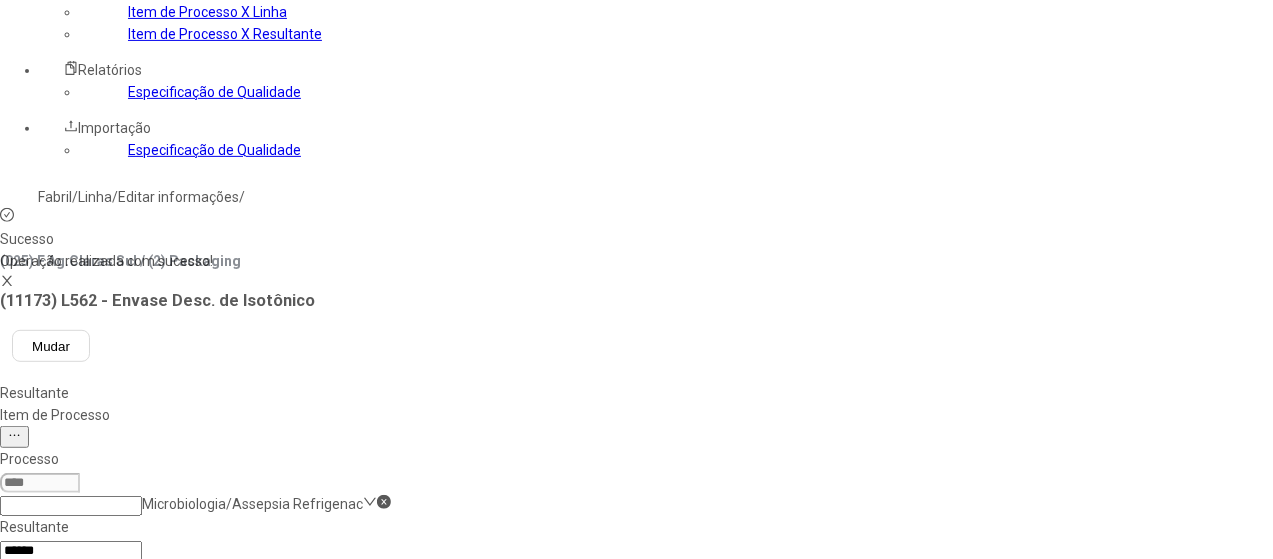 select 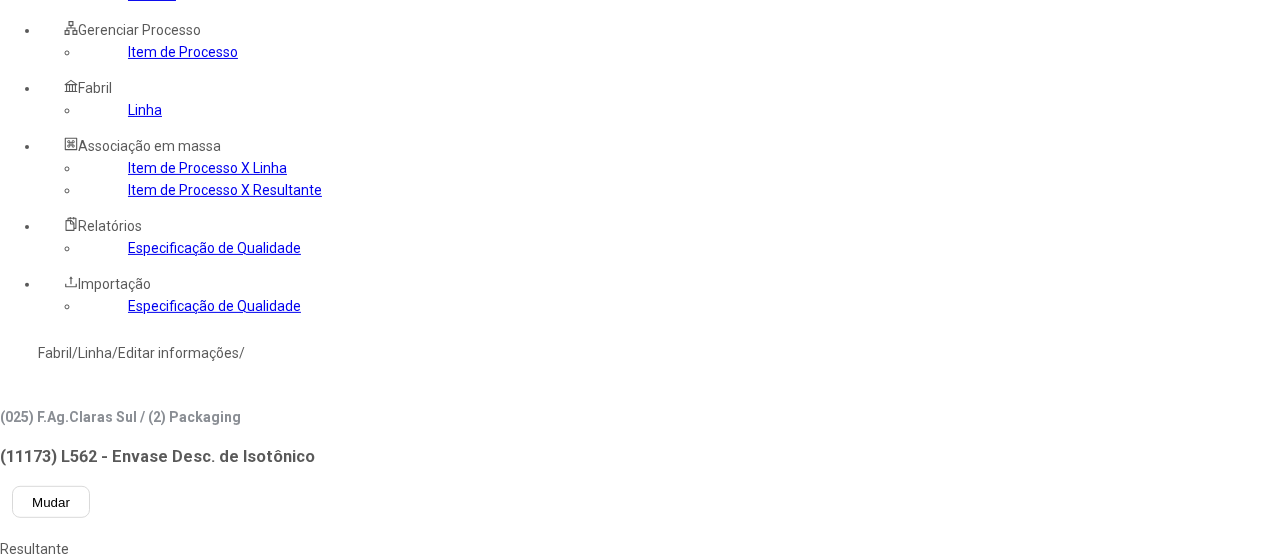 scroll, scrollTop: 153, scrollLeft: 0, axis: vertical 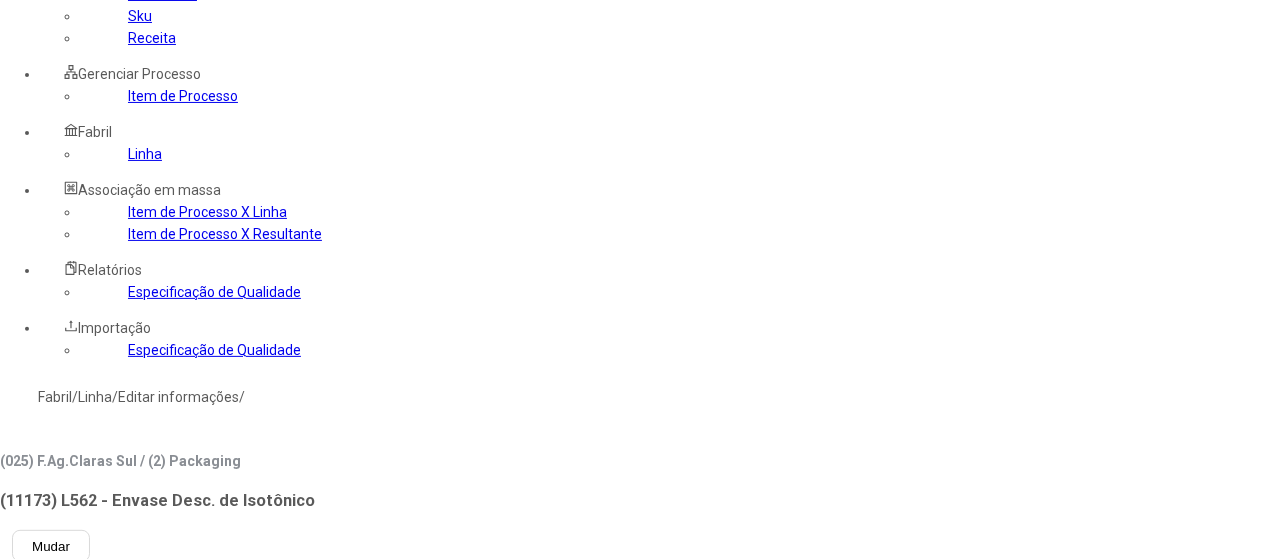 click on "Item de Processo" 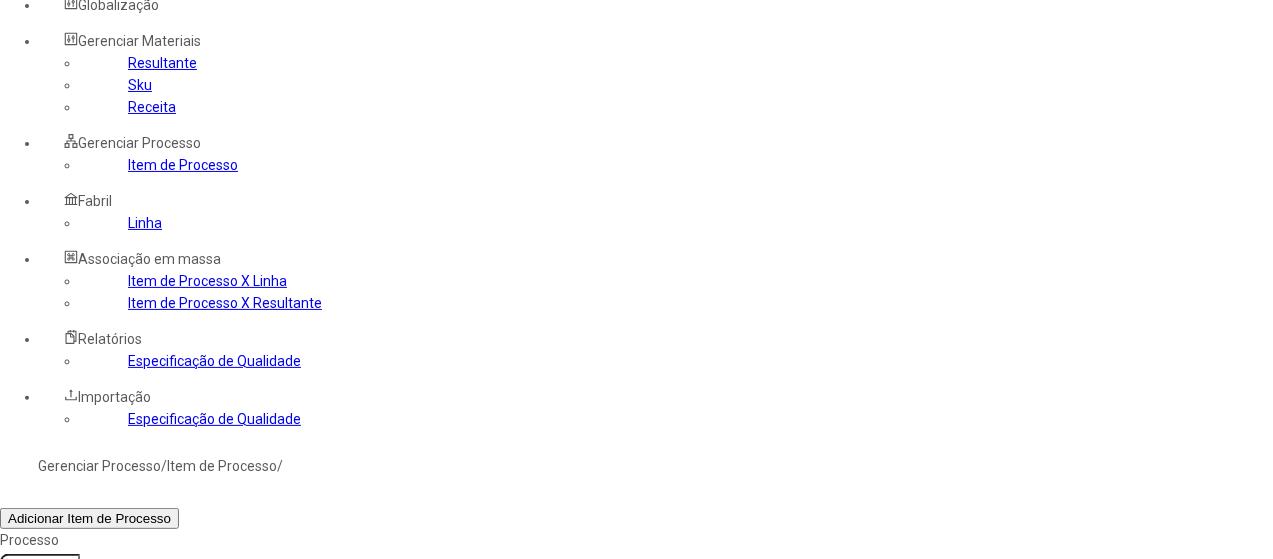 scroll, scrollTop: 53, scrollLeft: 0, axis: vertical 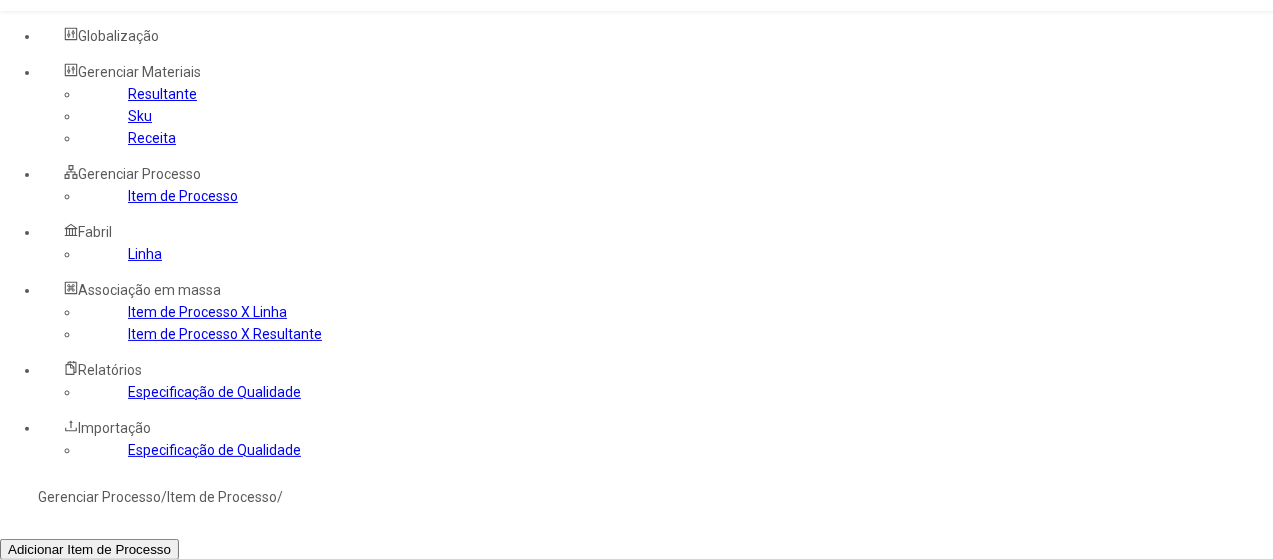 click on "Linha" 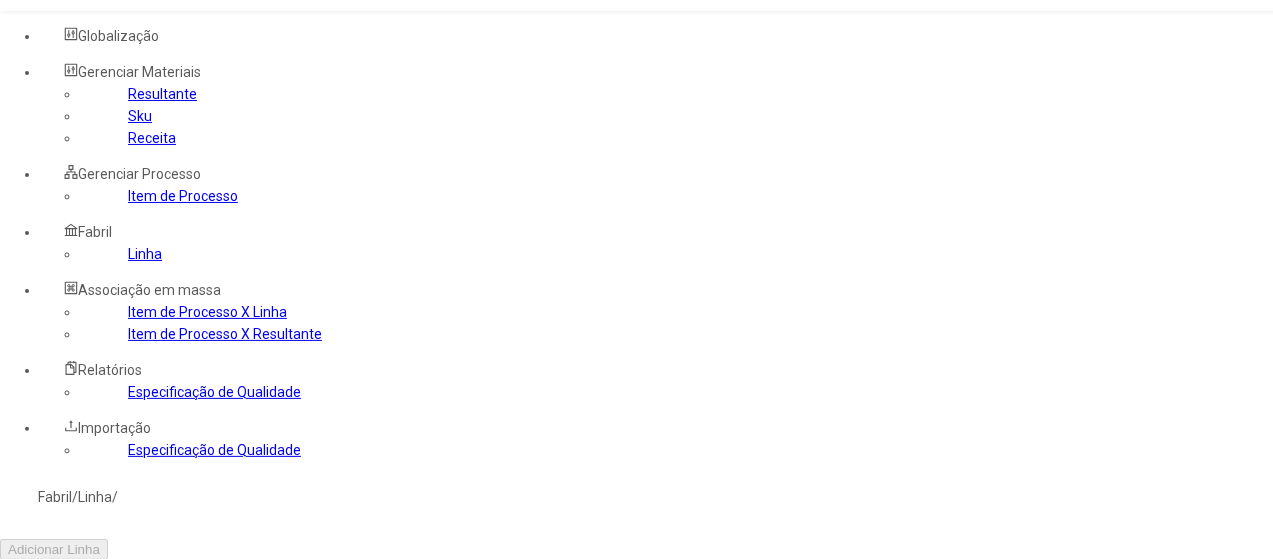 click at bounding box center (40, 595) 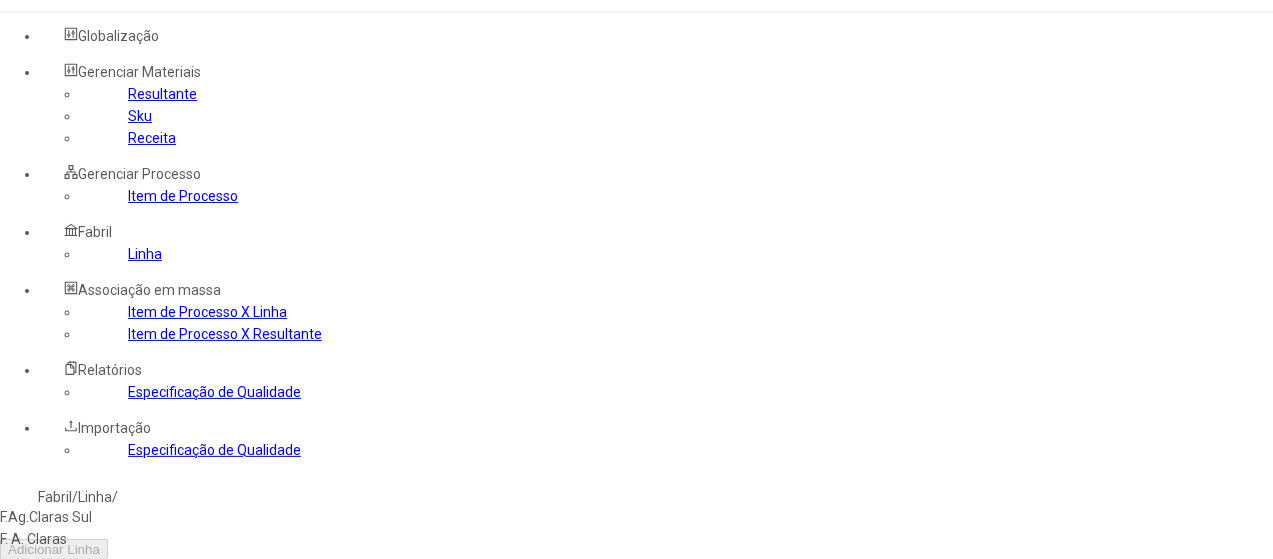 type on "*****" 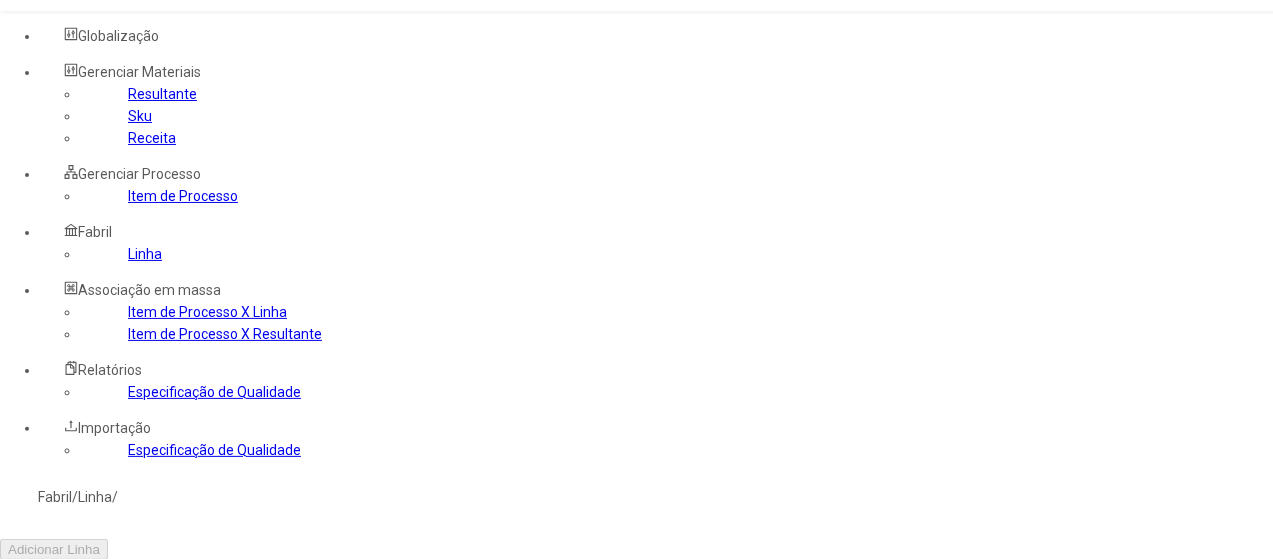type on "***" 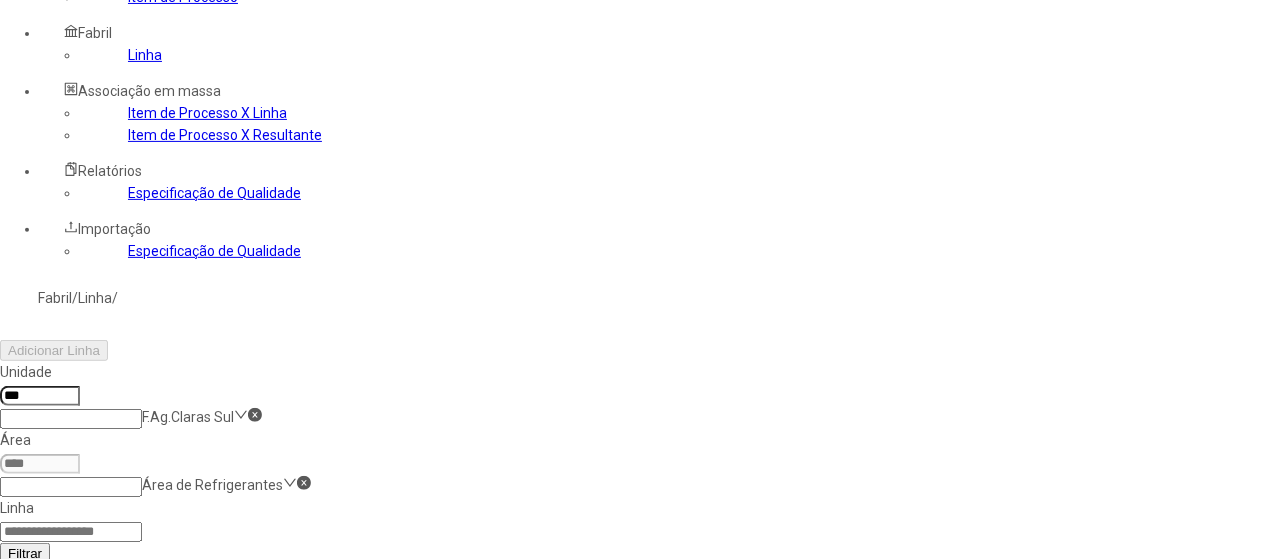 scroll, scrollTop: 253, scrollLeft: 0, axis: vertical 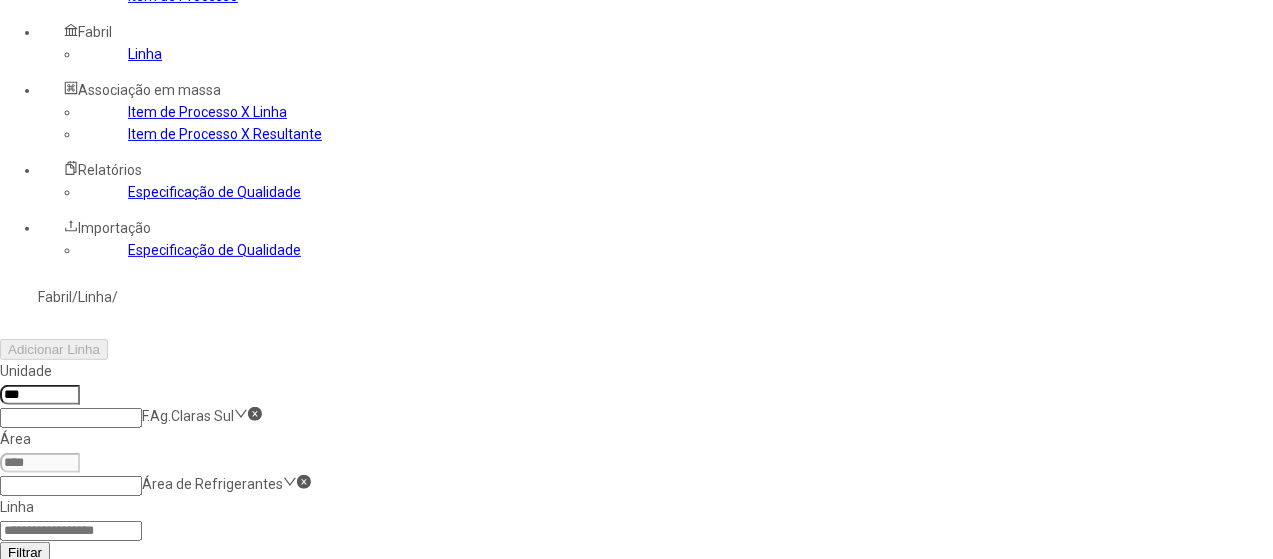 click 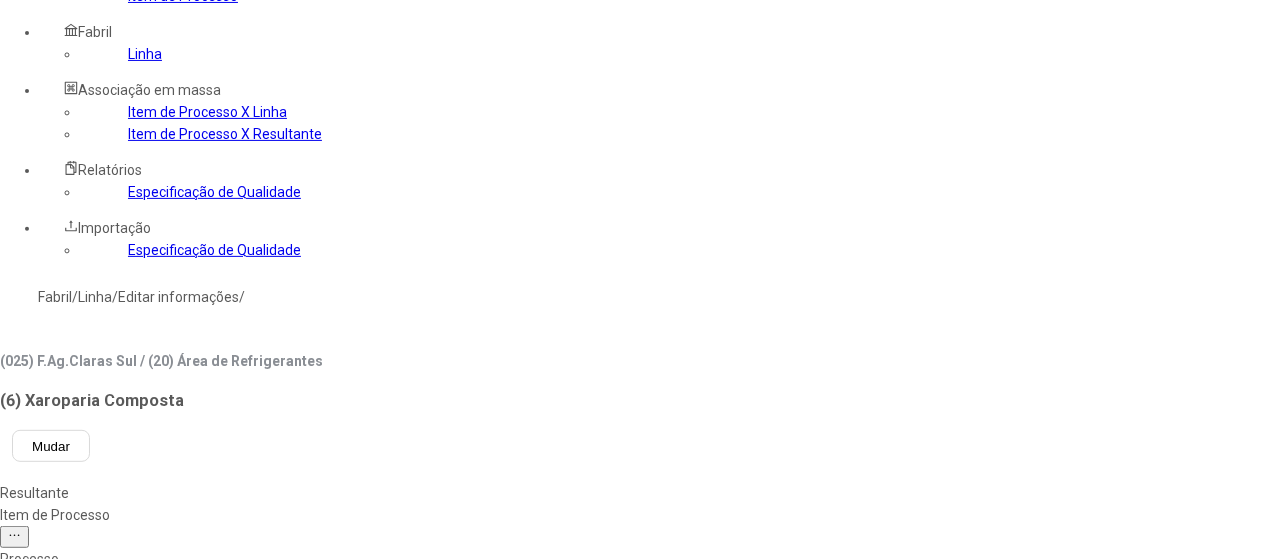 click 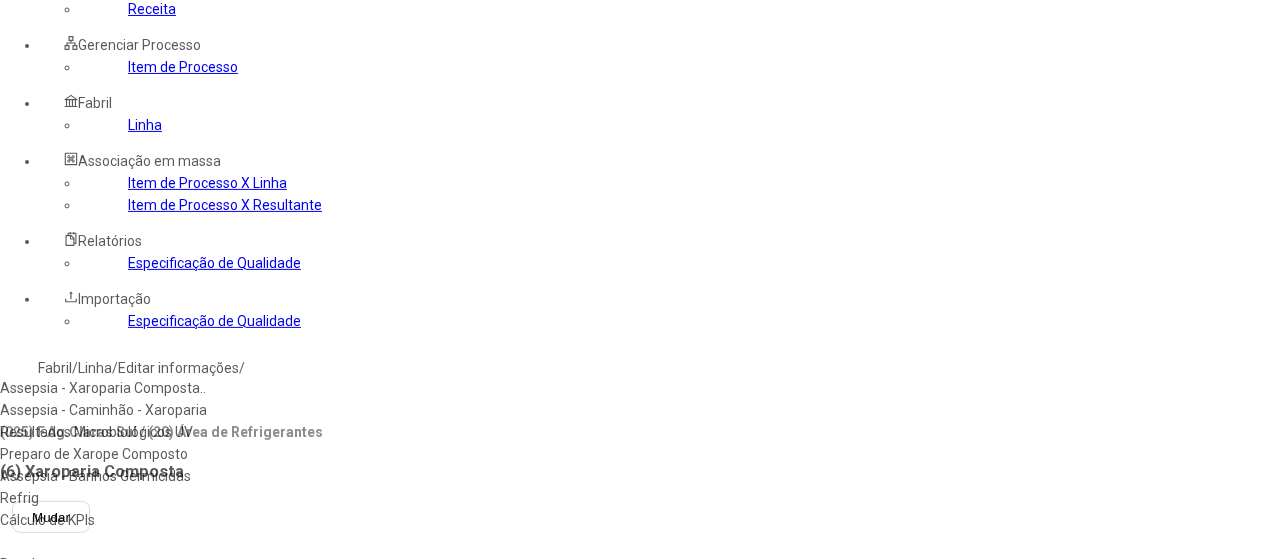 scroll, scrollTop: 153, scrollLeft: 0, axis: vertical 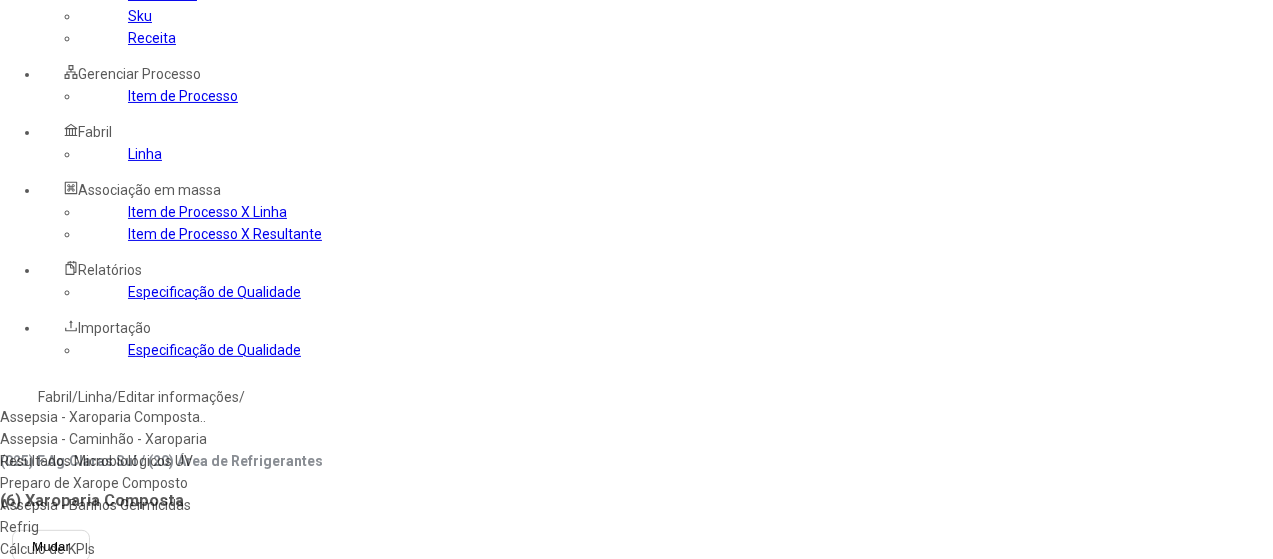 drag, startPoint x: 493, startPoint y: 101, endPoint x: 485, endPoint y: 110, distance: 12.0415945 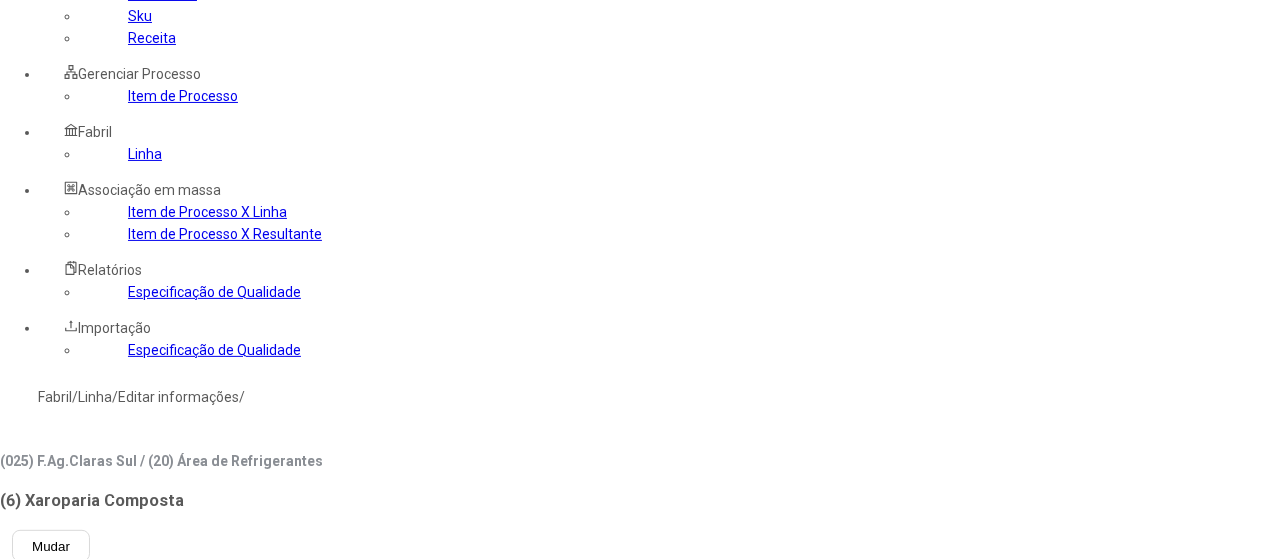 click at bounding box center (40, 742) 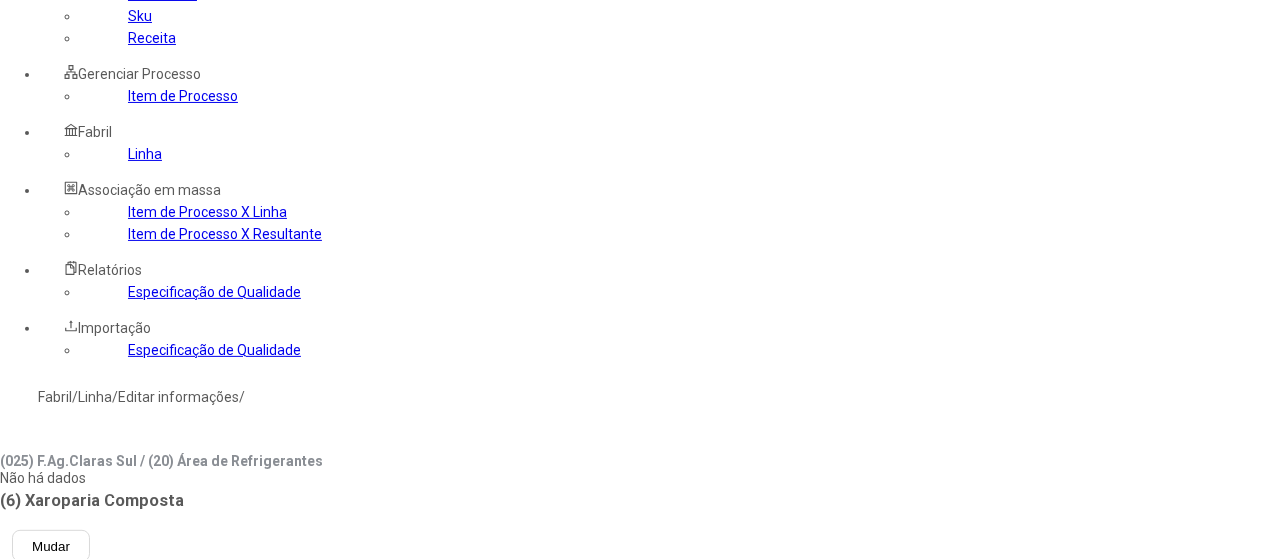 type on "***" 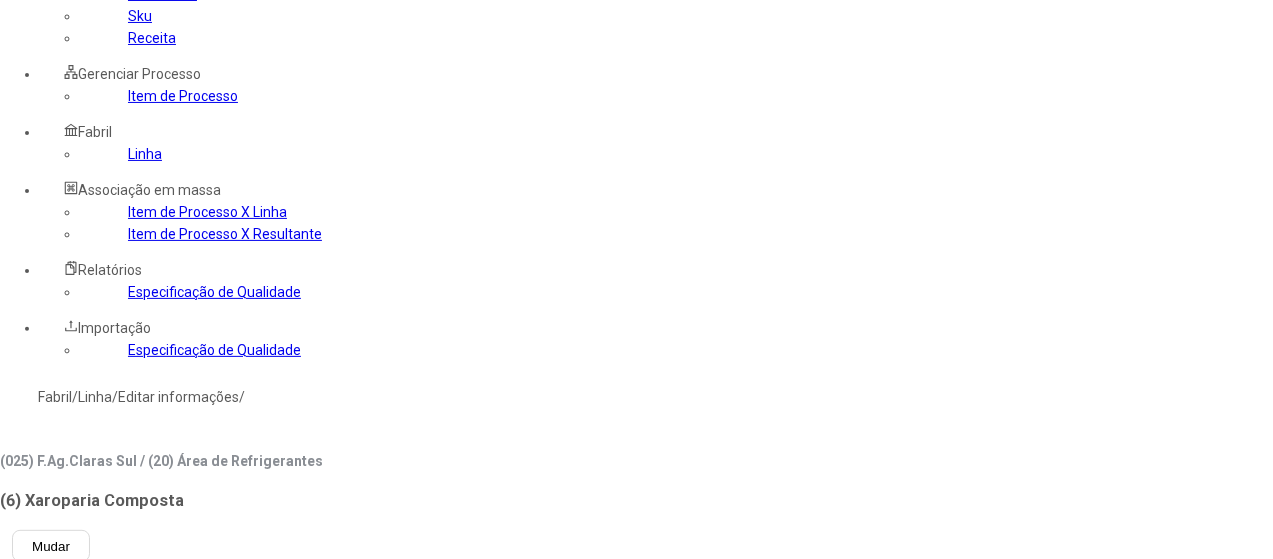 type 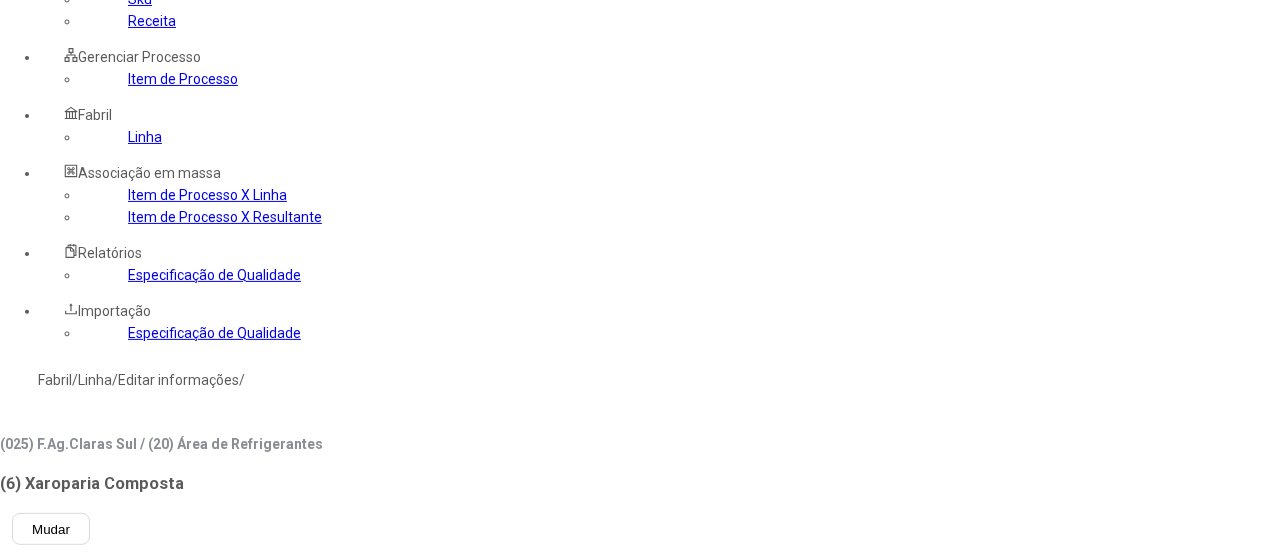 scroll, scrollTop: 453, scrollLeft: 0, axis: vertical 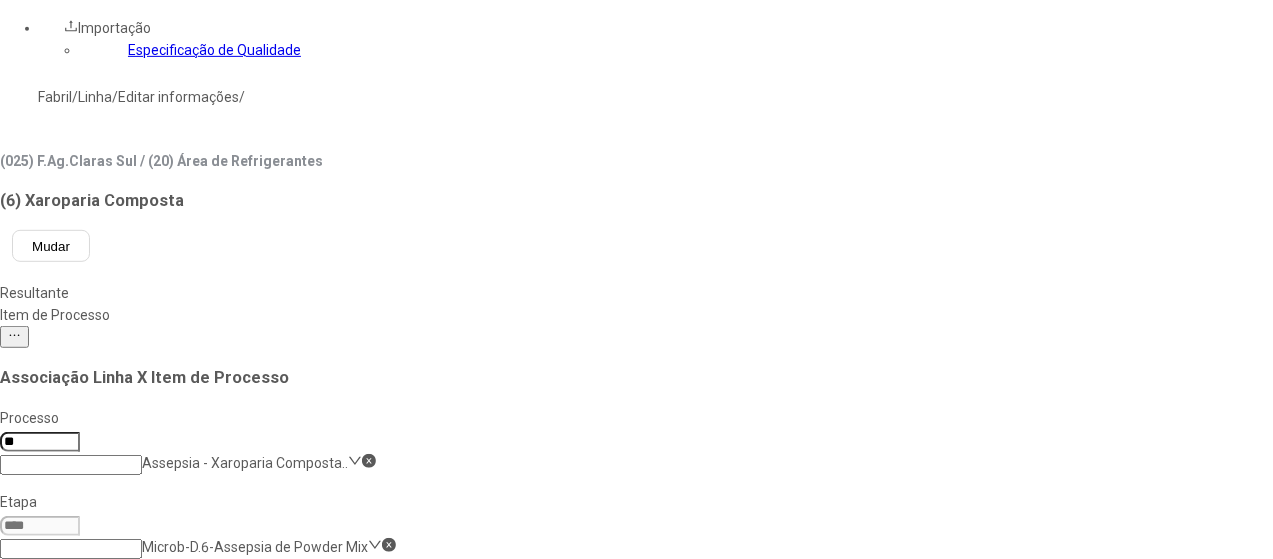 click 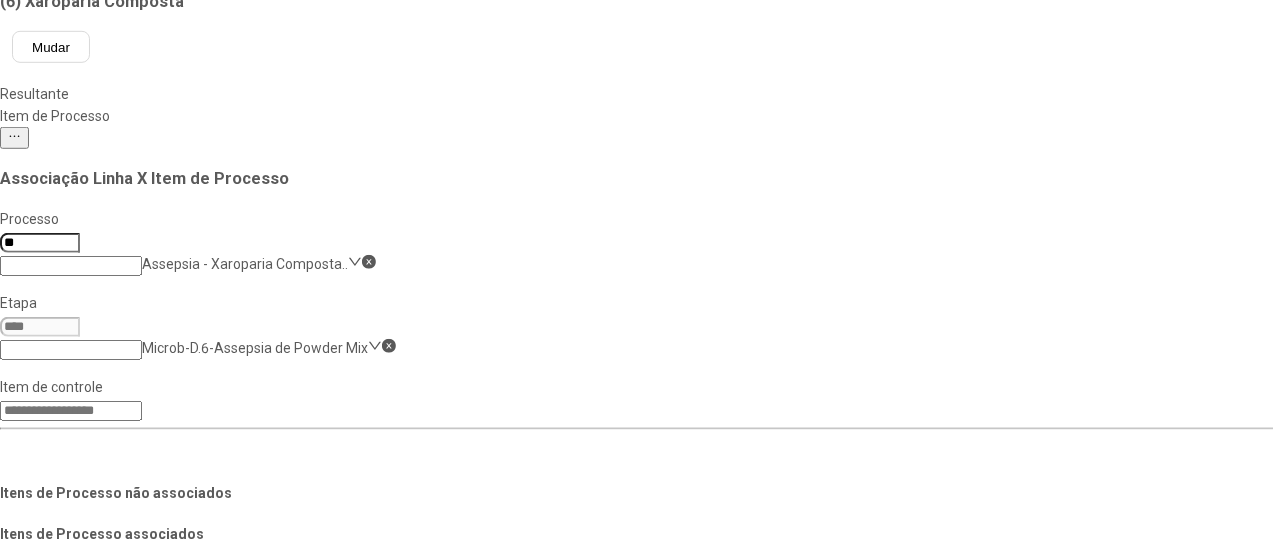 scroll, scrollTop: 653, scrollLeft: 0, axis: vertical 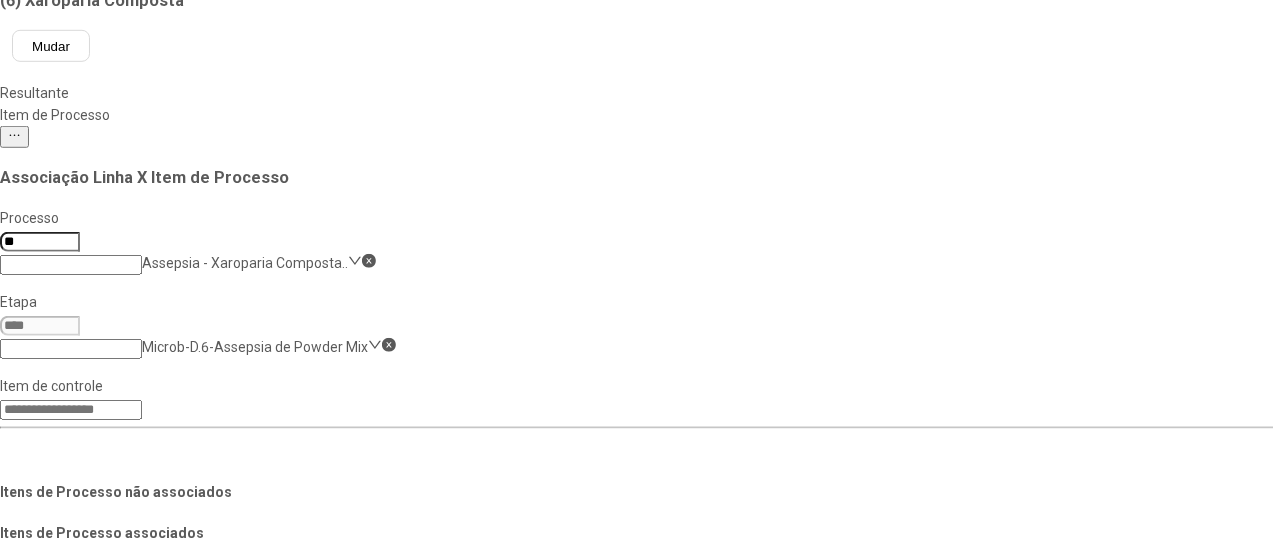 click on "Salvar Alterações" 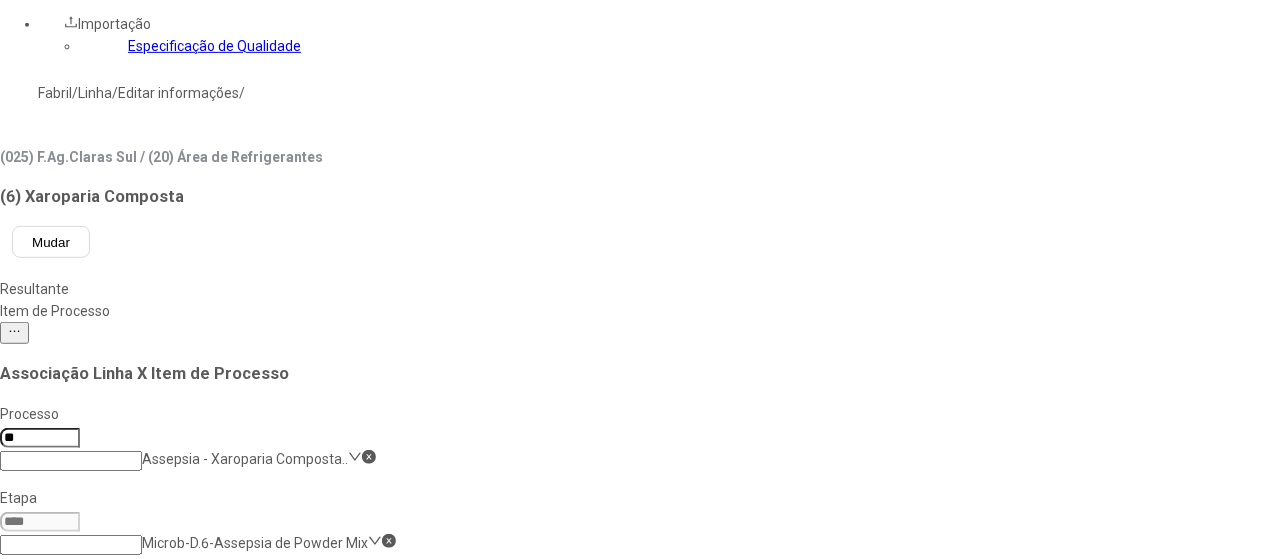 scroll, scrollTop: 353, scrollLeft: 0, axis: vertical 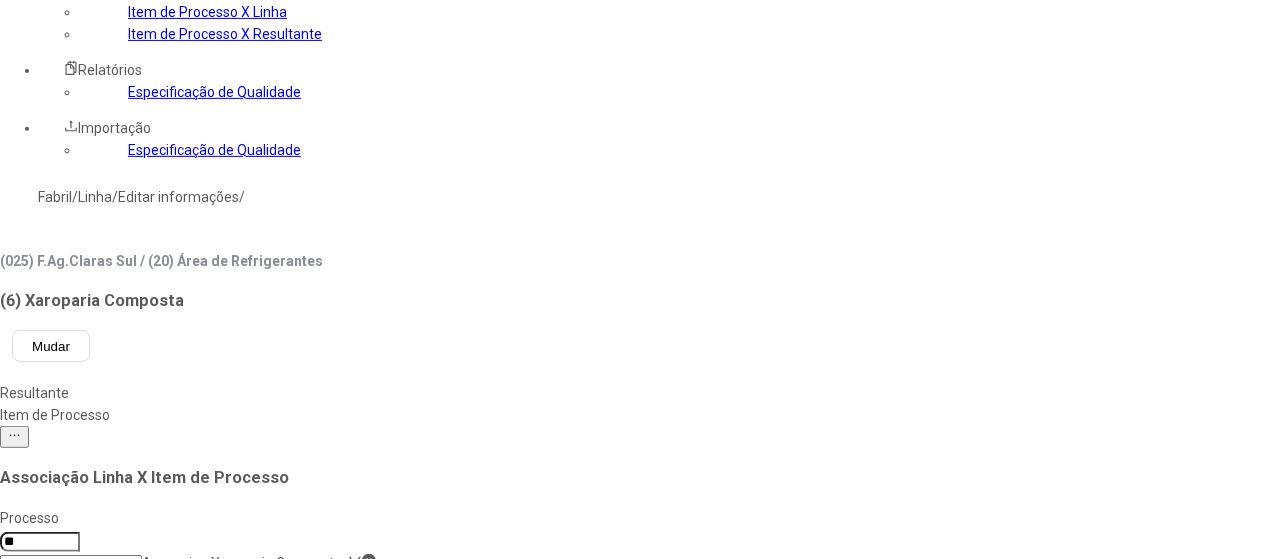 click on "Item de Processo" 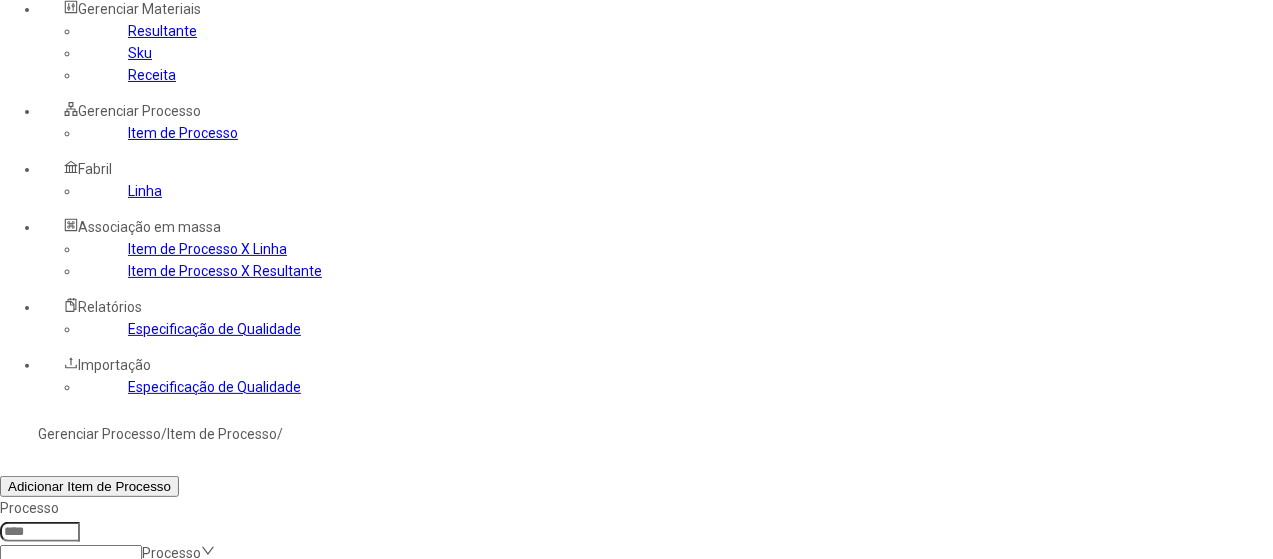 scroll, scrollTop: 0, scrollLeft: 0, axis: both 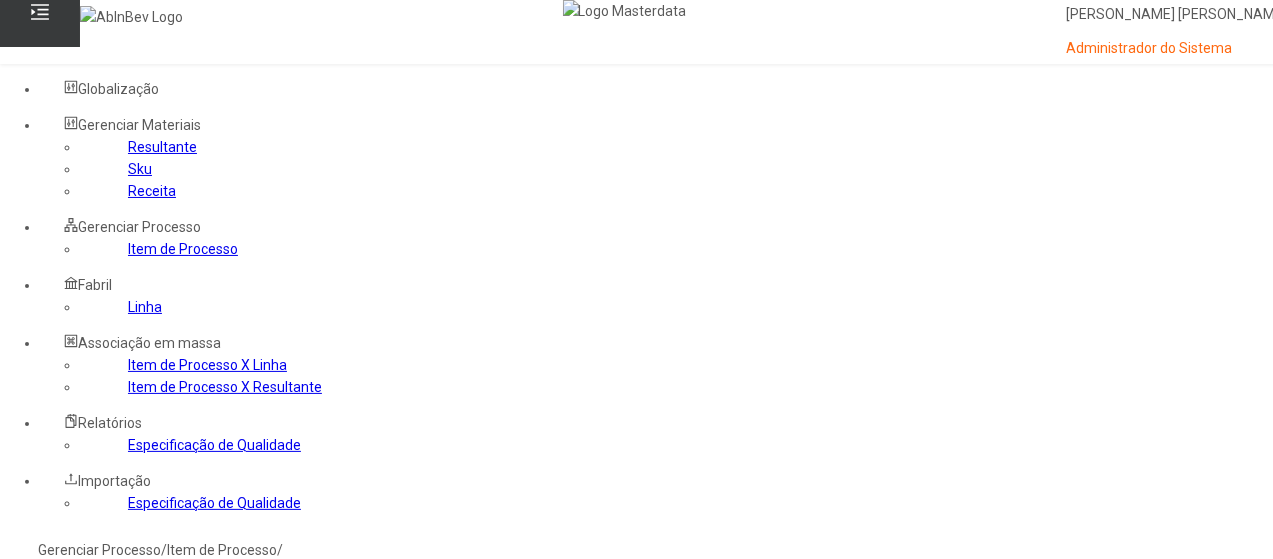 click 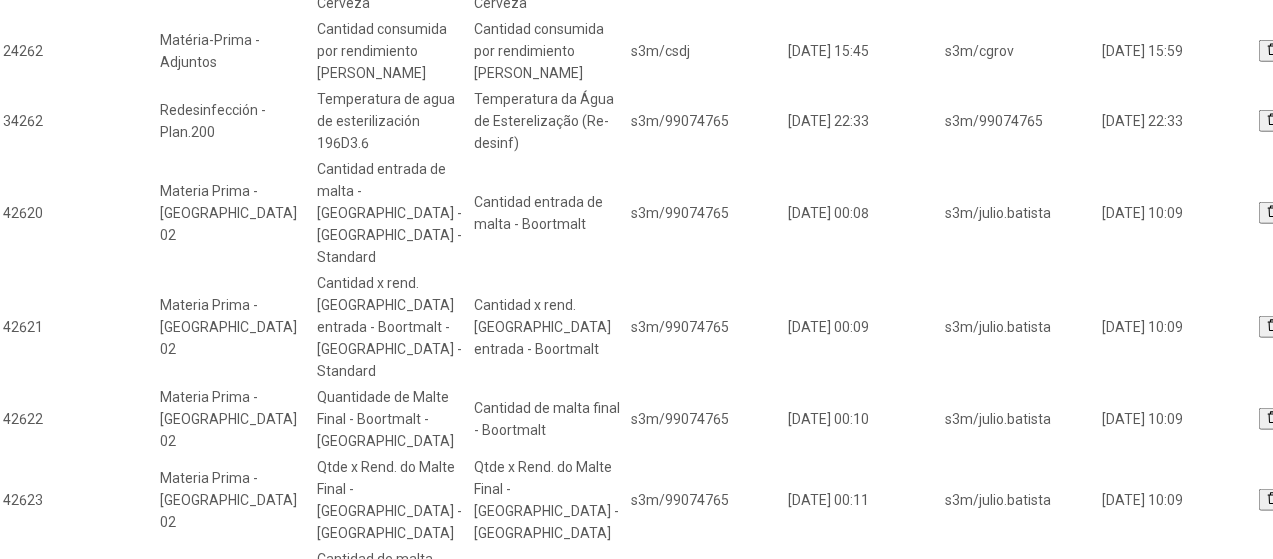 scroll, scrollTop: 944, scrollLeft: 0, axis: vertical 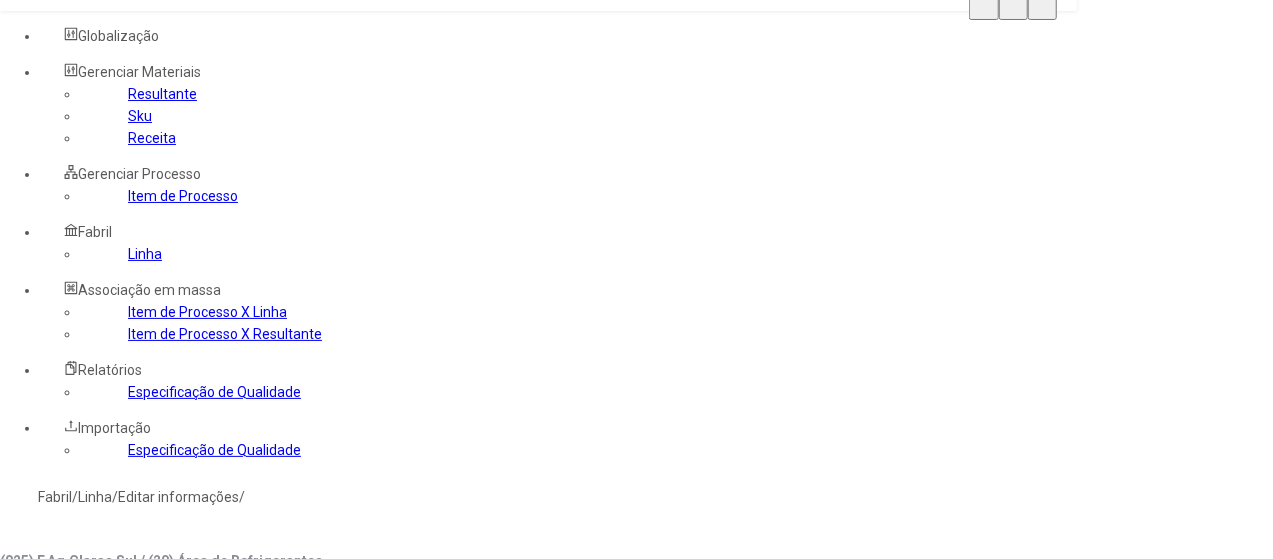 click on "Item de Processo" 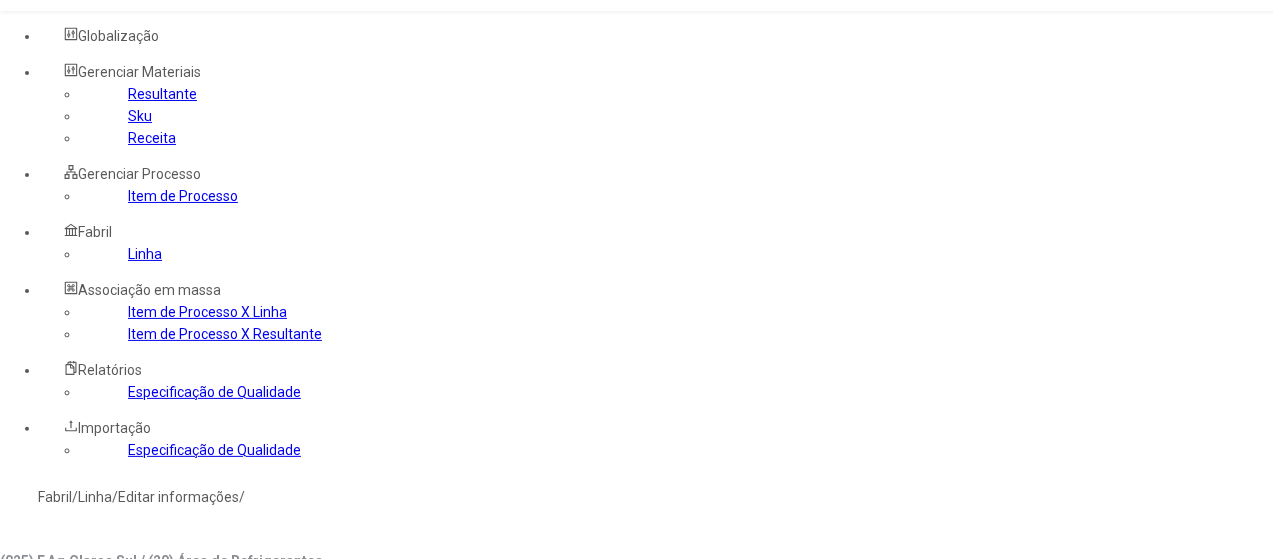 click at bounding box center (40, 842) 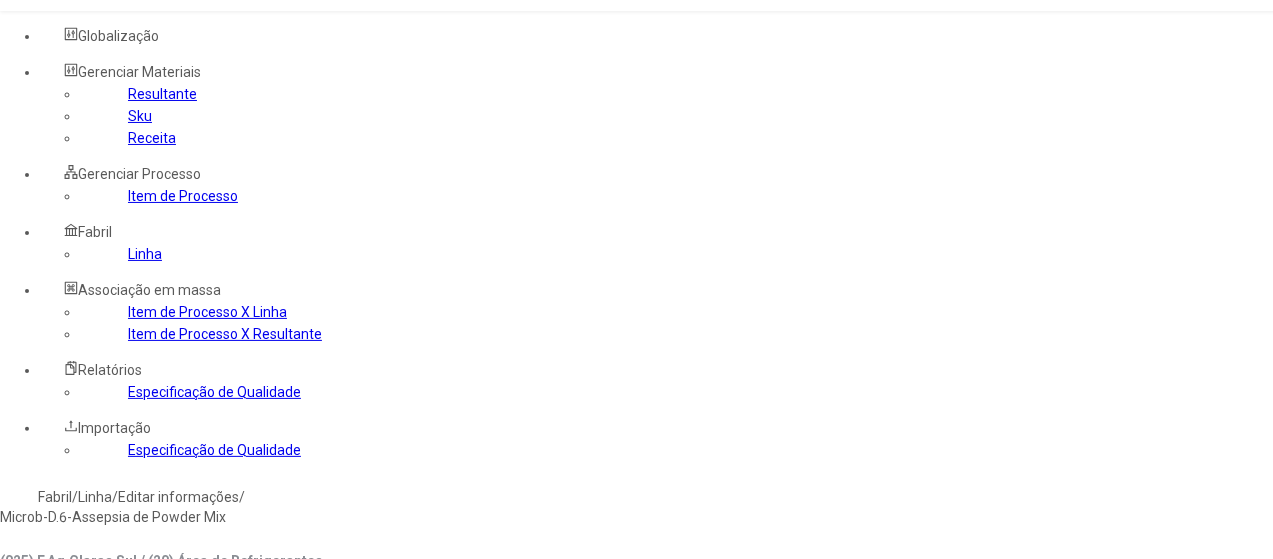 type on "***" 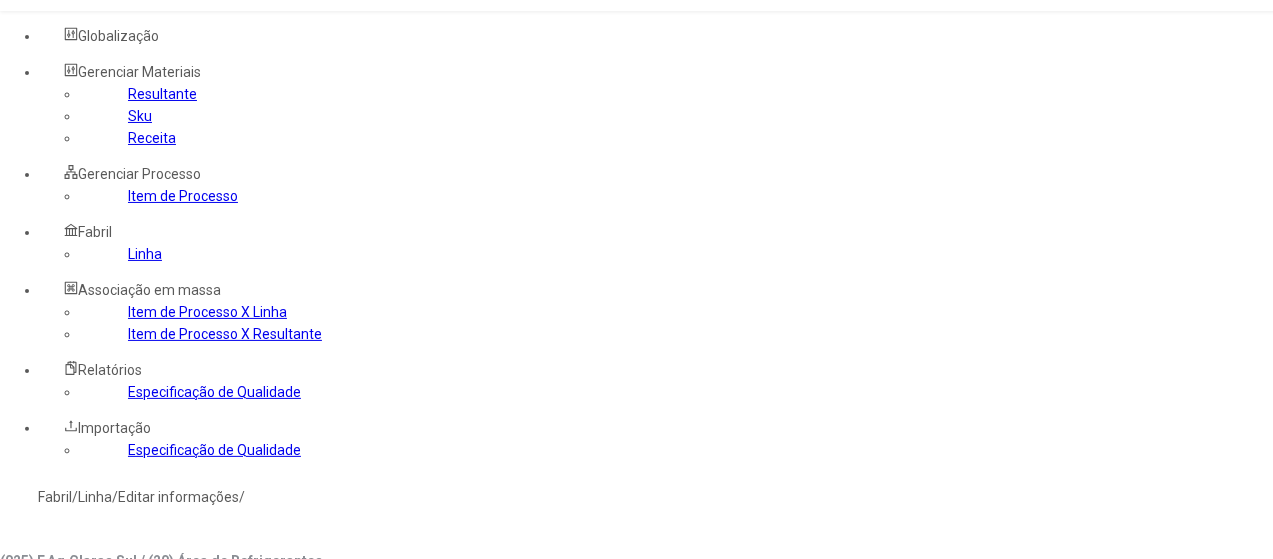 type 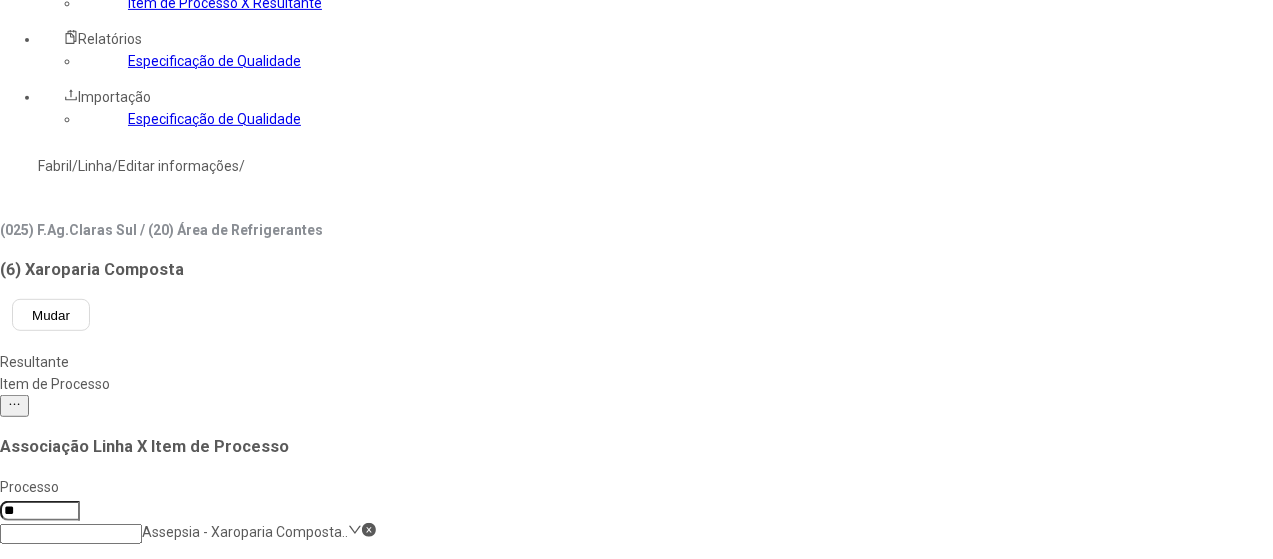 scroll, scrollTop: 353, scrollLeft: 0, axis: vertical 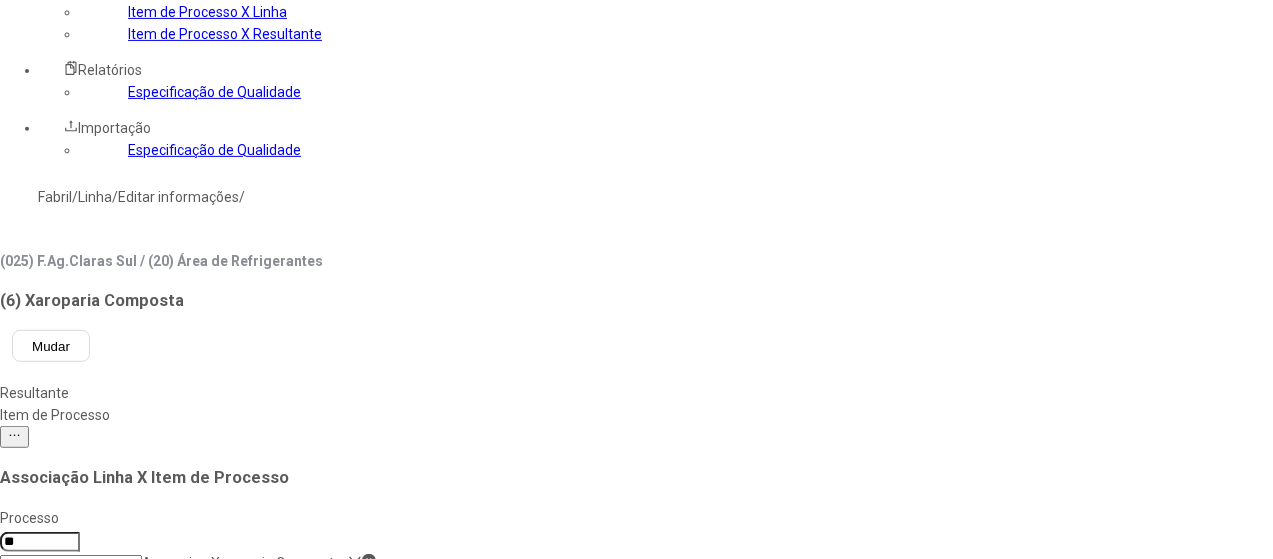 click on "Item de Processo" 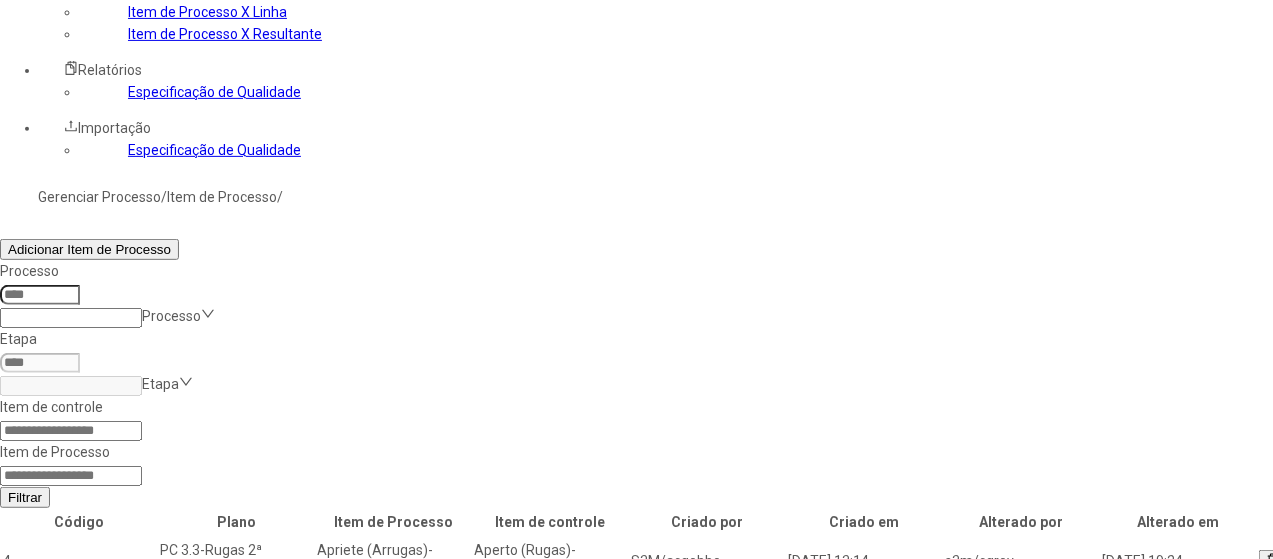 click on "Processo  Processo  Etapa  Etapa  Item de controle Item de Processo Filtrar" 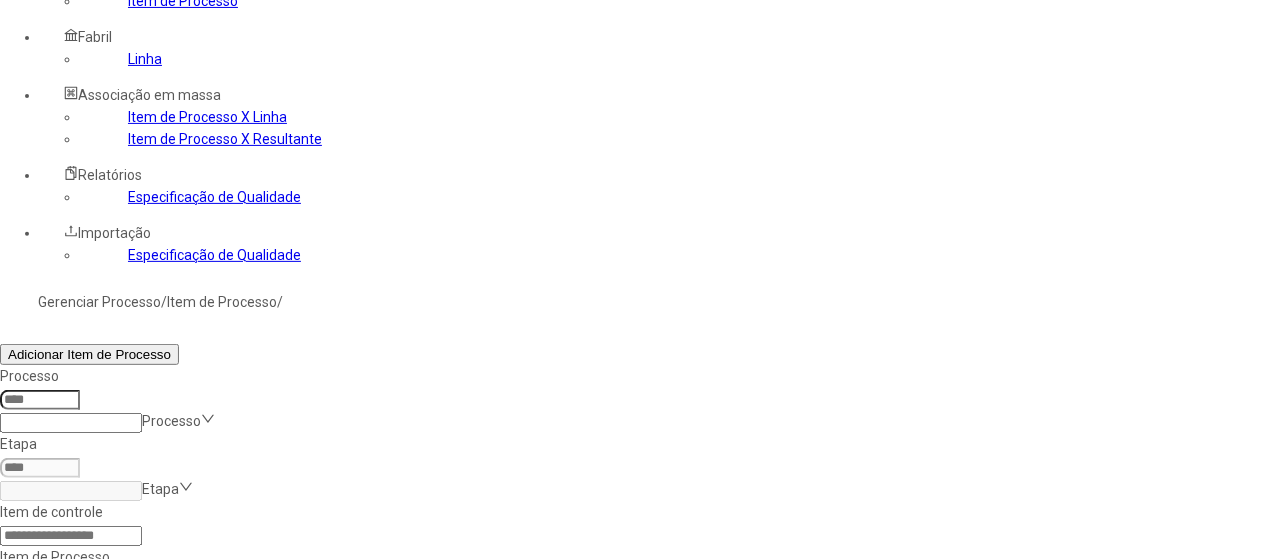 scroll, scrollTop: 153, scrollLeft: 0, axis: vertical 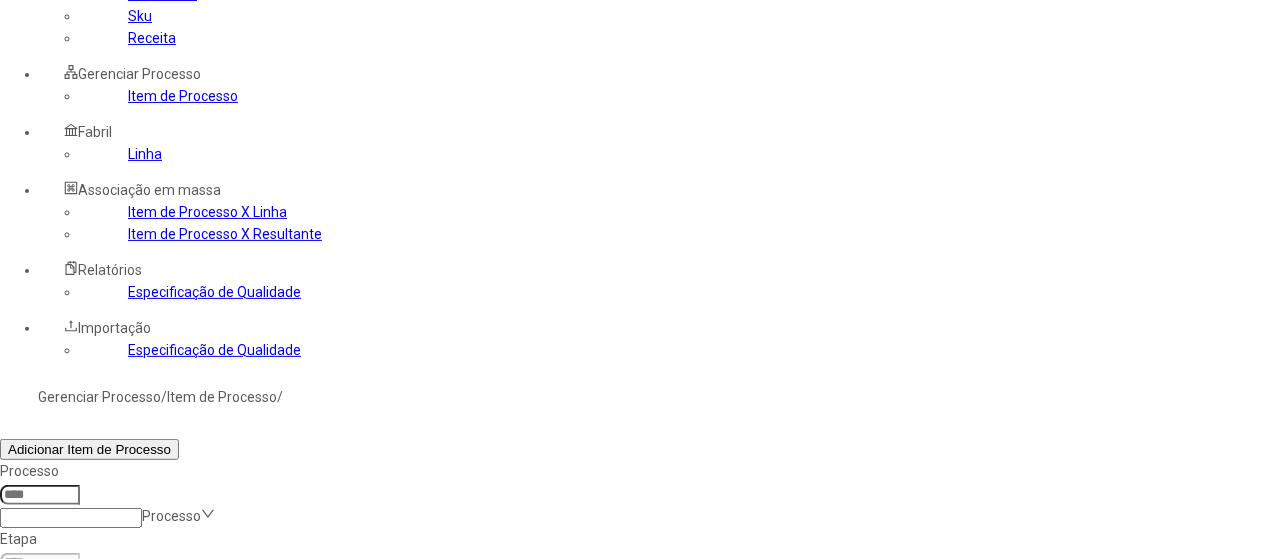click 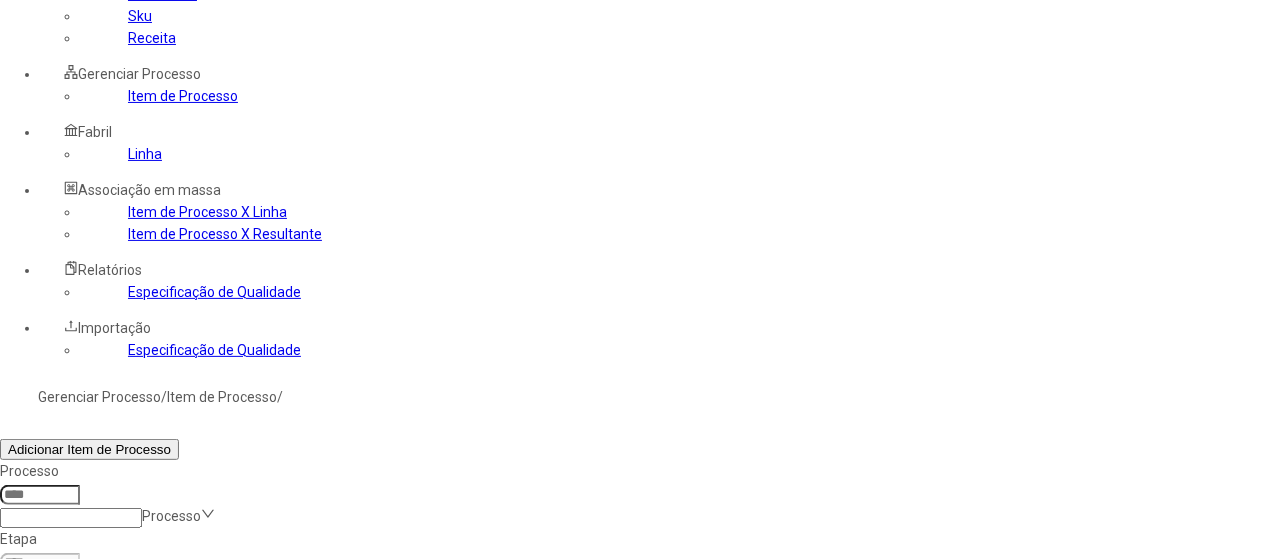 type on "*****" 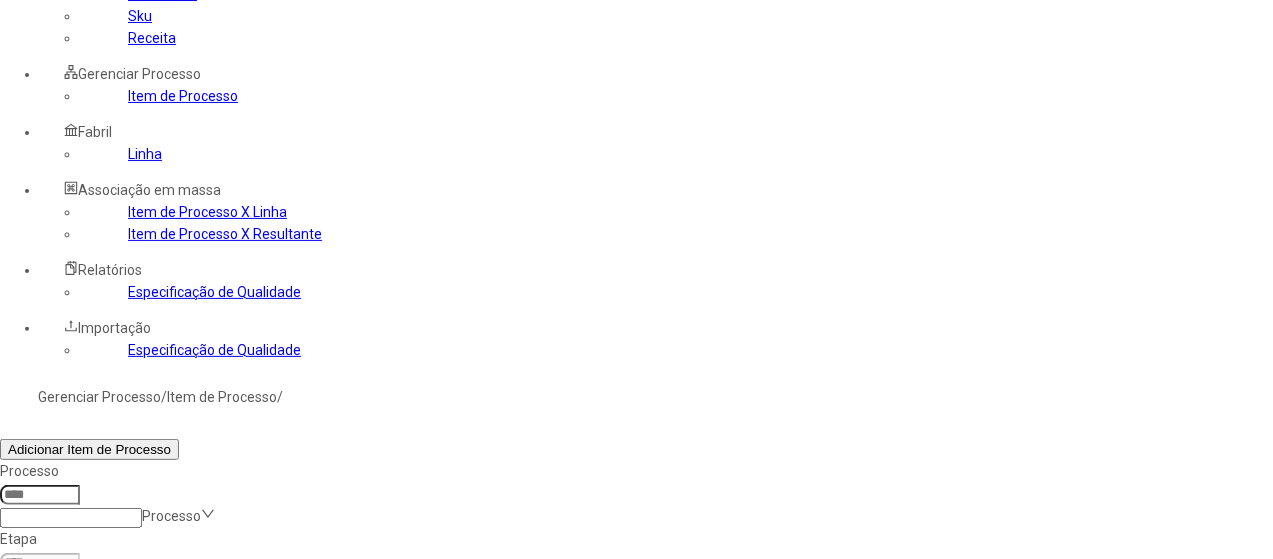 click on "Filtrar" 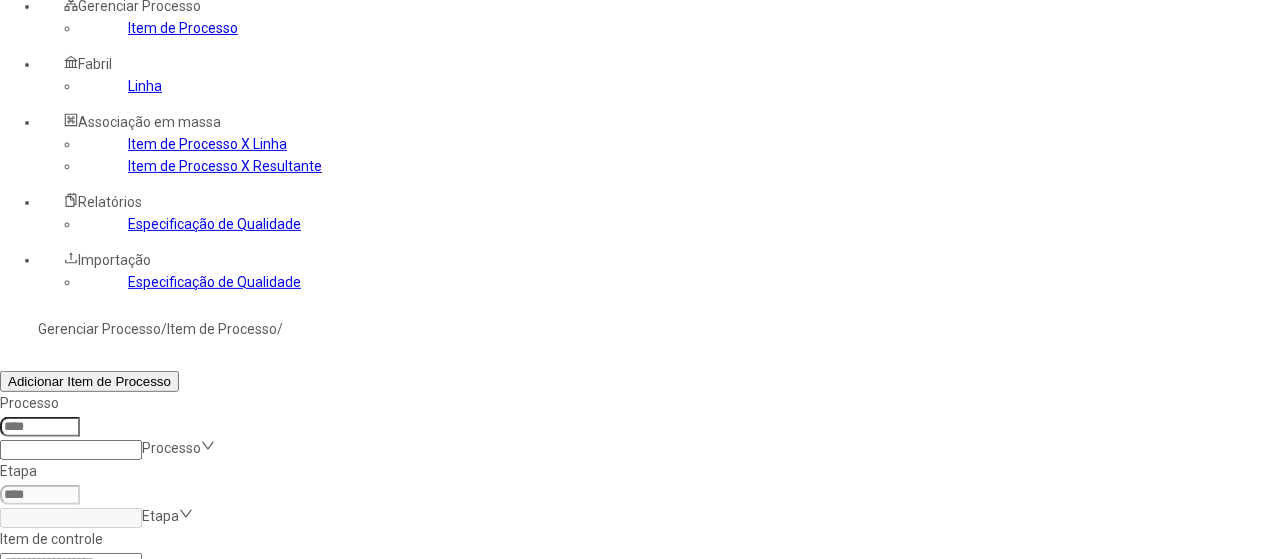 scroll, scrollTop: 253, scrollLeft: 0, axis: vertical 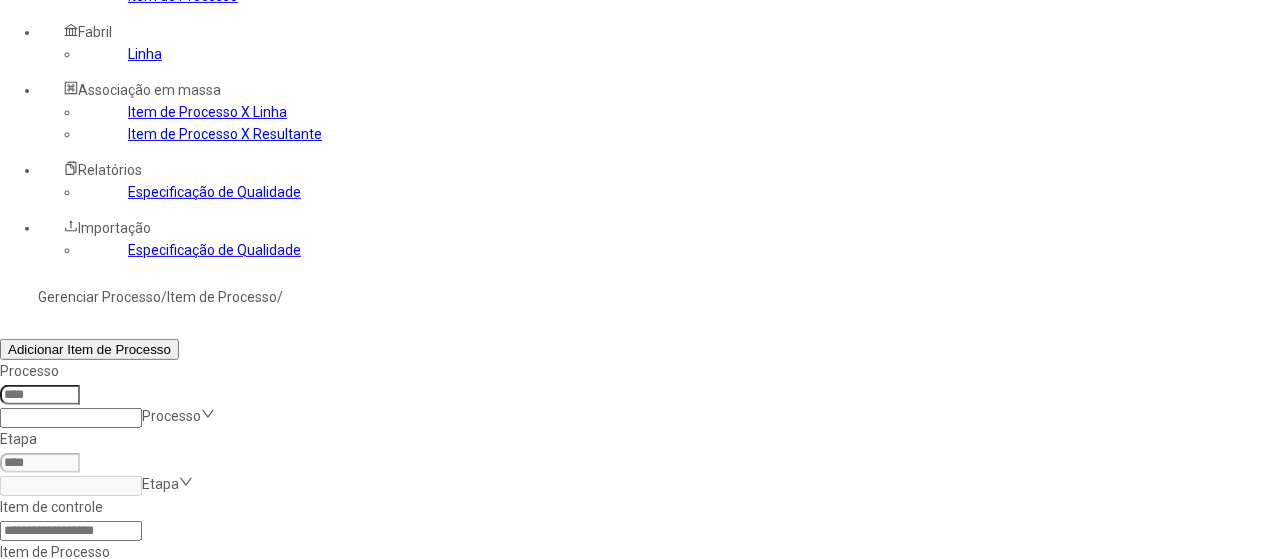 click 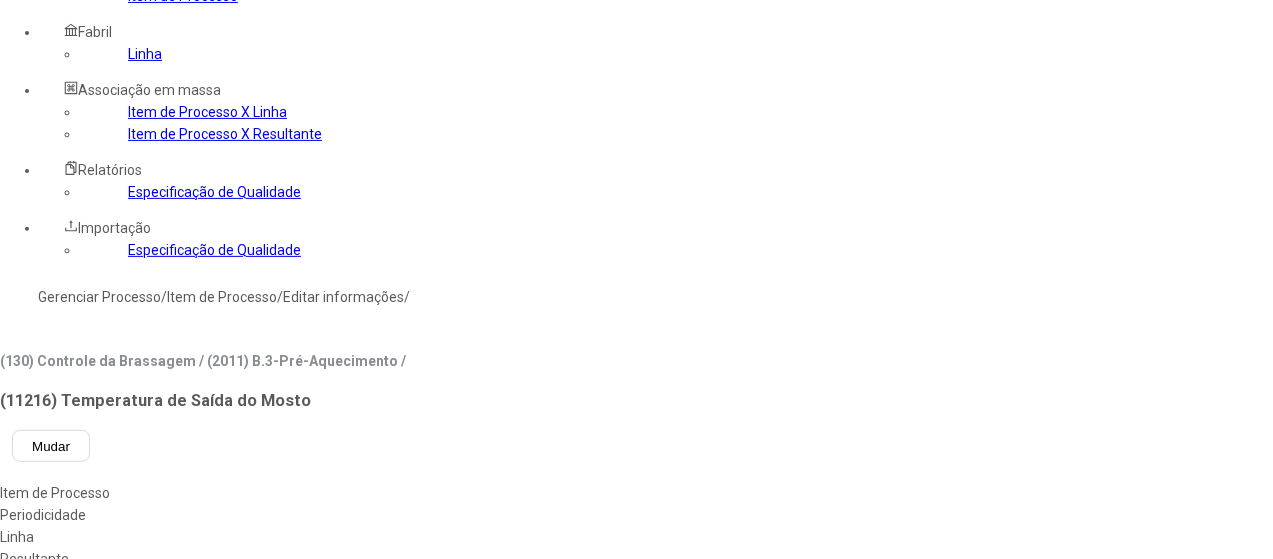 type on "****" 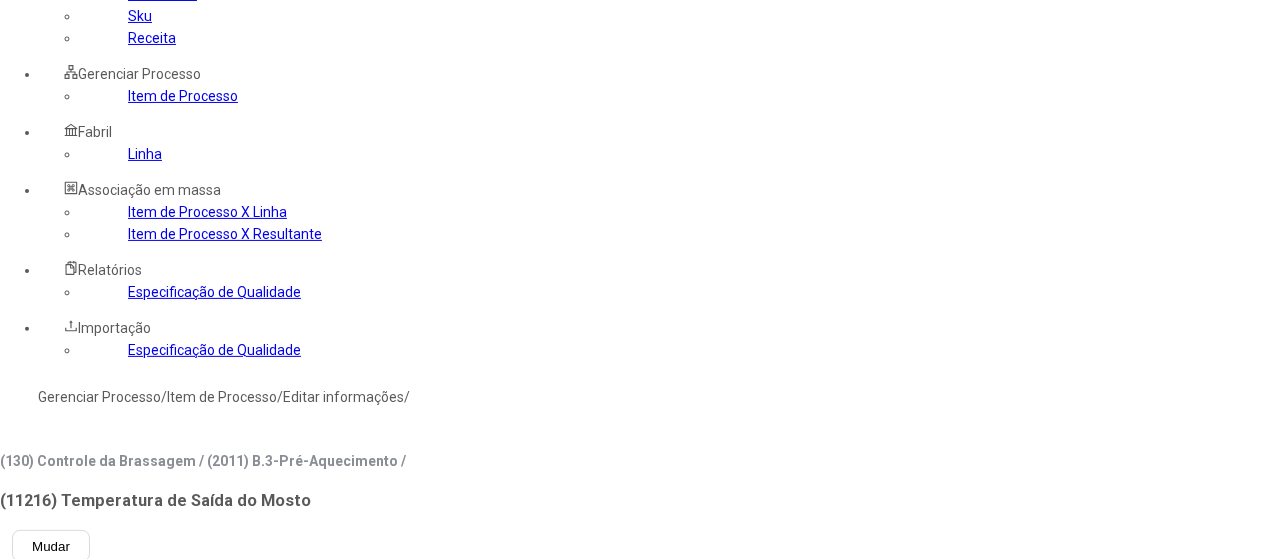 scroll, scrollTop: 53, scrollLeft: 0, axis: vertical 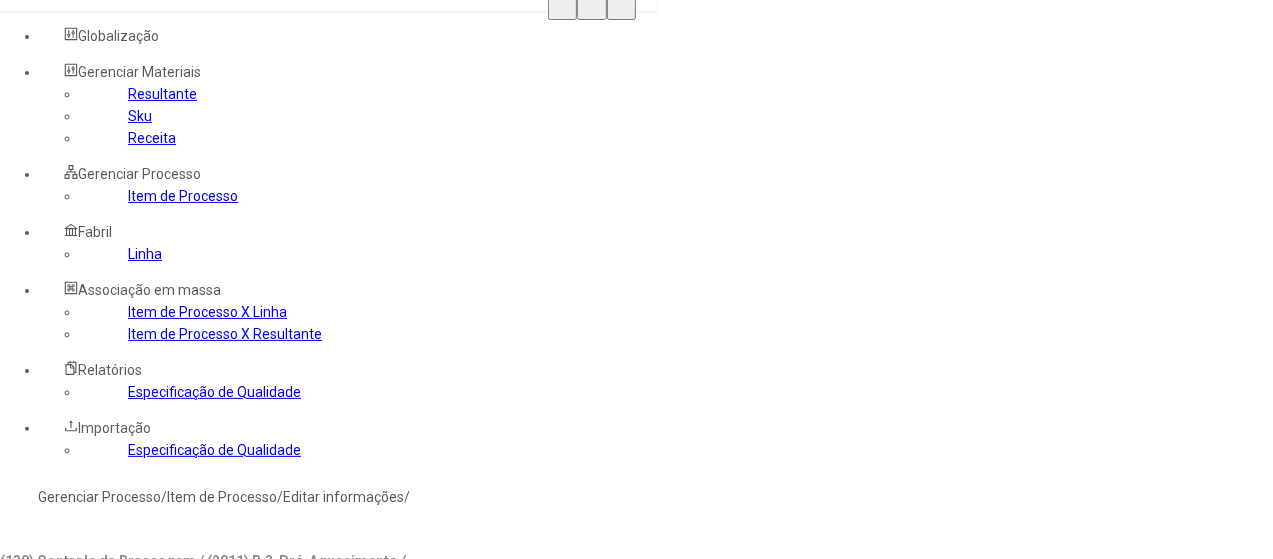 click on "Linha" 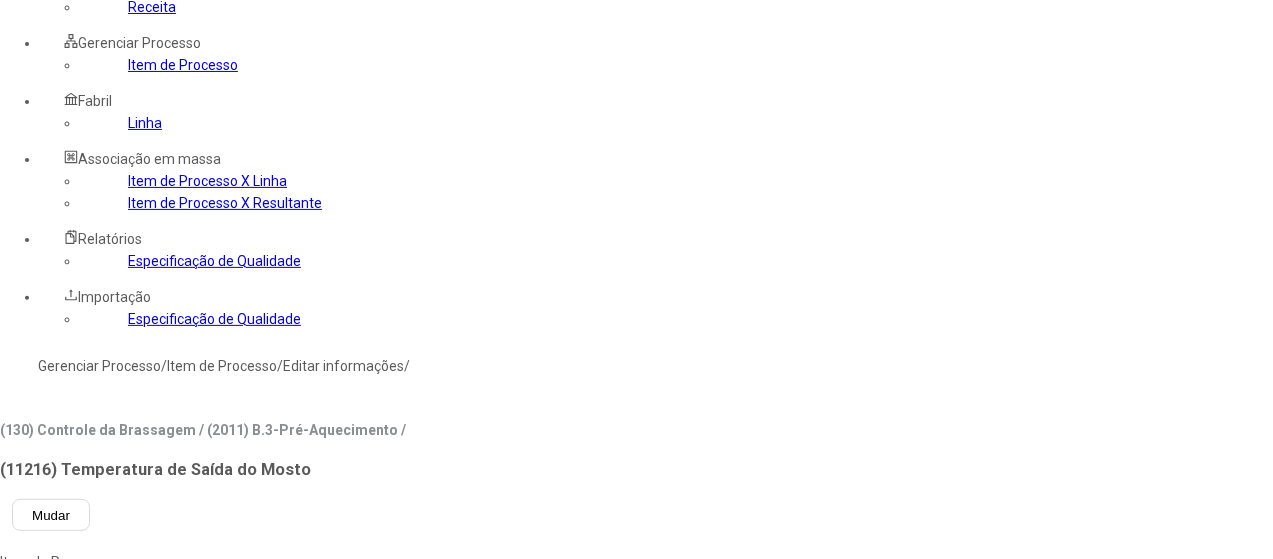 scroll, scrollTop: 253, scrollLeft: 0, axis: vertical 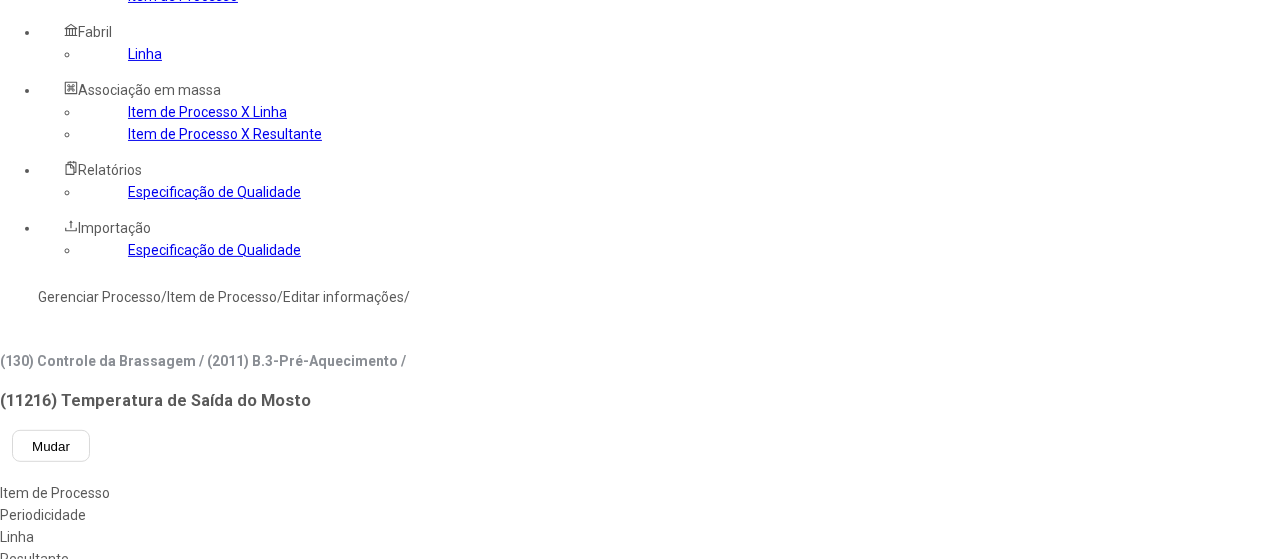 click 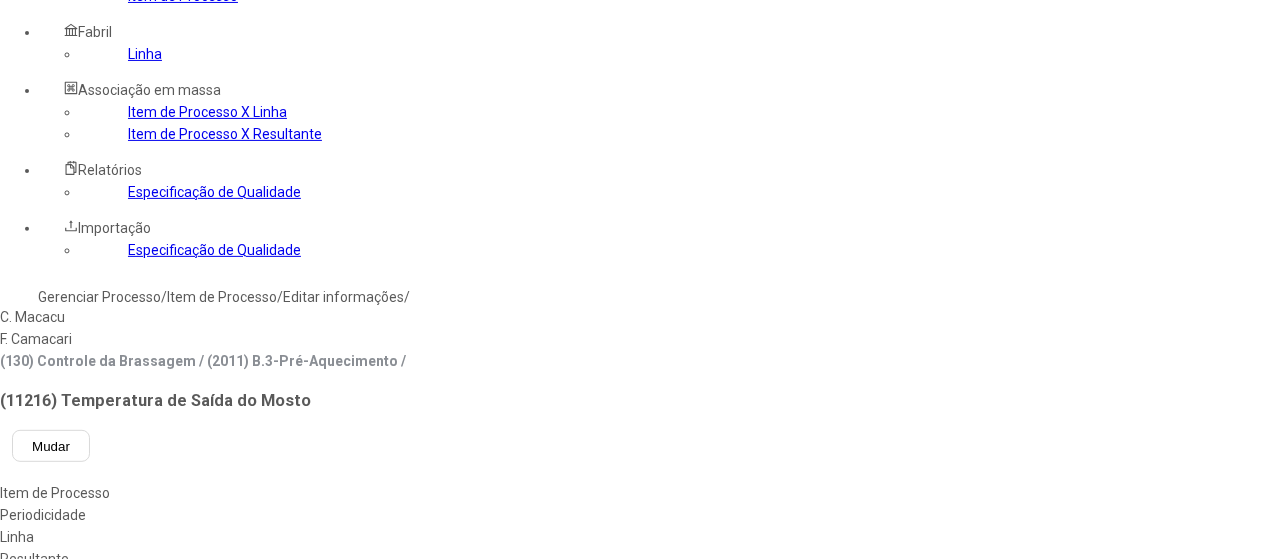 type on "****" 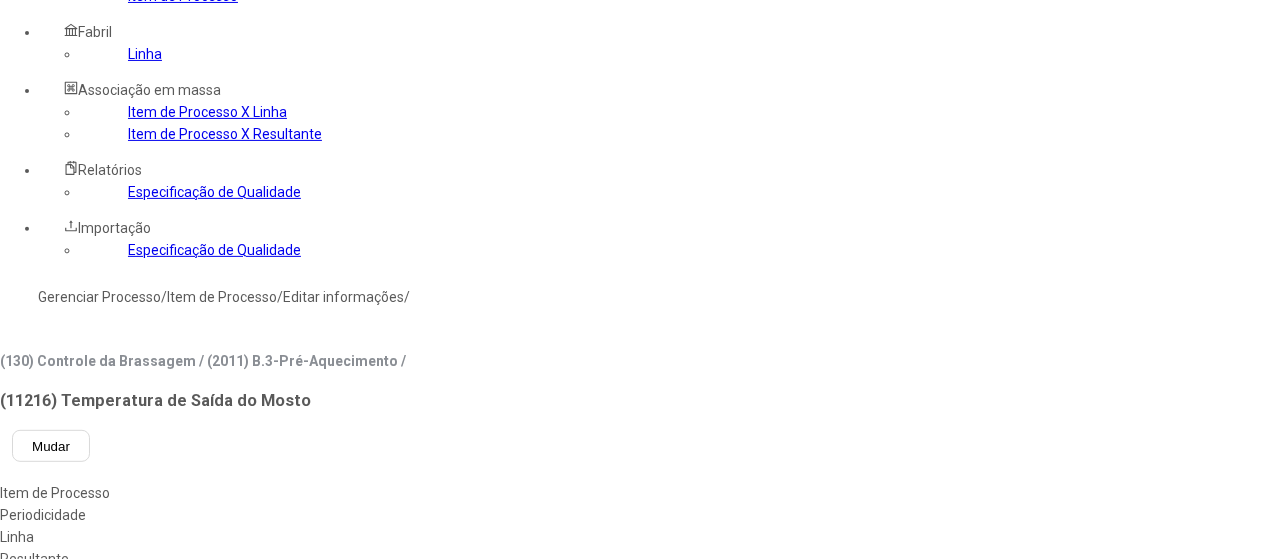 type on "***" 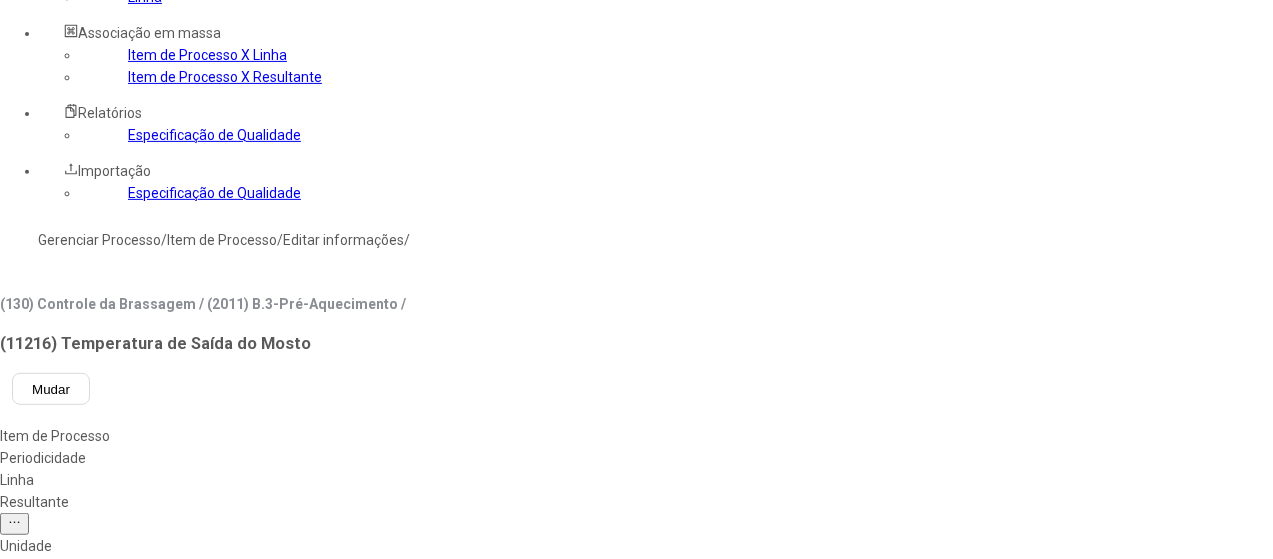 scroll, scrollTop: 353, scrollLeft: 0, axis: vertical 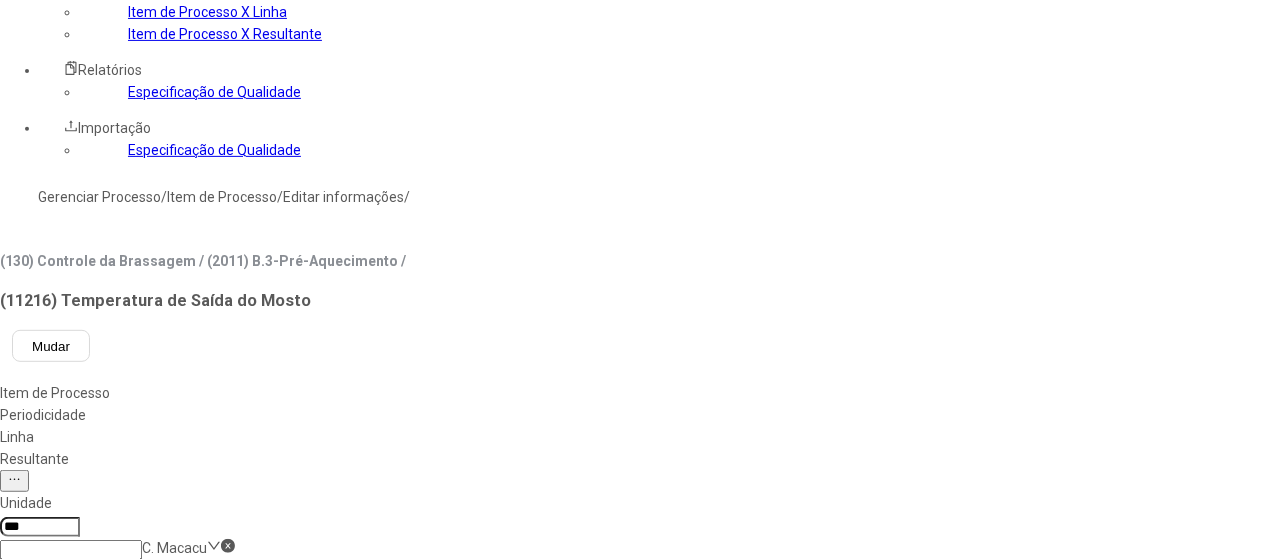 click on "Sala de Brassagem 1" 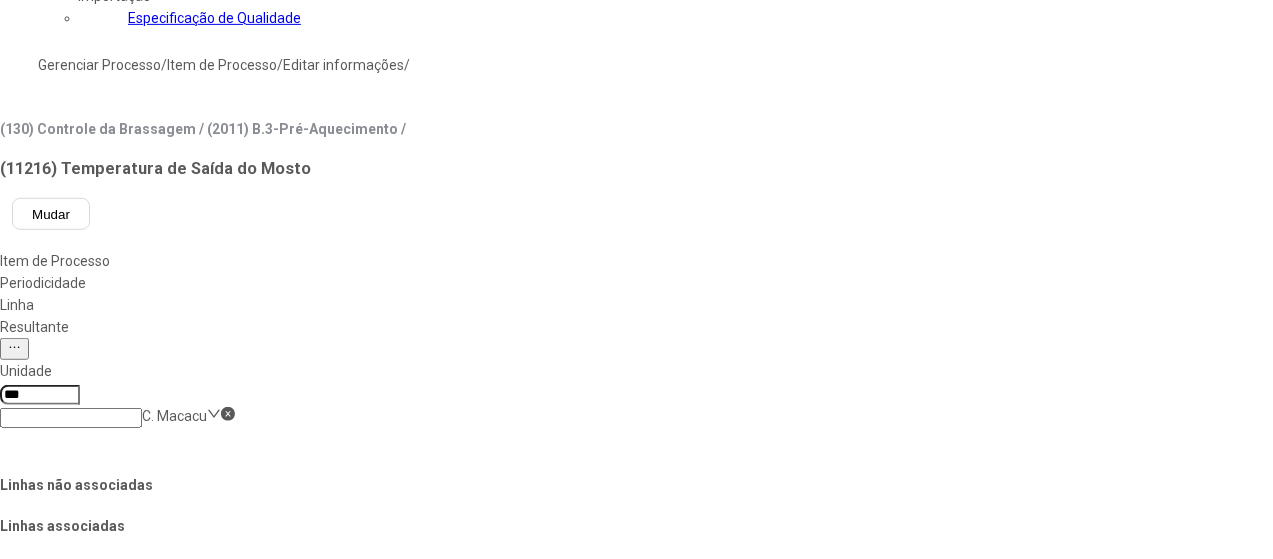 scroll, scrollTop: 553, scrollLeft: 0, axis: vertical 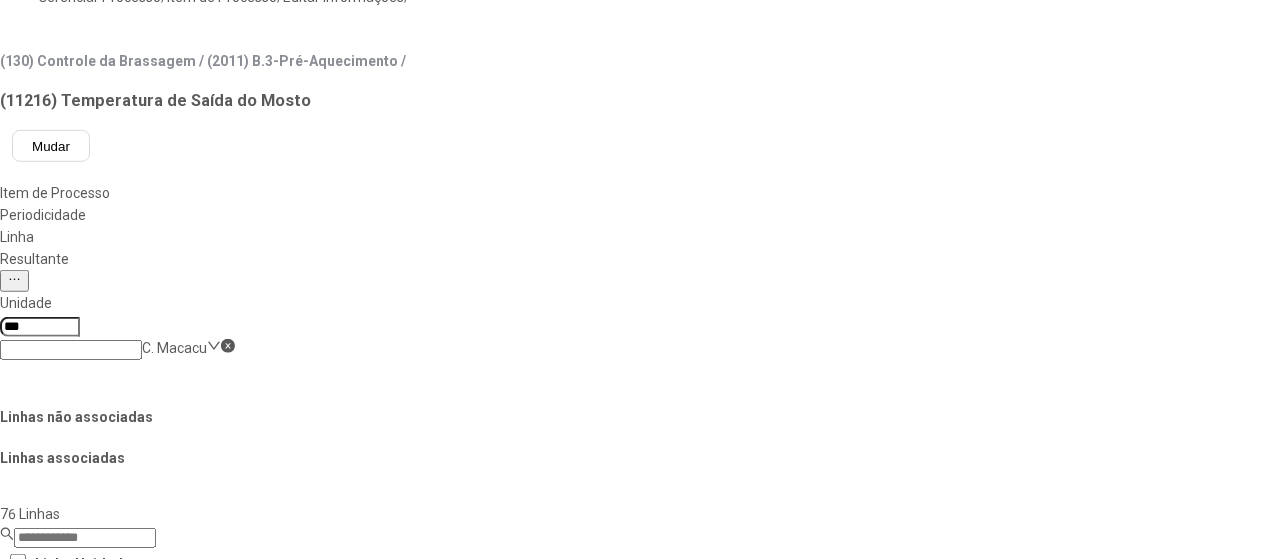 click on "Salvar Alterações" 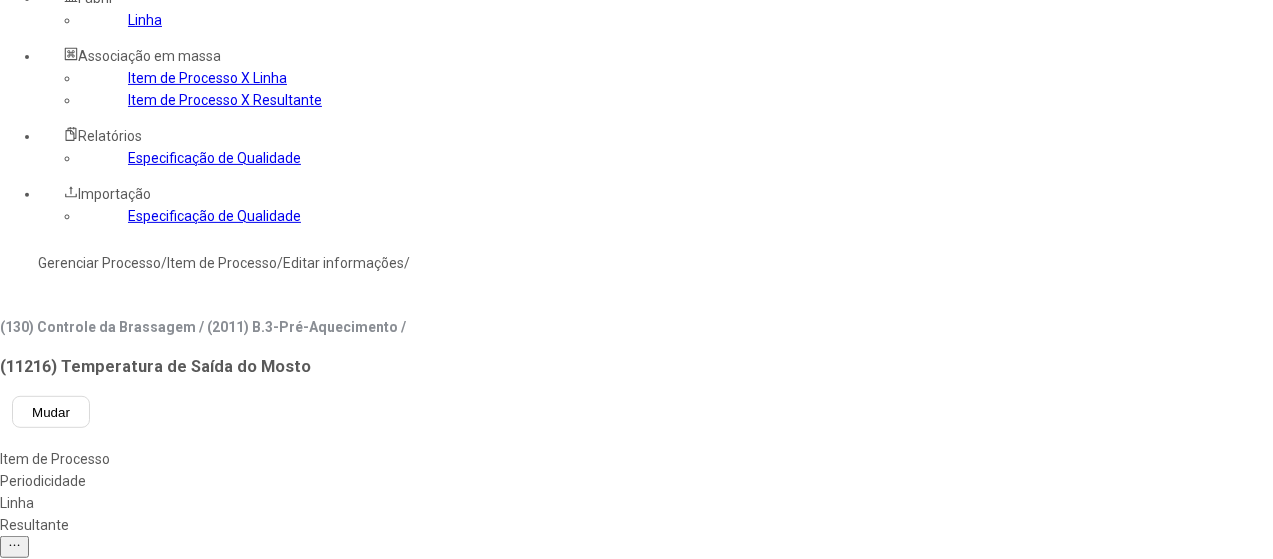 scroll, scrollTop: 53, scrollLeft: 0, axis: vertical 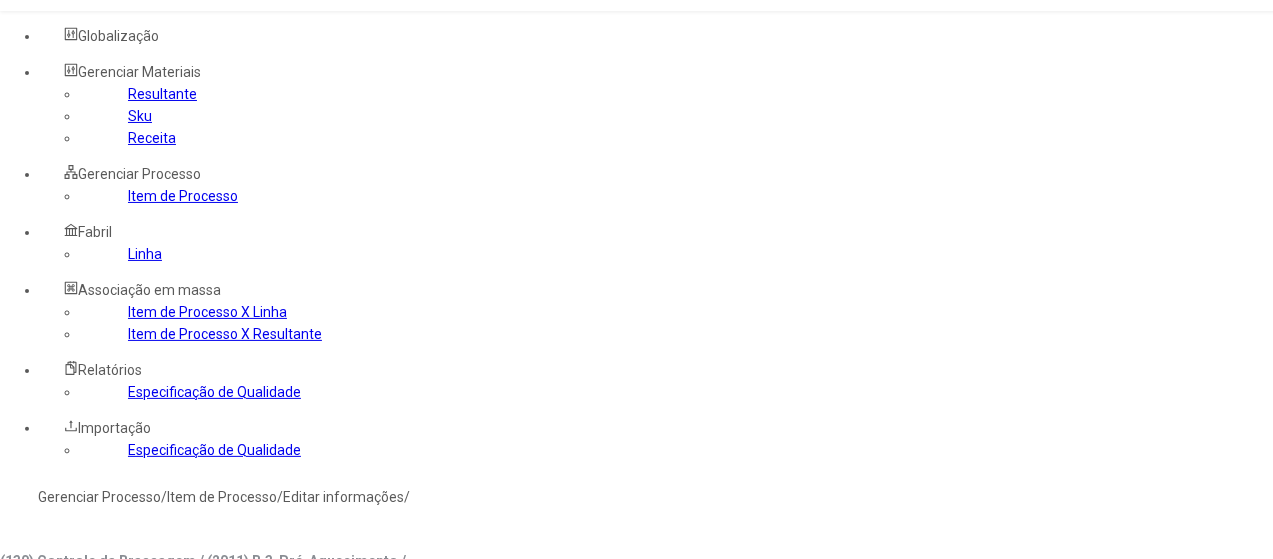 click on "Gerenciar Processo" 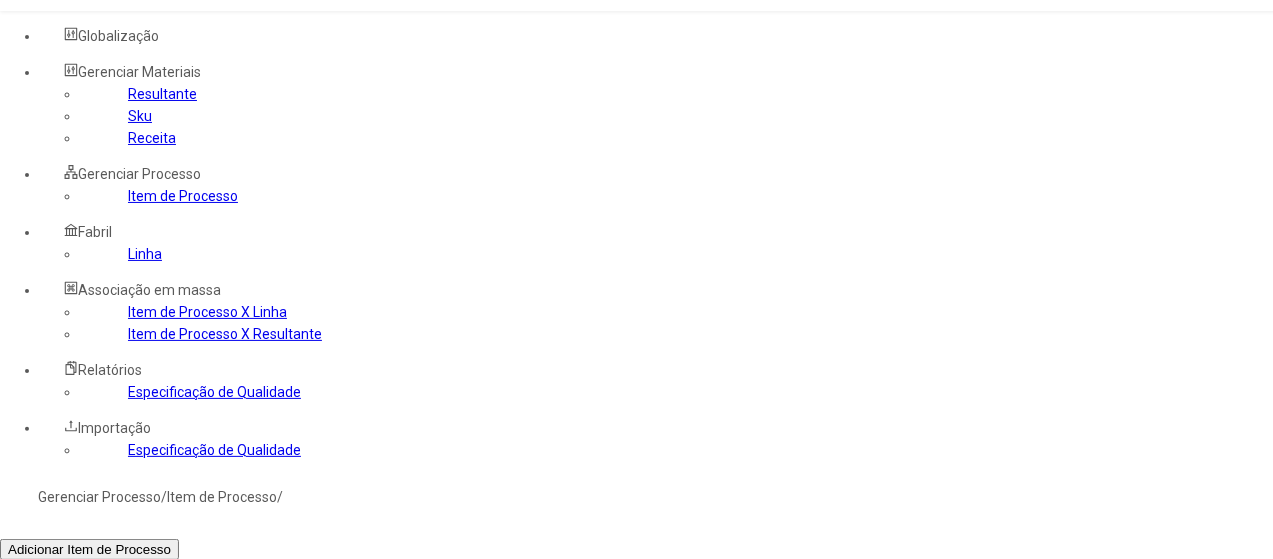 click 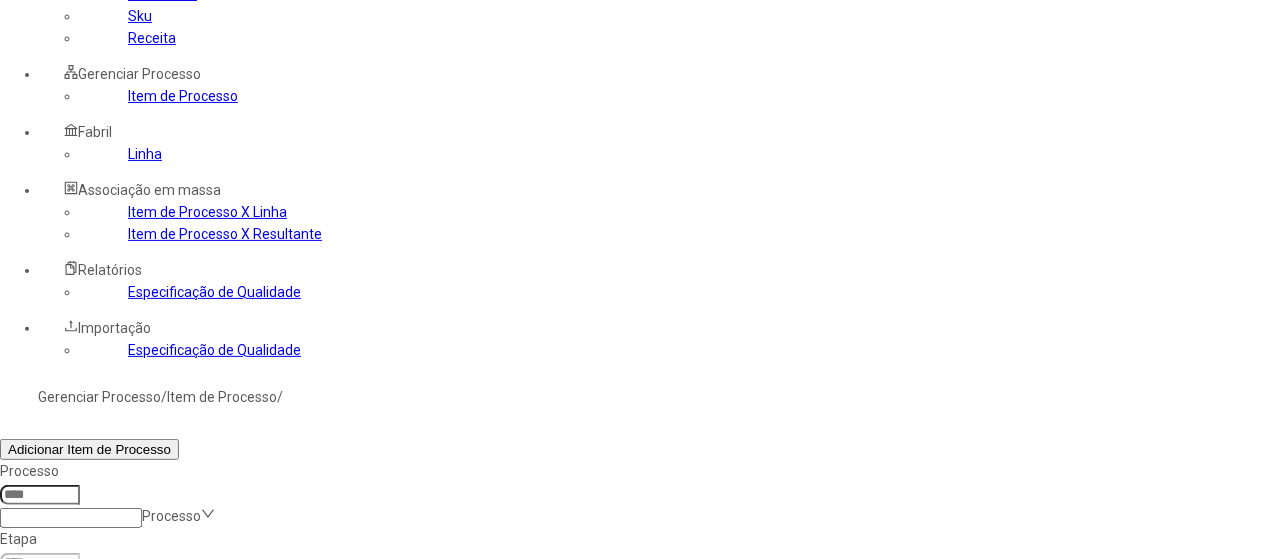 drag, startPoint x: 858, startPoint y: 409, endPoint x: 754, endPoint y: 360, distance: 114.96521 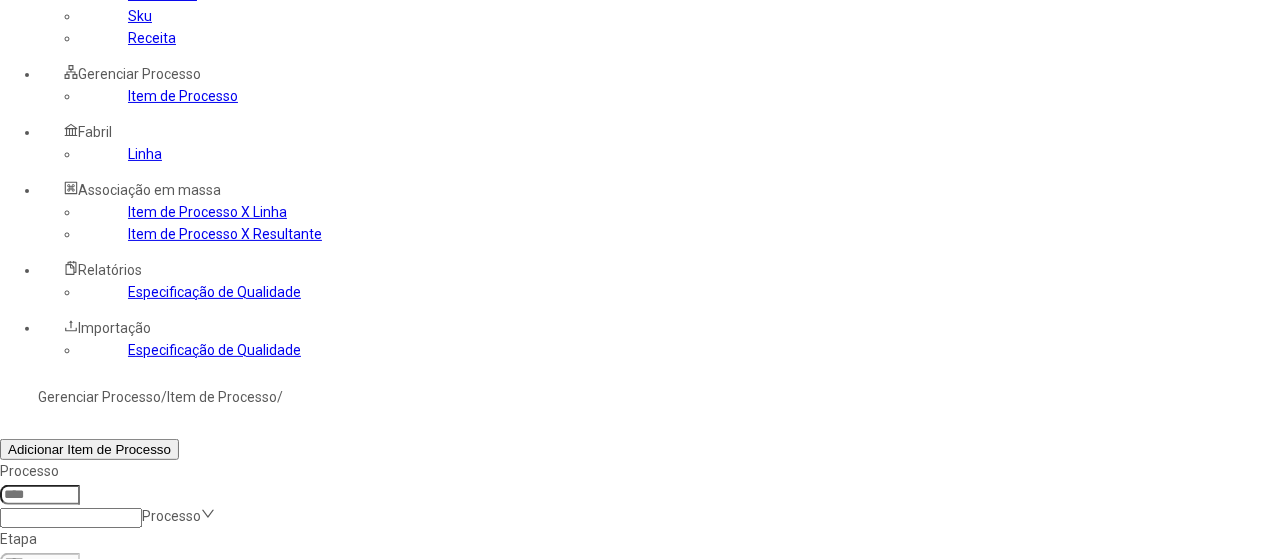 type on "*****" 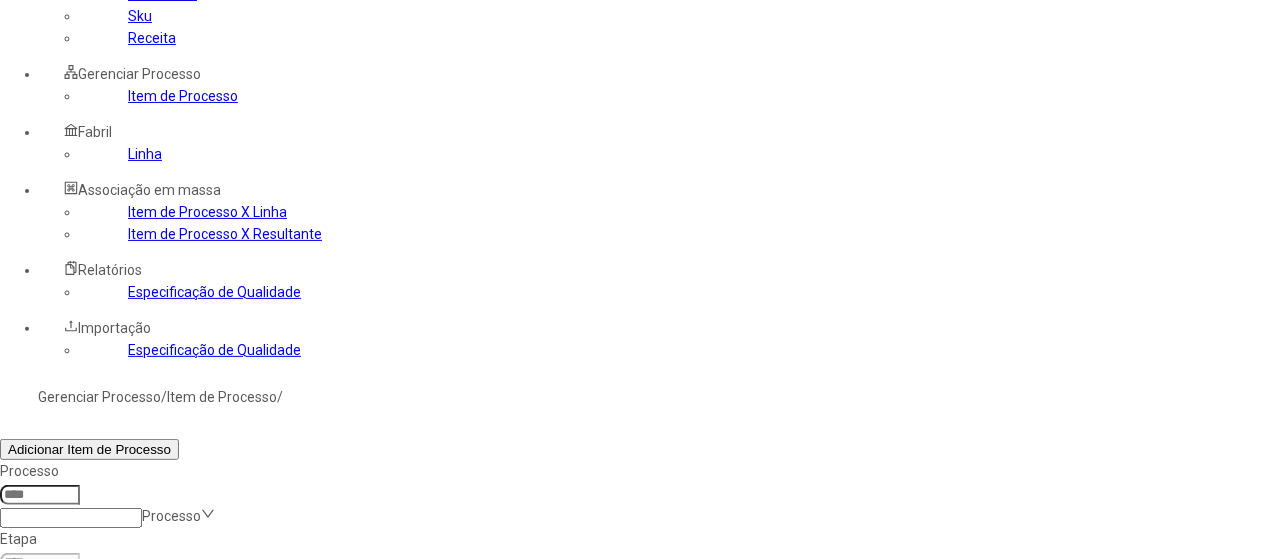 click on "Filtrar" 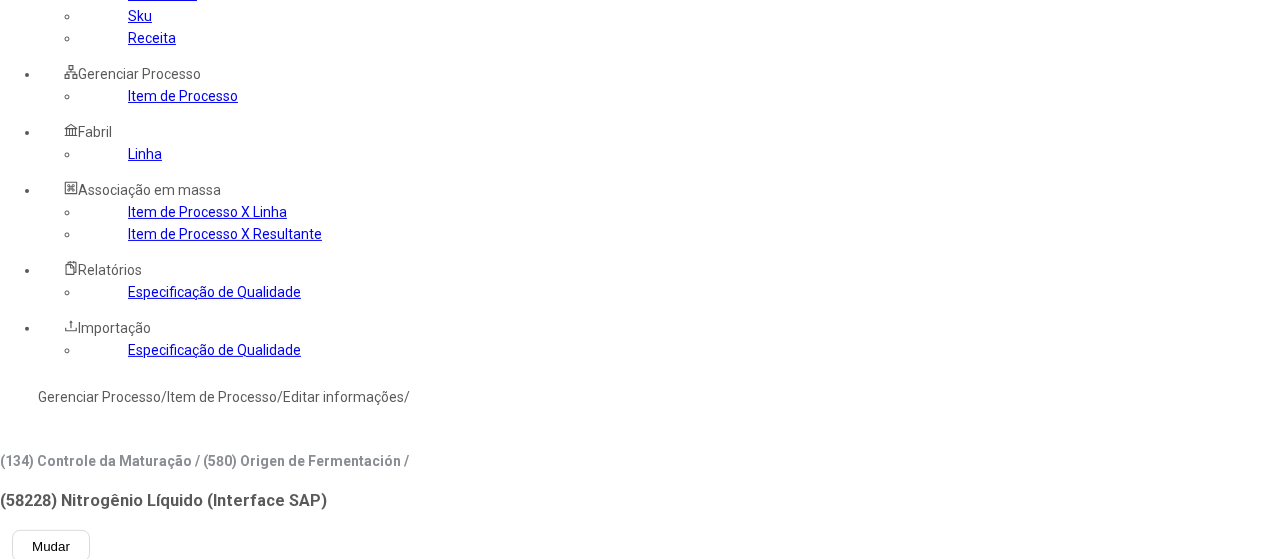 type on "***" 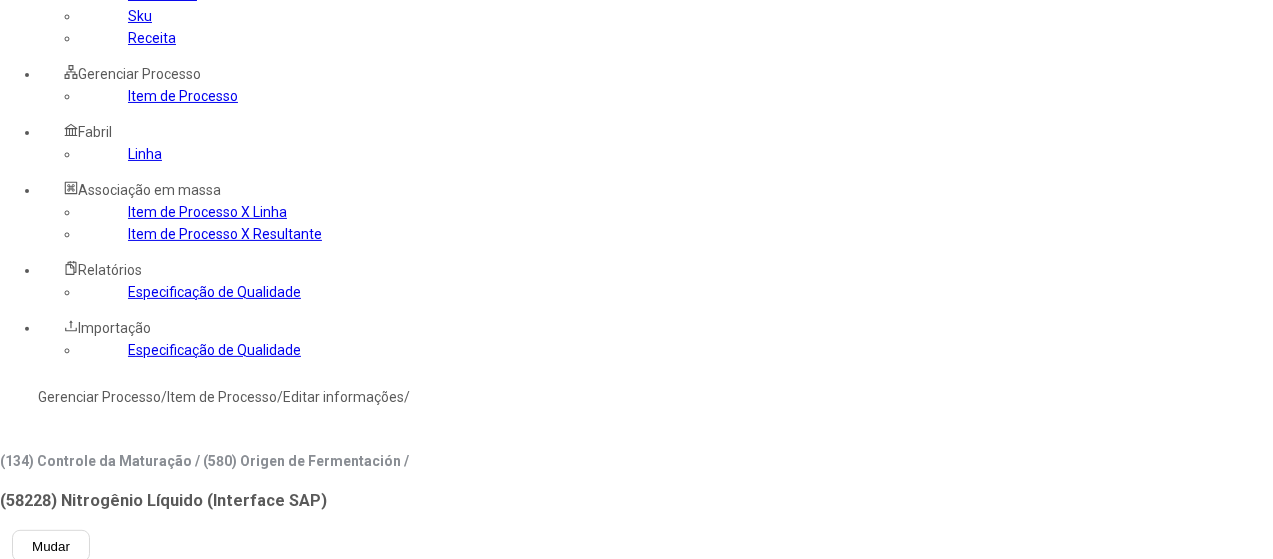 click 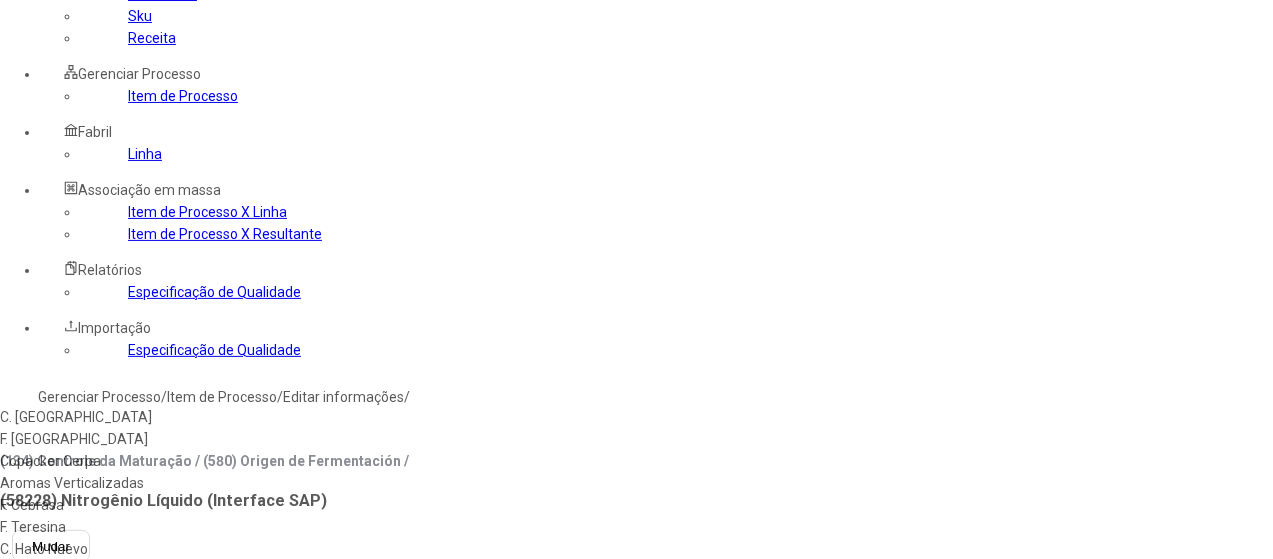click on "Resultante" 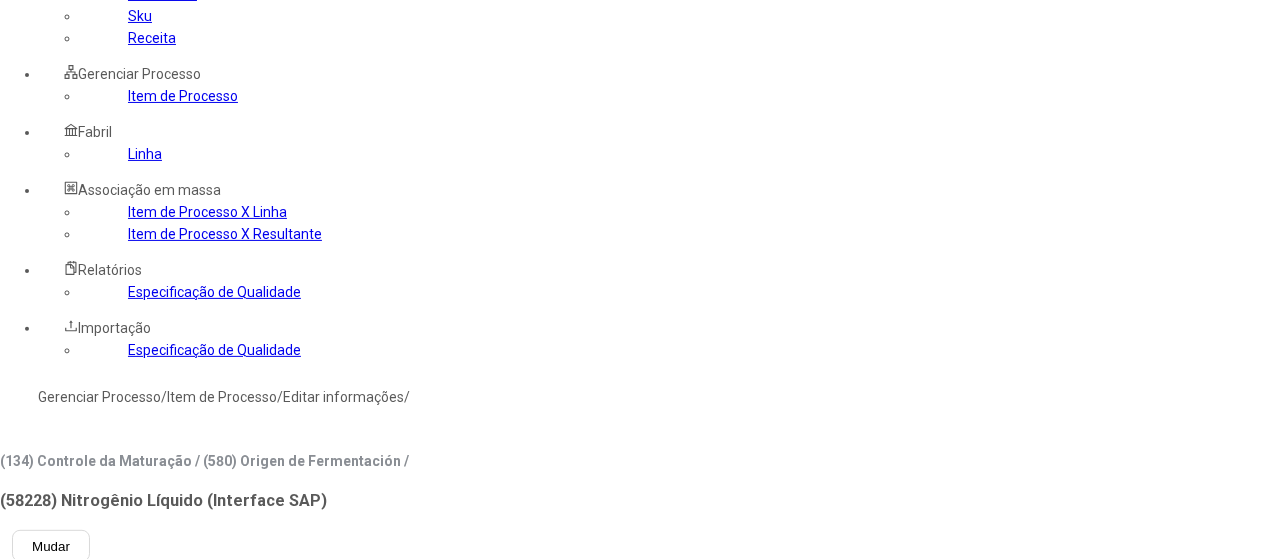 click 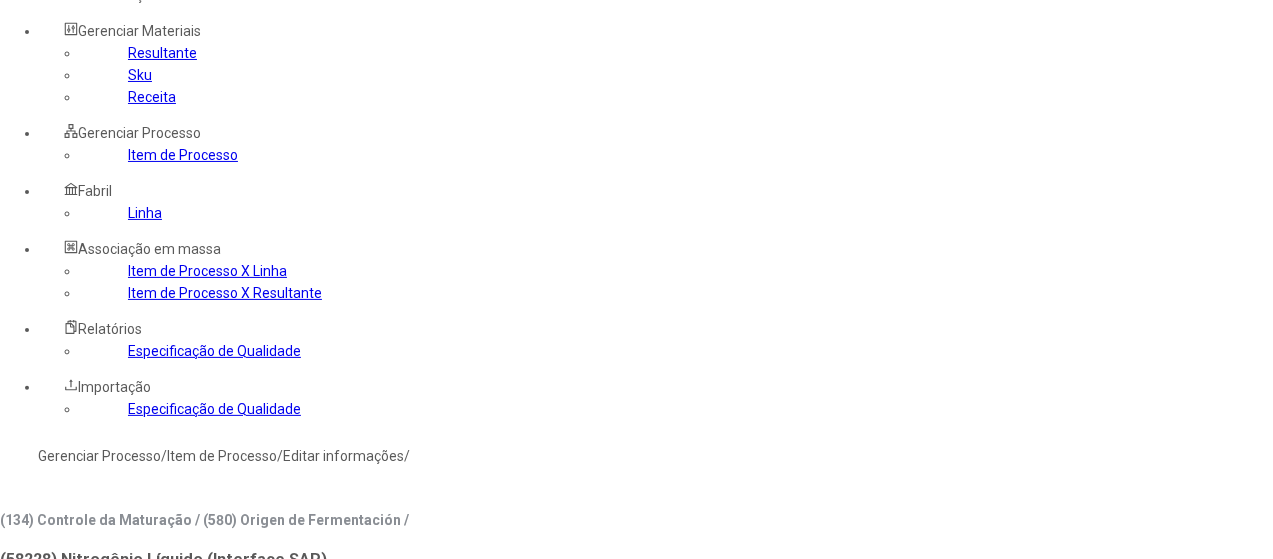 scroll, scrollTop: 53, scrollLeft: 0, axis: vertical 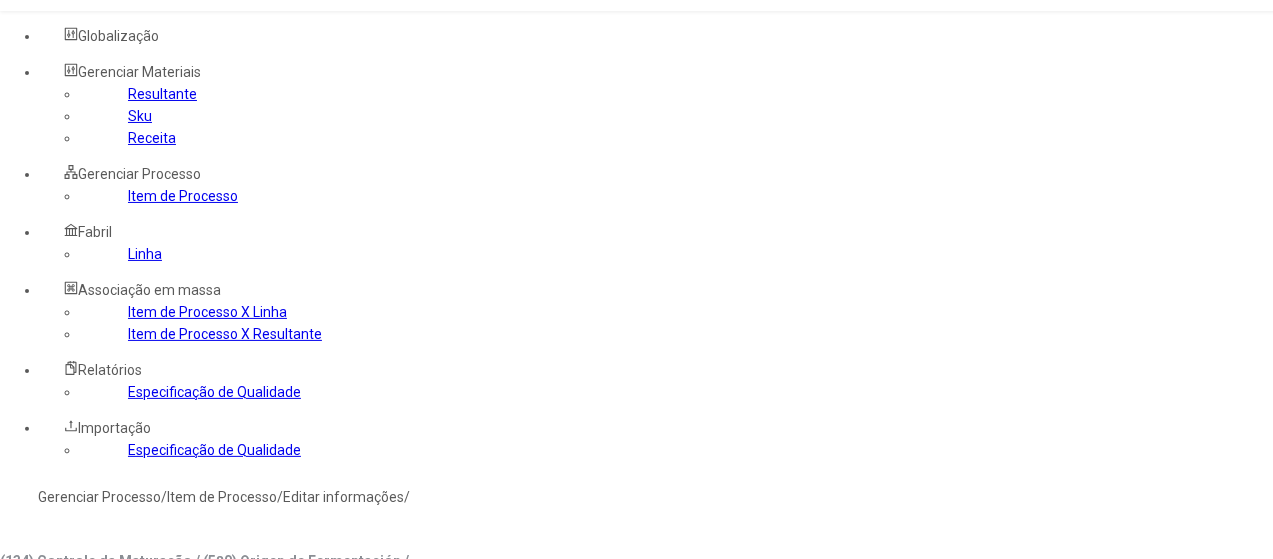 click on "Gerenciar Processo" 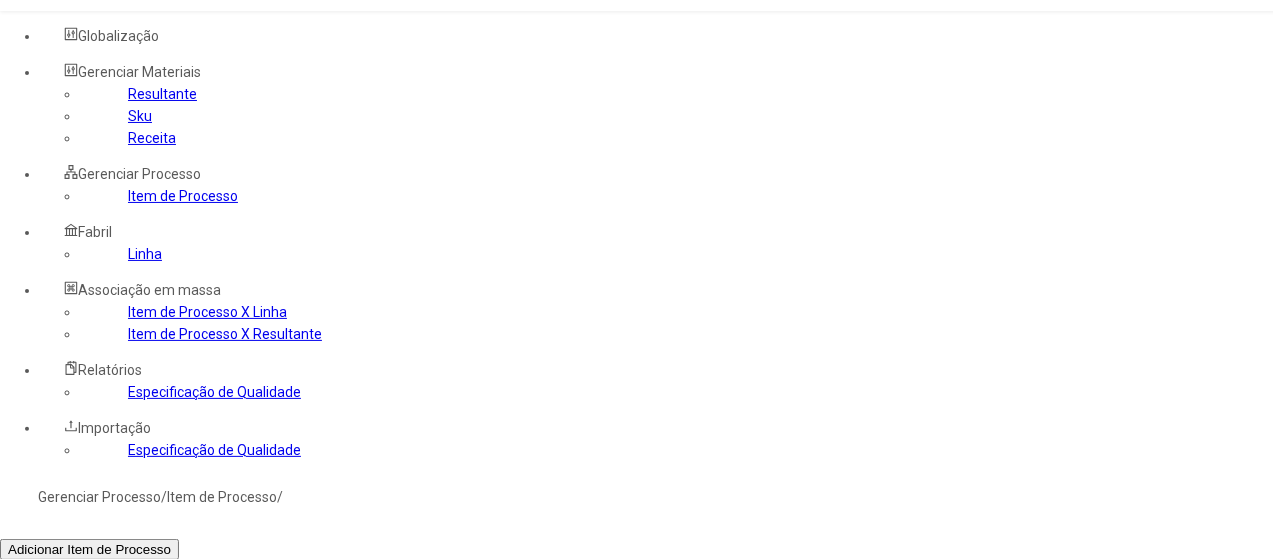 click 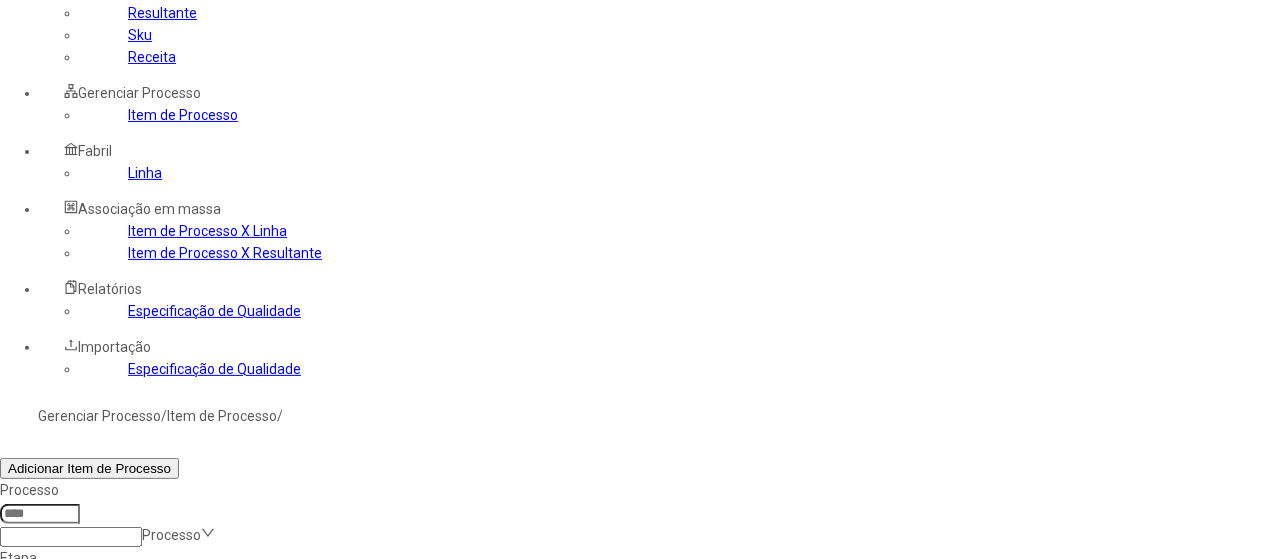 scroll, scrollTop: 153, scrollLeft: 0, axis: vertical 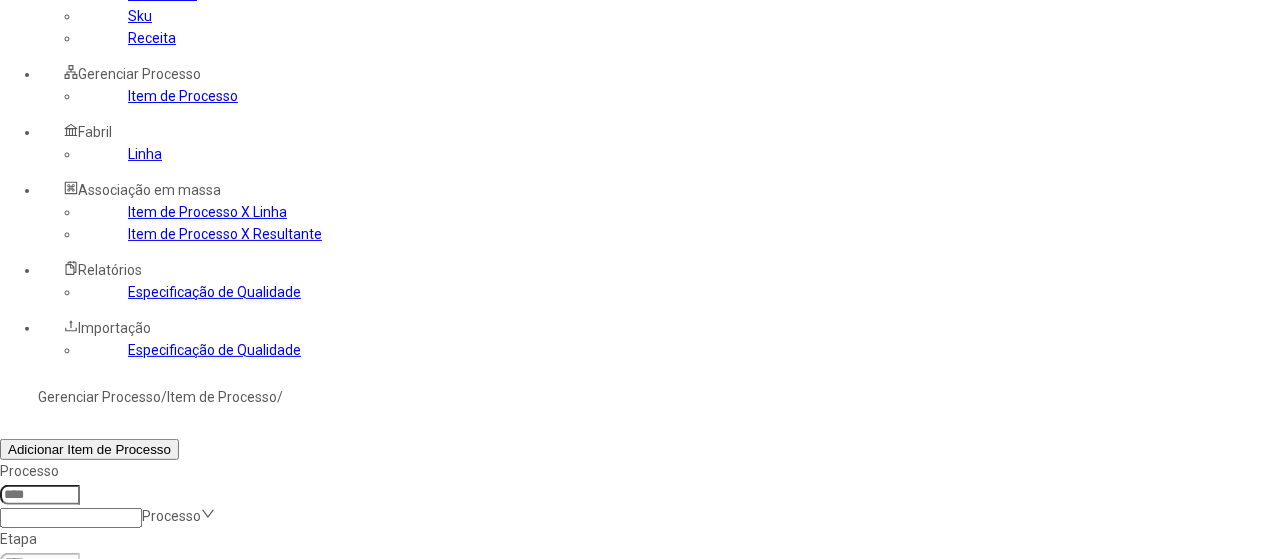 click 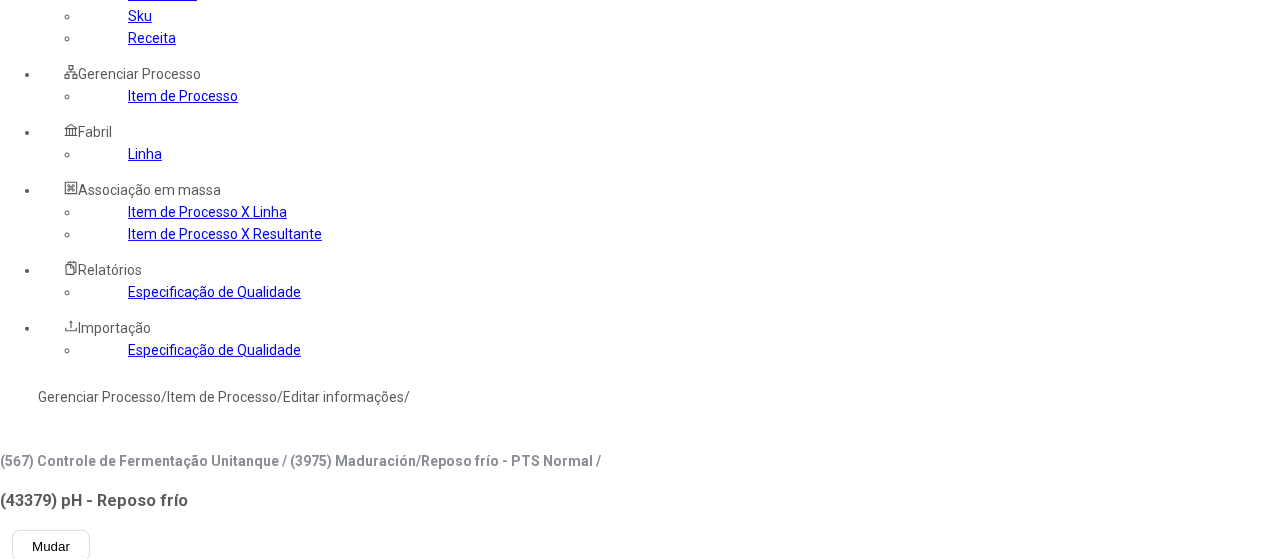 type on "****" 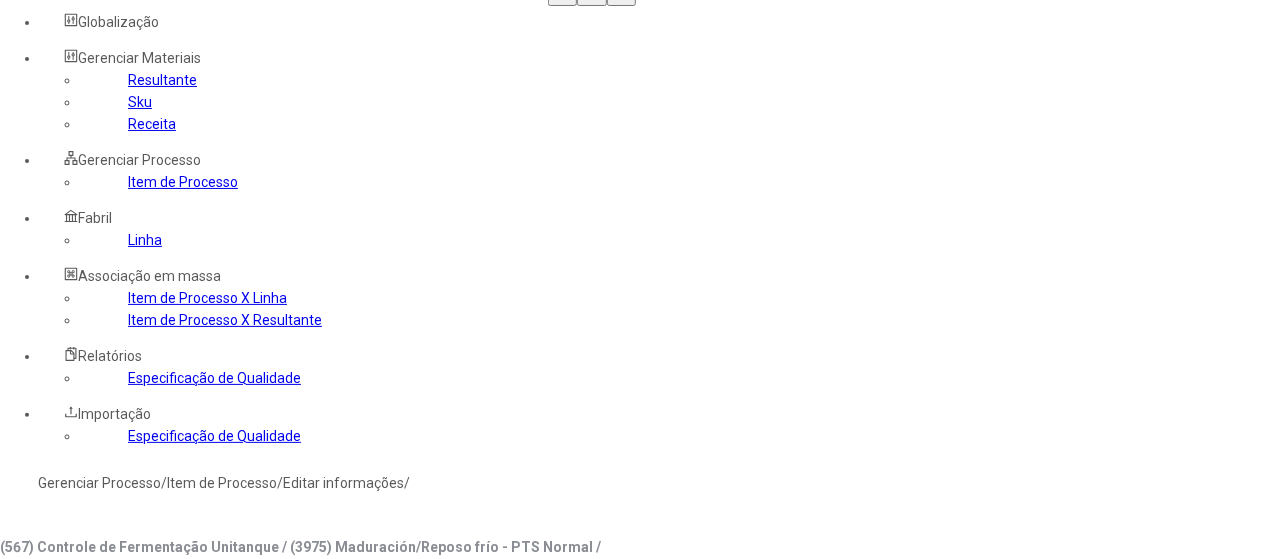 scroll, scrollTop: 0, scrollLeft: 0, axis: both 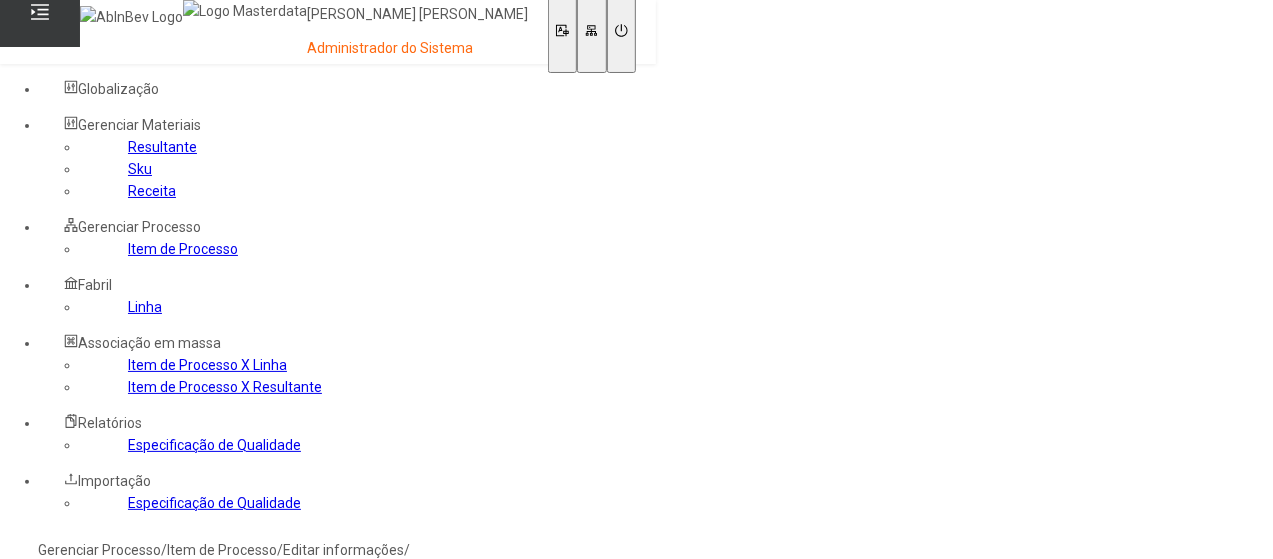 click on "Gerenciar Processo" 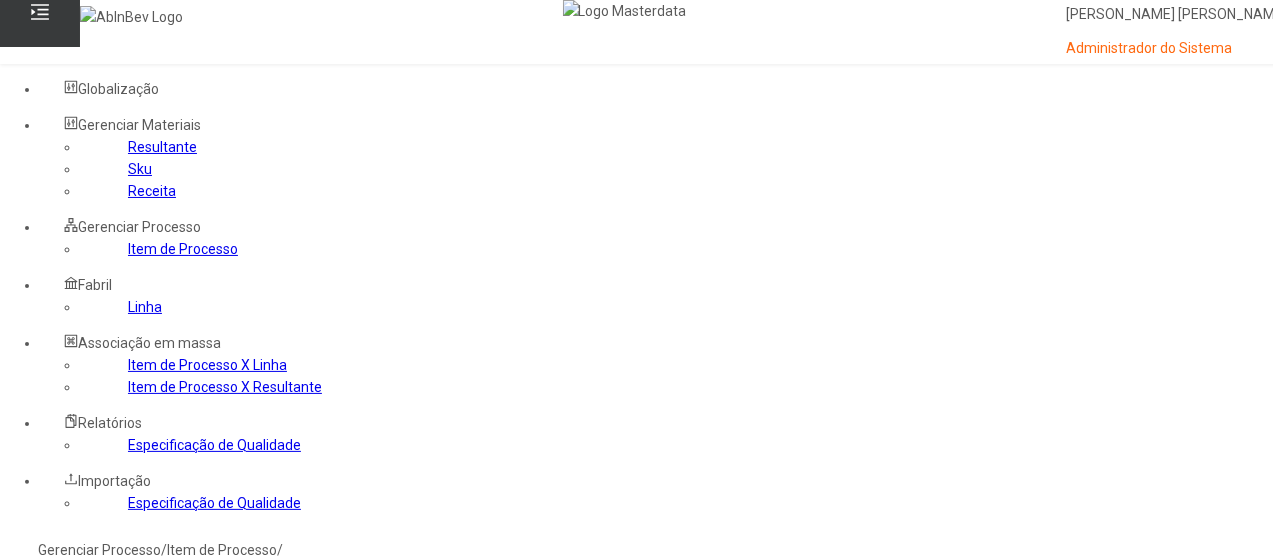 click 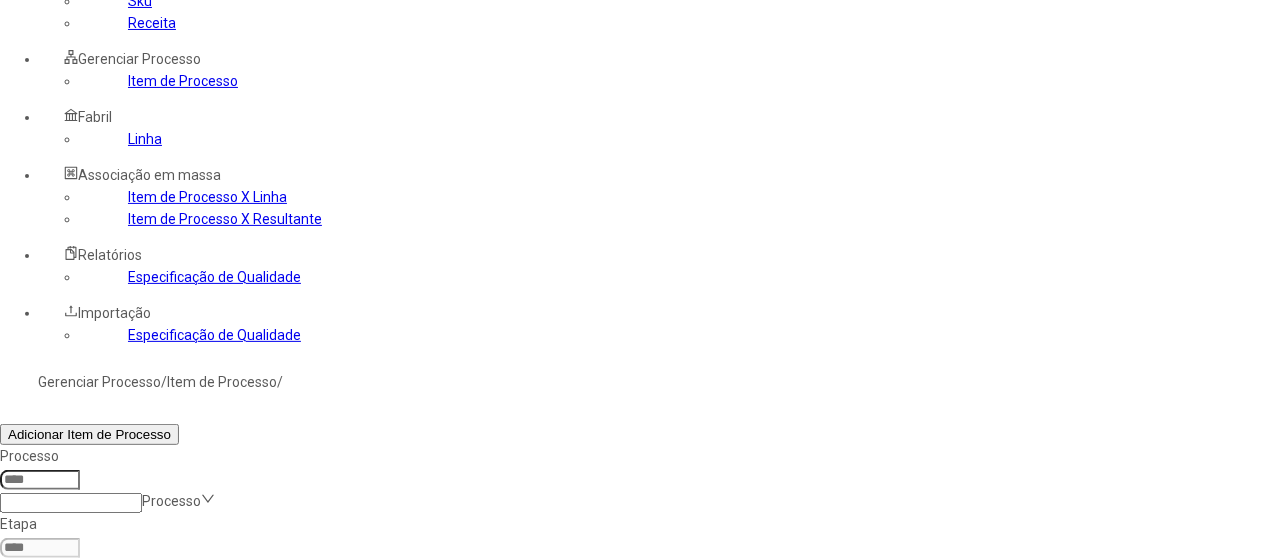 scroll, scrollTop: 200, scrollLeft: 0, axis: vertical 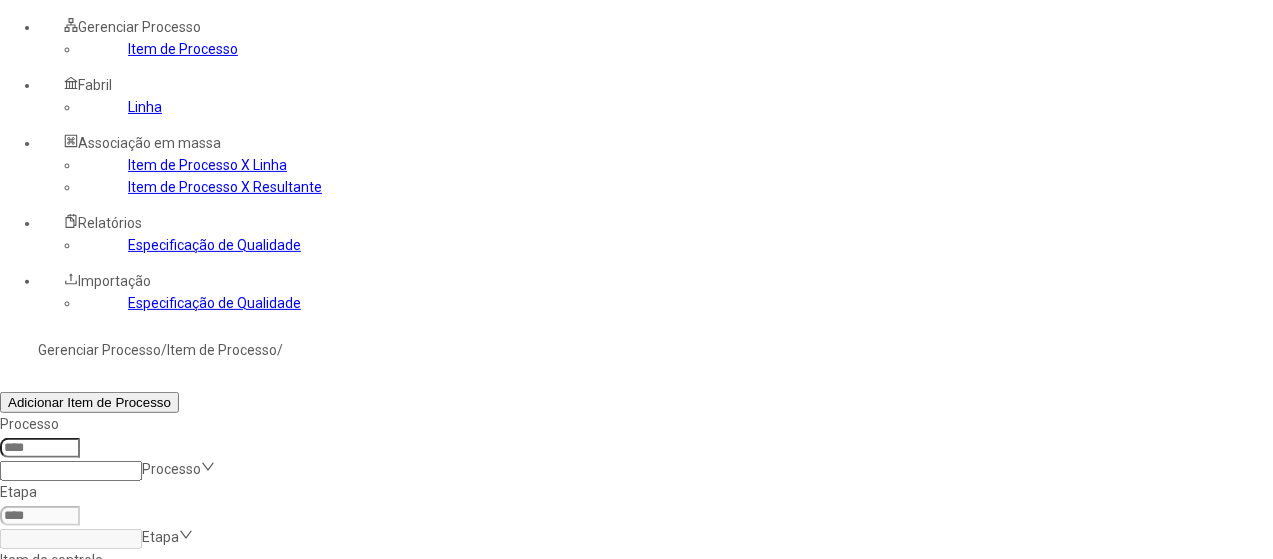 drag, startPoint x: 857, startPoint y: 355, endPoint x: 775, endPoint y: 333, distance: 84.89994 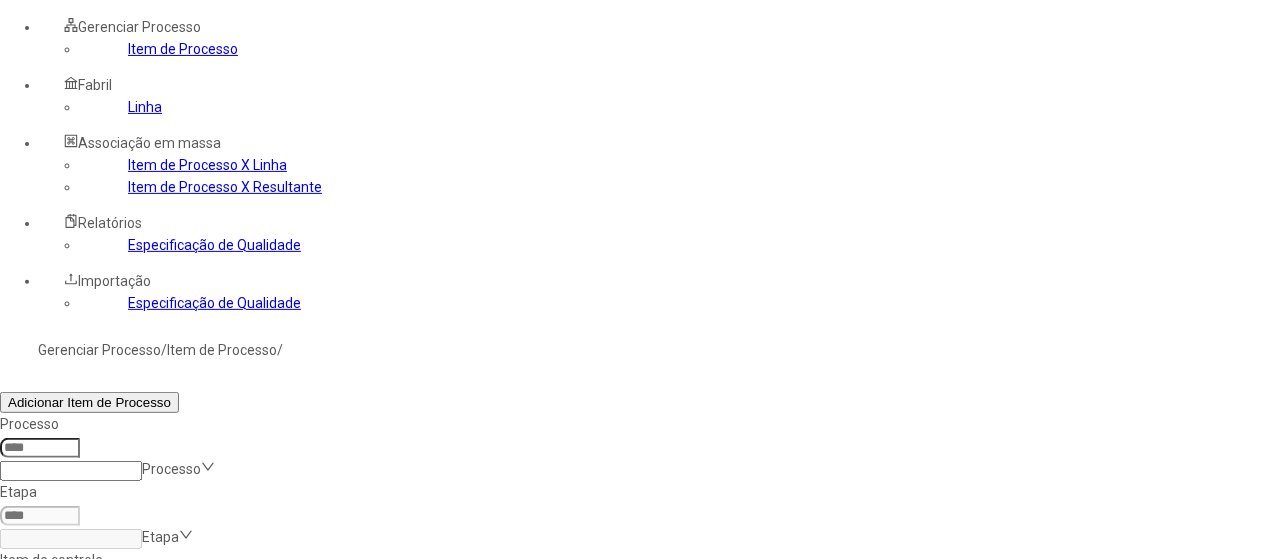 click on "Tempo Total de Filtração" 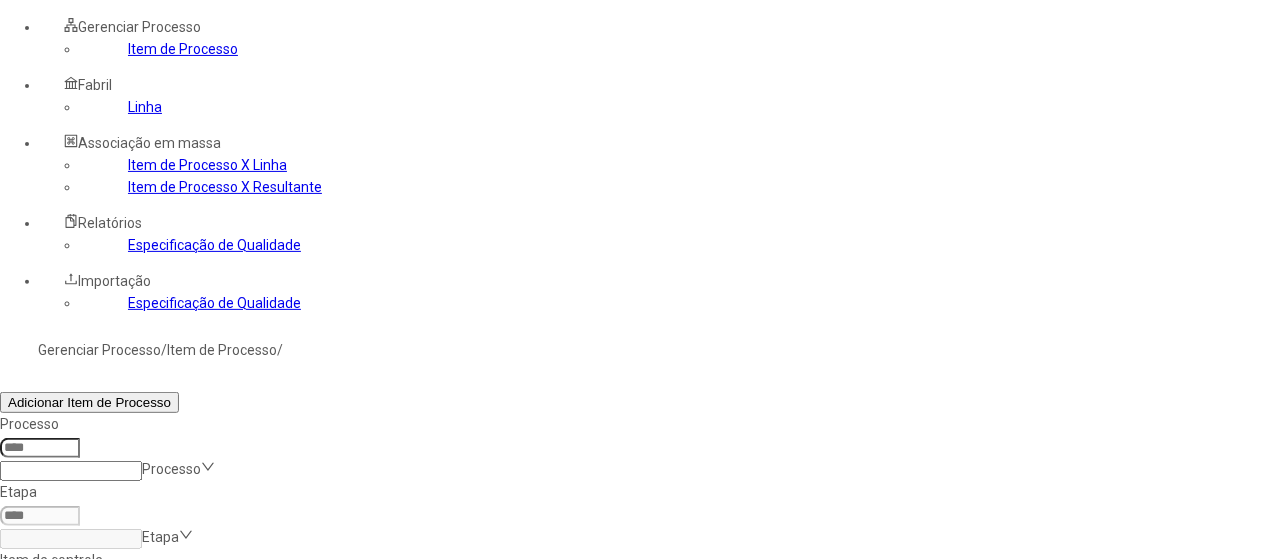 copy on "Tempo Total de Filtração" 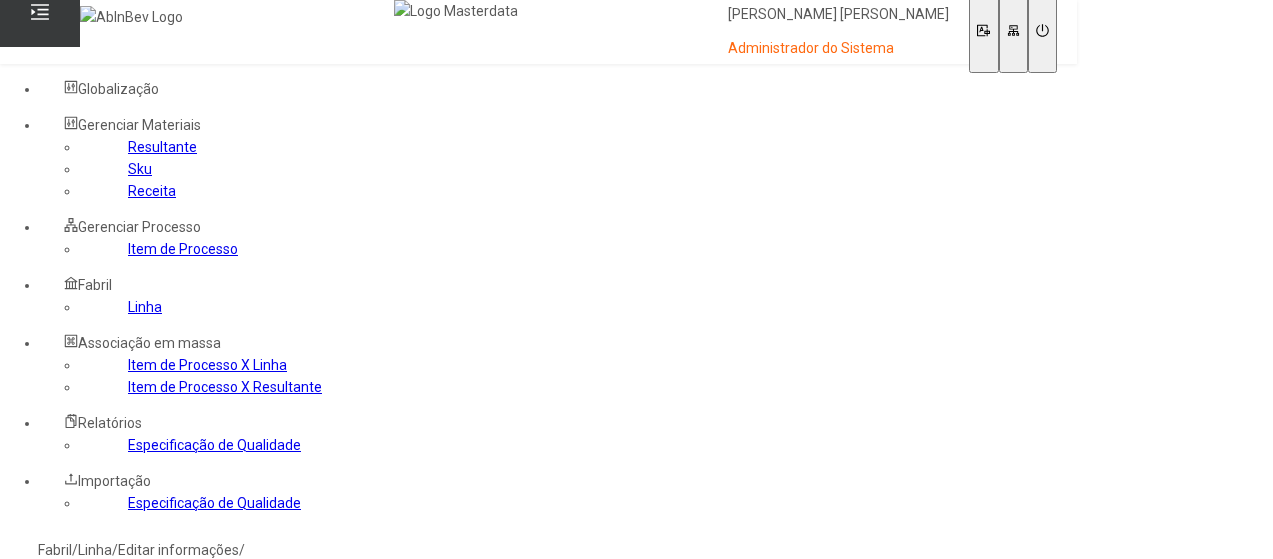 scroll, scrollTop: 0, scrollLeft: 0, axis: both 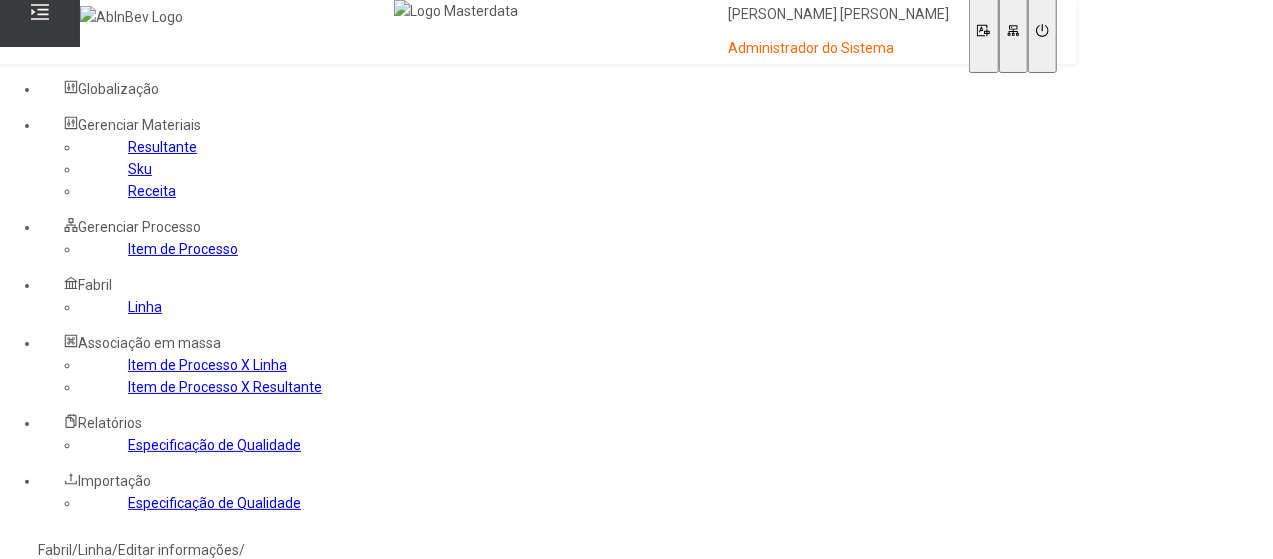 click on "Item de Processo" 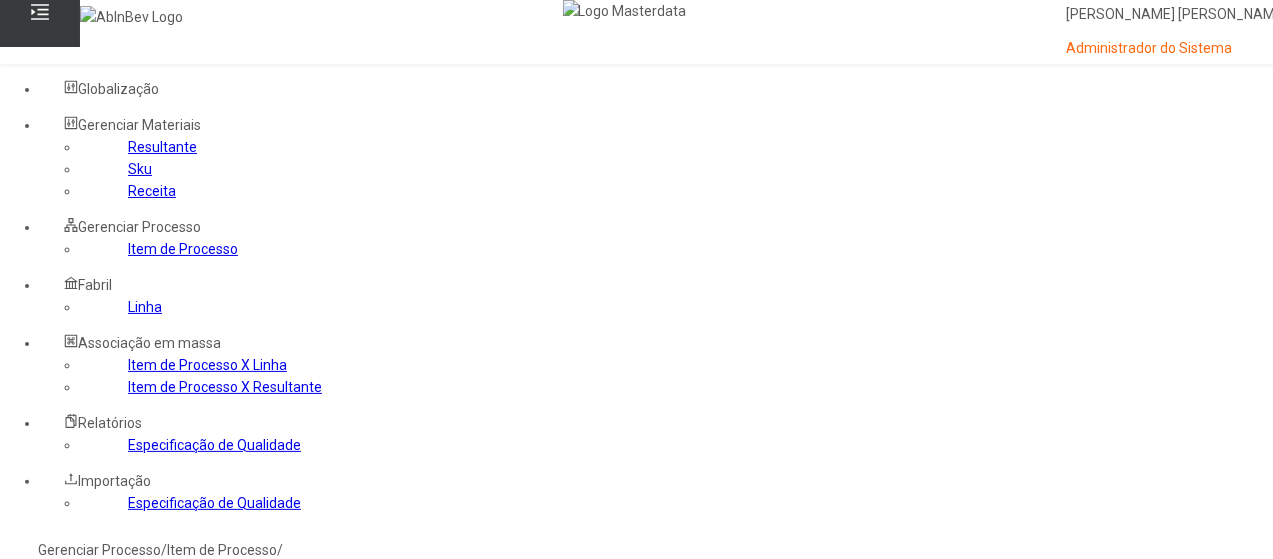 click 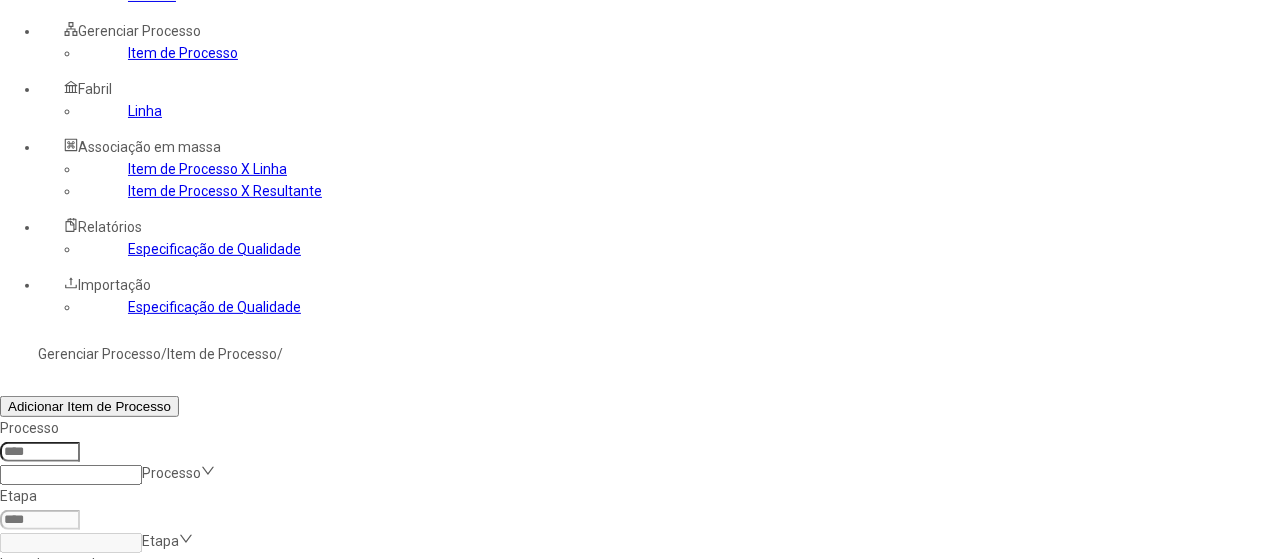 scroll, scrollTop: 200, scrollLeft: 0, axis: vertical 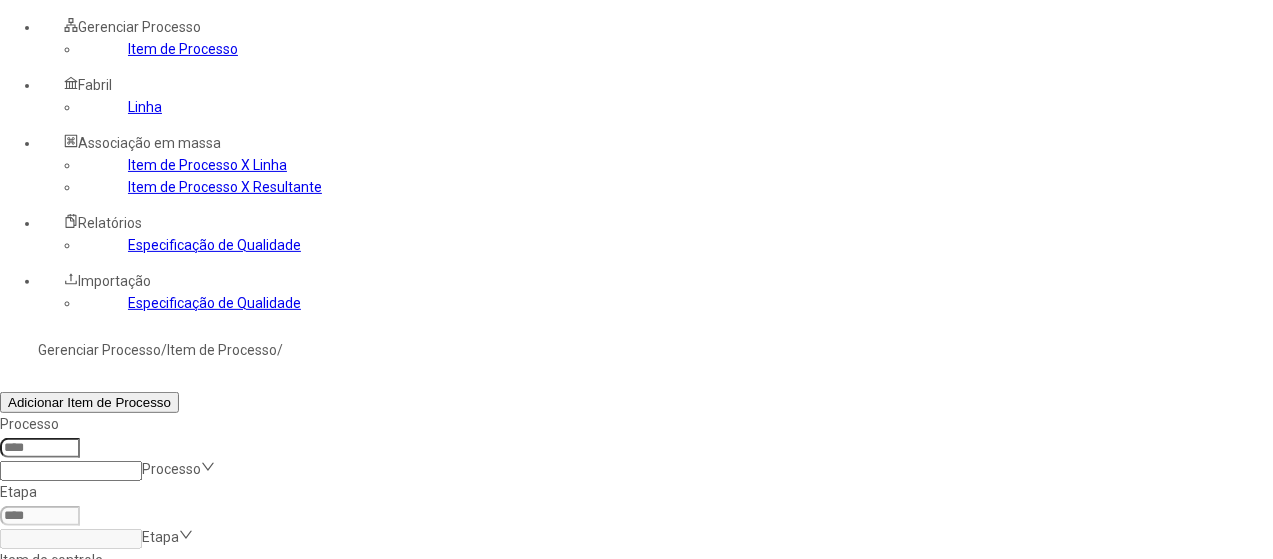 click at bounding box center [1302, 725] 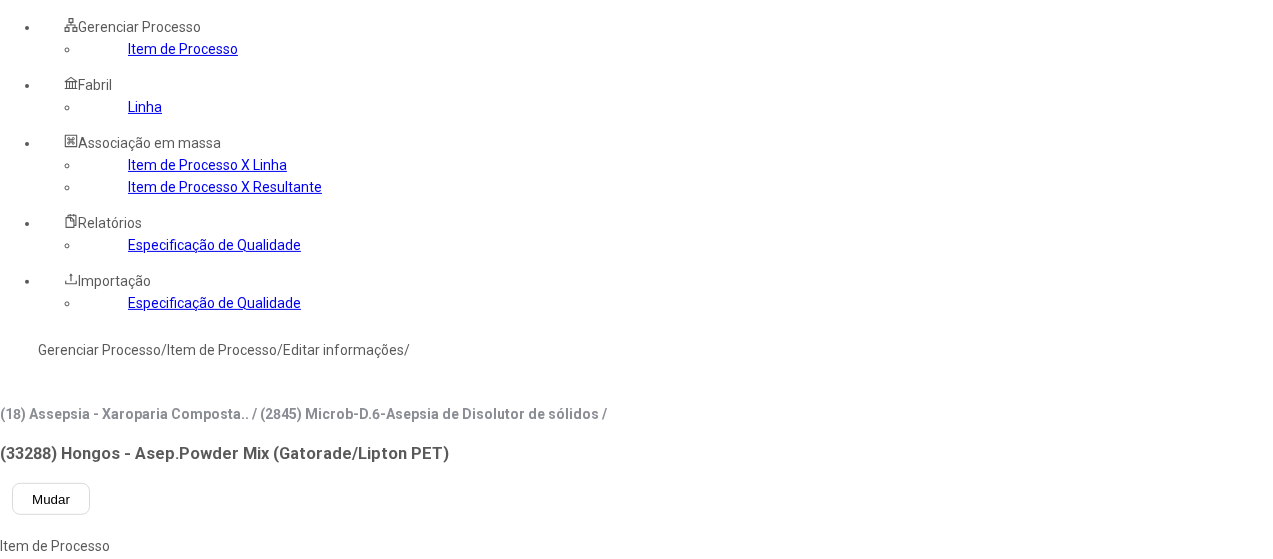 type on "*****" 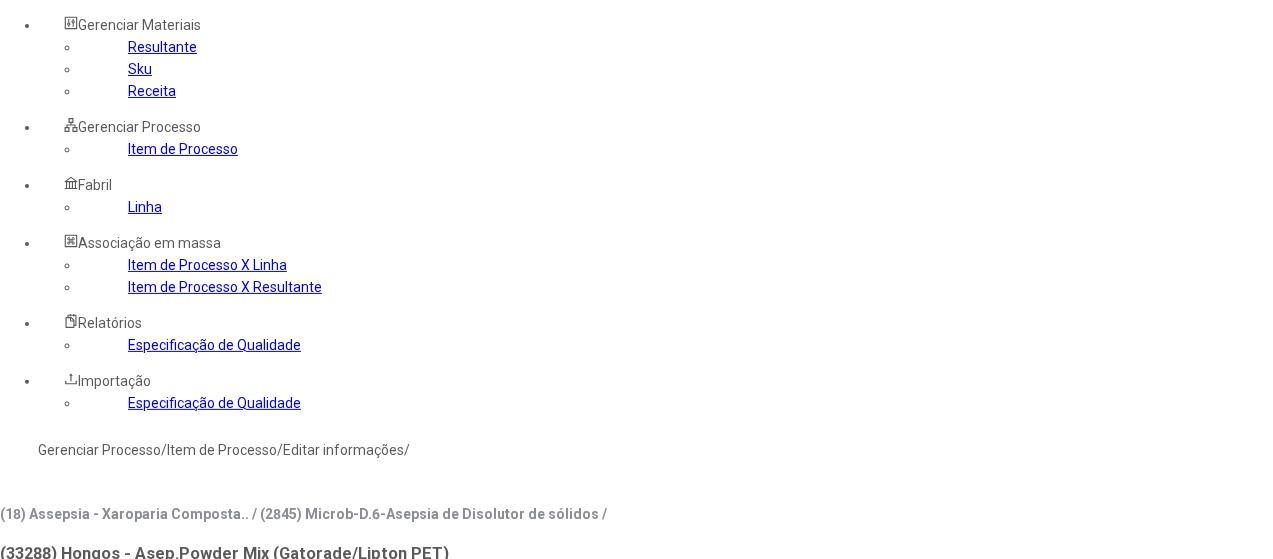 click on "Resultante" 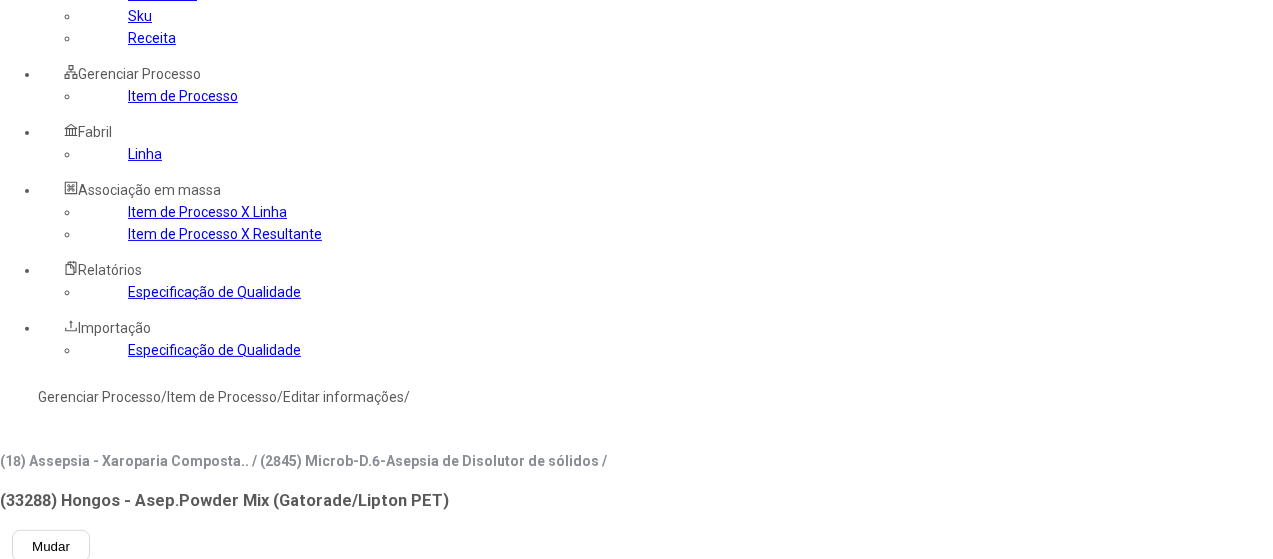scroll, scrollTop: 500, scrollLeft: 0, axis: vertical 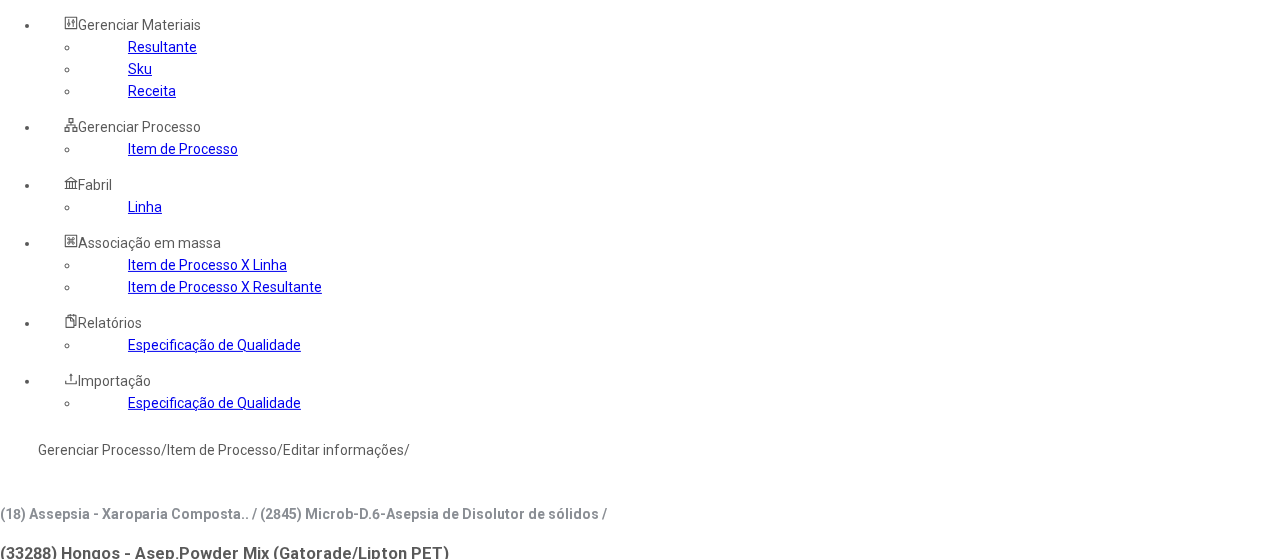 click on "Linha" 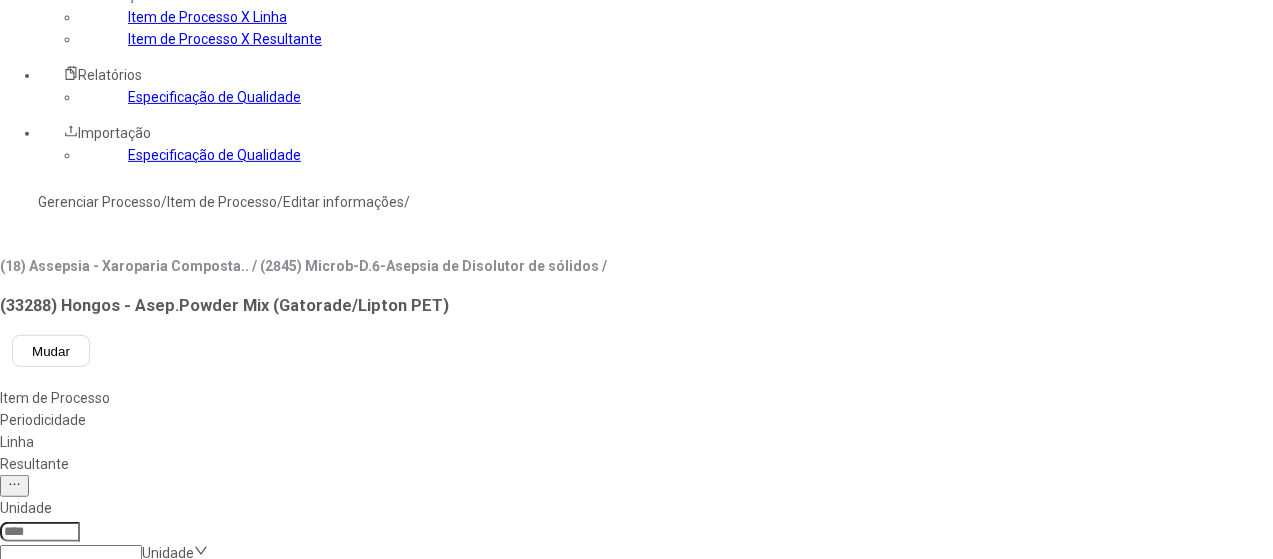 scroll, scrollTop: 300, scrollLeft: 0, axis: vertical 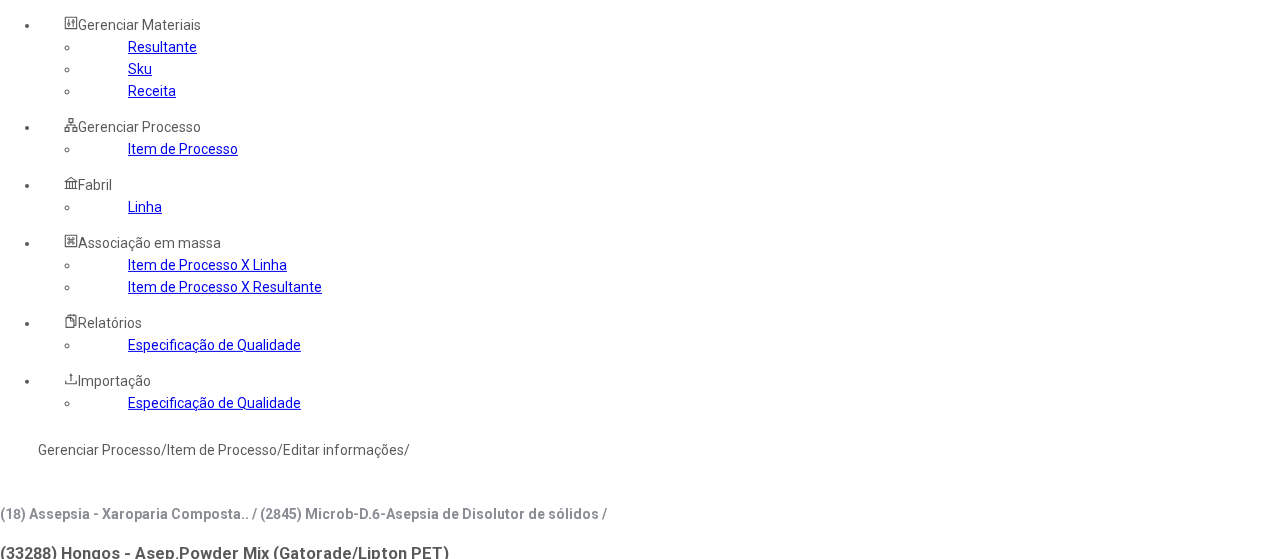 drag, startPoint x: 675, startPoint y: 137, endPoint x: 765, endPoint y: 165, distance: 94.254974 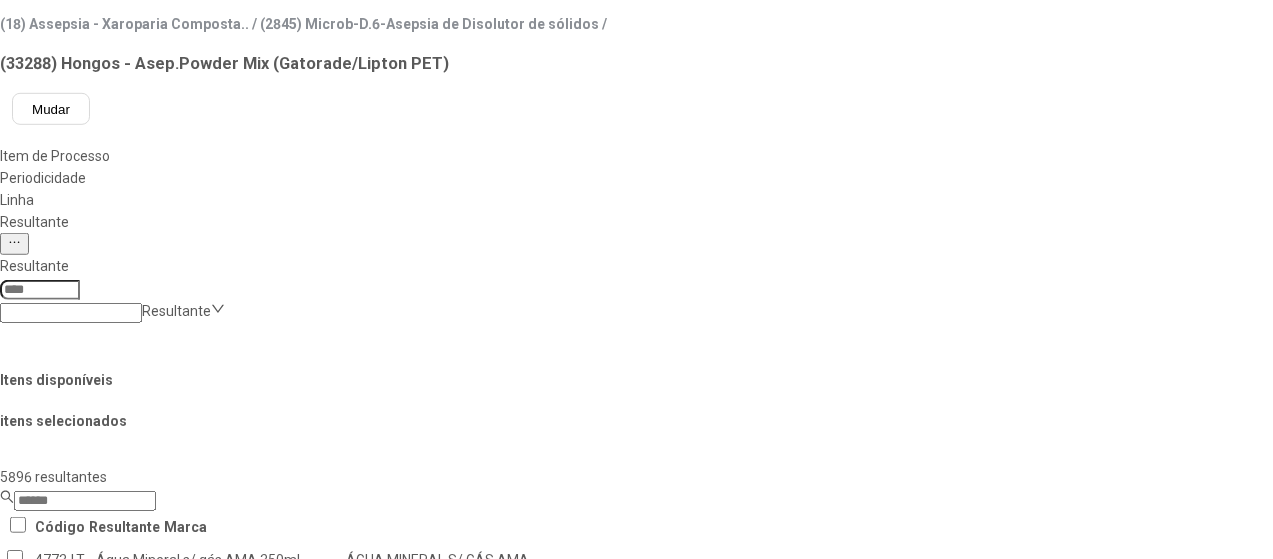 scroll, scrollTop: 600, scrollLeft: 0, axis: vertical 